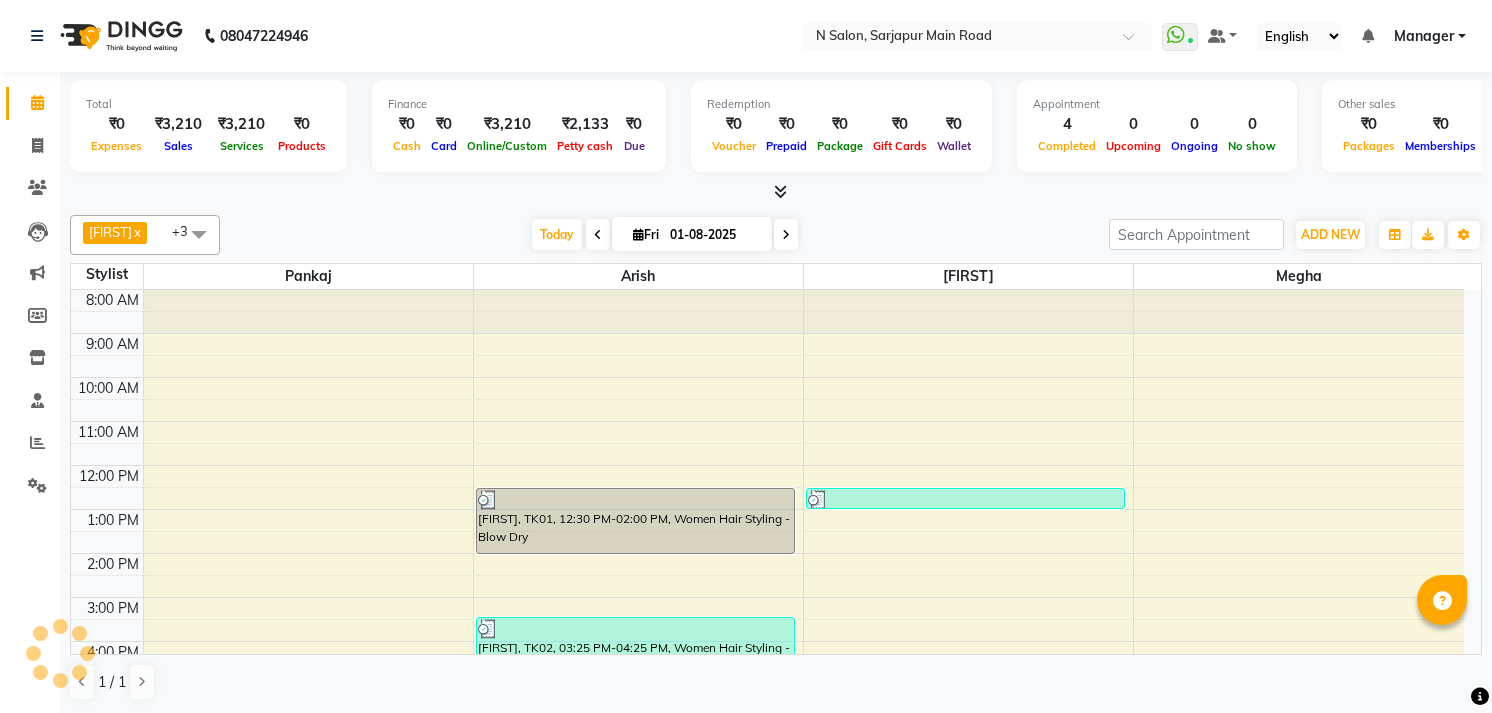 scroll, scrollTop: 1, scrollLeft: 0, axis: vertical 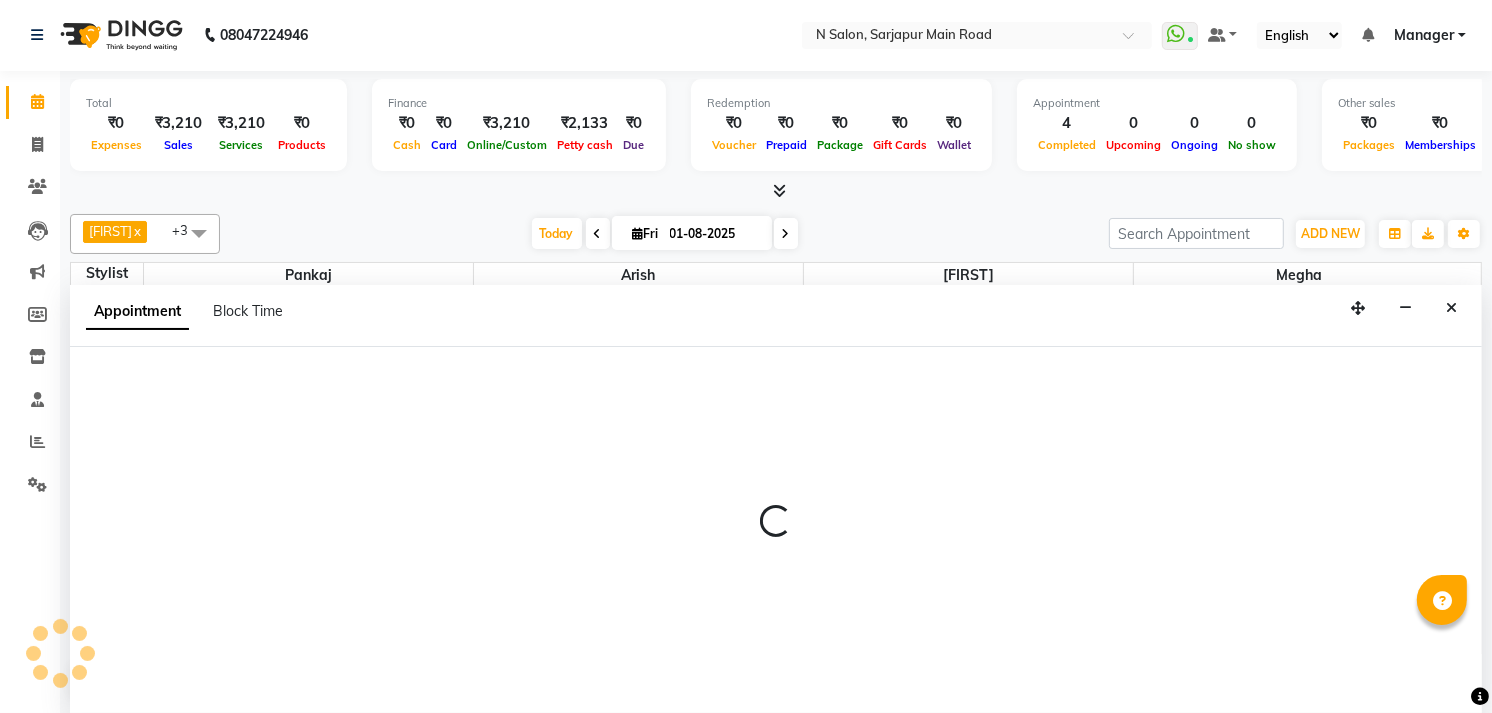 select on "70686" 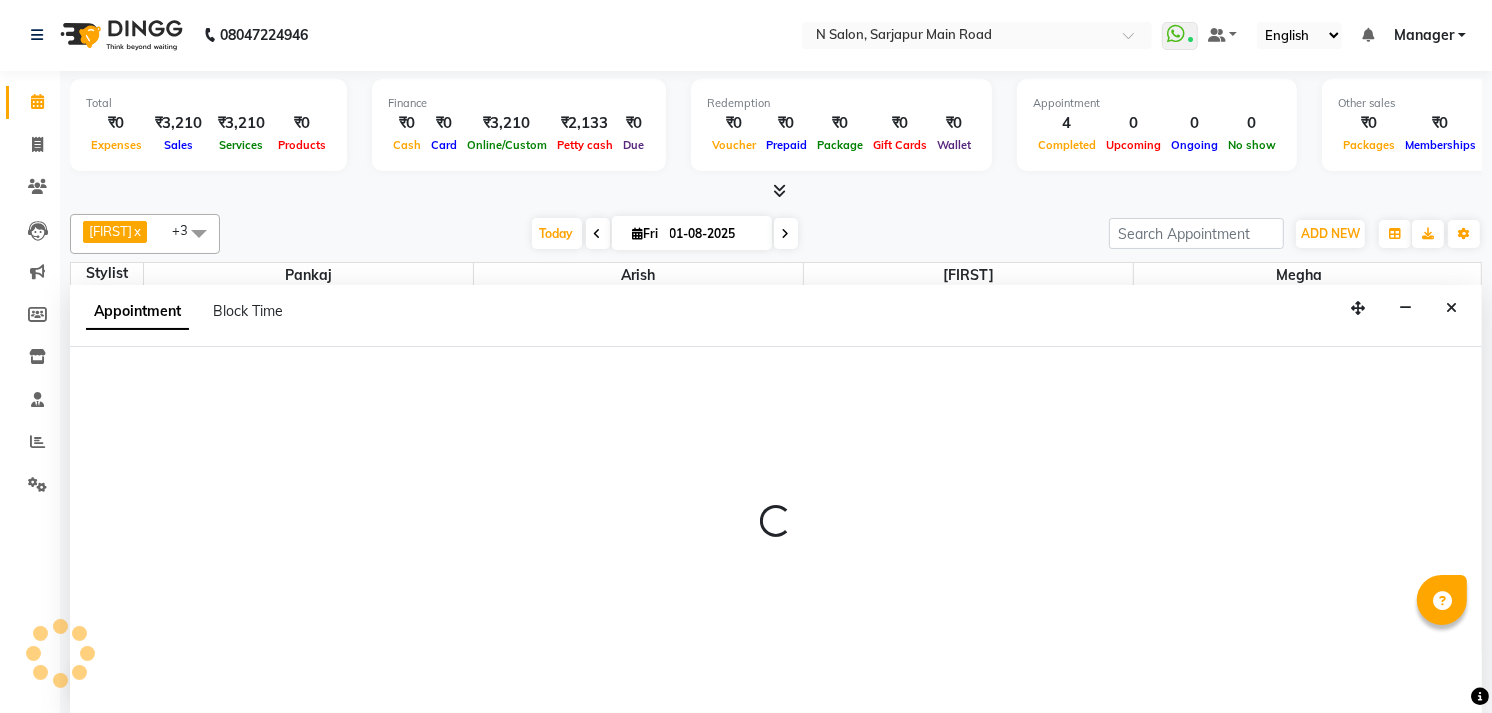 select on "1170" 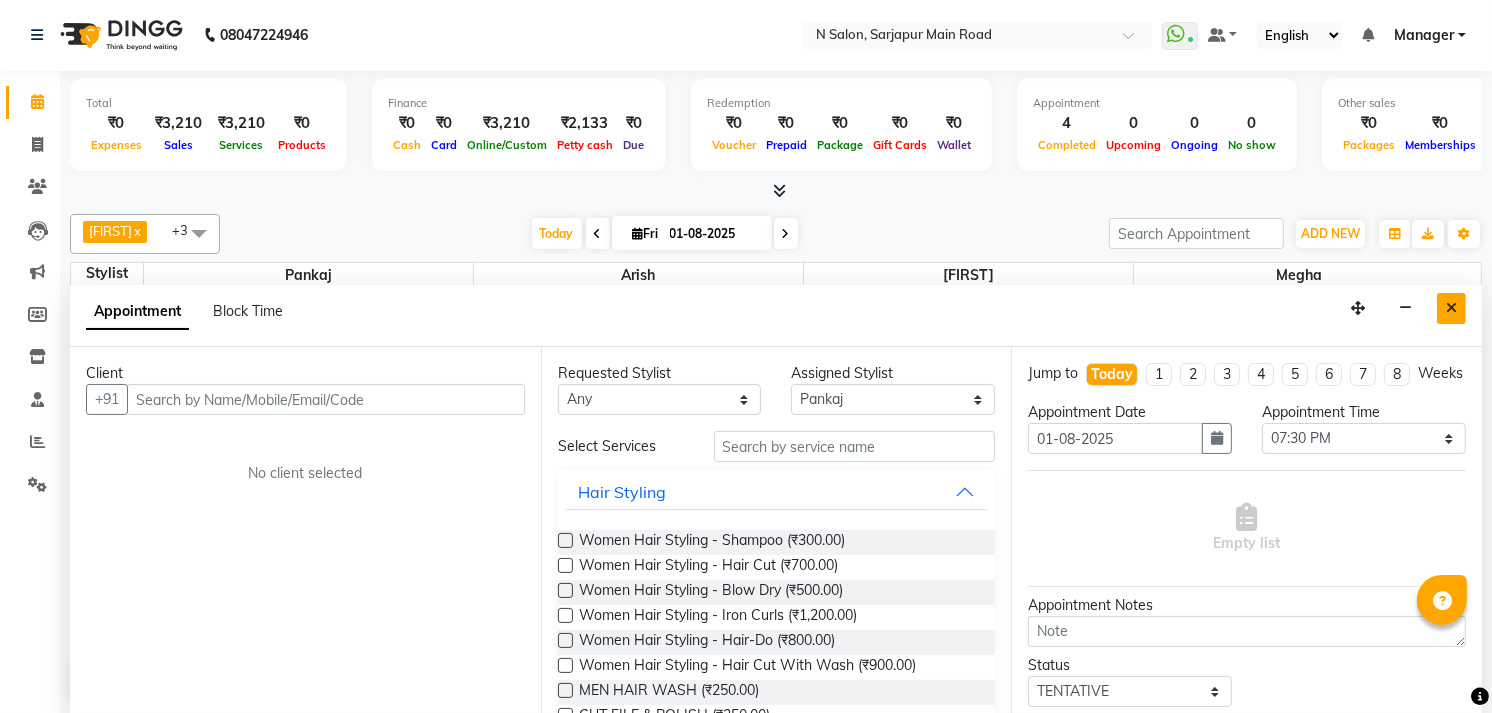 drag, startPoint x: 1441, startPoint y: 303, endPoint x: 1210, endPoint y: 386, distance: 245.45876 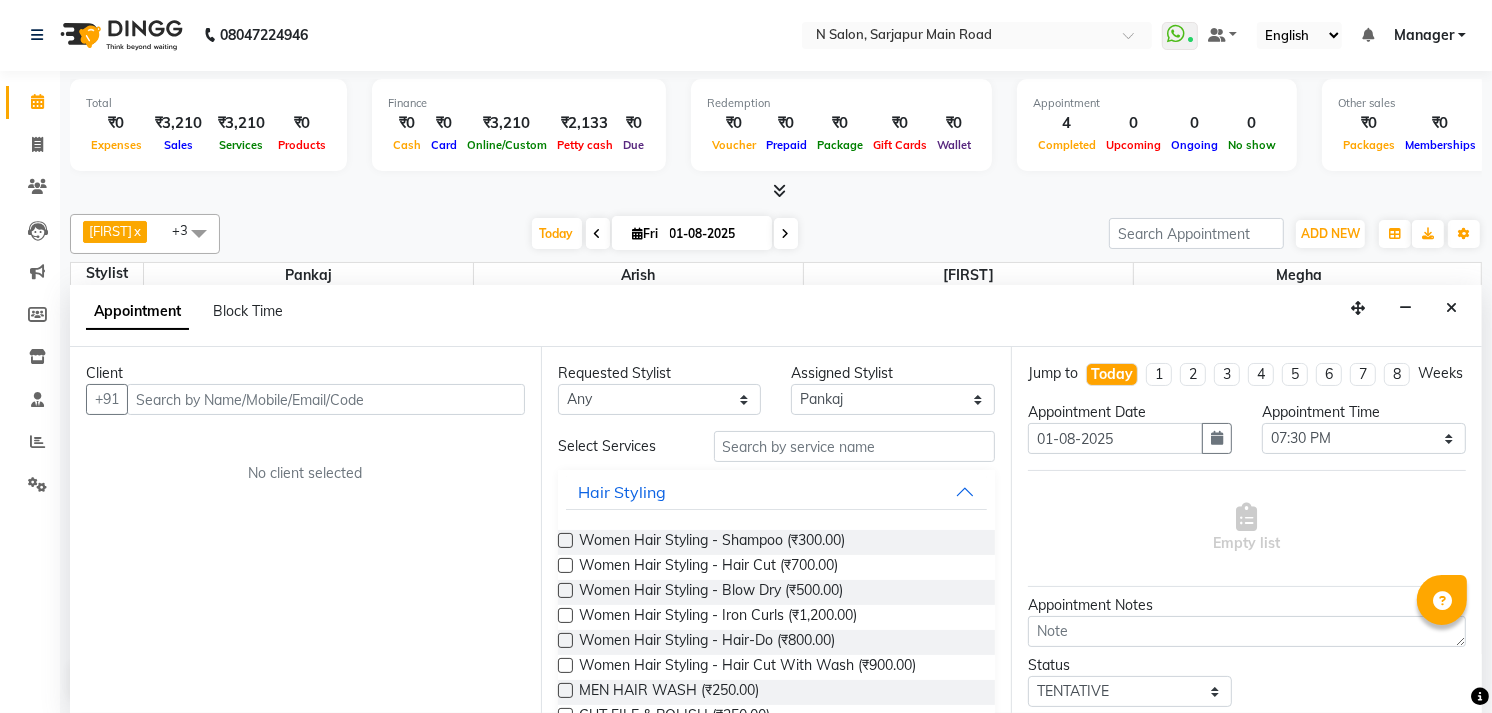click at bounding box center (1451, 308) 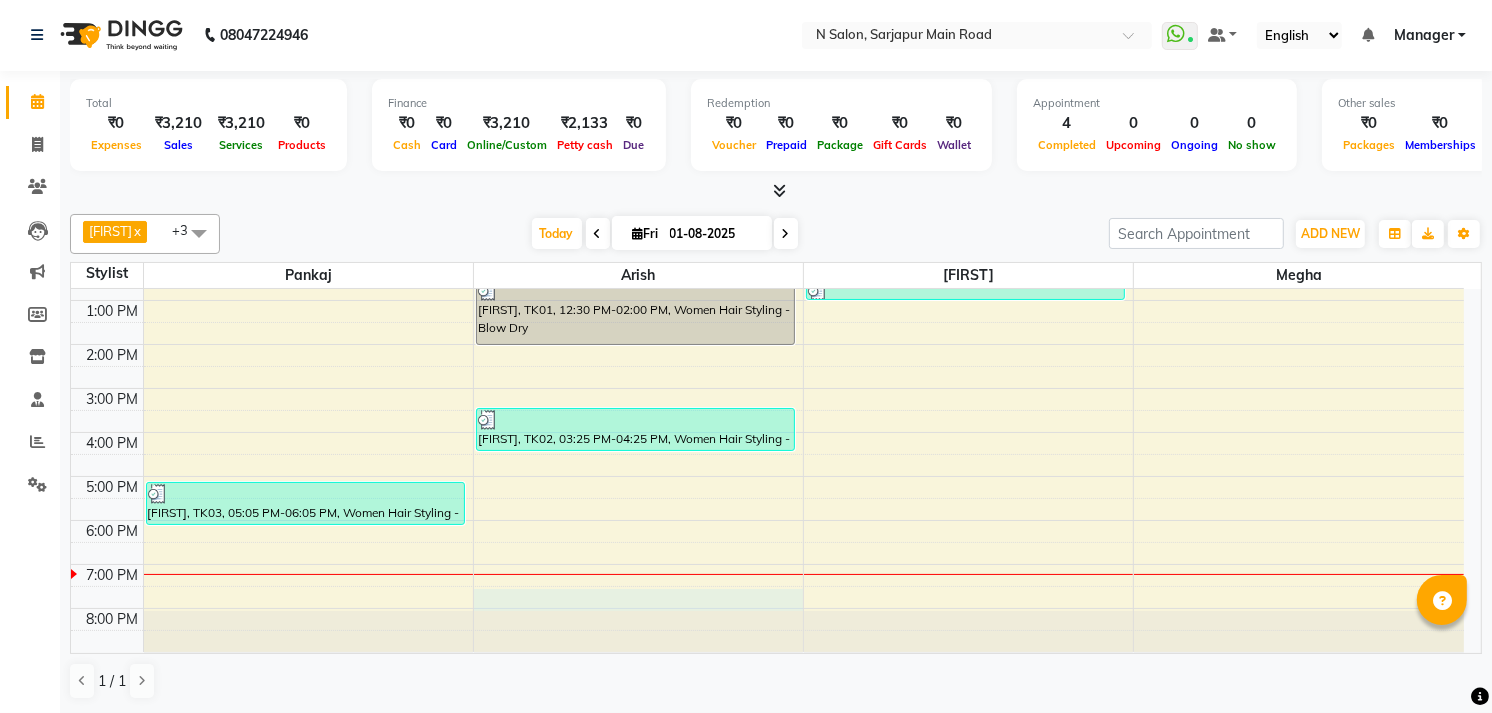 click on "8:00 AM 9:00 AM 10:00 AM 11:00 AM 12:00 PM 1:00 PM 2:00 PM 3:00 PM 4:00 PM 5:00 PM 6:00 PM 7:00 PM 8:00 PM     nidhi, TK03, 05:05 PM-06:05 PM, Women Hair Styling - Hair Cut With Wash     neha, TK01, 12:30 PM-02:00 PM, Women Hair Styling - Blow Dry     MONIKA, TK02, 03:25 PM-04:25 PM, Women Hair Styling - Hair Cut With Wash     neha, TK01, 12:30 PM-01:00 PM, Women Hair Styling - Blow Dry" at bounding box center [767, 366] 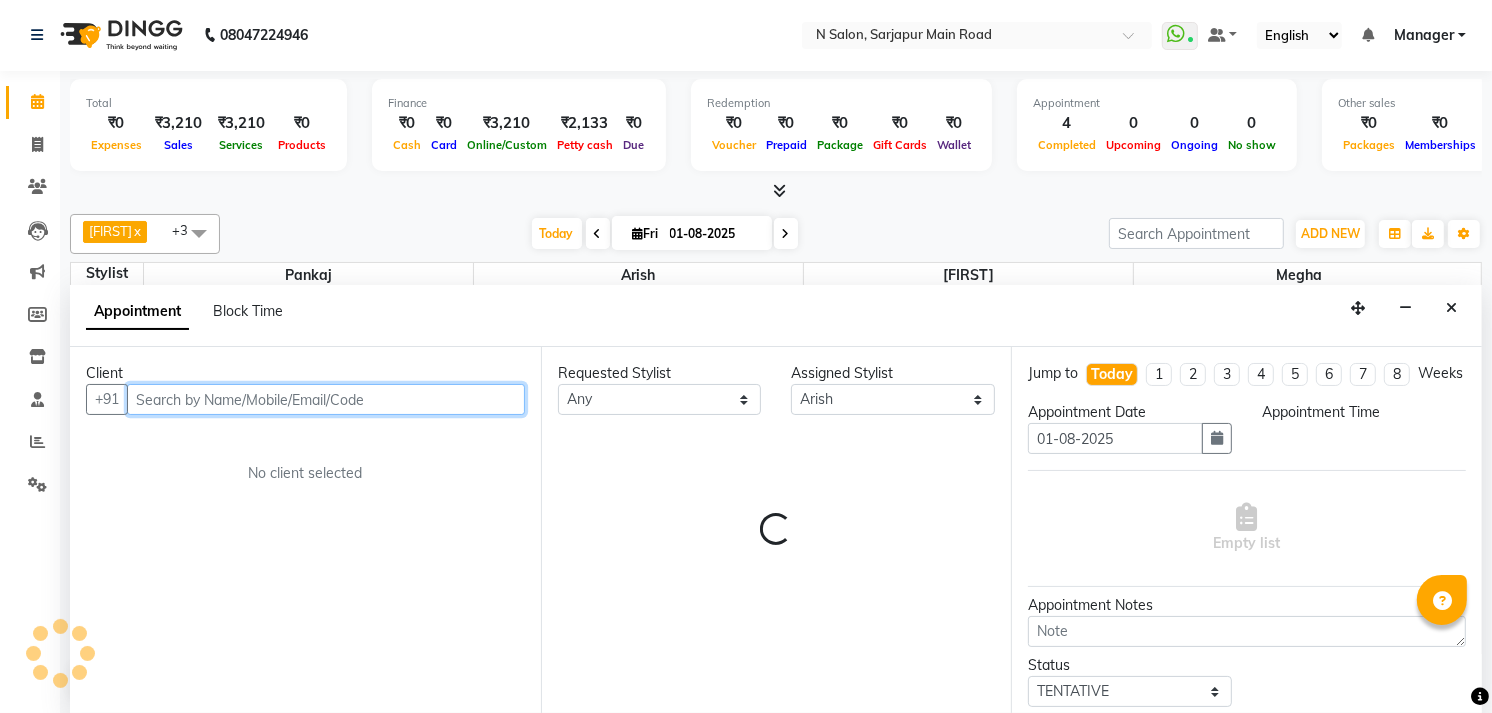 select on "1170" 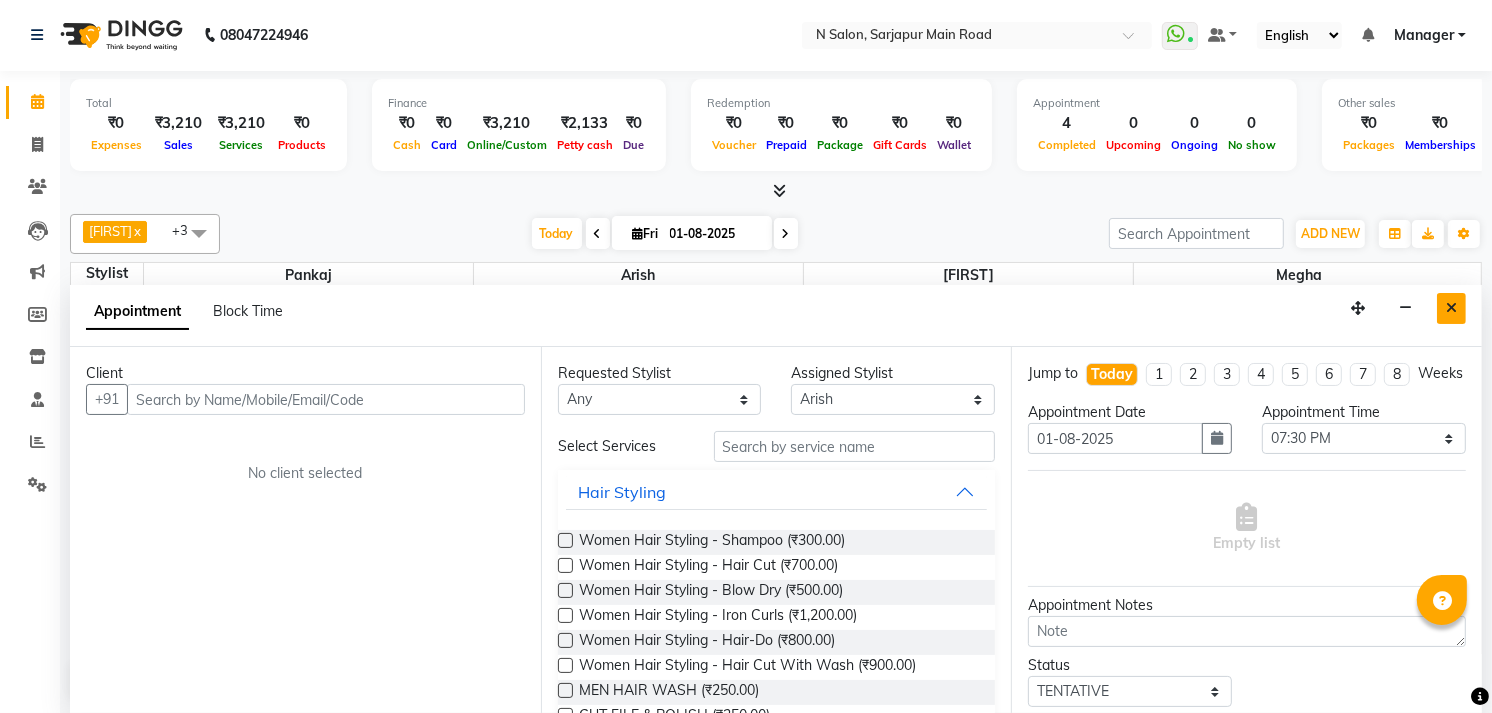 click at bounding box center (1451, 308) 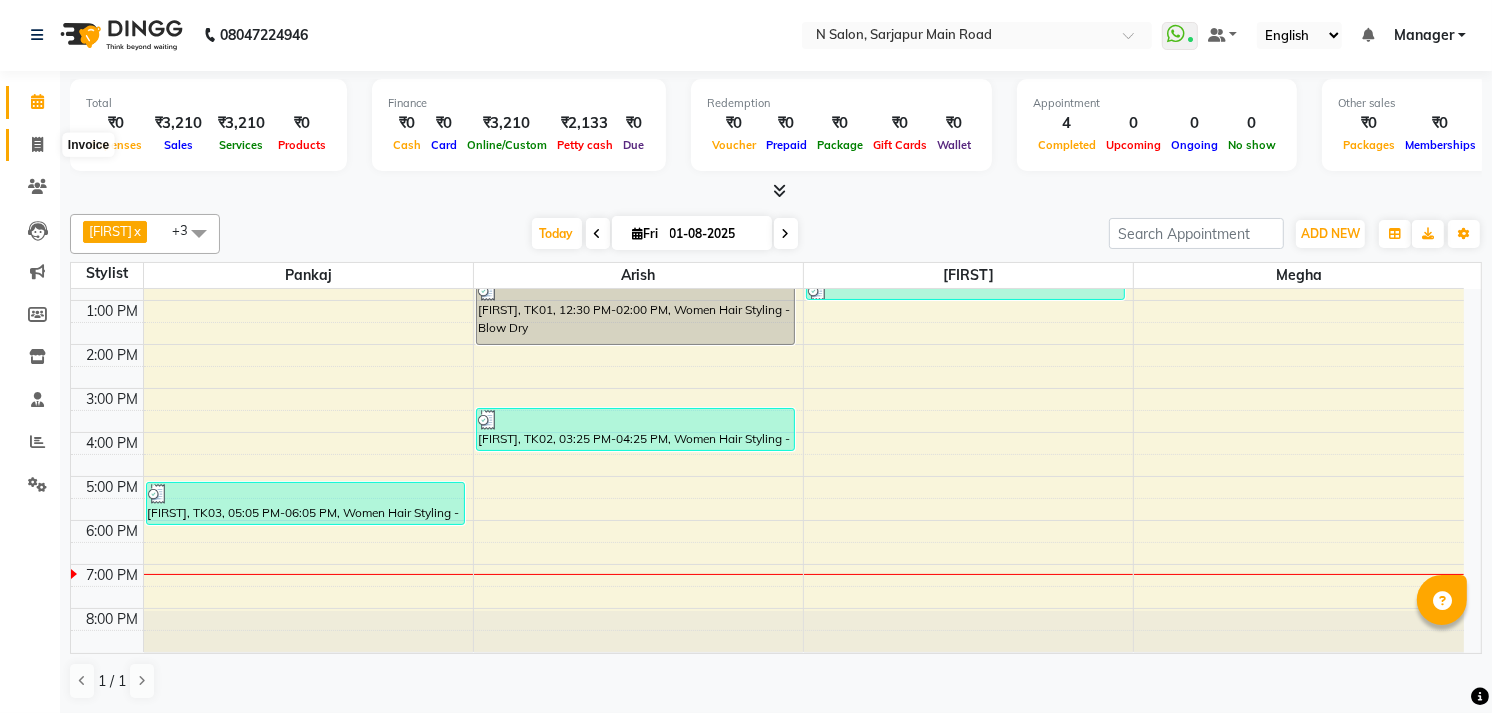 click 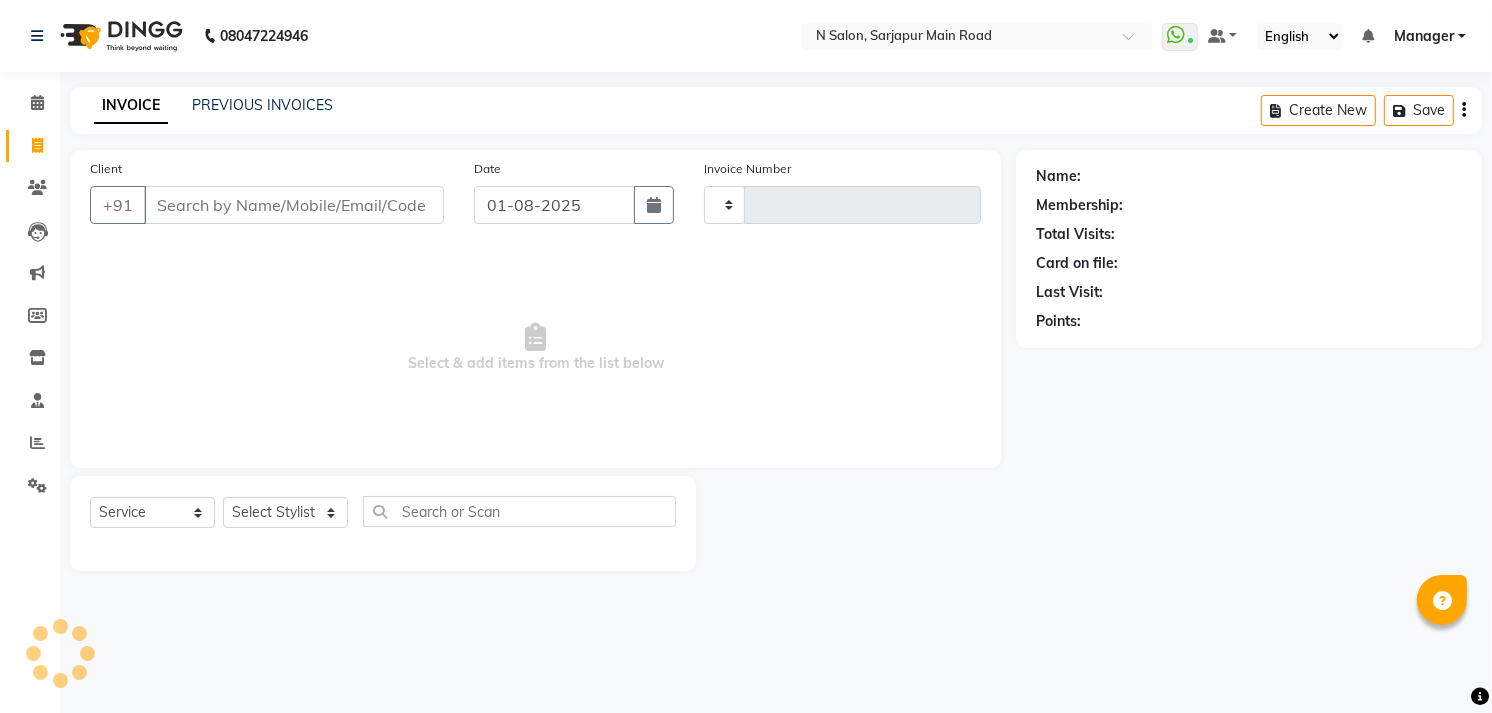 scroll, scrollTop: 0, scrollLeft: 0, axis: both 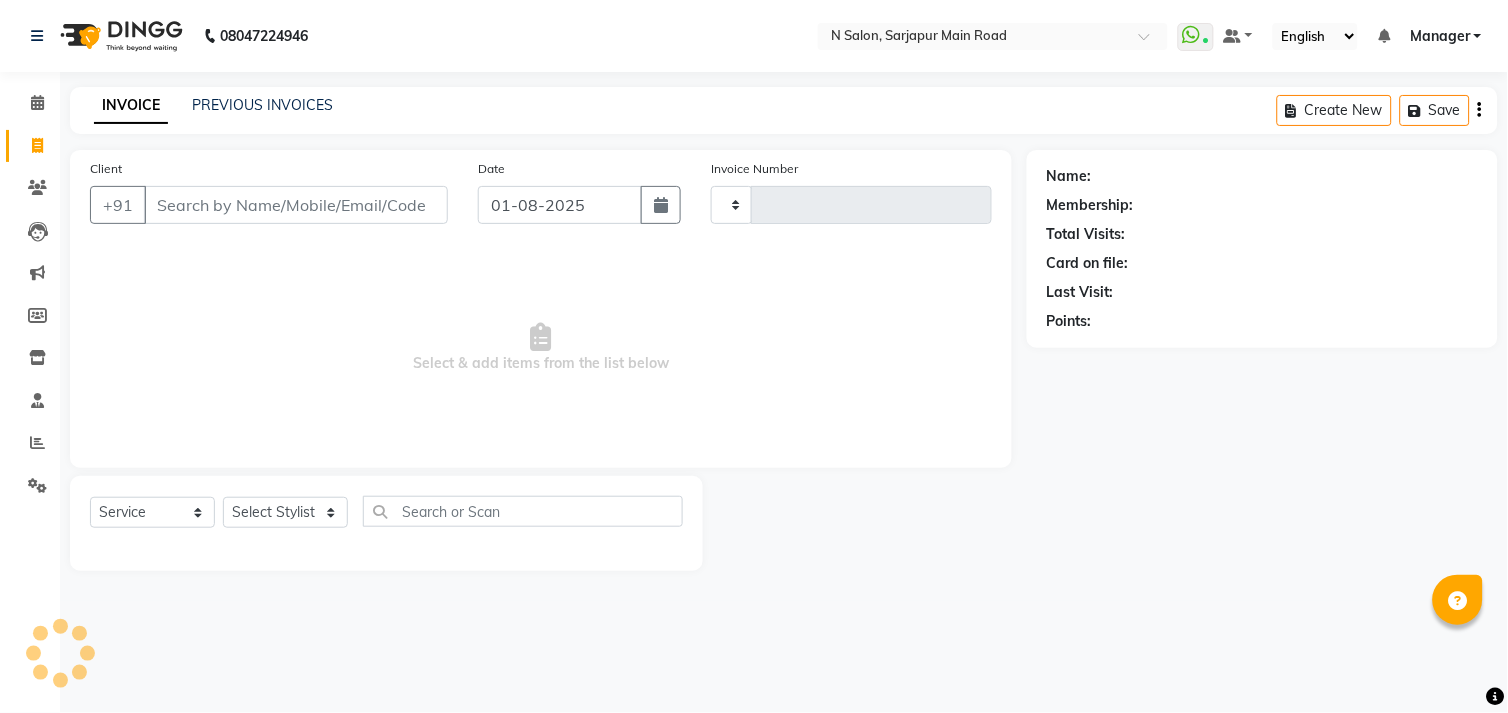 type on "0755" 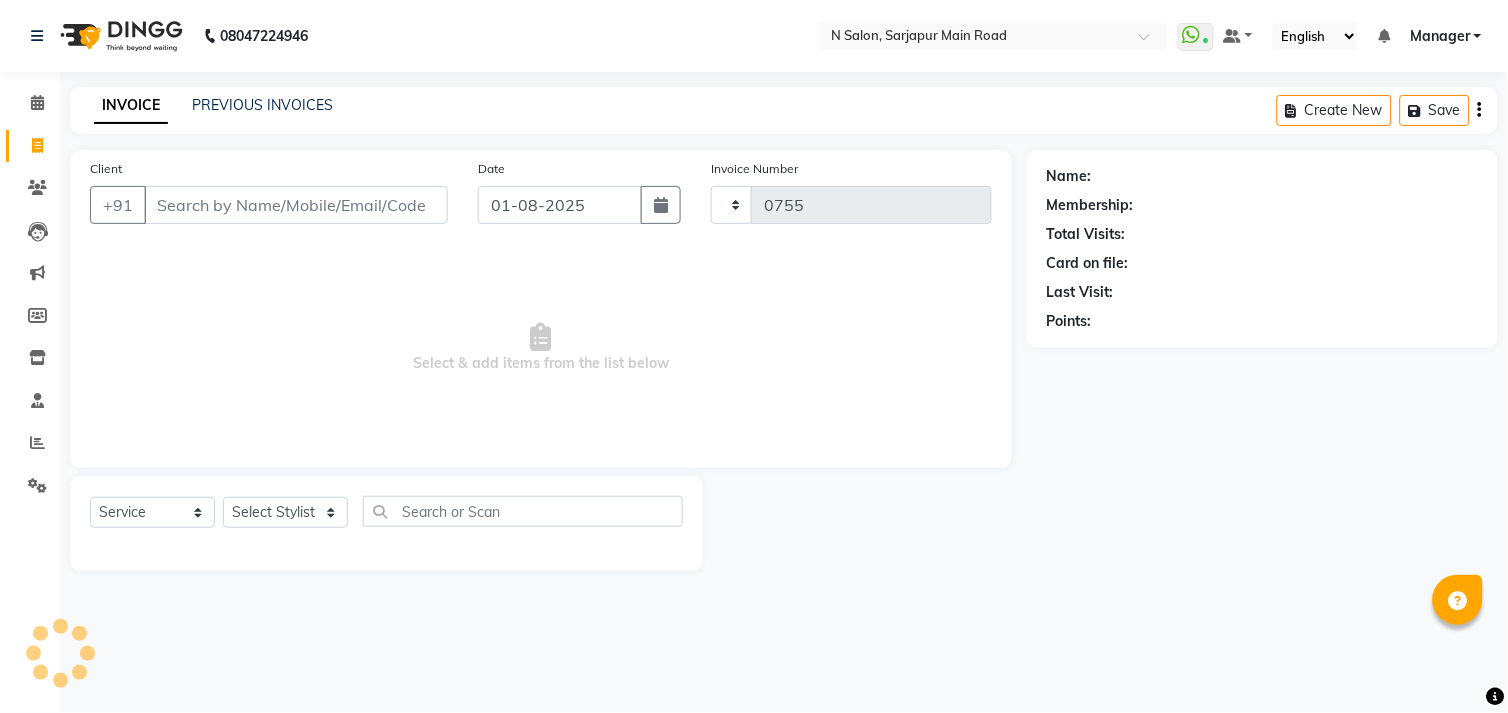 select on "7871" 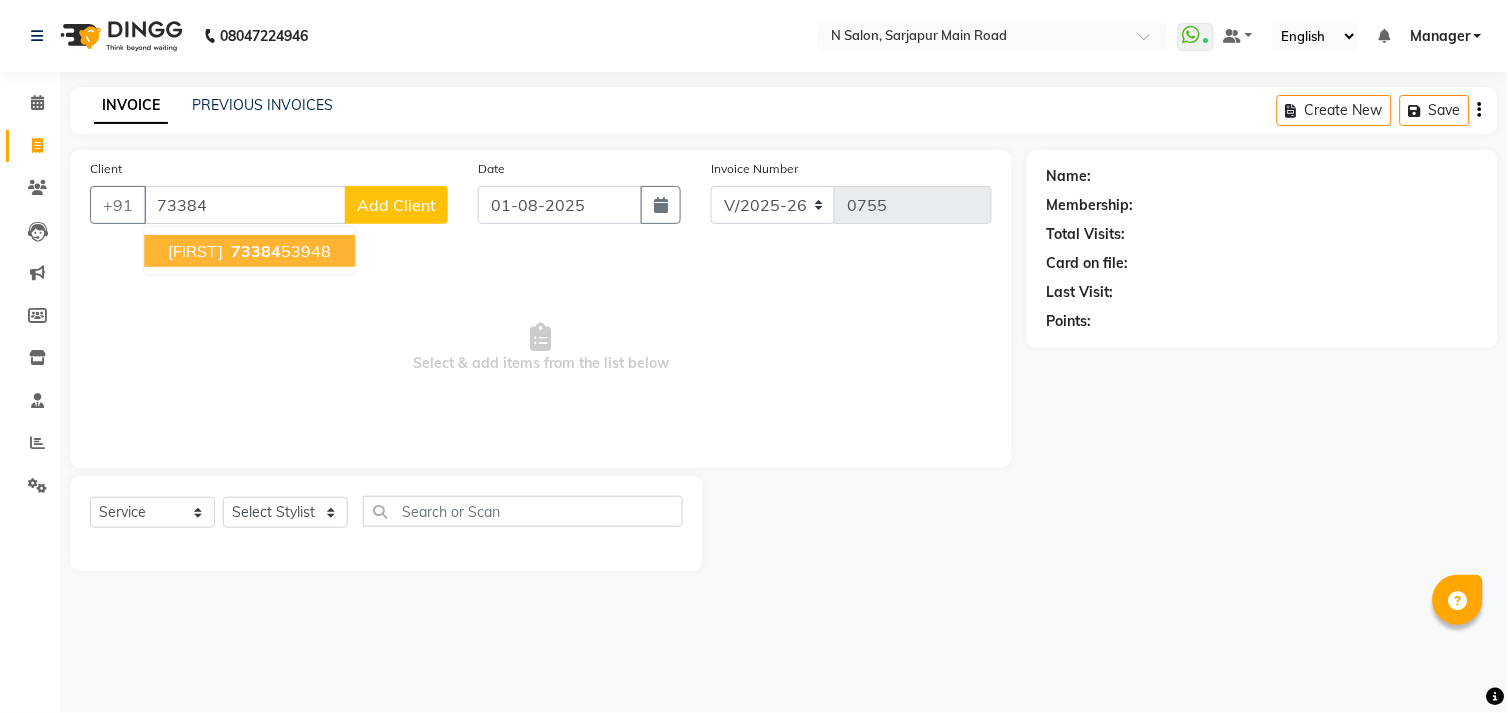 click on "73384" at bounding box center [256, 251] 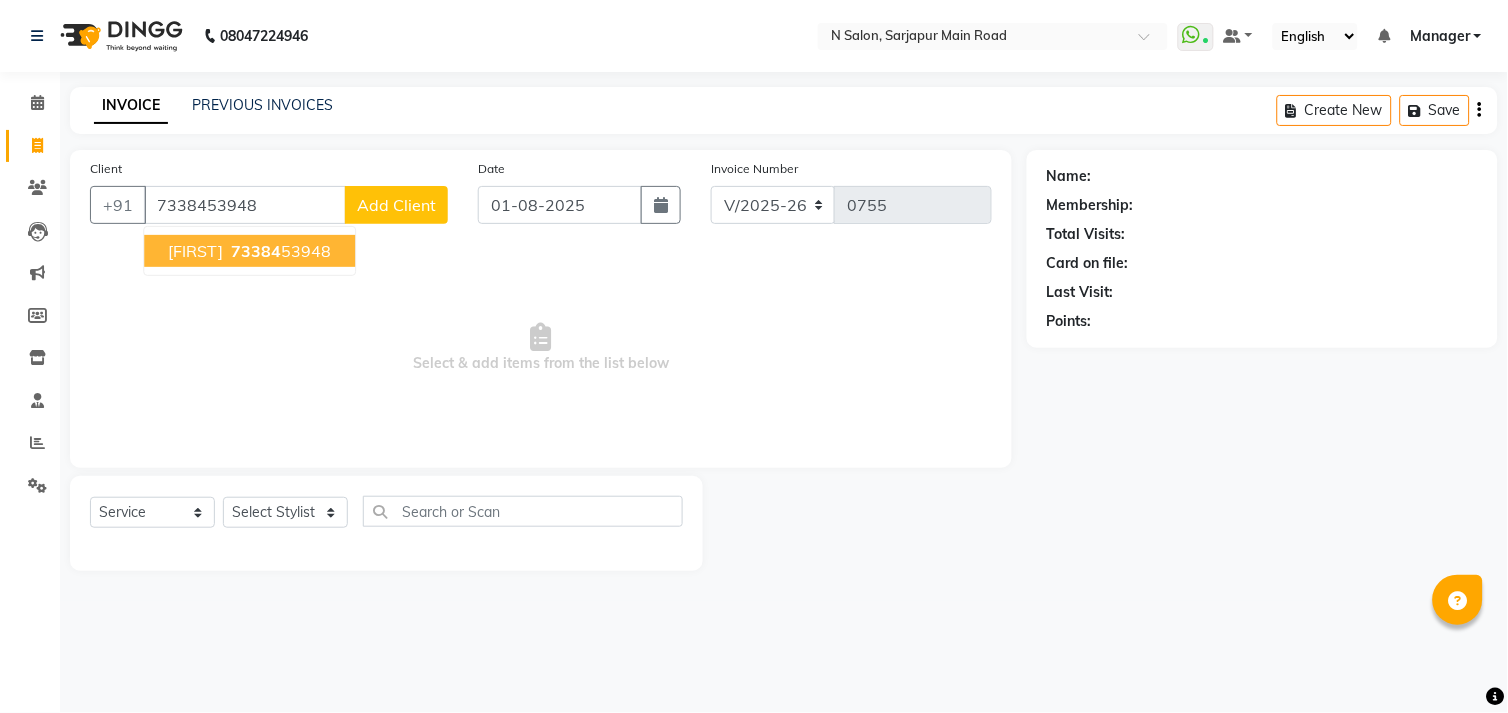 type on "7338453948" 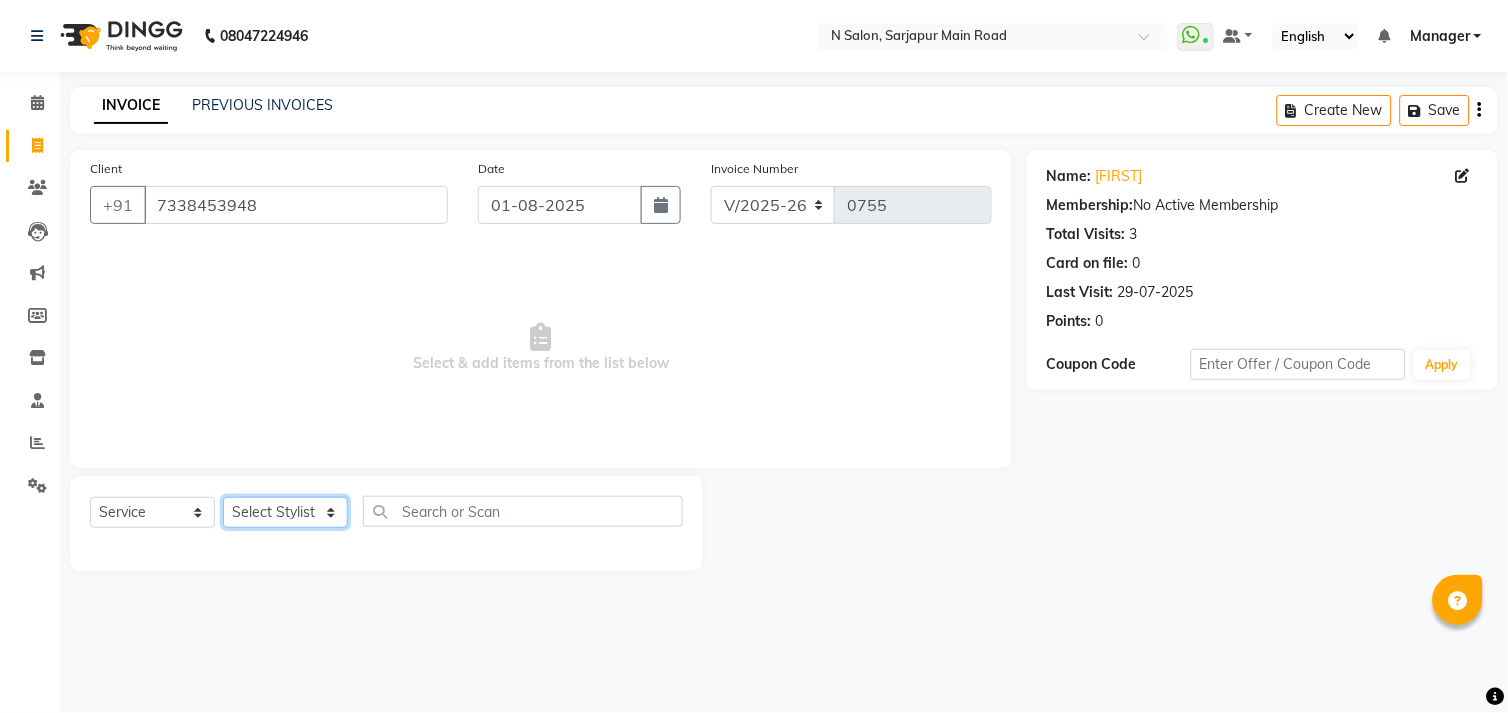 click on "Select Stylist Amgha Arish CHANDU DIPEN kajal kupu  Manager megha Mukul Aggarwal NIRJALA Owner Pankaj Rahul Sir shradha" 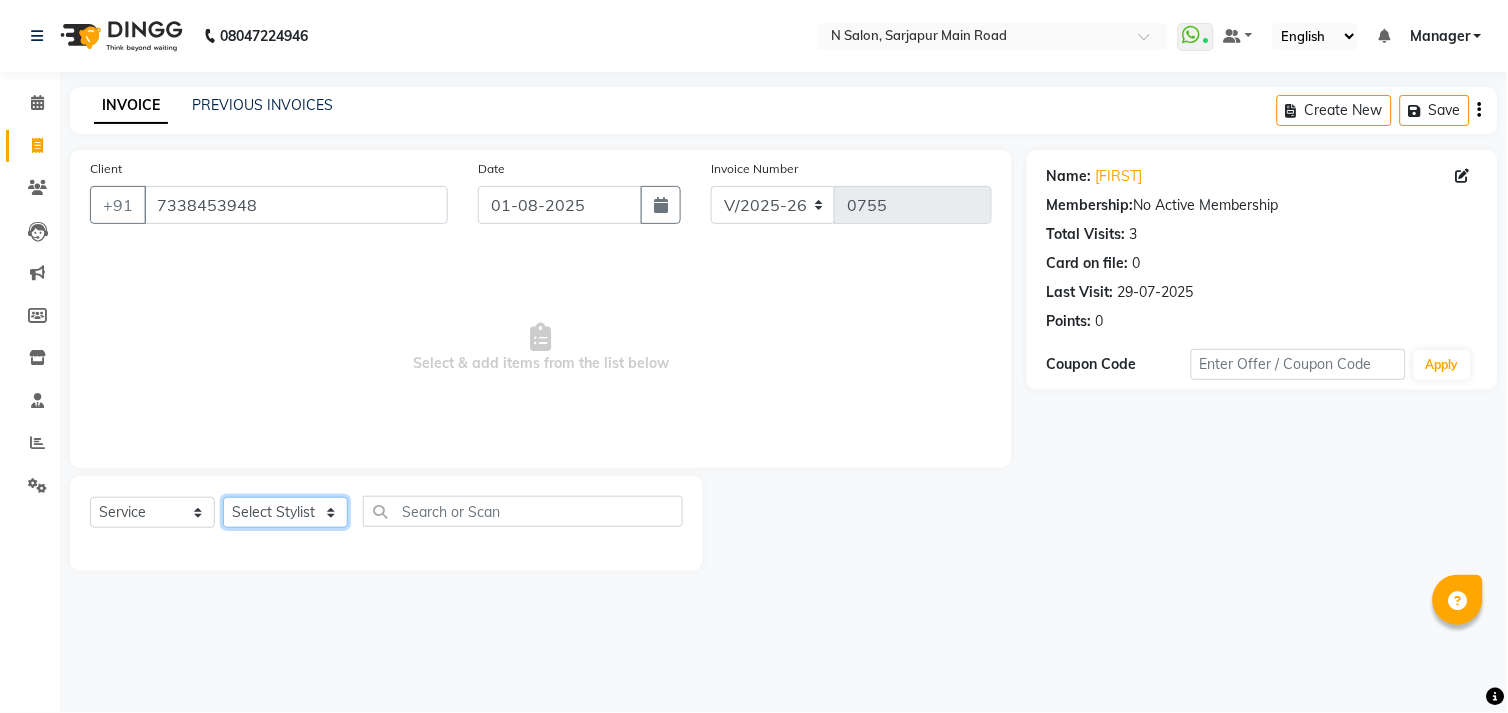 select on "[POSTAL_CODE]" 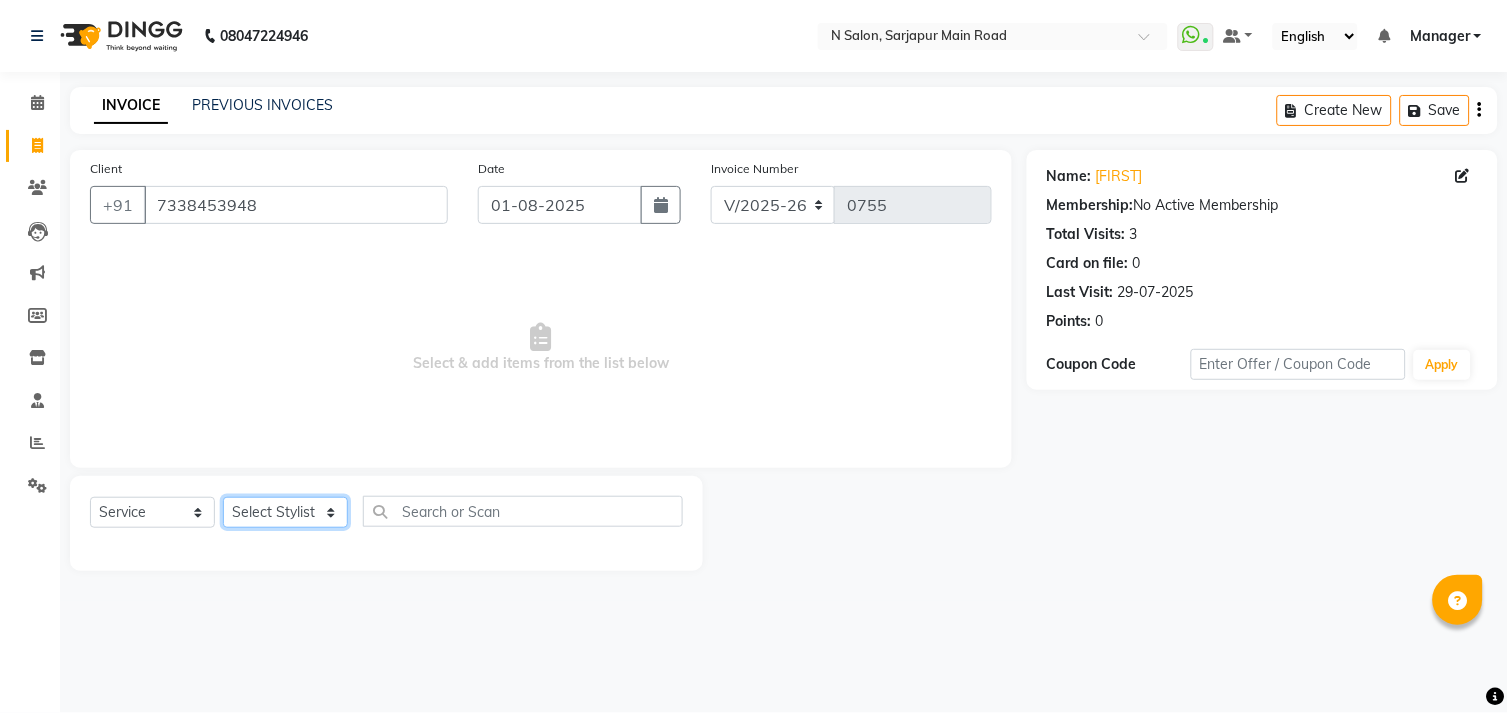 click on "Select Stylist Amgha Arish CHANDU DIPEN kajal kupu  Manager megha Mukul Aggarwal NIRJALA Owner Pankaj Rahul Sir shradha" 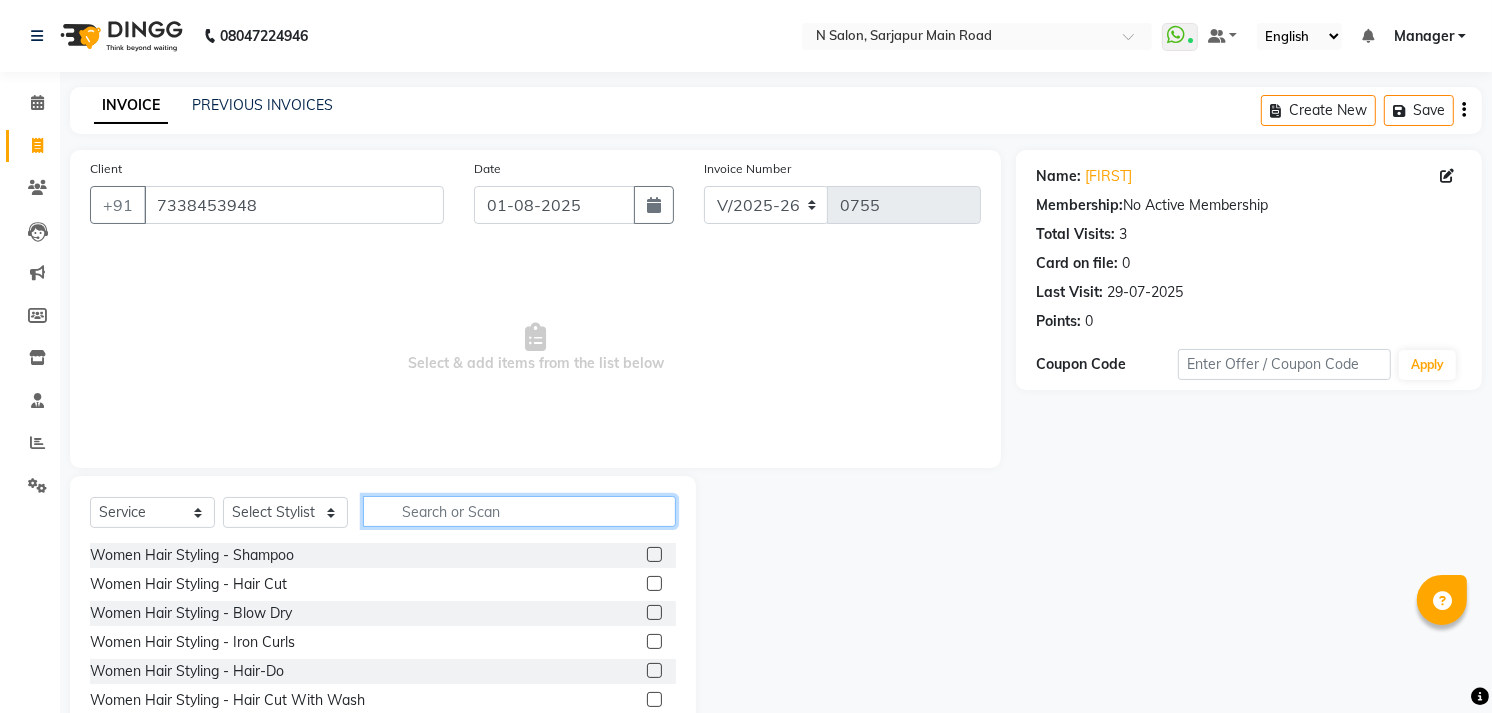 click 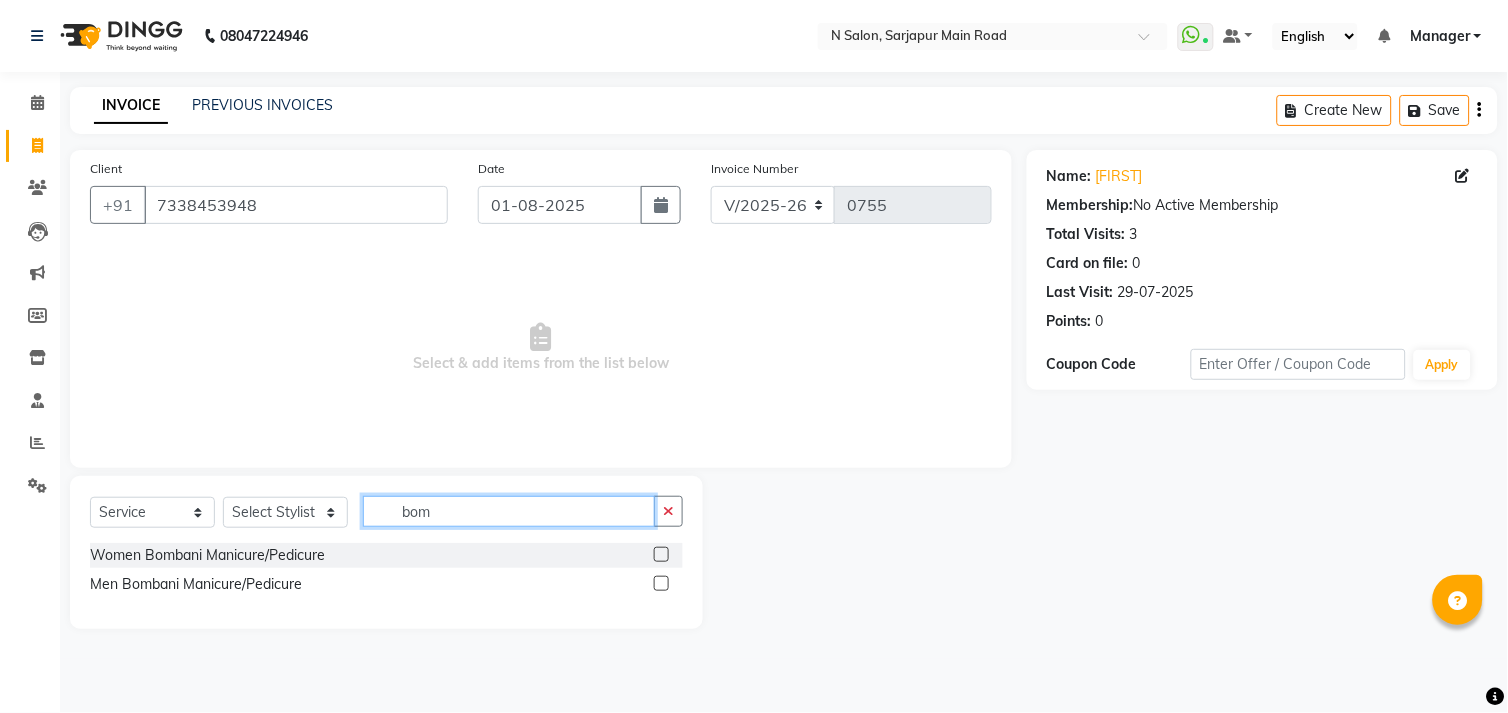 type on "bom" 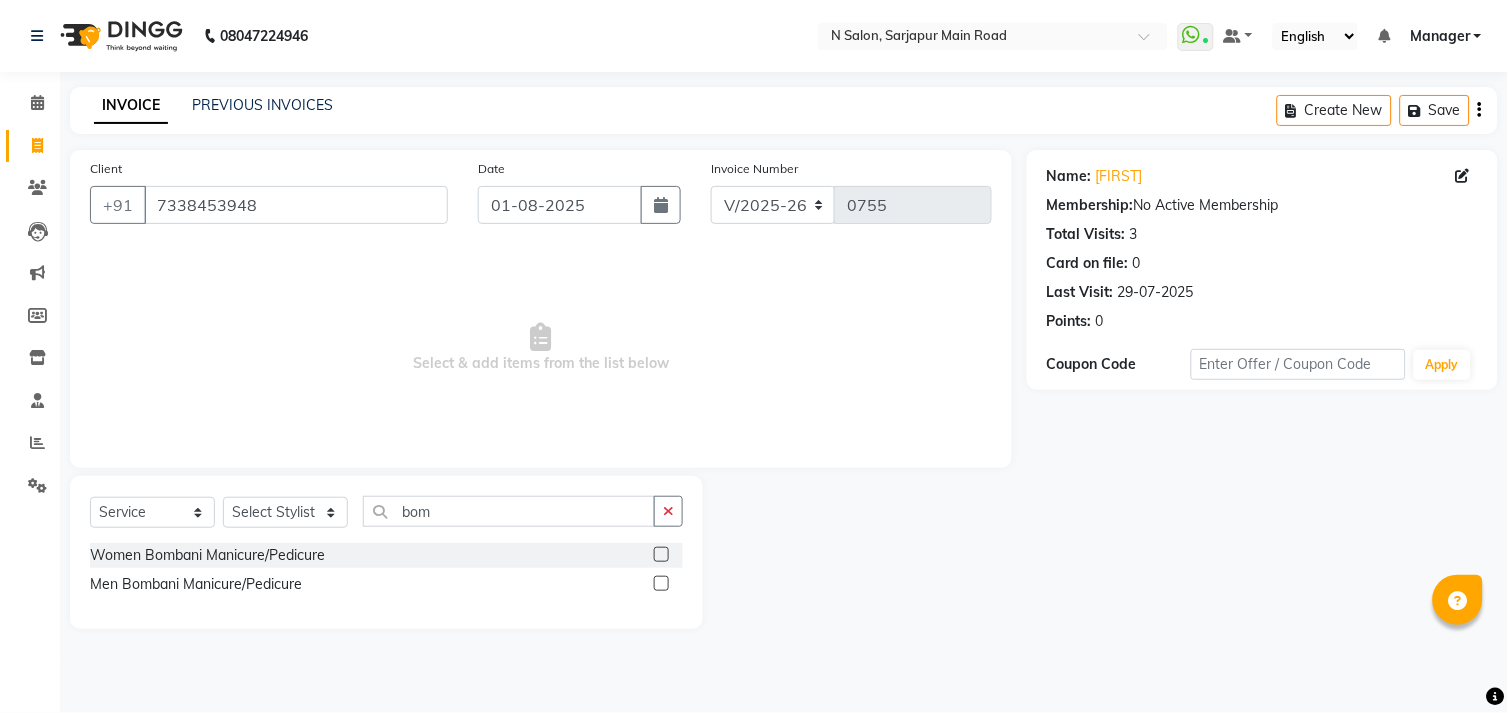 click 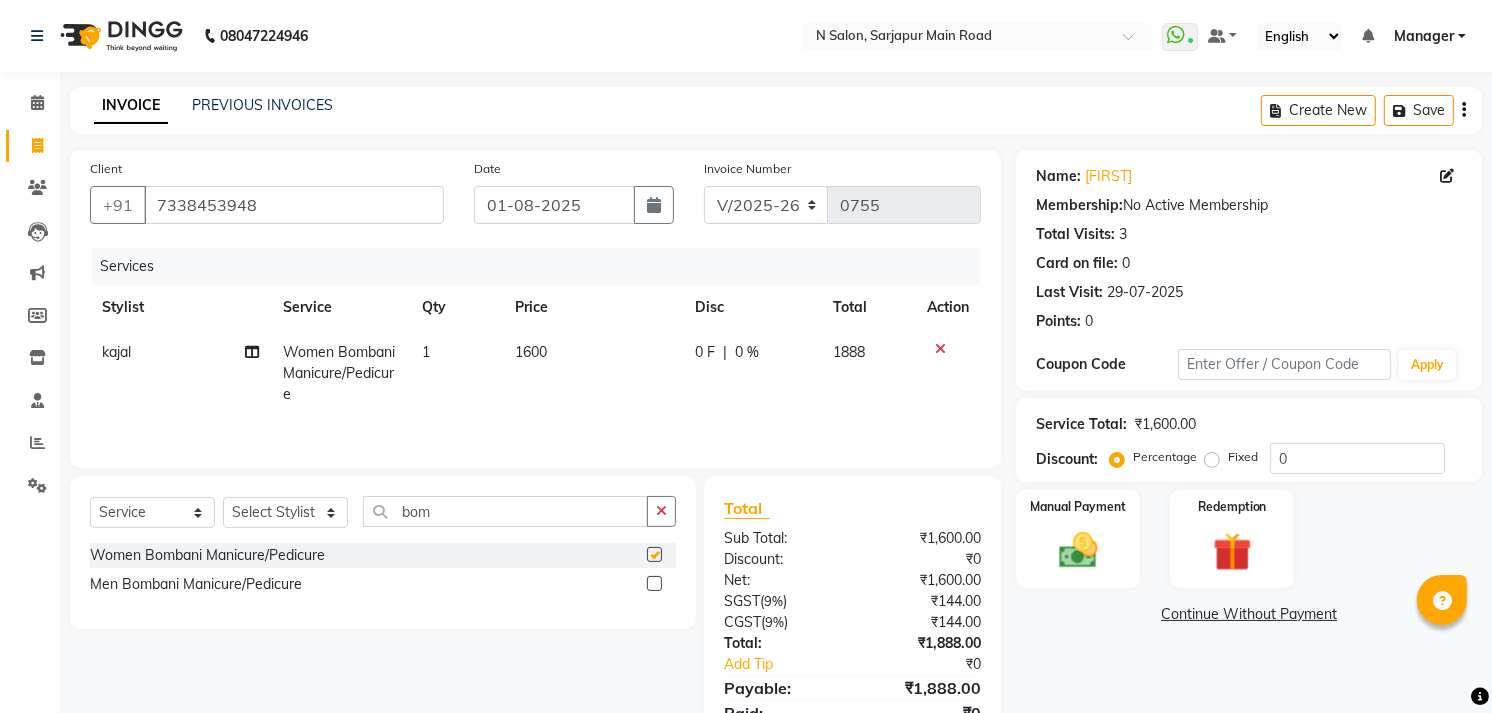 checkbox on "false" 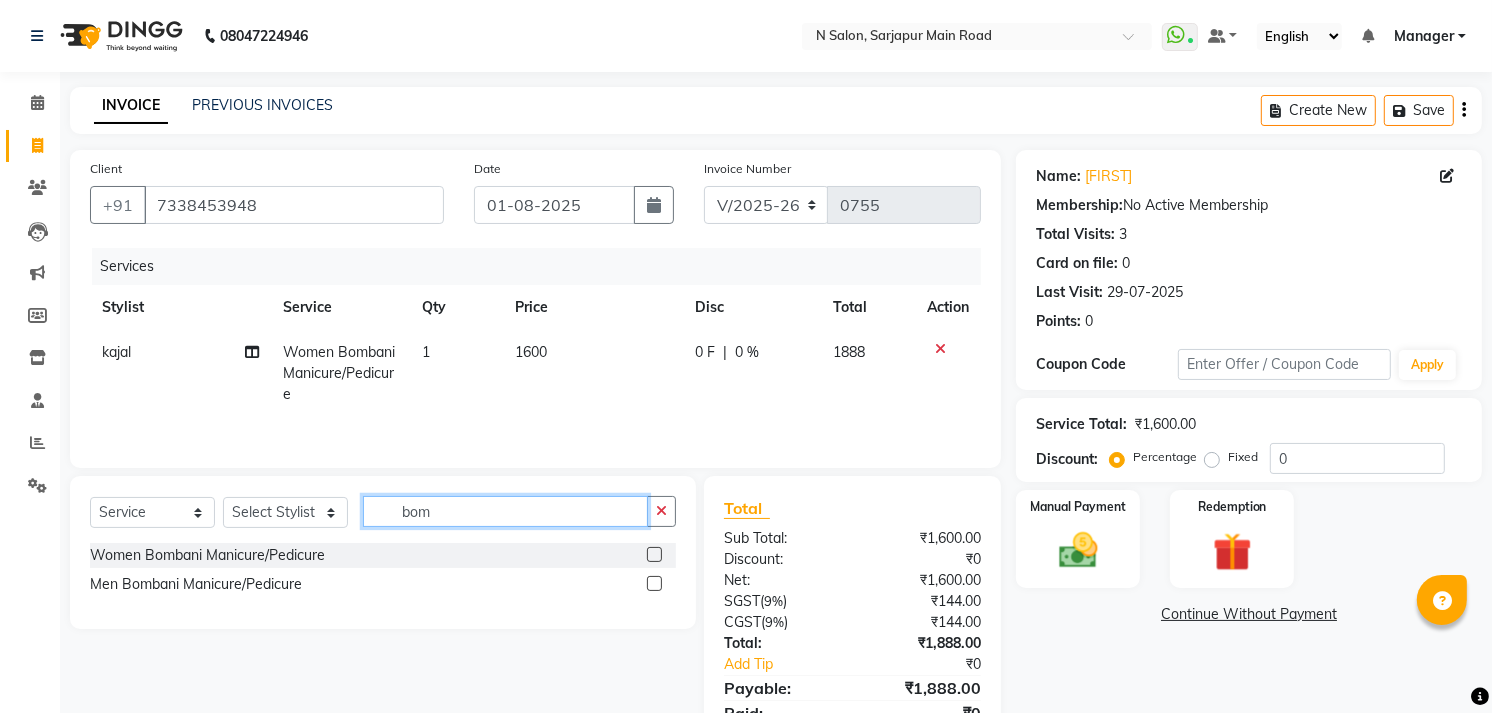 click on "bom" 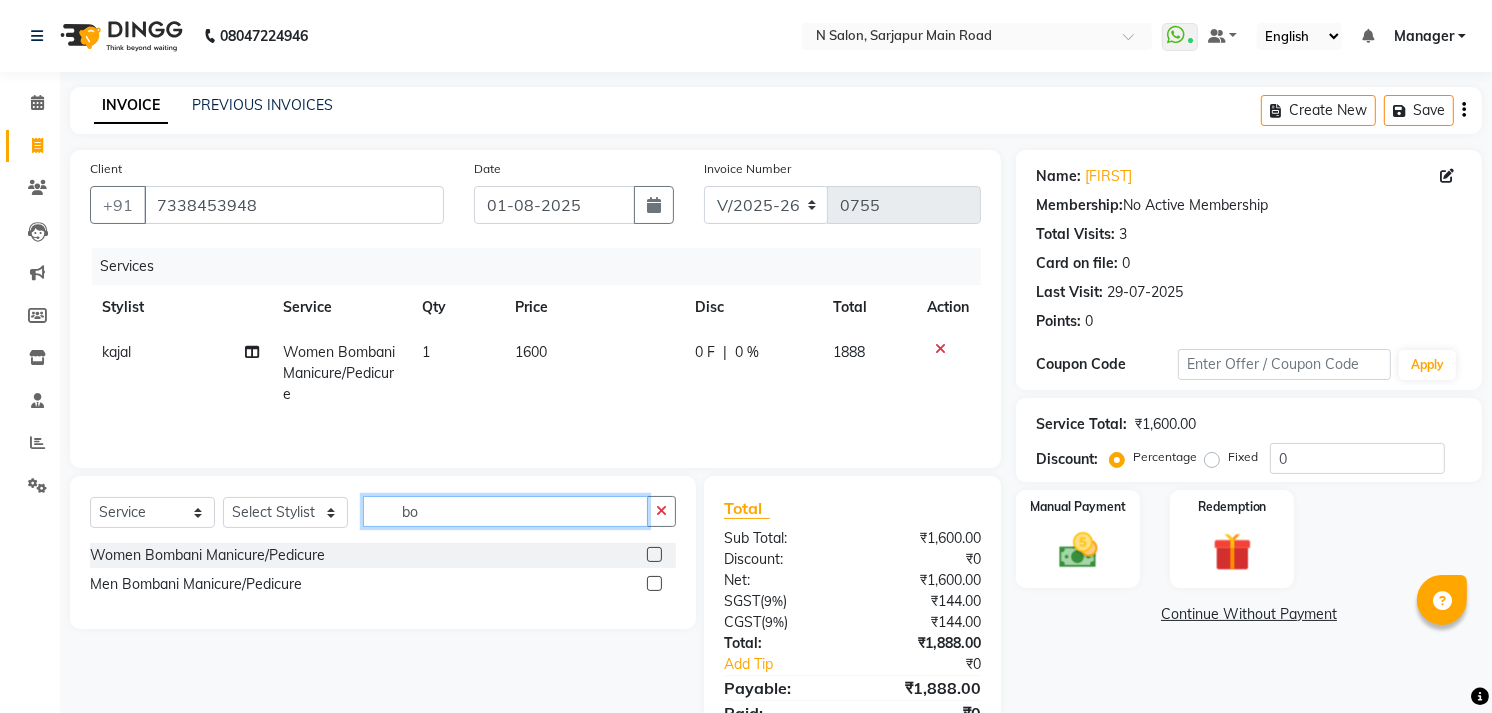 type on "b" 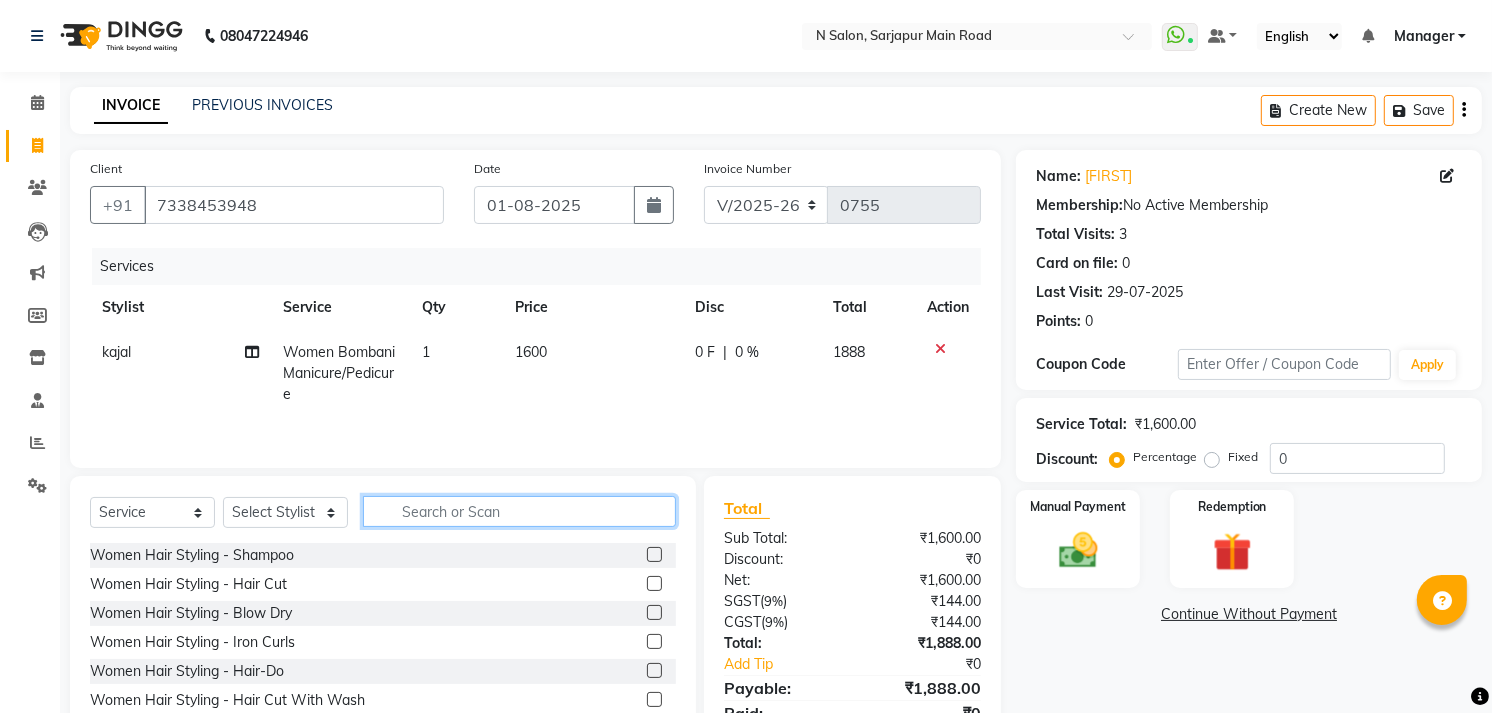 type 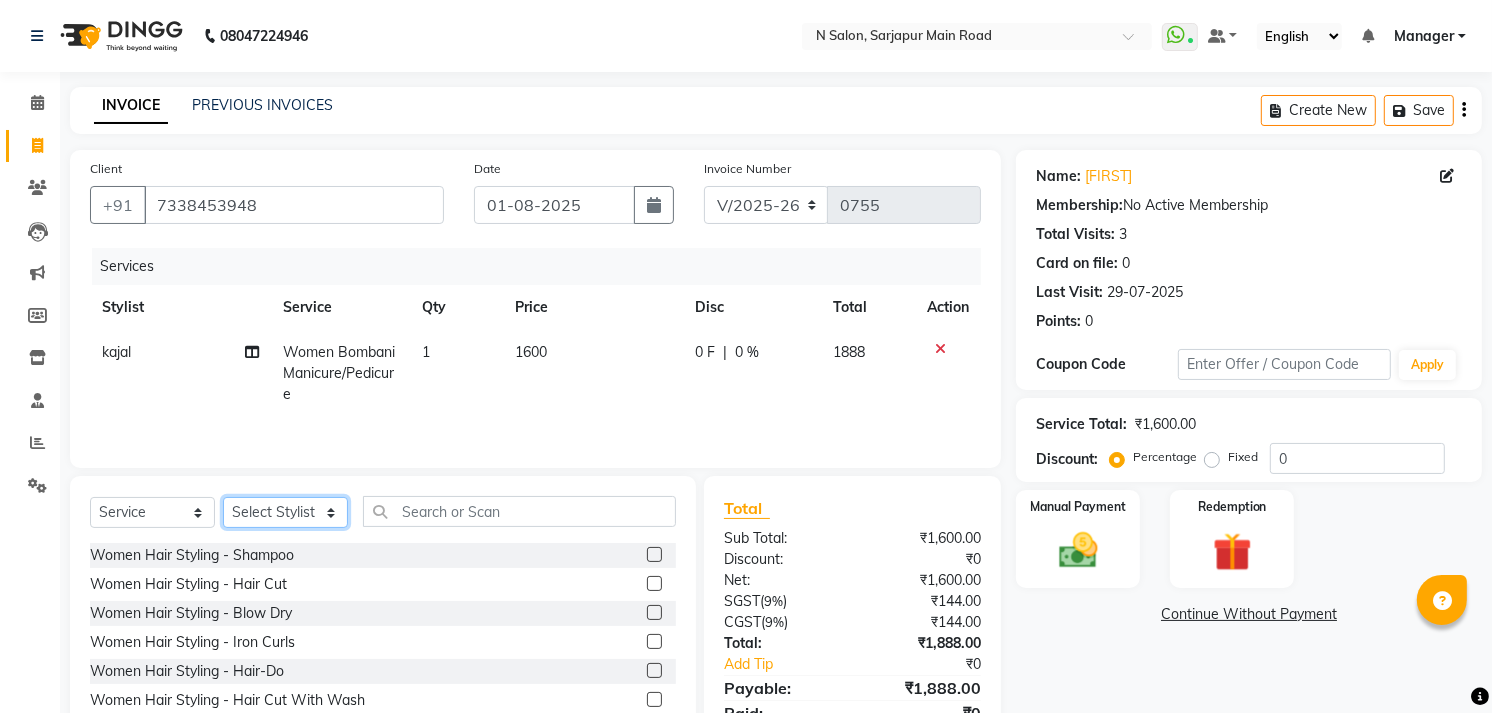 click on "Select Stylist Amgha Arish CHANDU DIPEN kajal kupu  Manager megha Mukul Aggarwal NIRJALA Owner Pankaj Rahul Sir shradha" 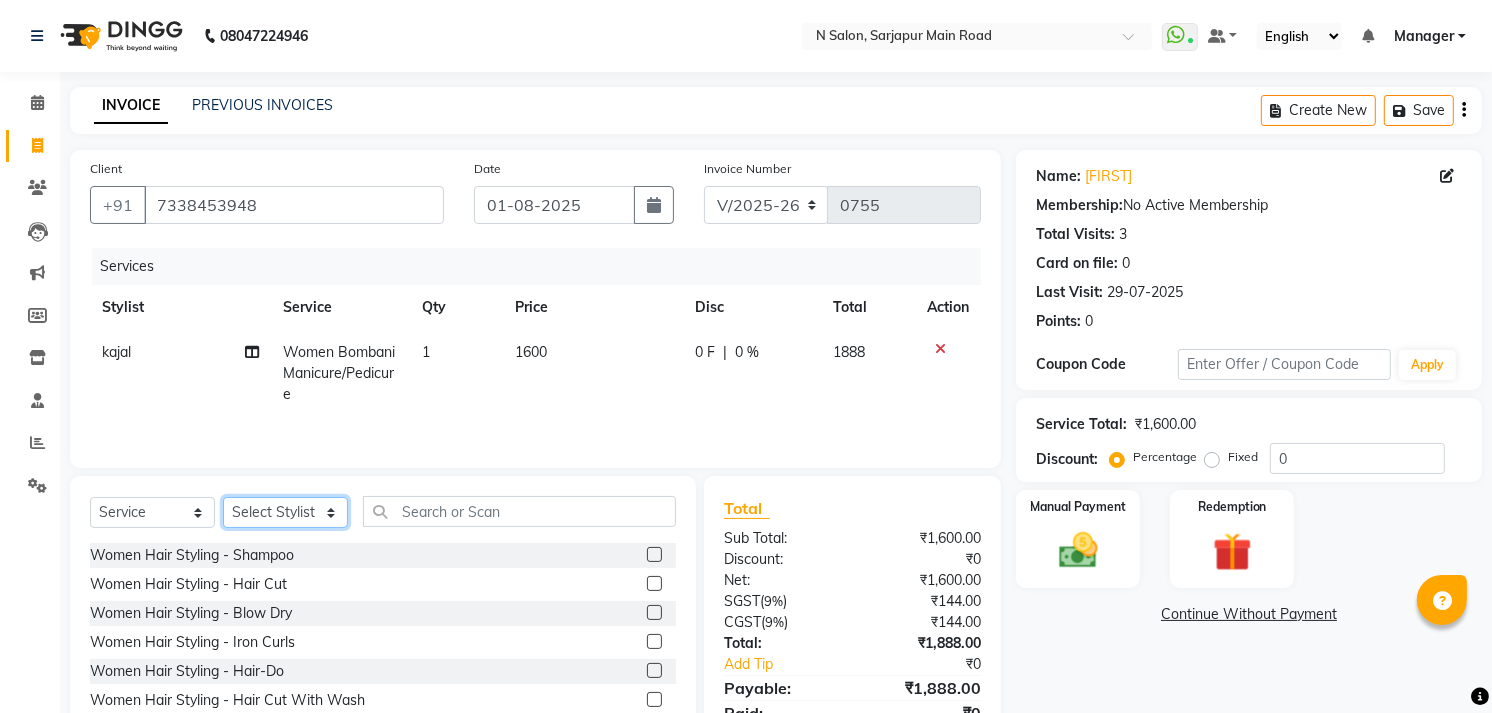 select on "70687" 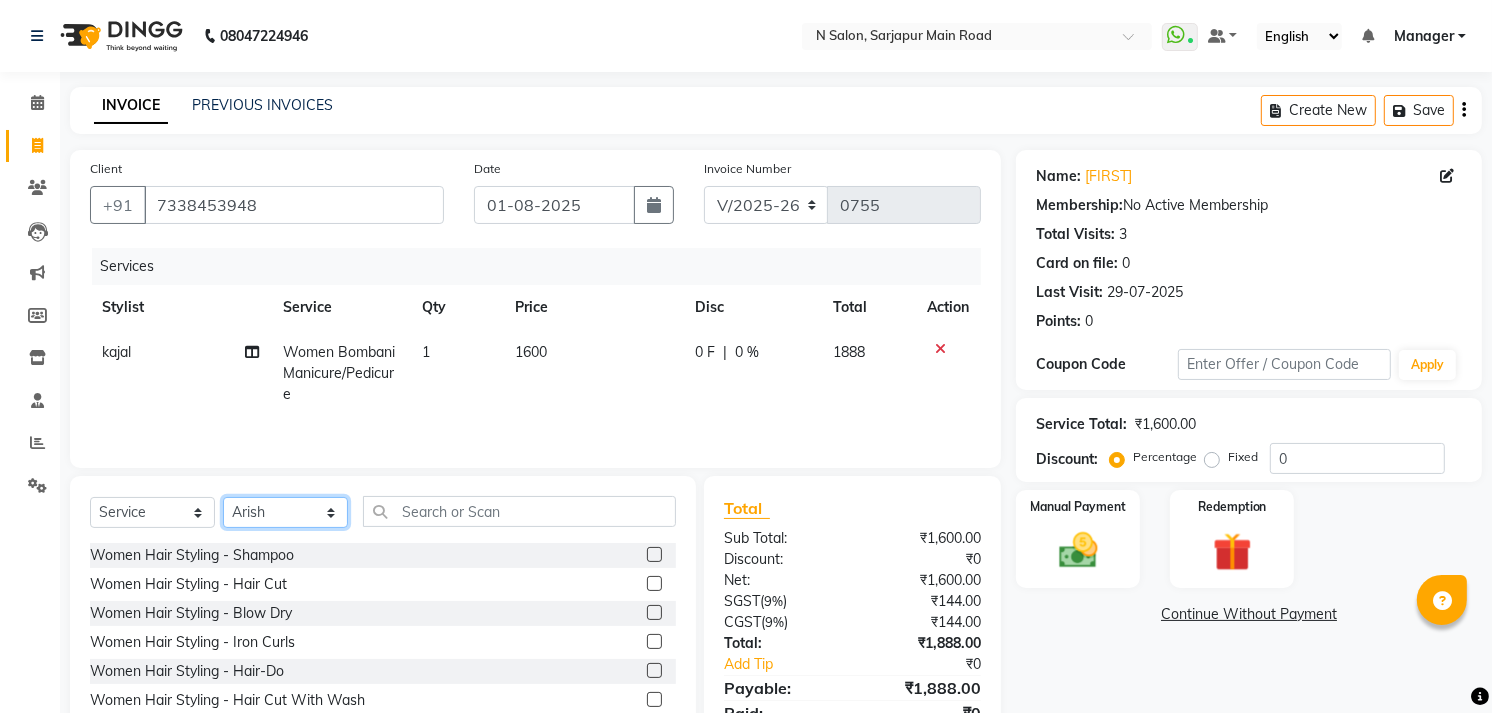 click on "Select Stylist Amgha Arish CHANDU DIPEN kajal kupu  Manager megha Mukul Aggarwal NIRJALA Owner Pankaj Rahul Sir shradha" 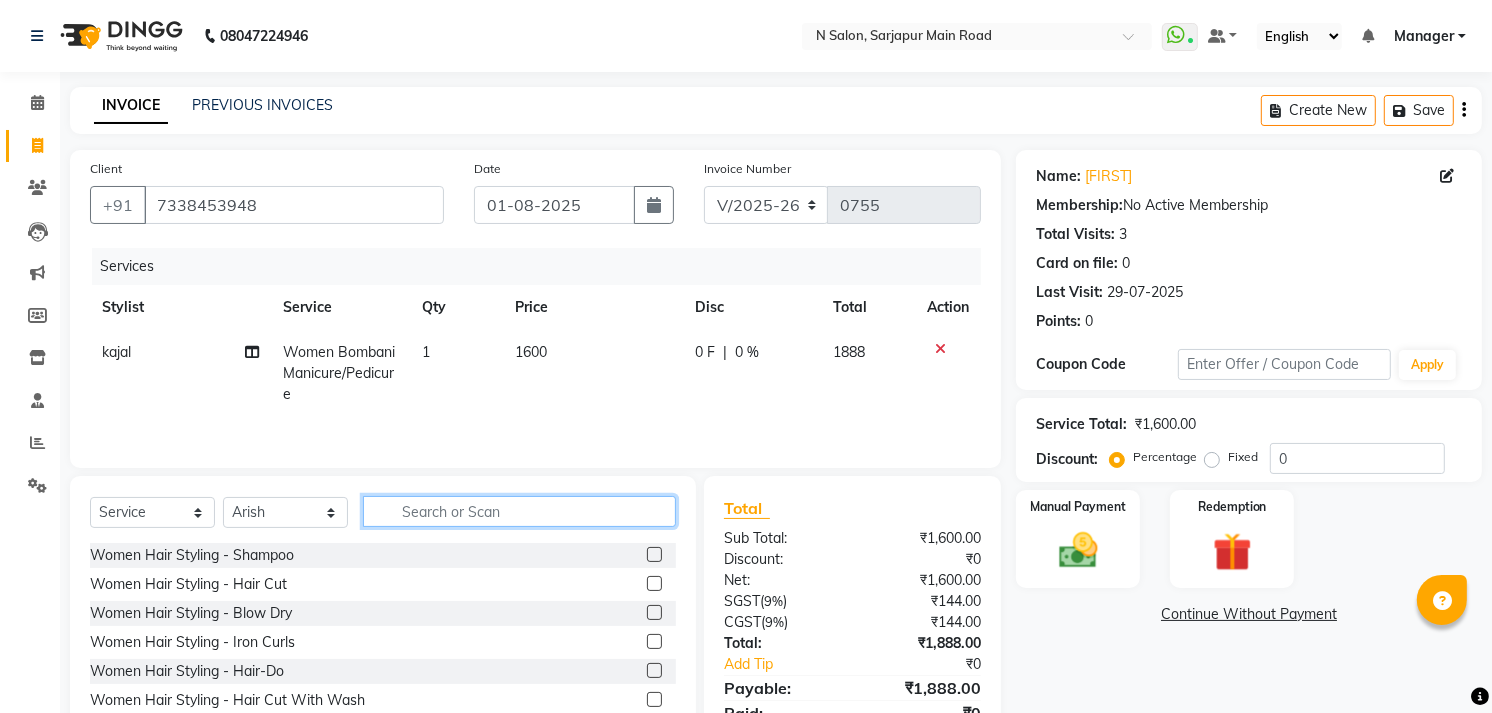 click 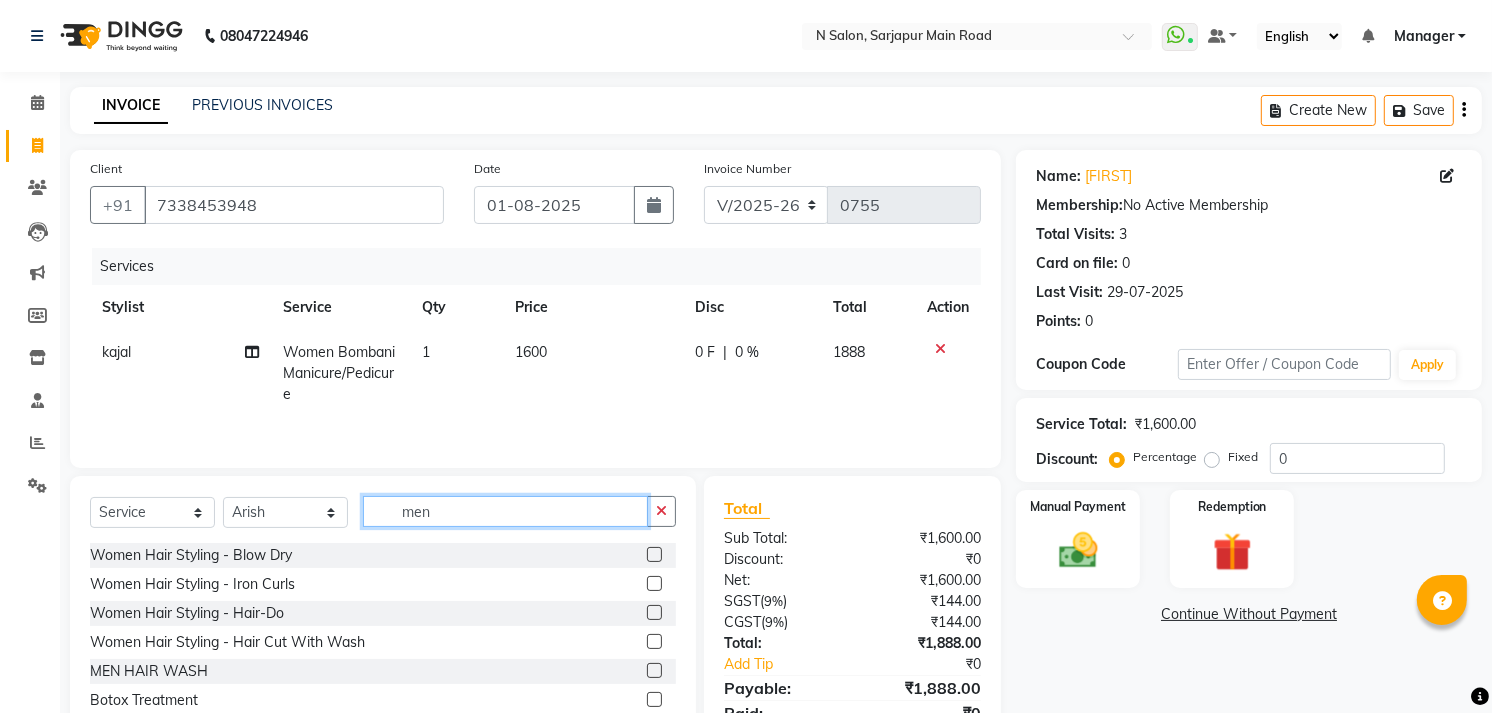 scroll, scrollTop: 111, scrollLeft: 0, axis: vertical 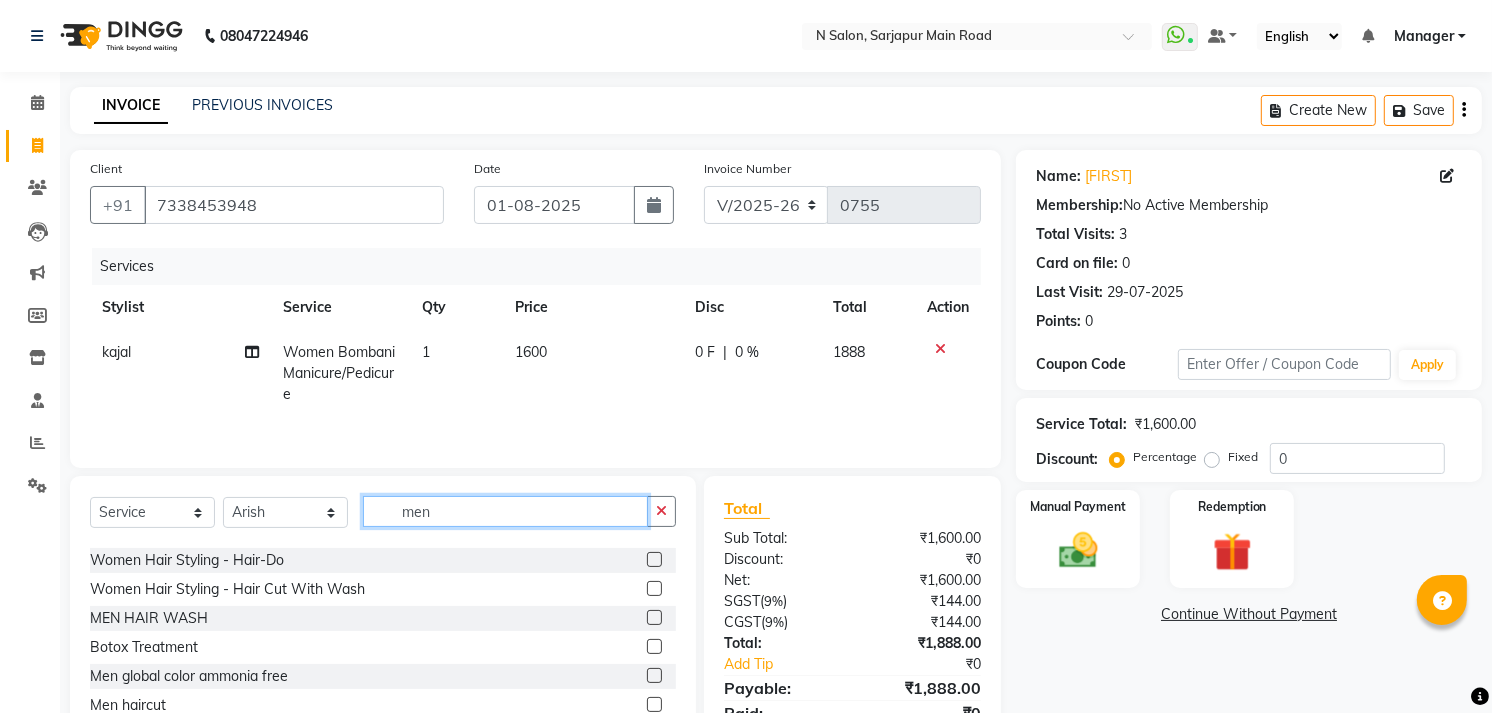 type on "men" 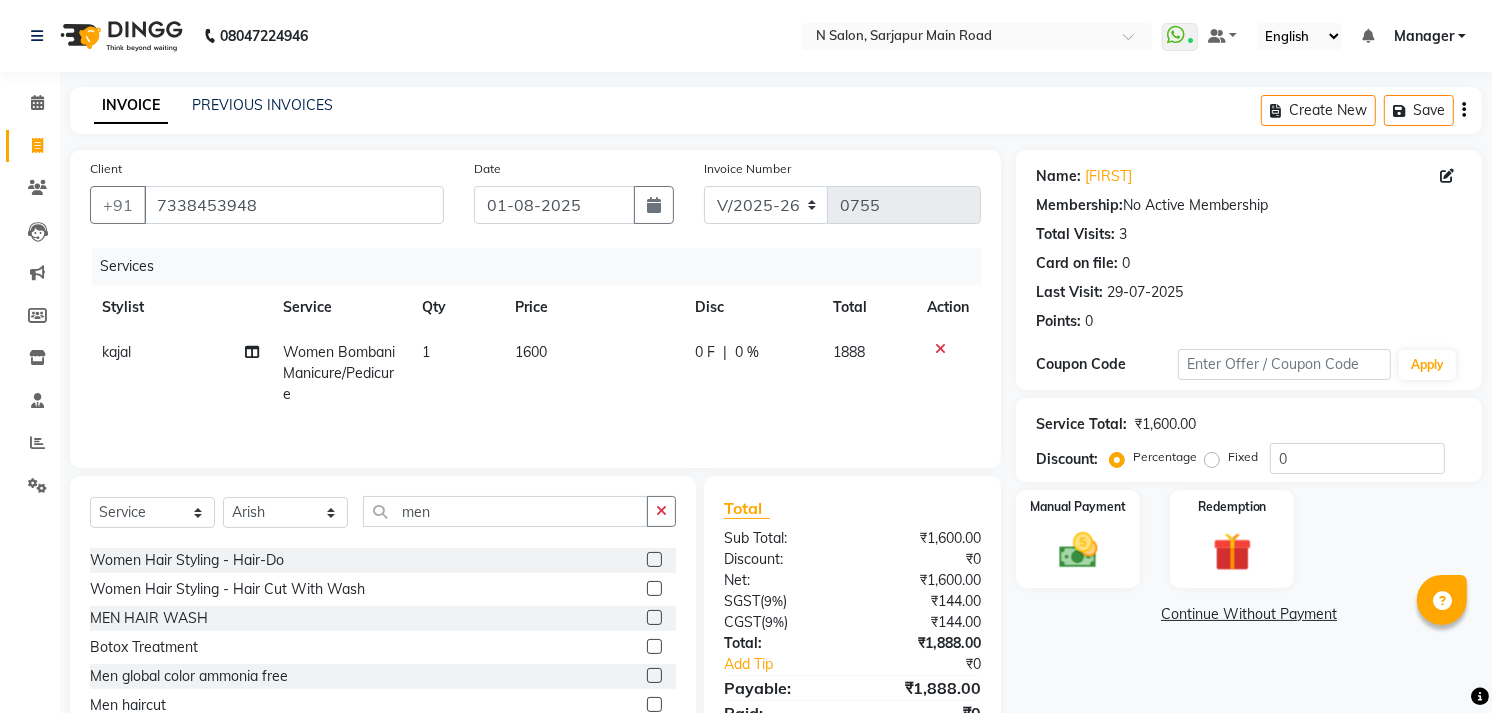 click 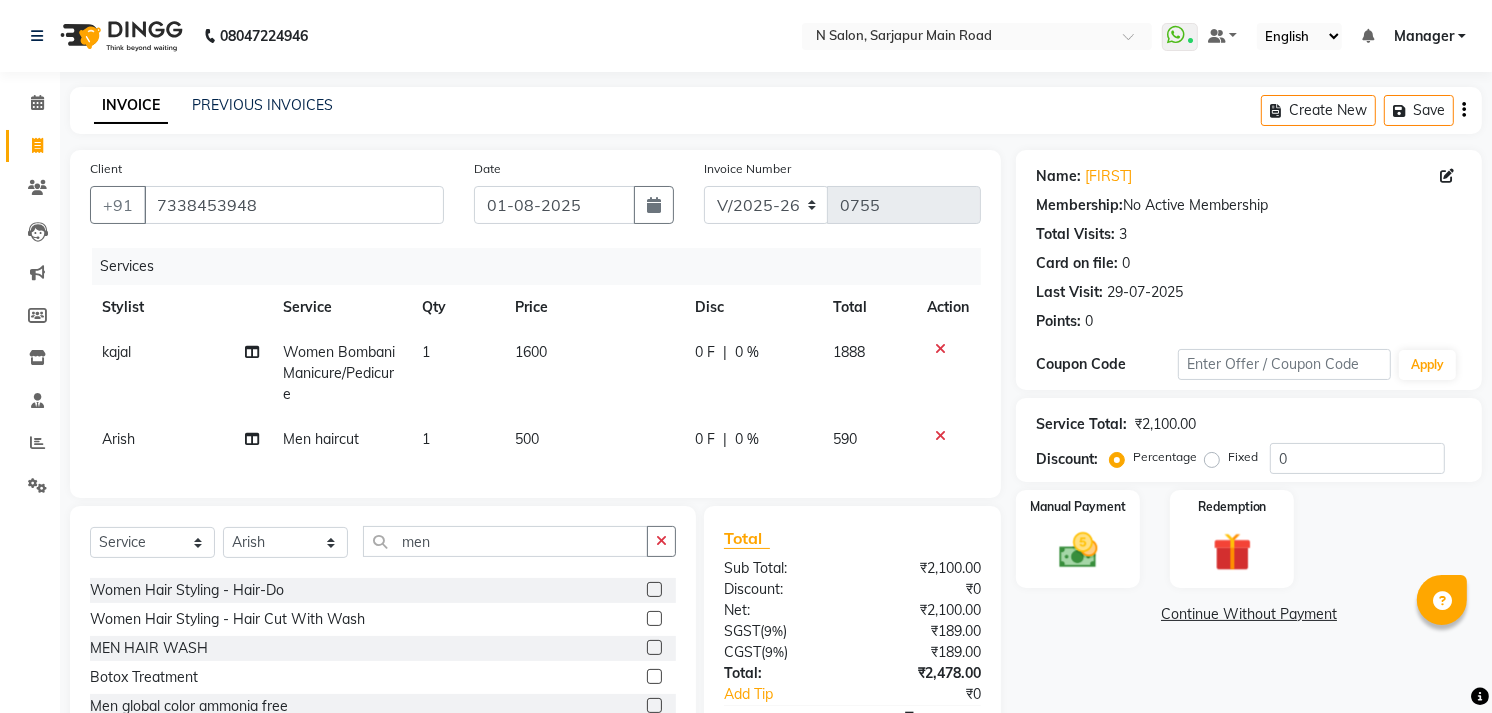 checkbox on "false" 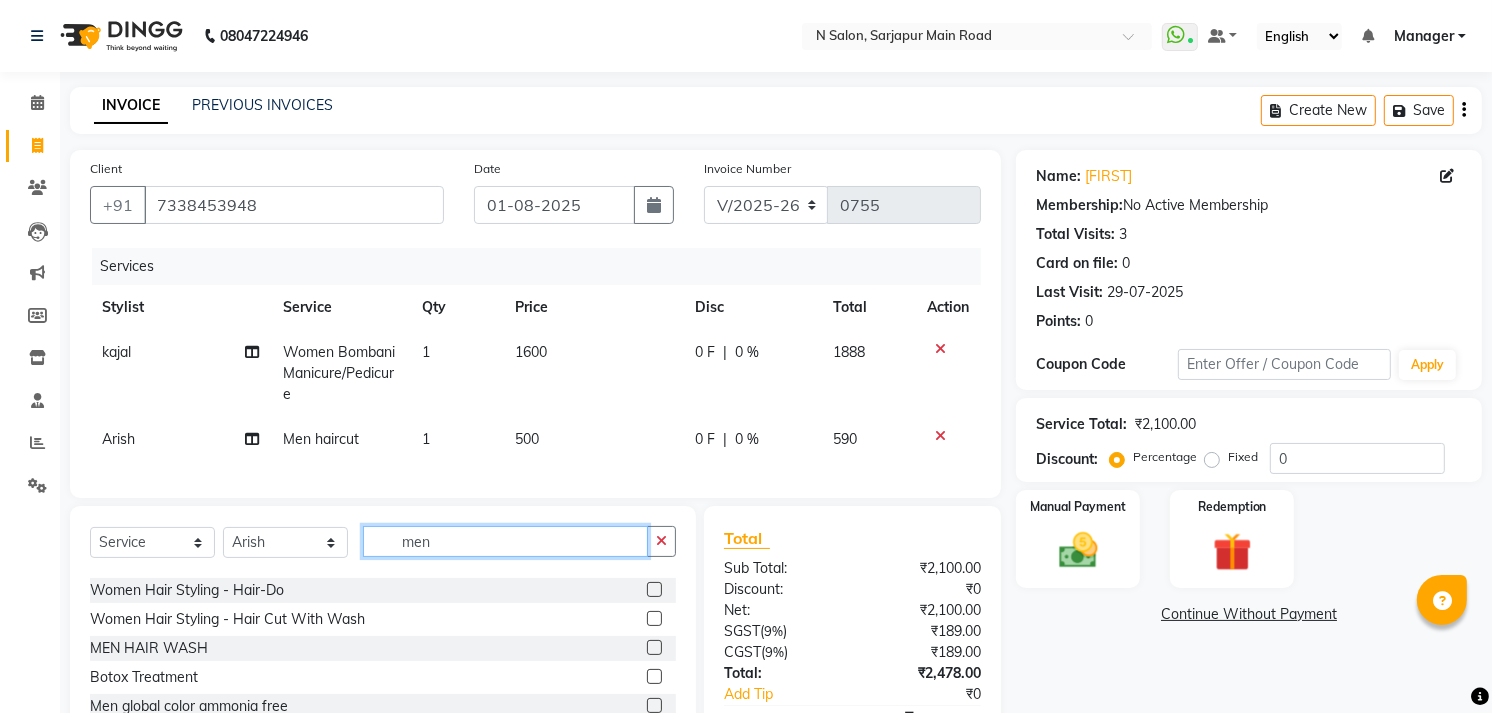 click on "men" 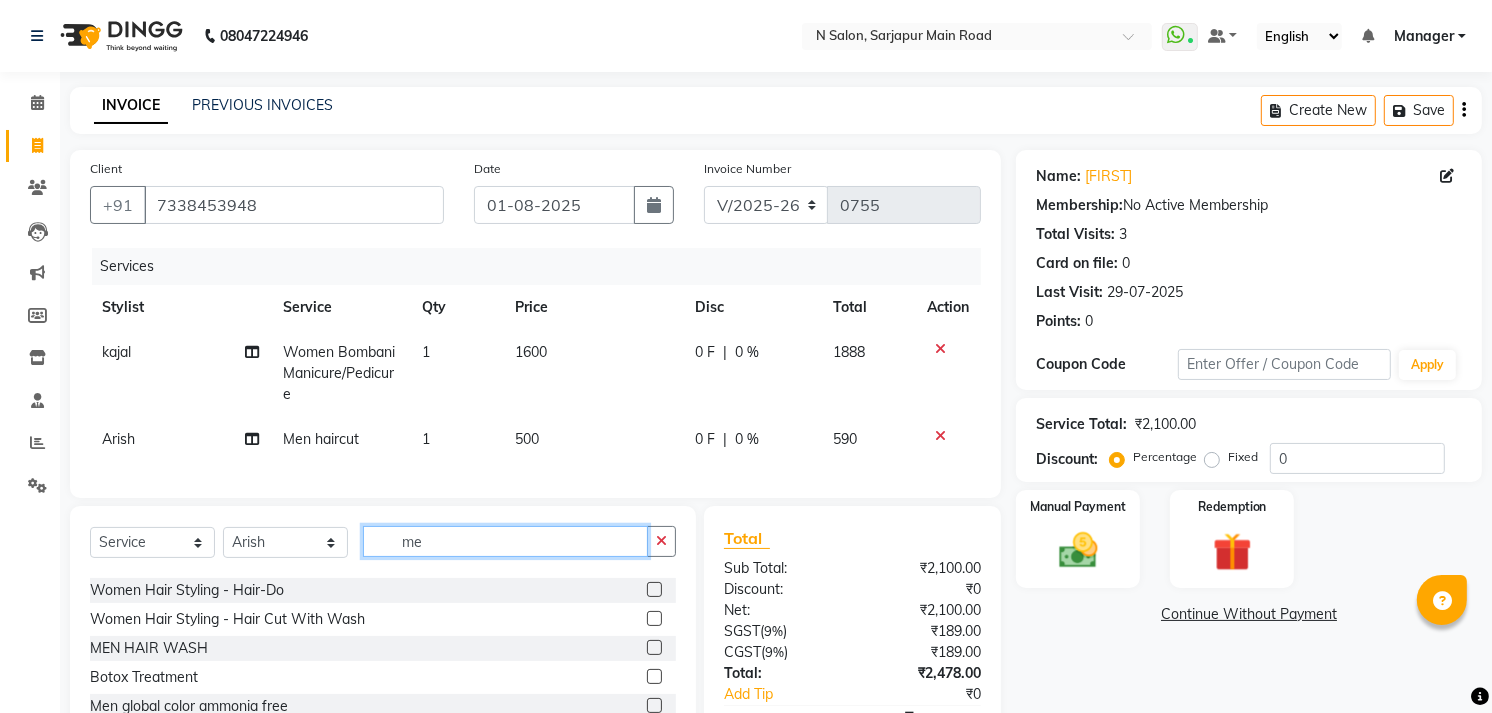 type on "m" 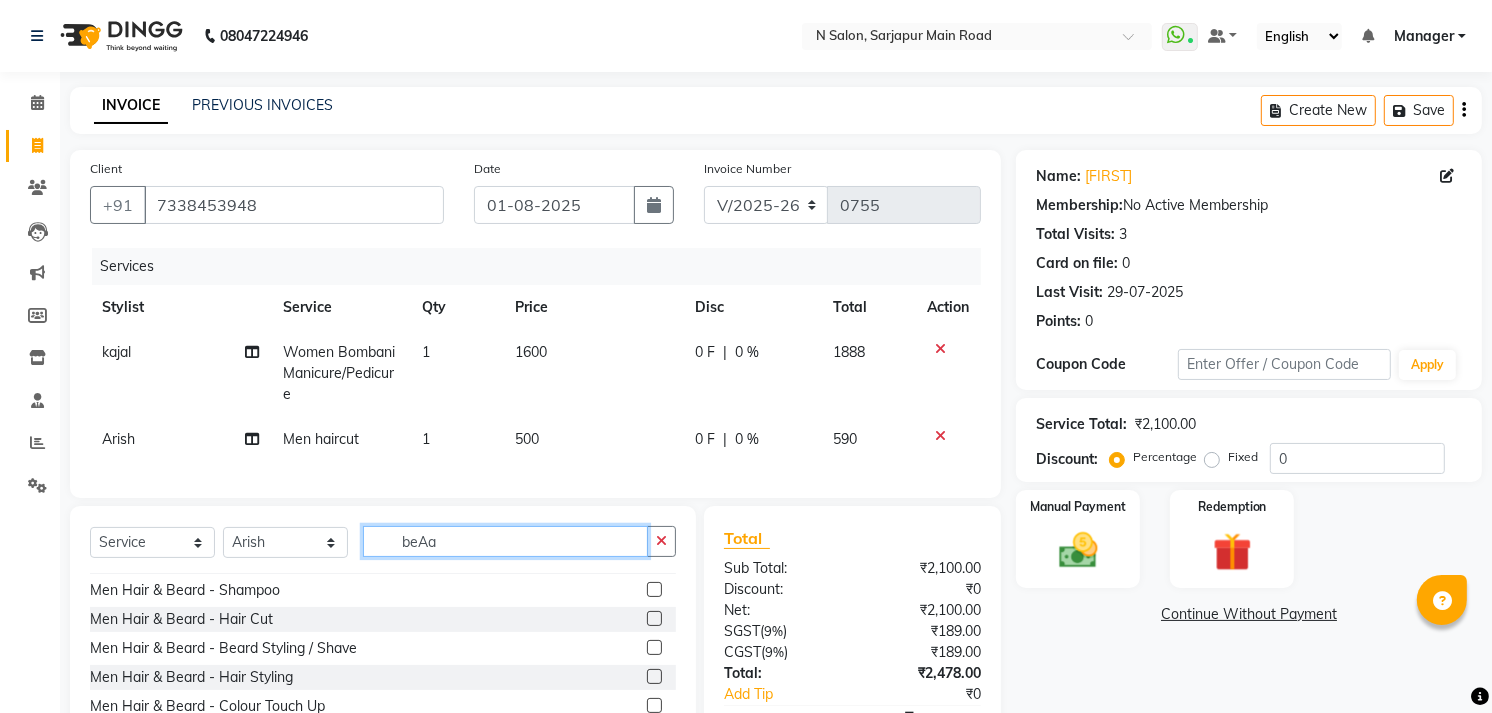 scroll, scrollTop: 0, scrollLeft: 0, axis: both 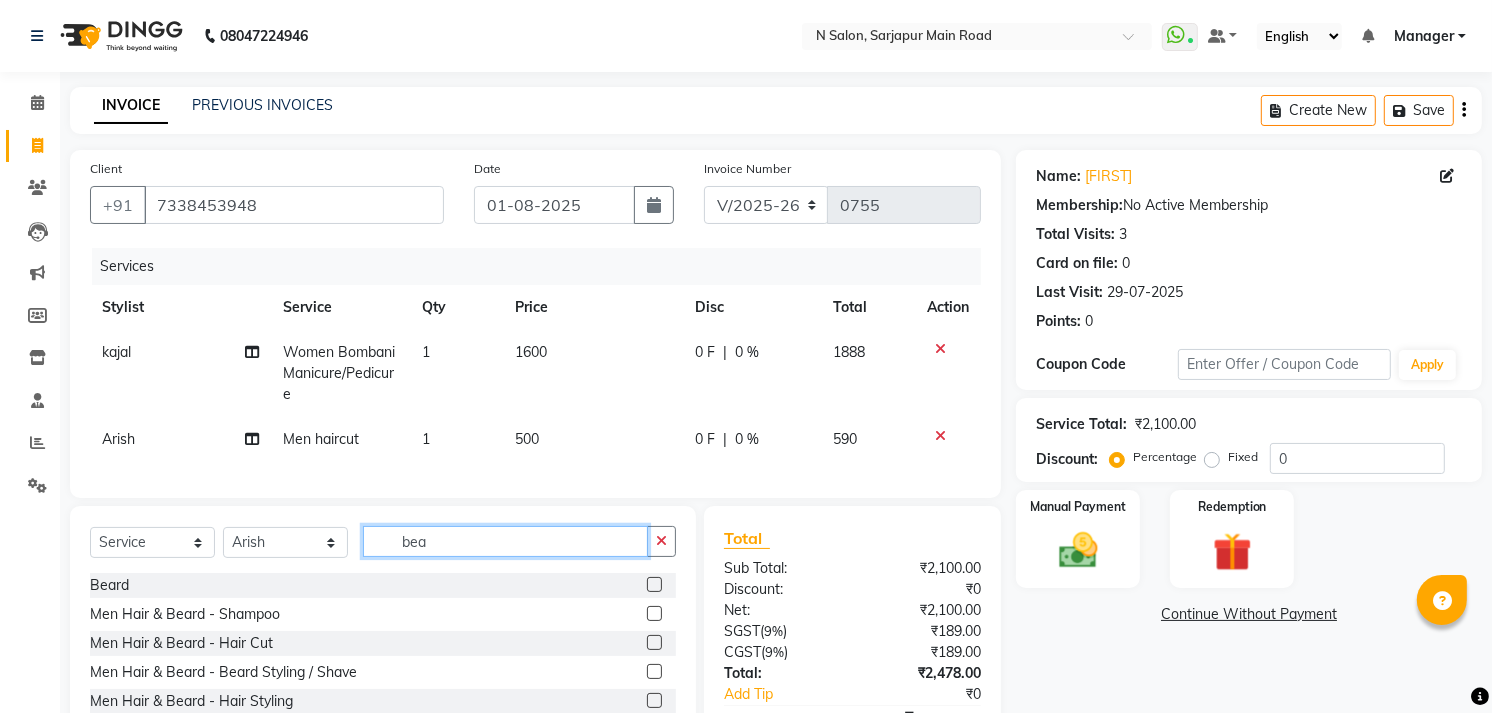 type on "bea" 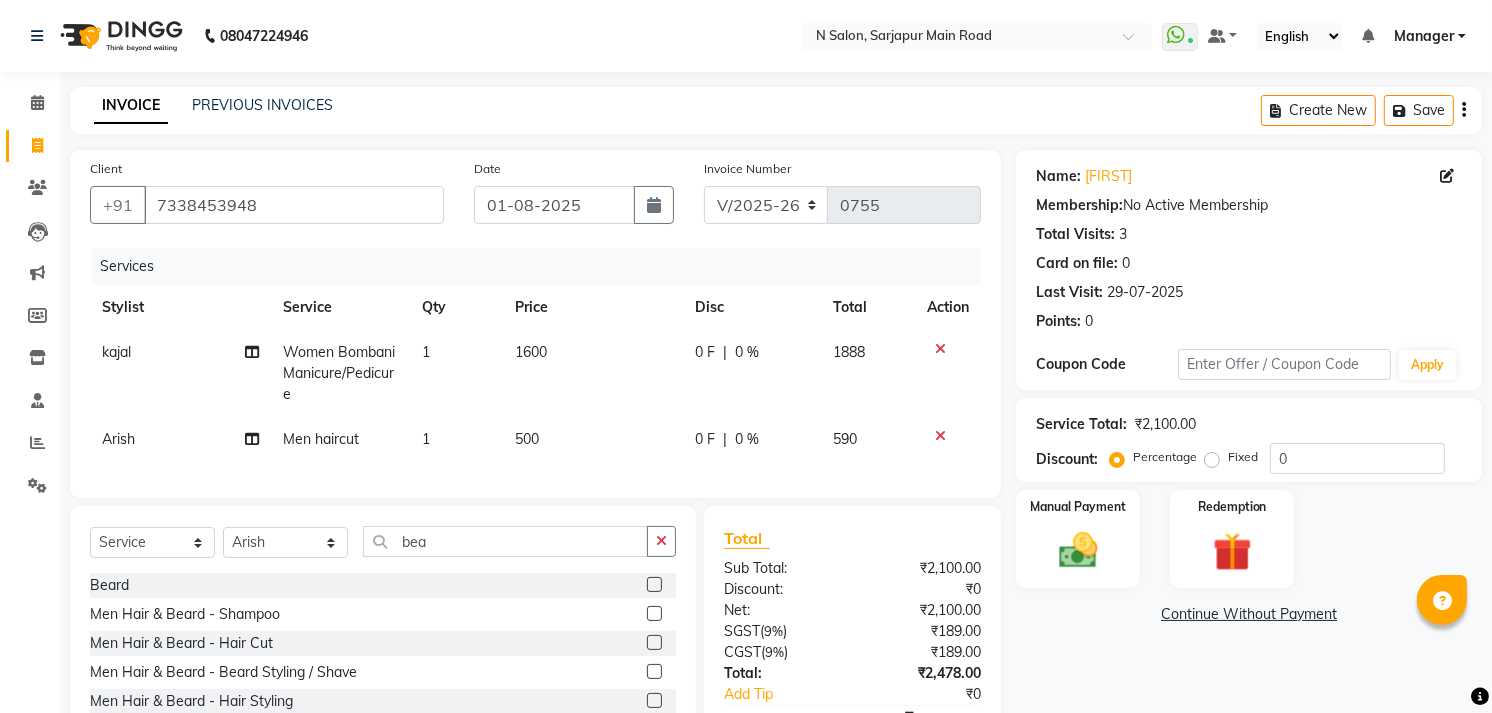 click 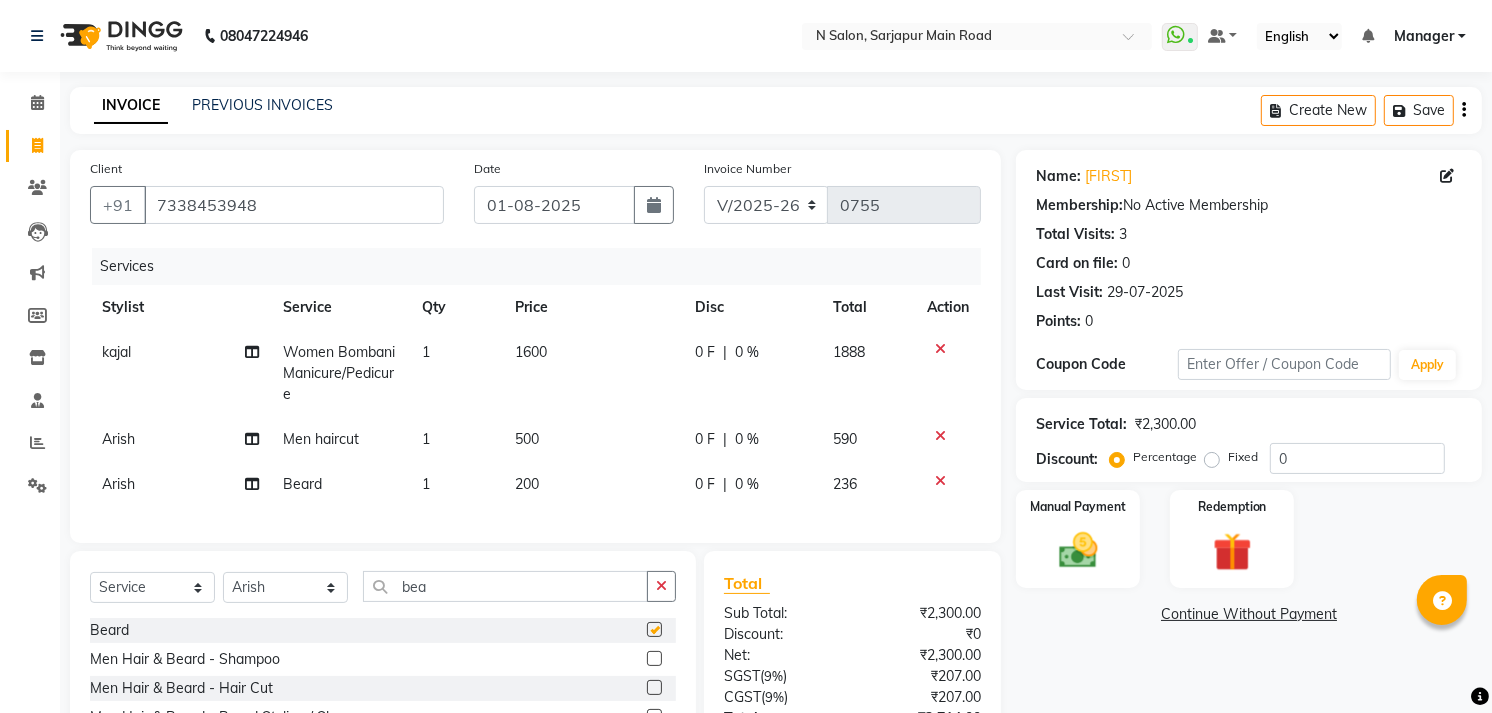 checkbox on "false" 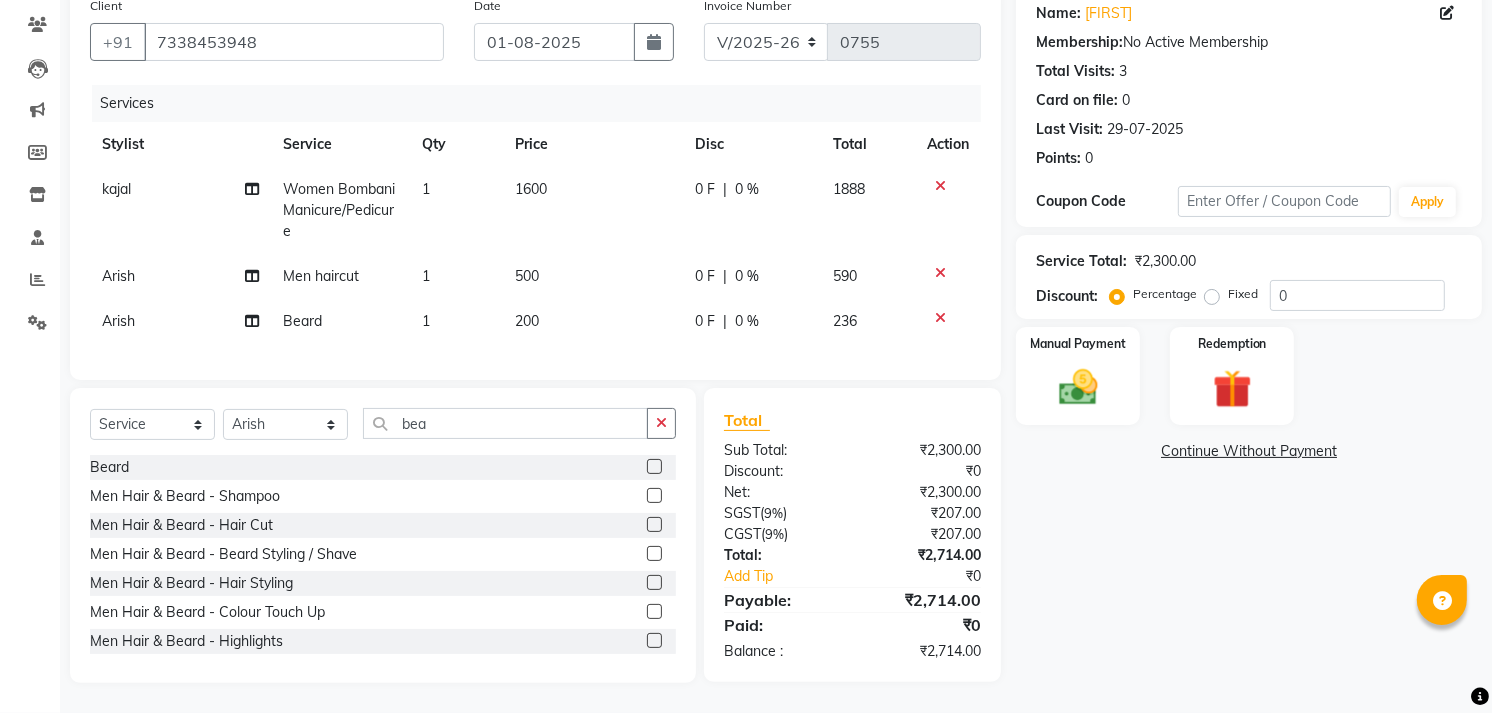scroll, scrollTop: 180, scrollLeft: 0, axis: vertical 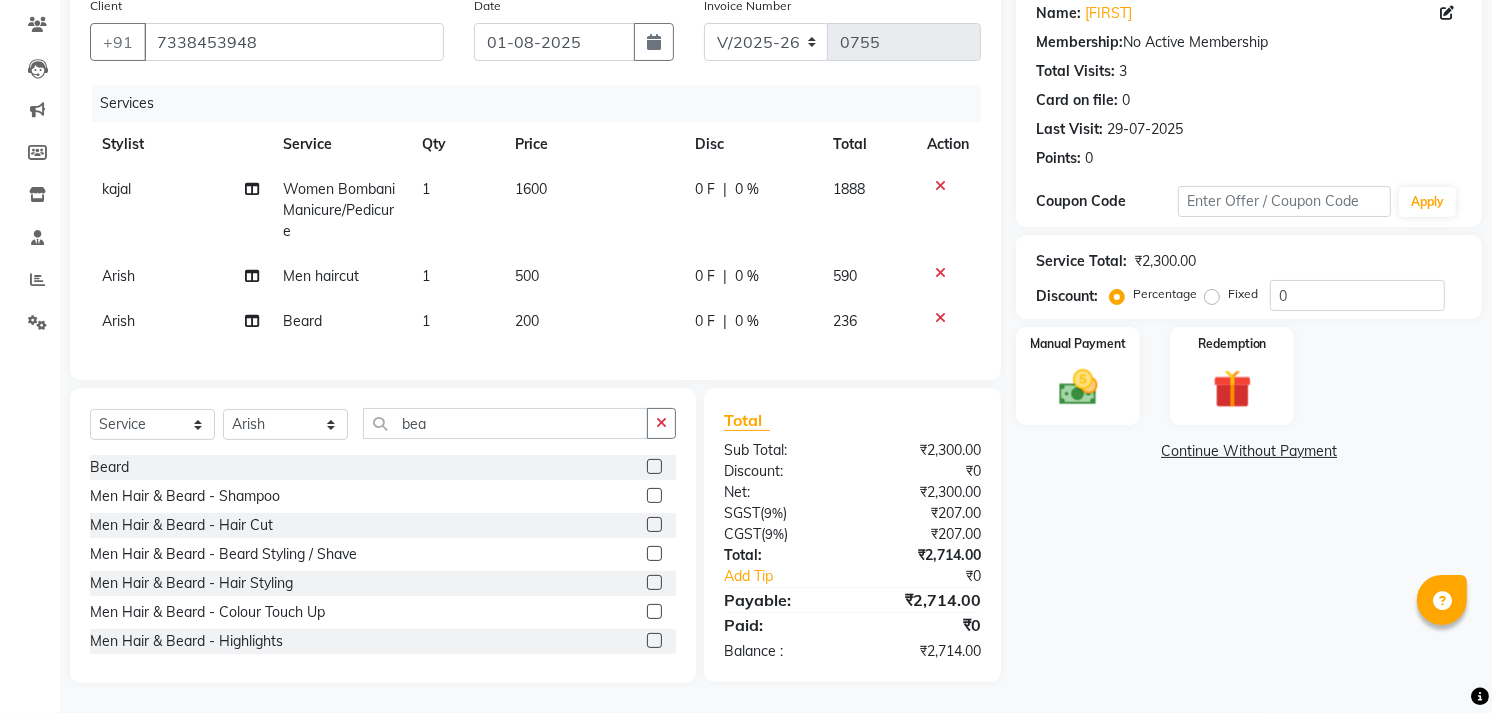 click on "200" 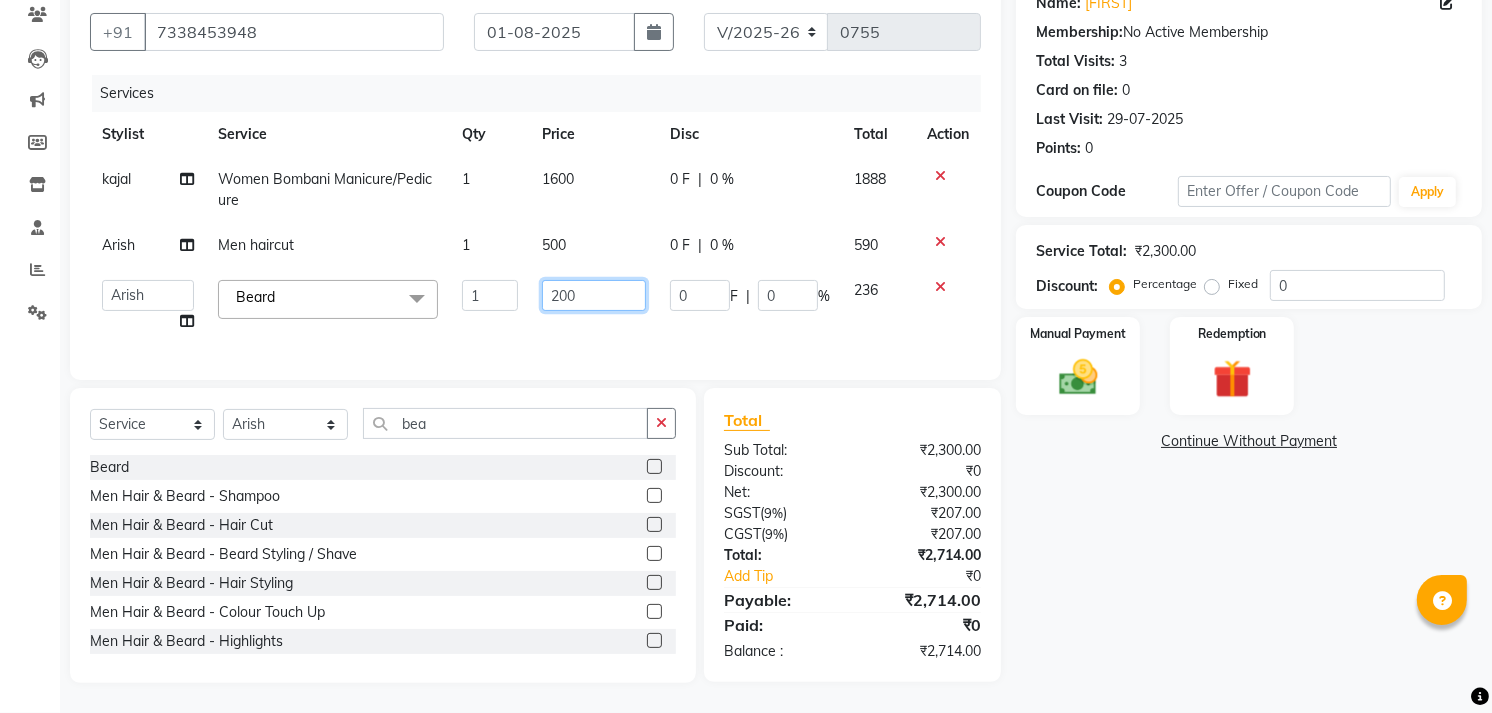 click on "200" 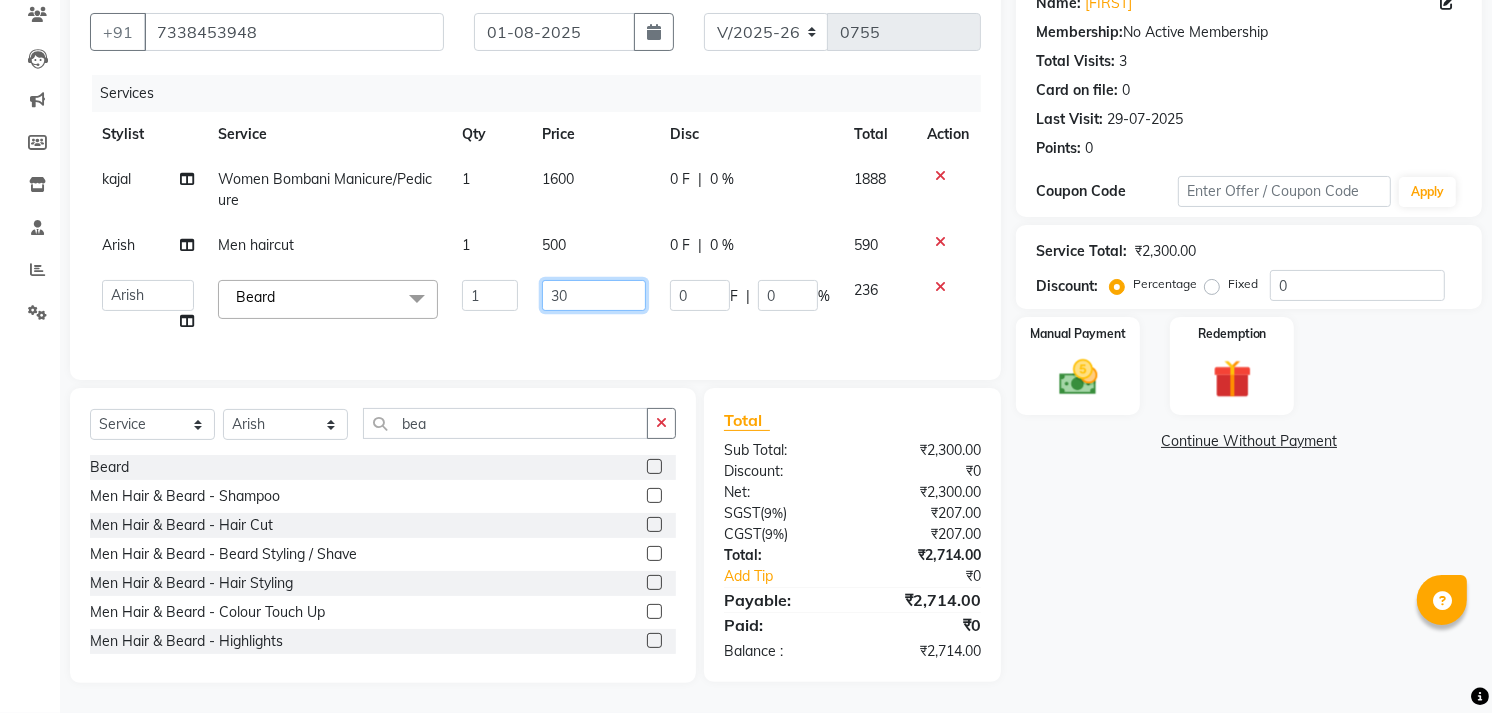 type on "350" 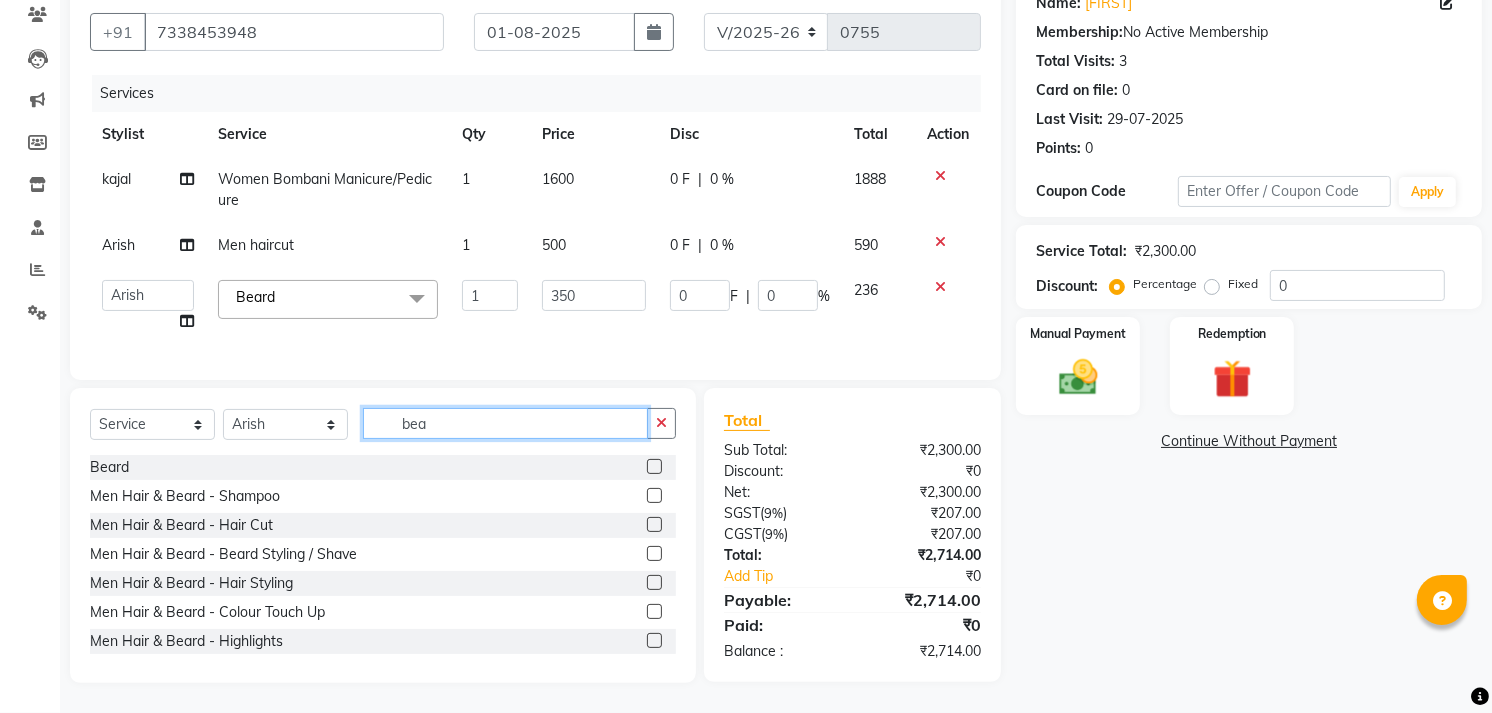 click on "bea" 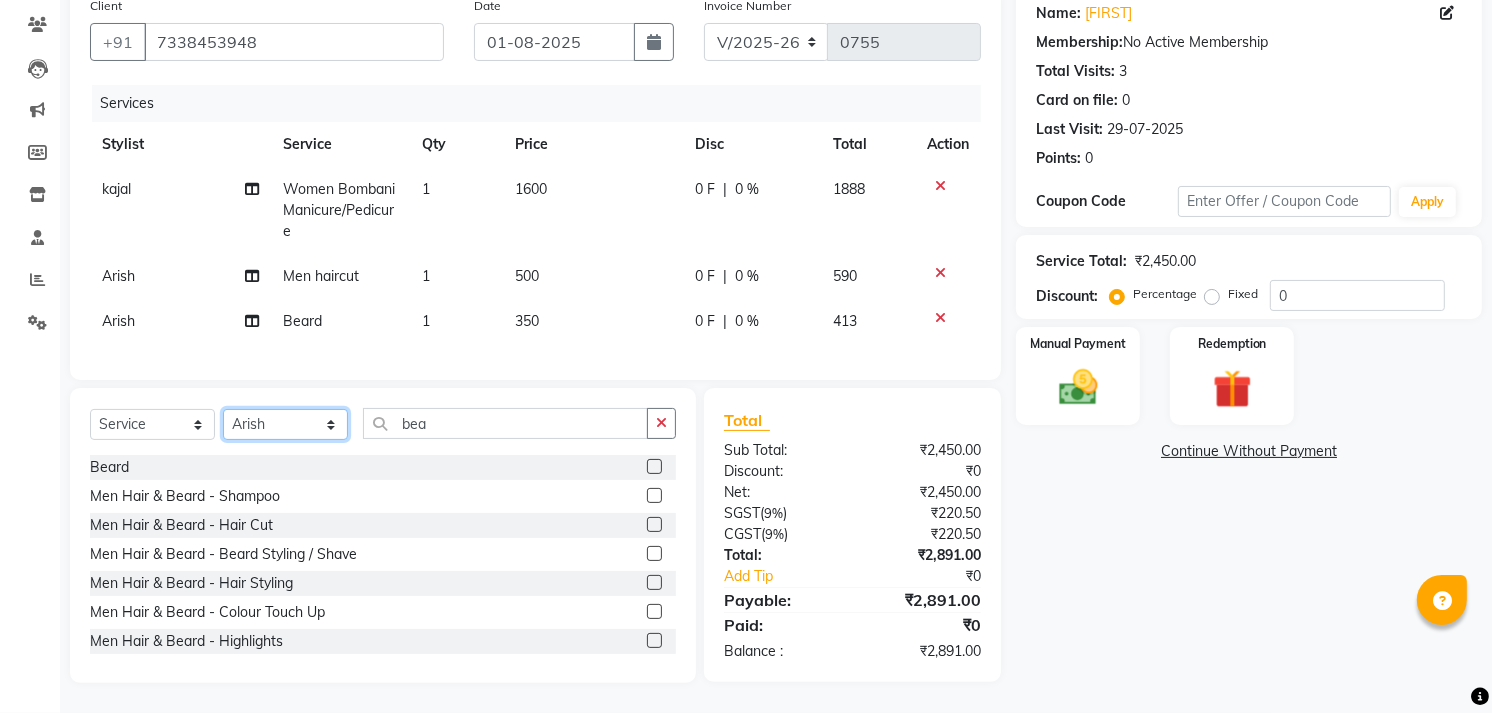 click on "Select Stylist Amgha Arish CHANDU DIPEN kajal kupu  Manager megha Mukul Aggarwal NIRJALA Owner Pankaj Rahul Sir shradha" 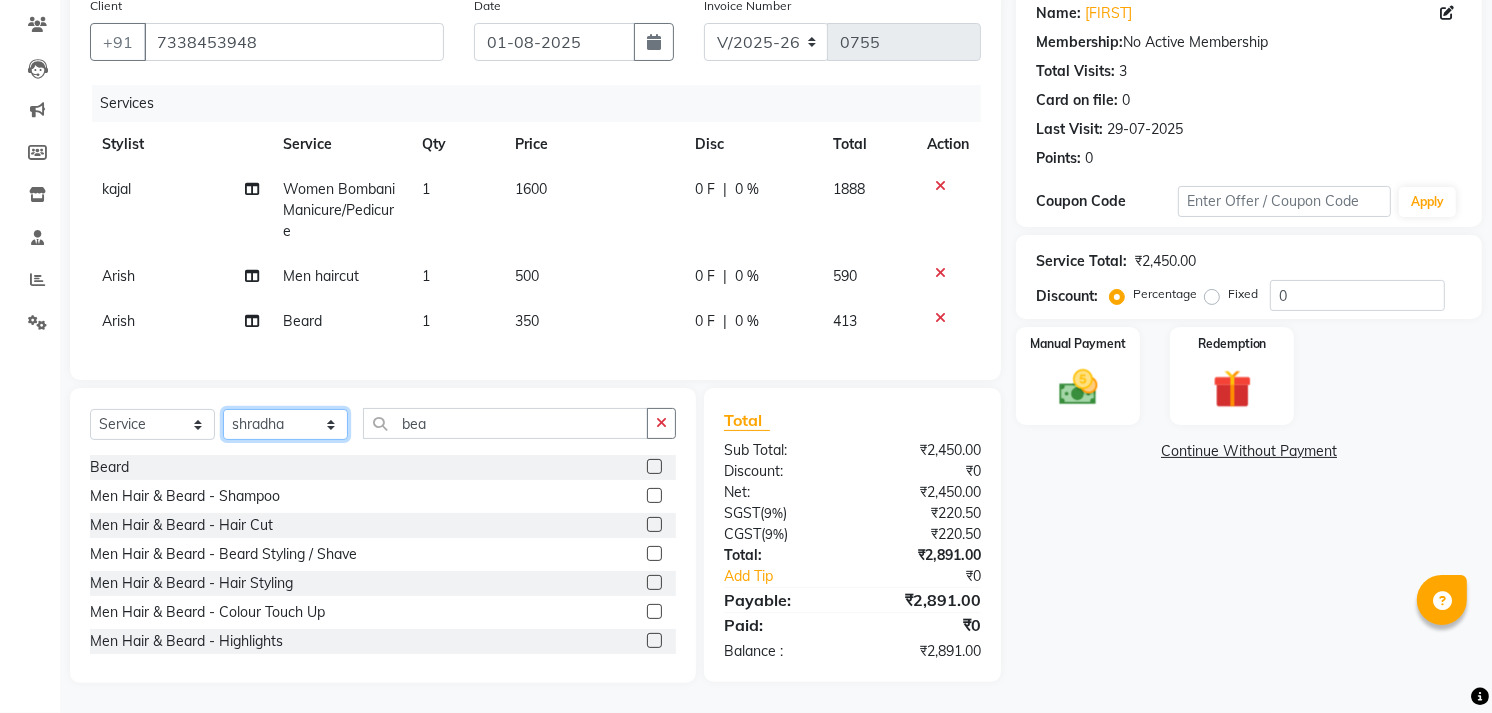 click on "Select Stylist Amgha Arish CHANDU DIPEN kajal kupu  Manager megha Mukul Aggarwal NIRJALA Owner Pankaj Rahul Sir shradha" 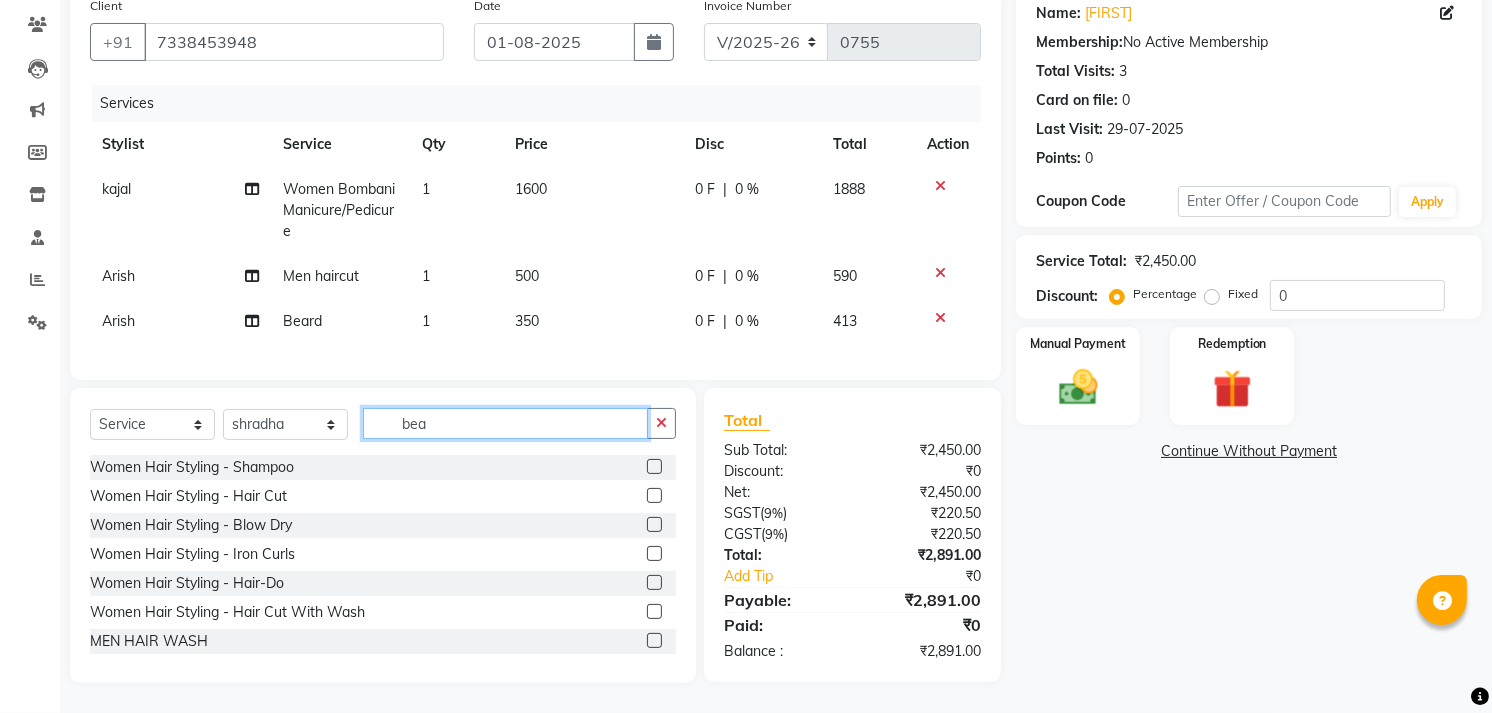 click on "bea" 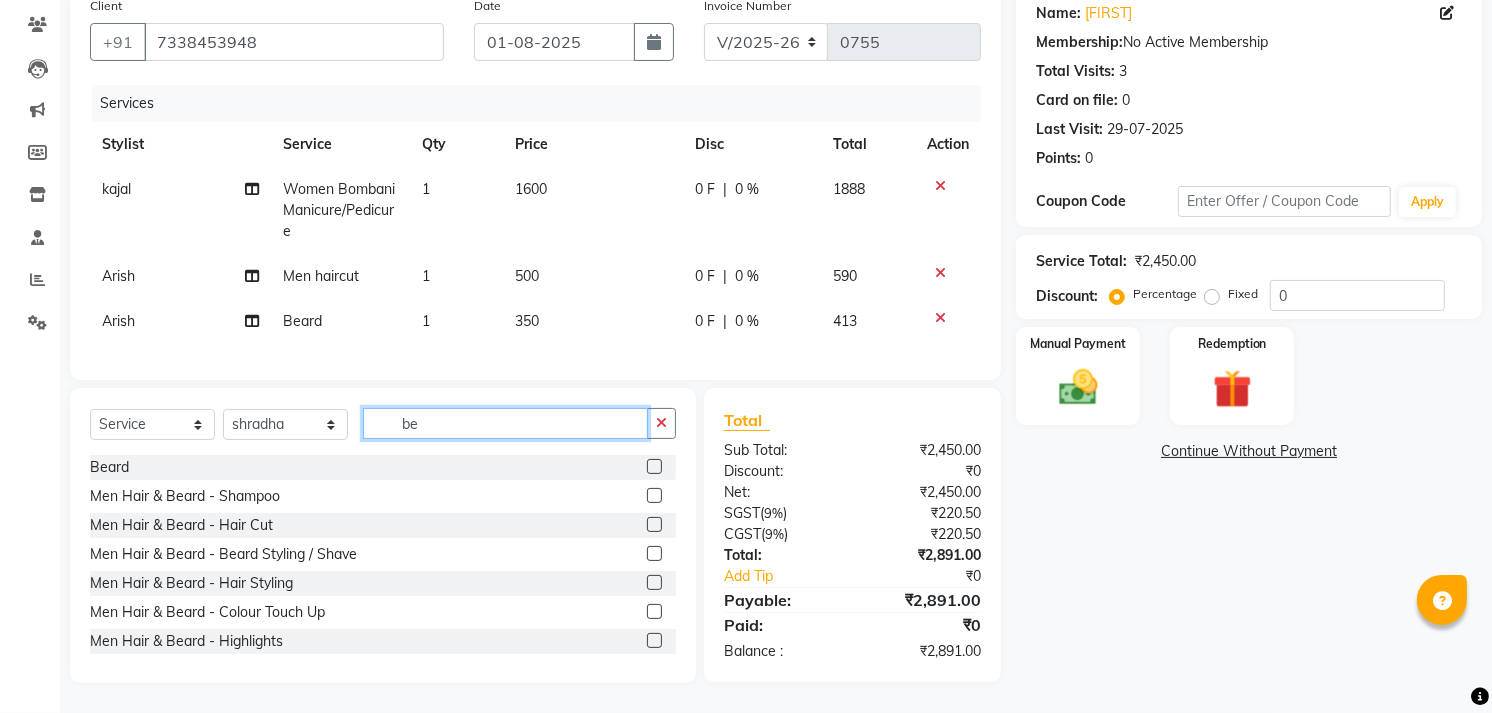 type on "b" 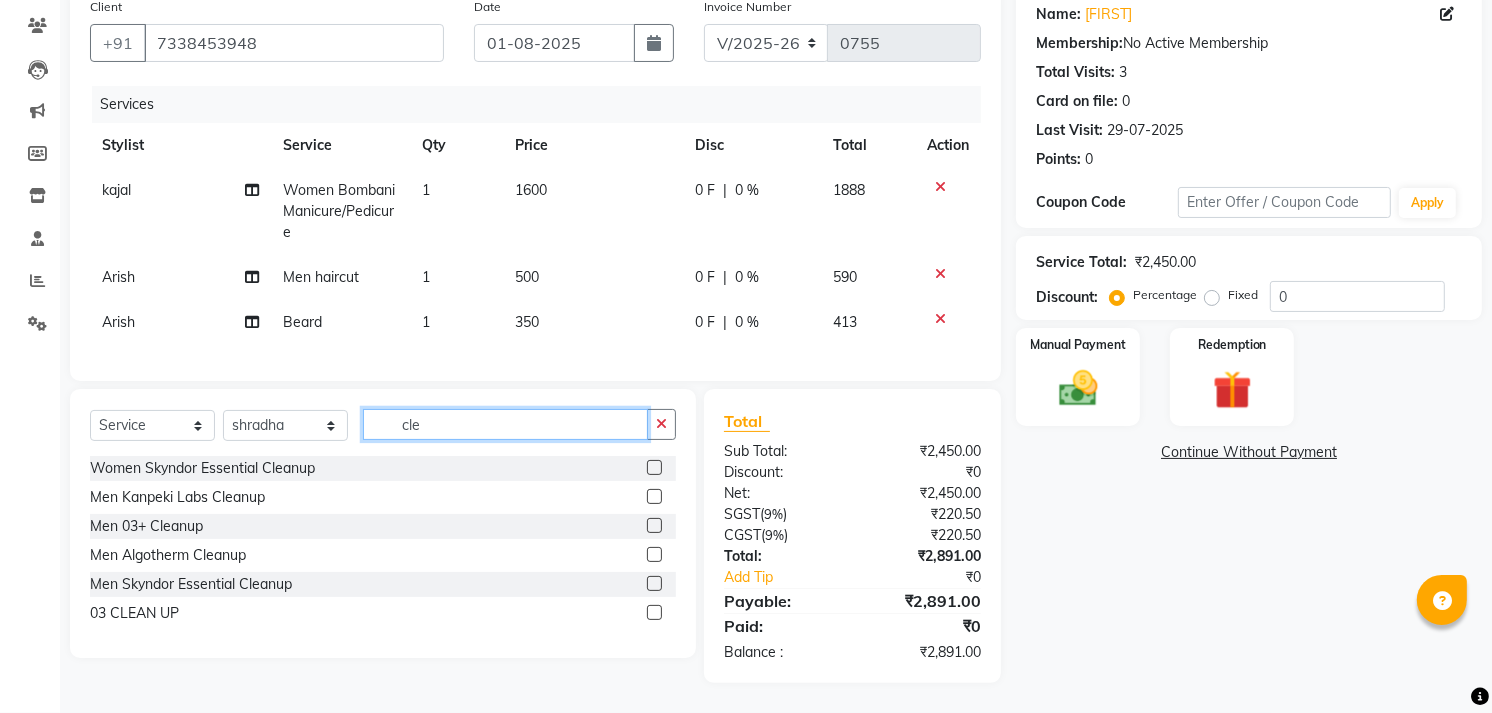scroll, scrollTop: 178, scrollLeft: 0, axis: vertical 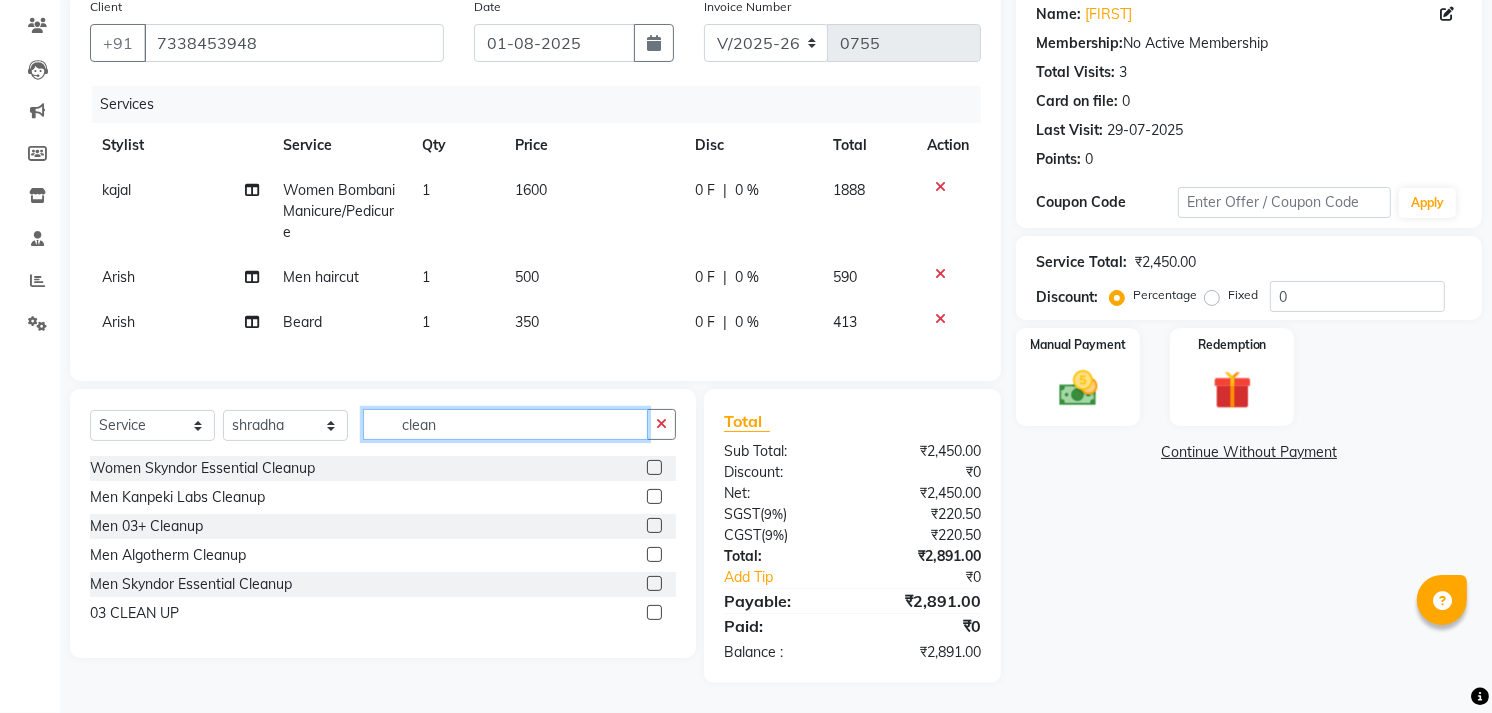 type on "clean" 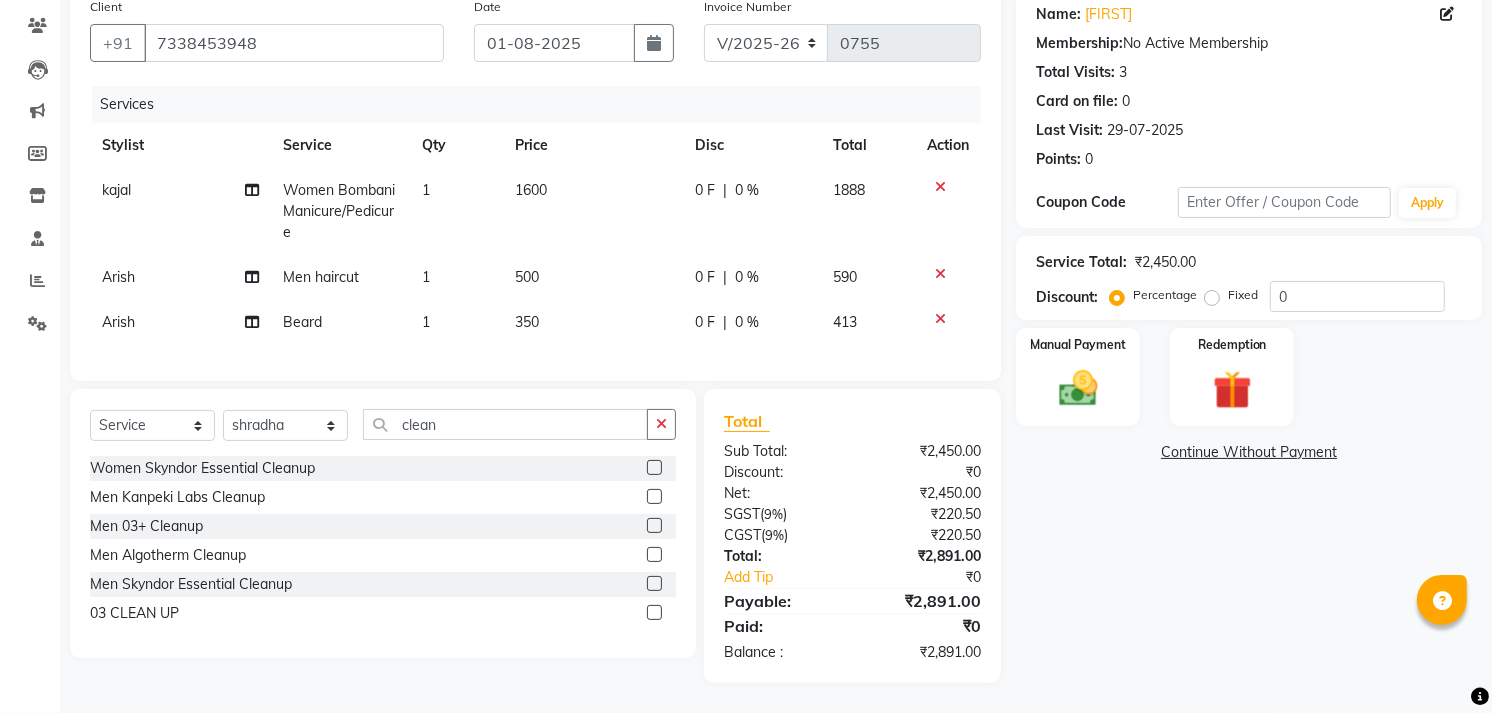 click 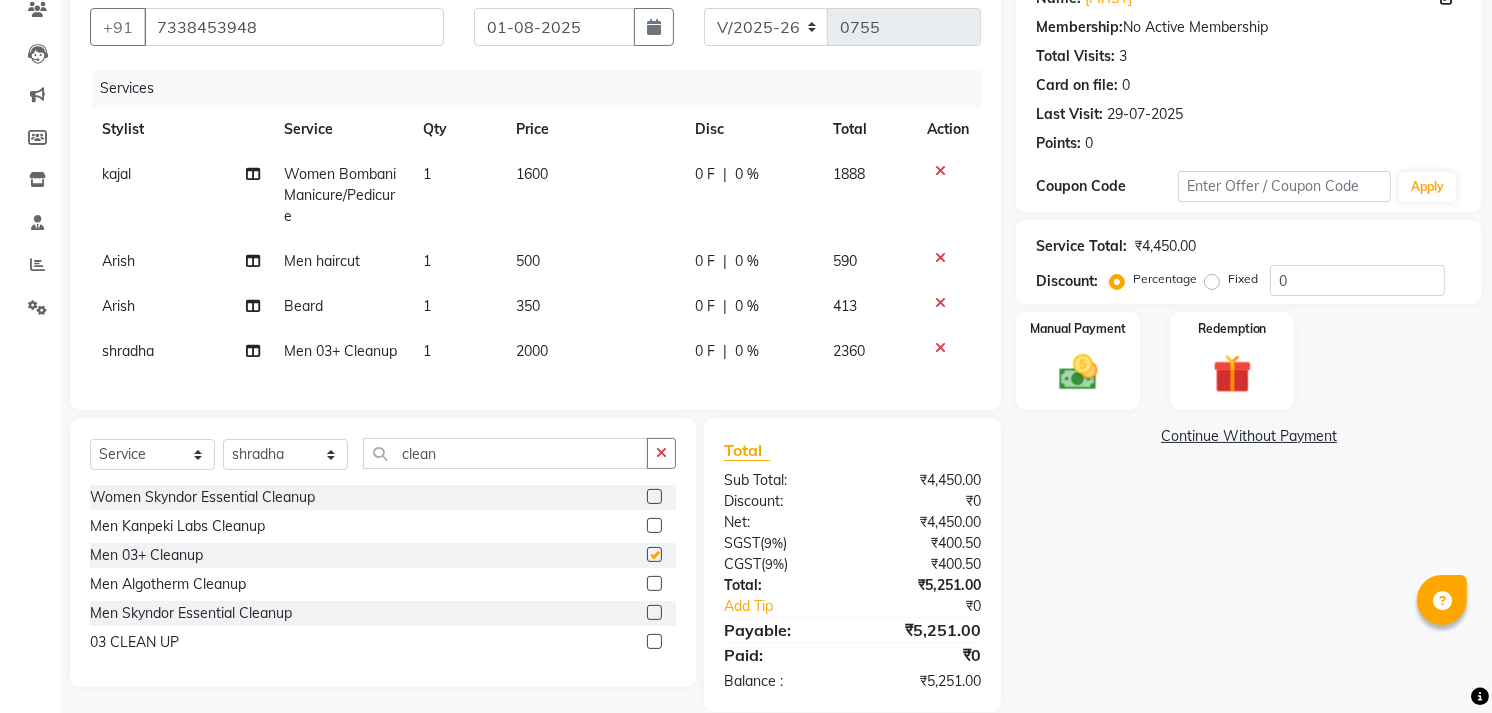 checkbox on "false" 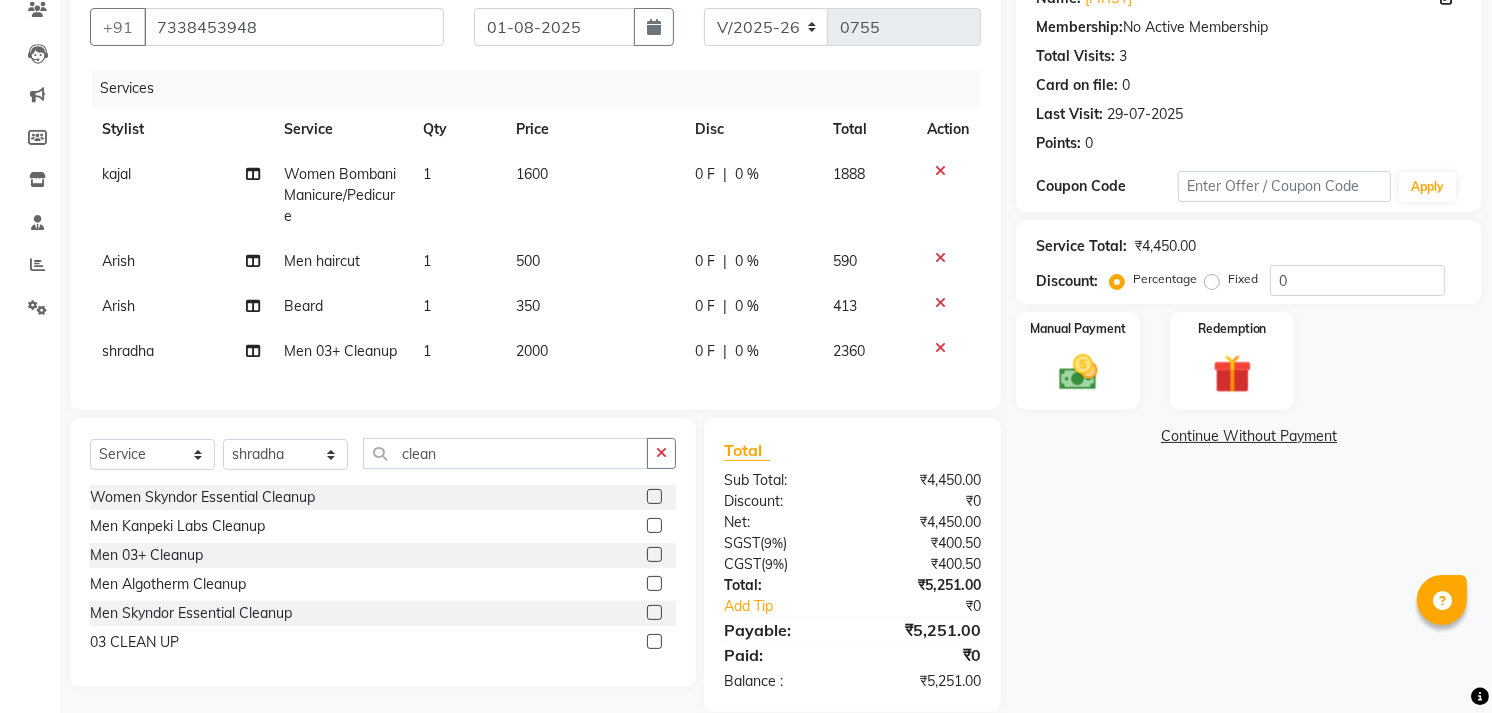 click on "2000" 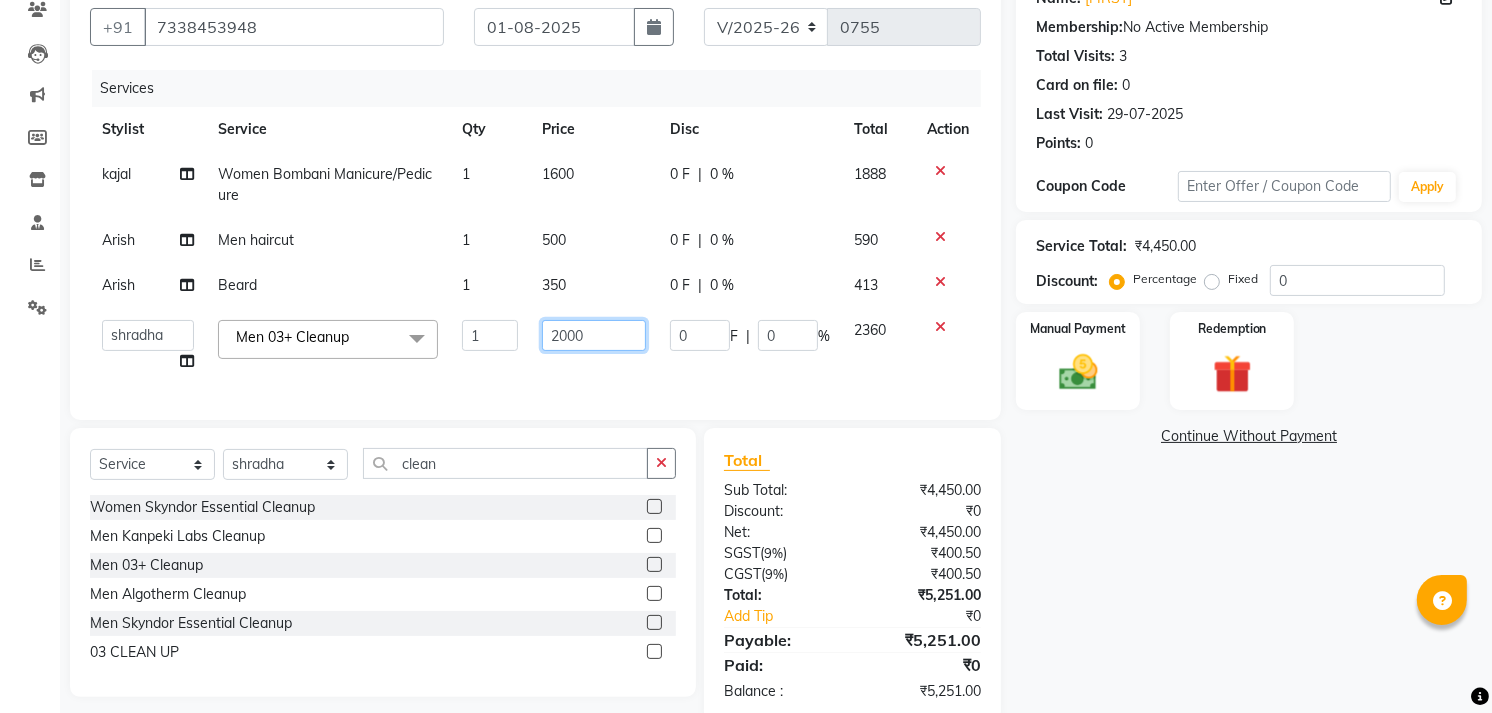 click on "2000" 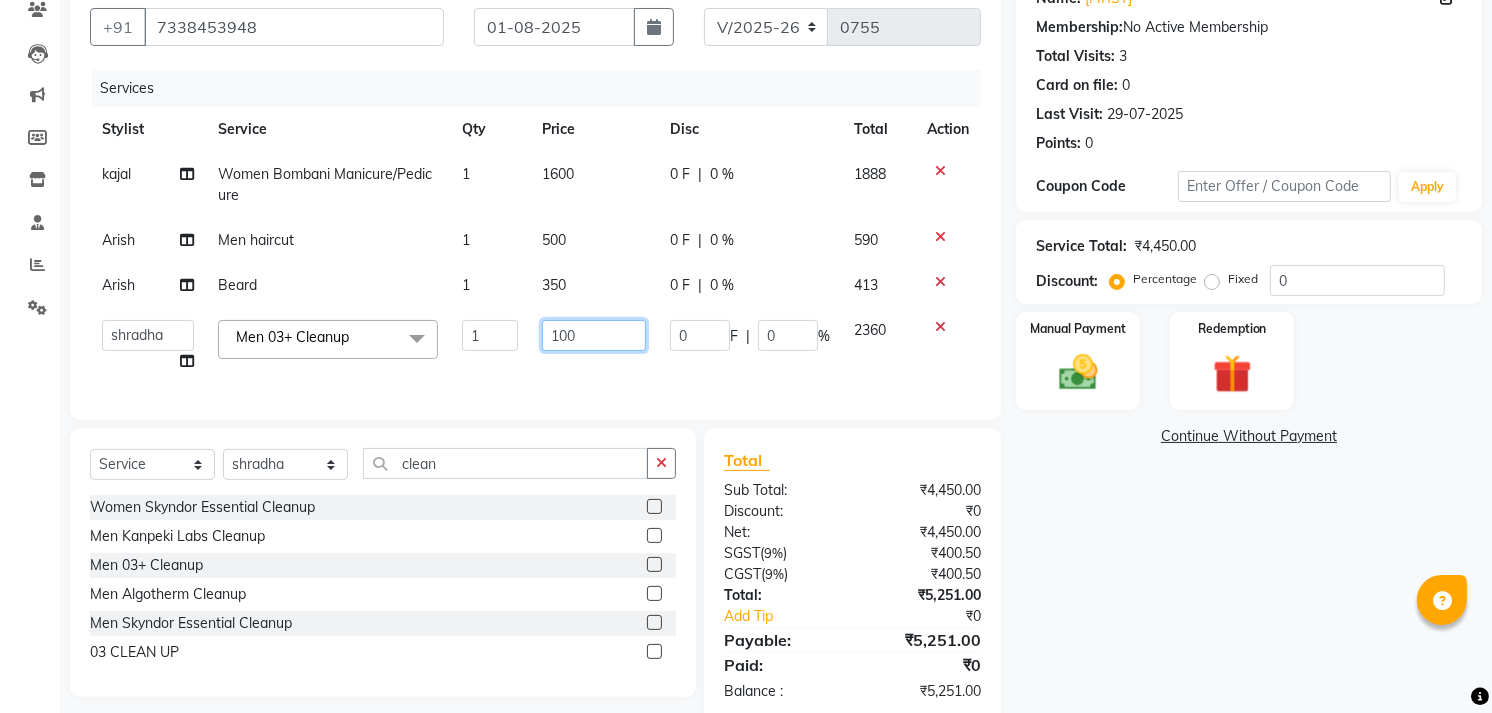 type on "1500" 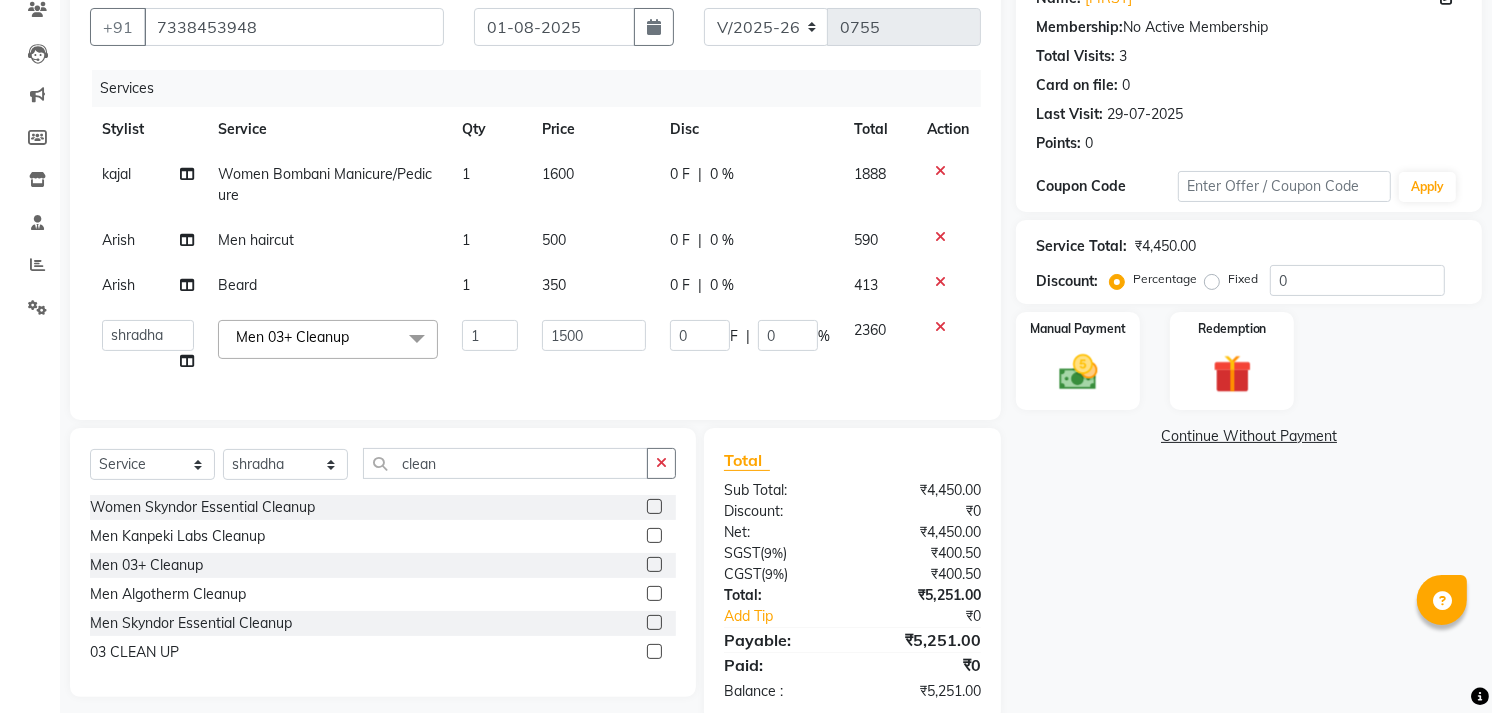 click on "Name: Akshya  Membership:  No Active Membership  Total Visits:  3 Card on file:  0 Last Visit:   29-07-2025 Points:   0  Coupon Code Apply Service Total:  ₹4,450.00  Discount:  Percentage   Fixed  0 Manual Payment Redemption  Continue Without Payment" 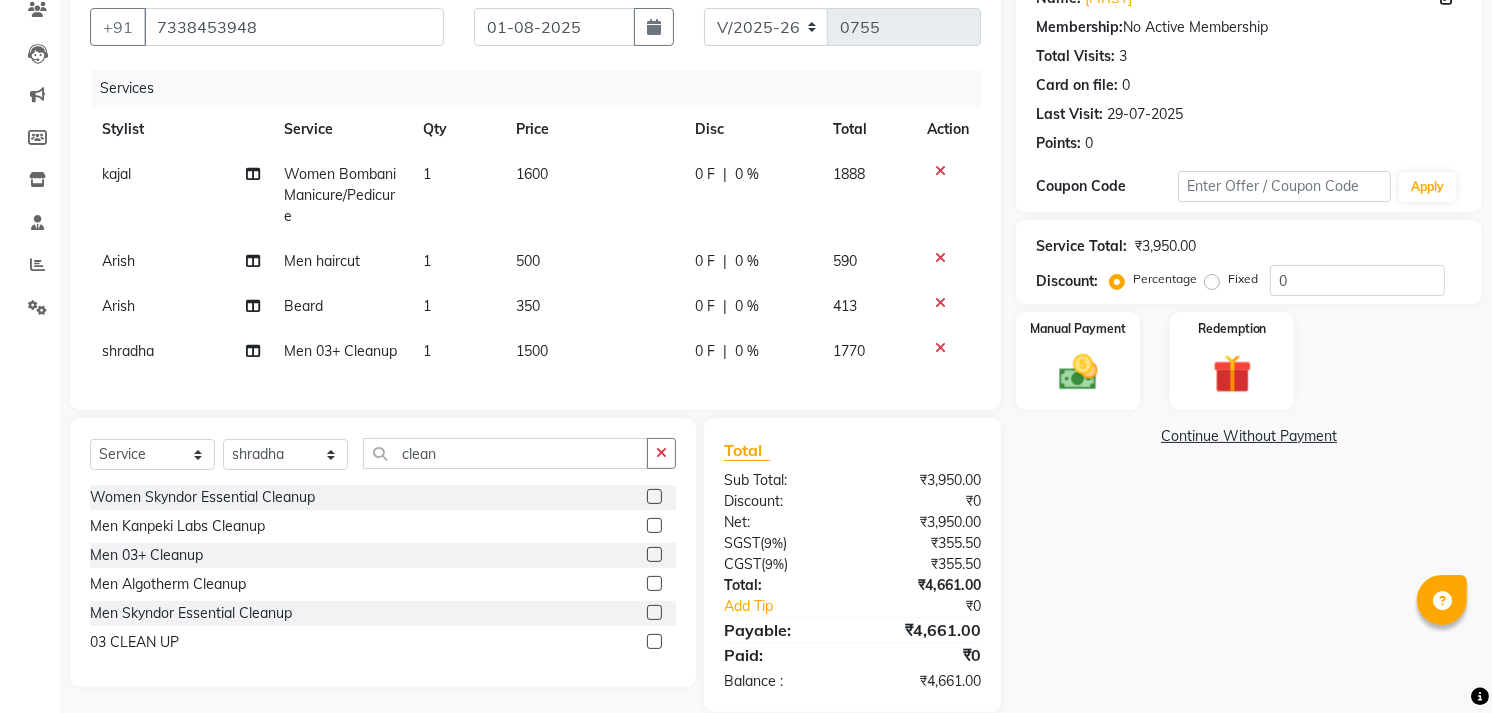 scroll, scrollTop: 223, scrollLeft: 0, axis: vertical 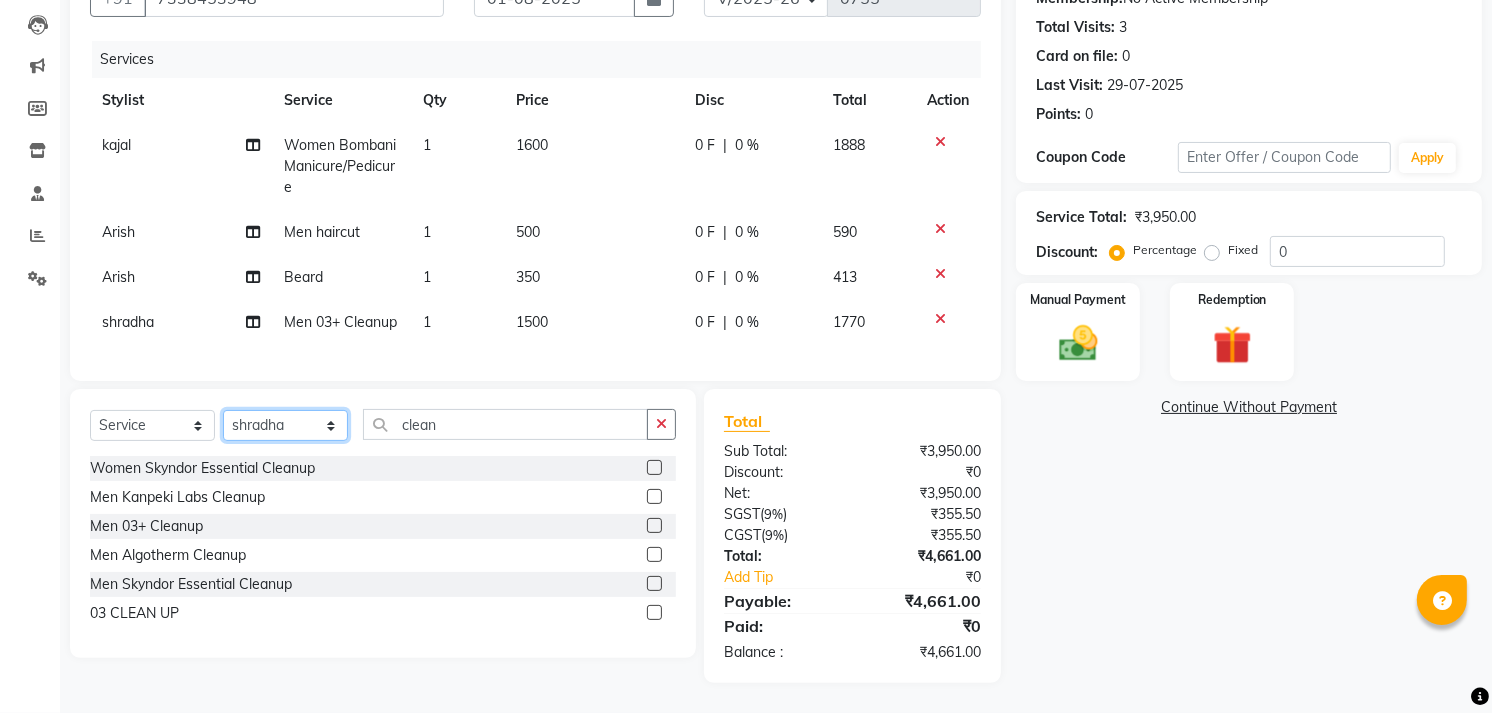 click on "Select Stylist Amgha Arish CHANDU DIPEN kajal kupu  Manager megha Mukul Aggarwal NIRJALA Owner Pankaj Rahul Sir shradha" 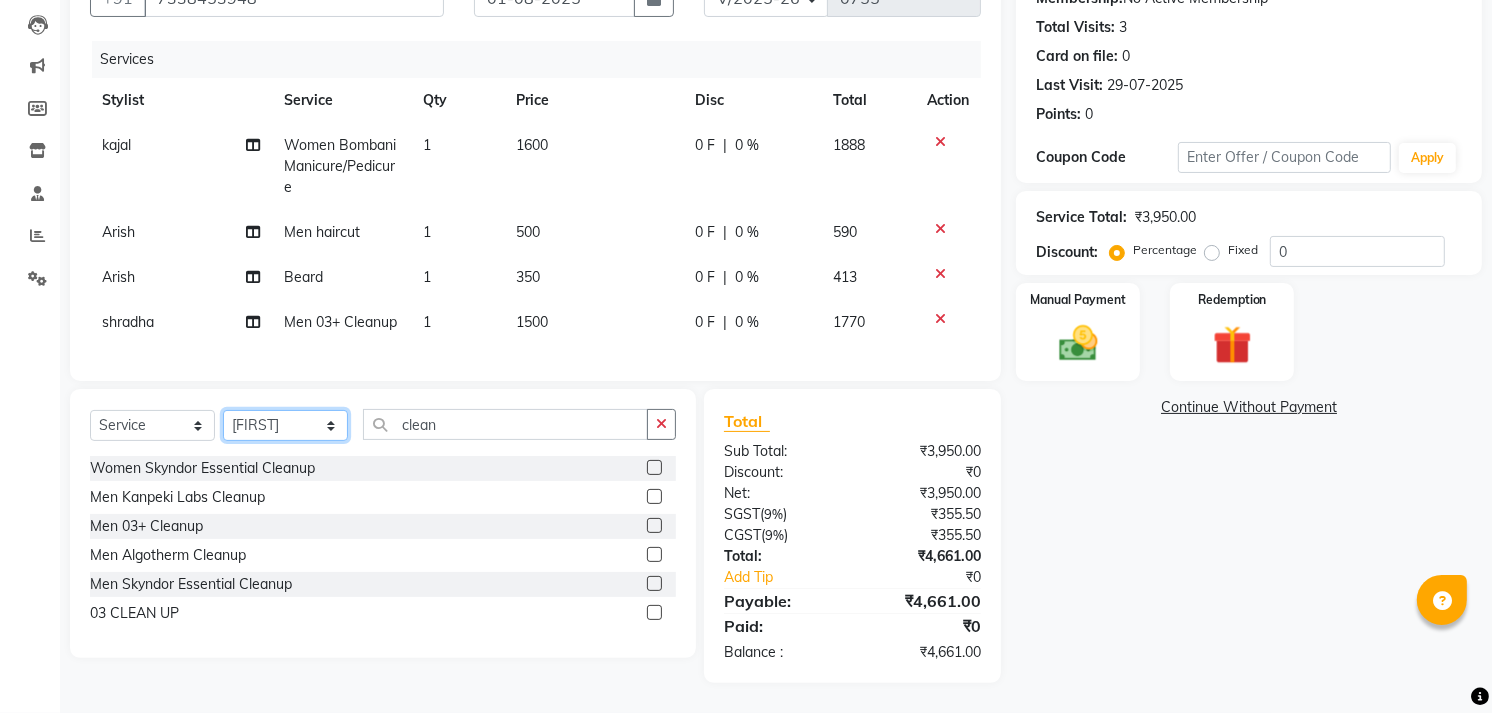click on "Select Stylist Amgha Arish CHANDU DIPEN kajal kupu  Manager megha Mukul Aggarwal NIRJALA Owner Pankaj Rahul Sir shradha" 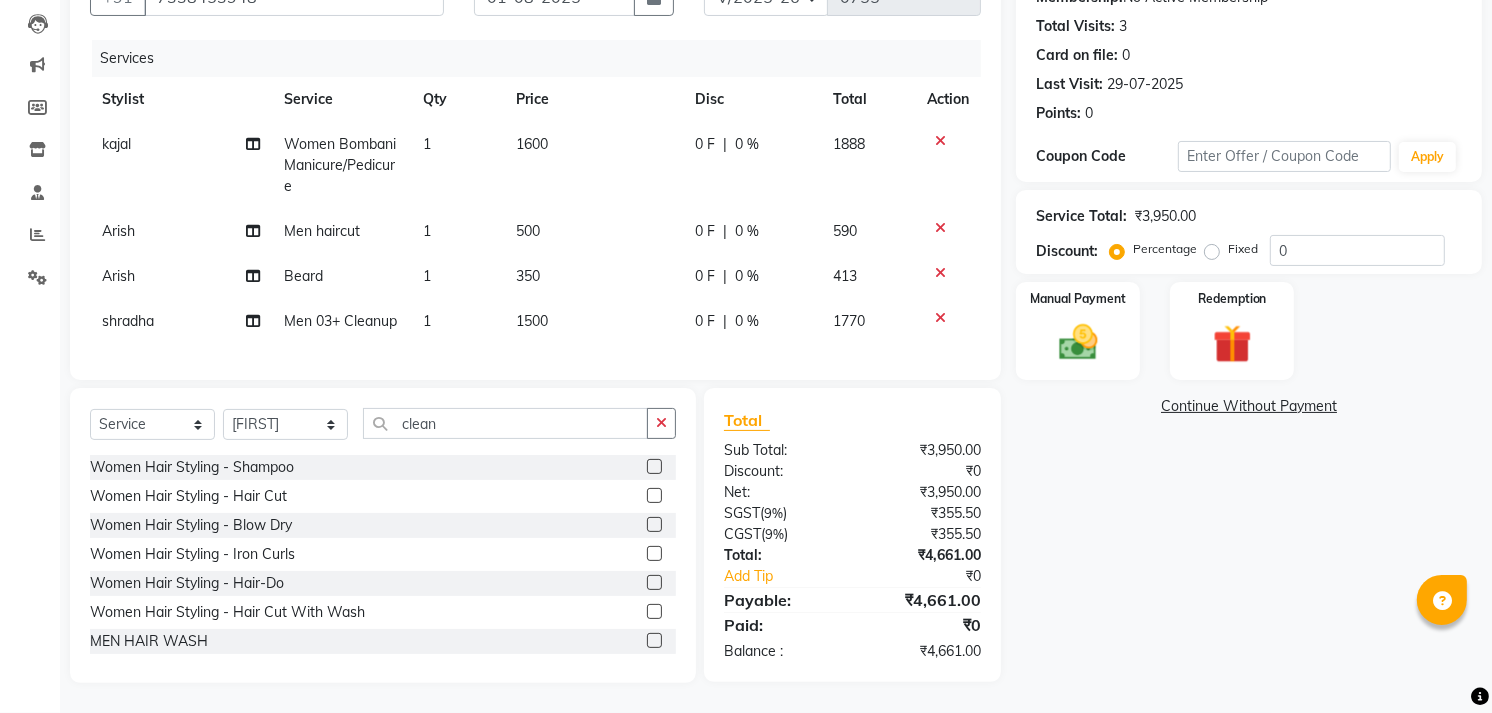 click on "Select  Service  Product  Membership  Package Voucher Prepaid Gift Card  Select Stylist Amgha Arish CHANDU DIPEN kajal kupu  Manager megha Mukul Aggarwal NIRJALA Owner Pankaj Rahul Sir shradha clean Women Hair Styling - Shampoo  Women Hair Styling - Hair Cut  Women Hair Styling - Blow Dry  Women Hair Styling - Iron Curls  Women Hair Styling - Hair-Do  Women Hair Styling - Hair Cut With Wash  MEN HAIR WASH  CUT FILE & POLISH  Olaplex Stand Alone  3 Tenx Signature Ritual  3 Tenx Spa  Reflexology  GEL POLISH  GEL POLISH REMOVAL  Botox Treatment  Men global color ammonia free  Beard  Men haircut  MATTIFYING TREATMENT FACIAL  AGE CONTROL  TREATMENT FACIAL  HYDRA TREATMENT FACIAL  RADIANCE TREATMENT FACIAL  CALMING TREATMENT FACIAL  AVL Luxury pedi  Bikni Line  Root Touch up Amonia free  Trial service  COLLAGEN HAIR SPA  SIGANATURE  PROTEIN HAIR SPA  DANDRUFF HAIR SPA  Global hair color  Hair Wash And Dry Log Hair  Agelock Expert  EGF  Agelock Brightening  Agelock Lightening  Agelock Hydroxy  Anti Ageing  Kids Boy" 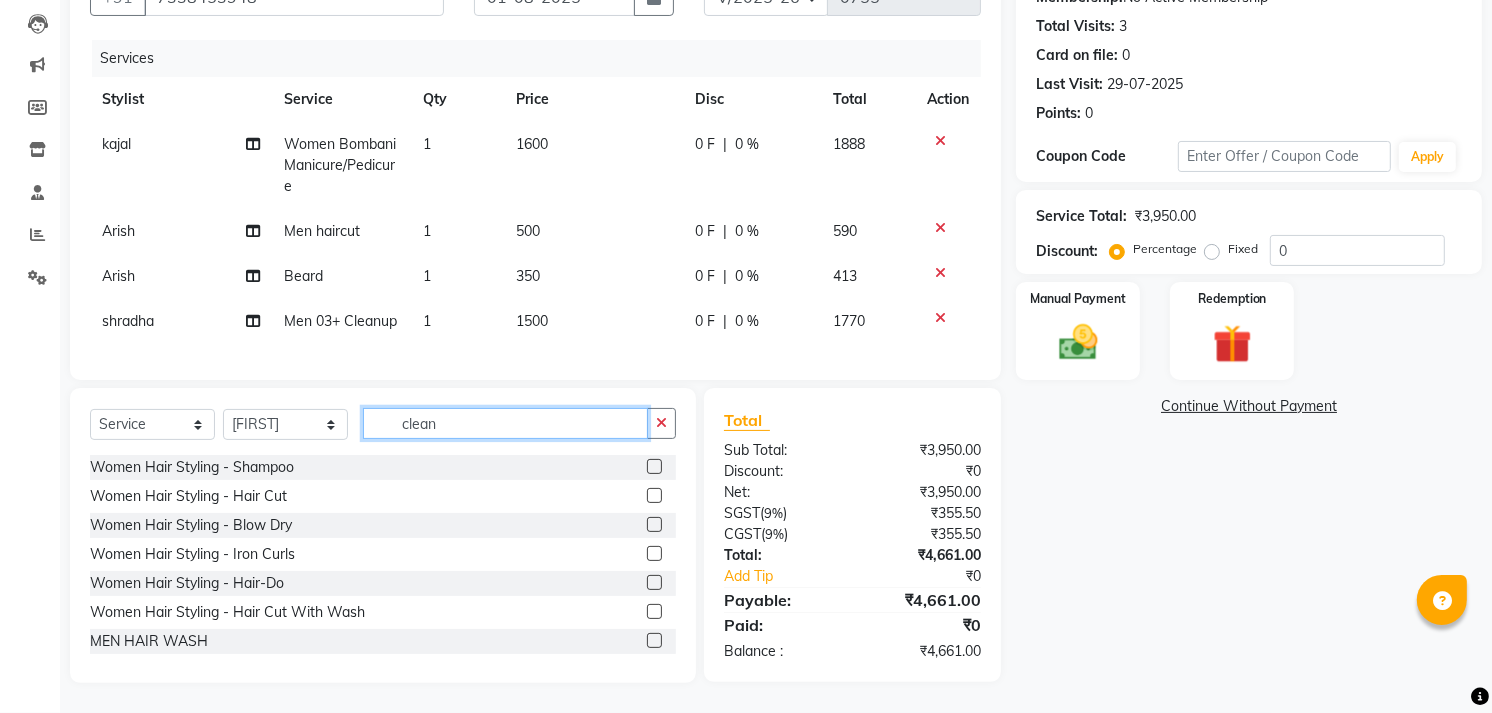 click on "clean" 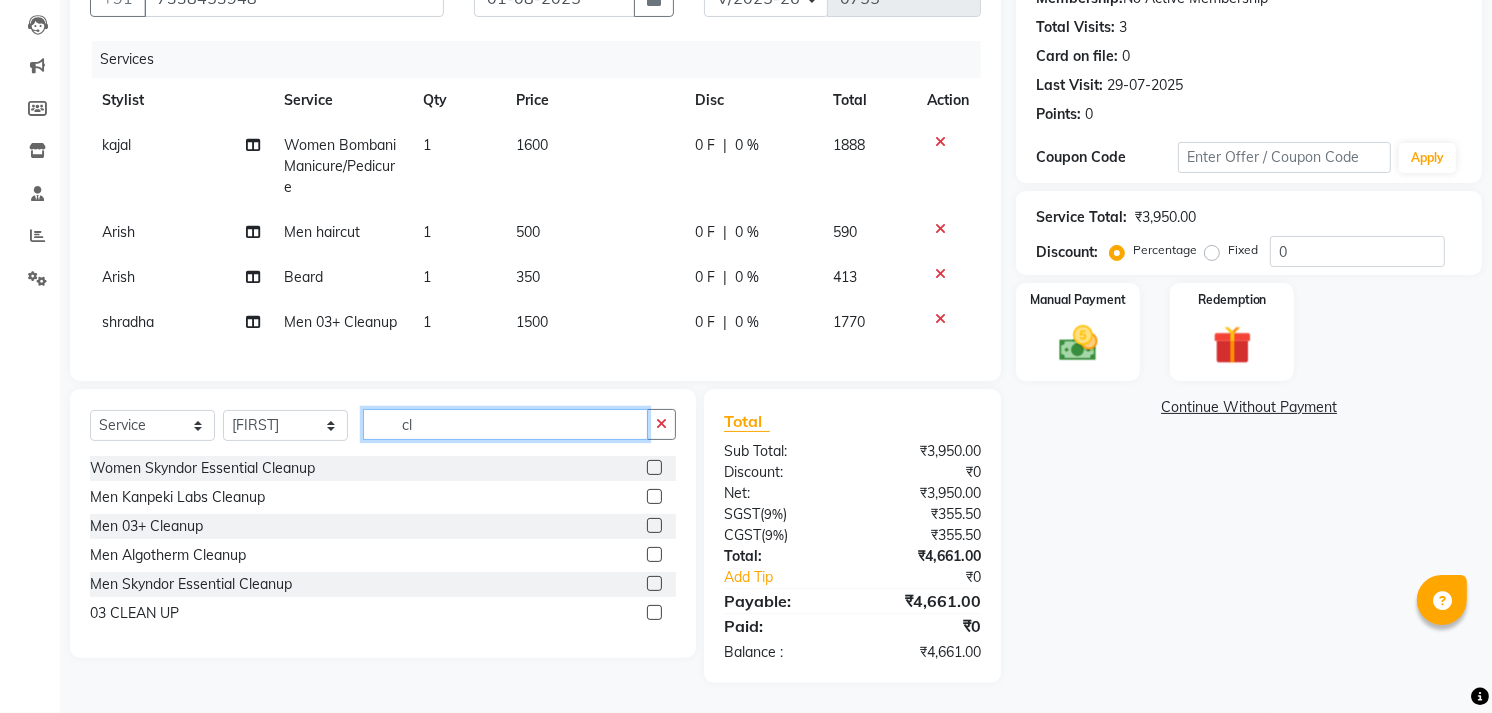 type on "c" 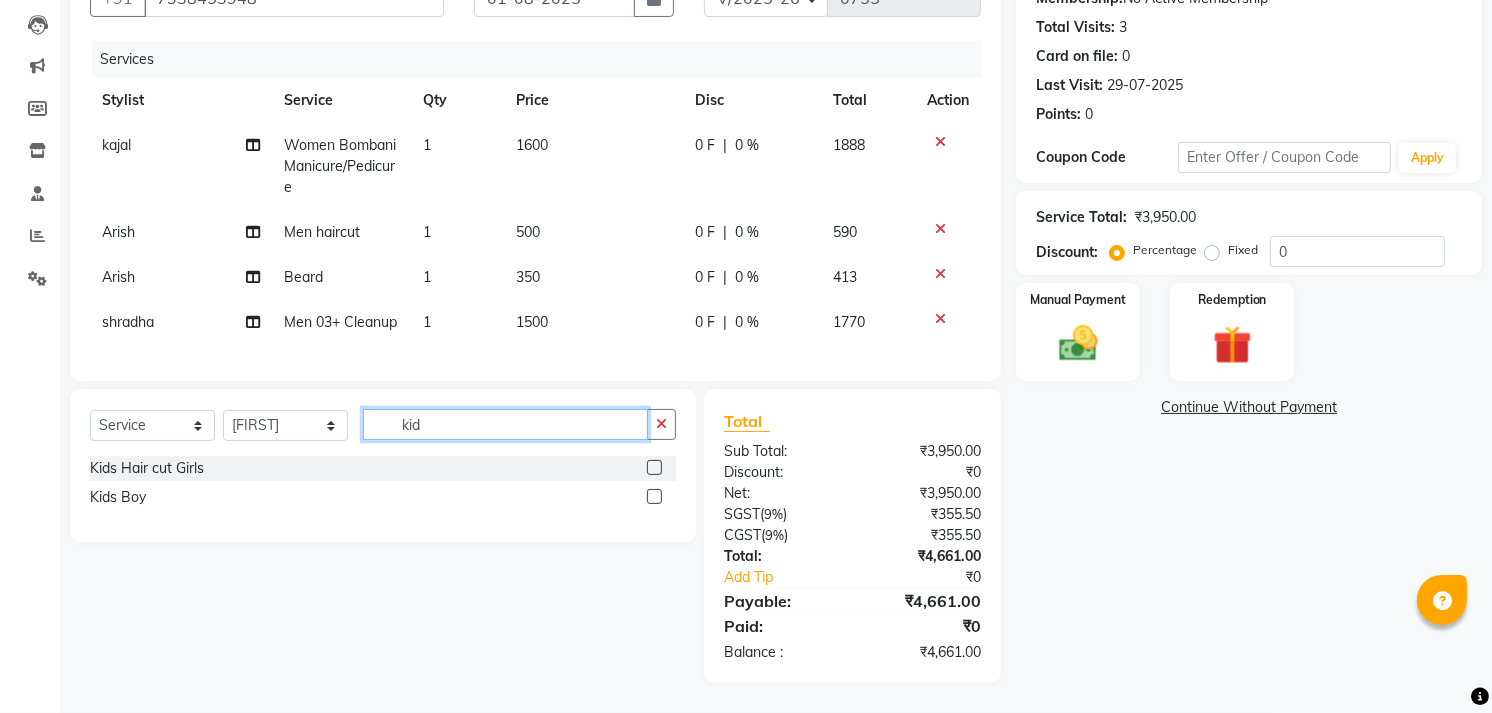 type on "kid" 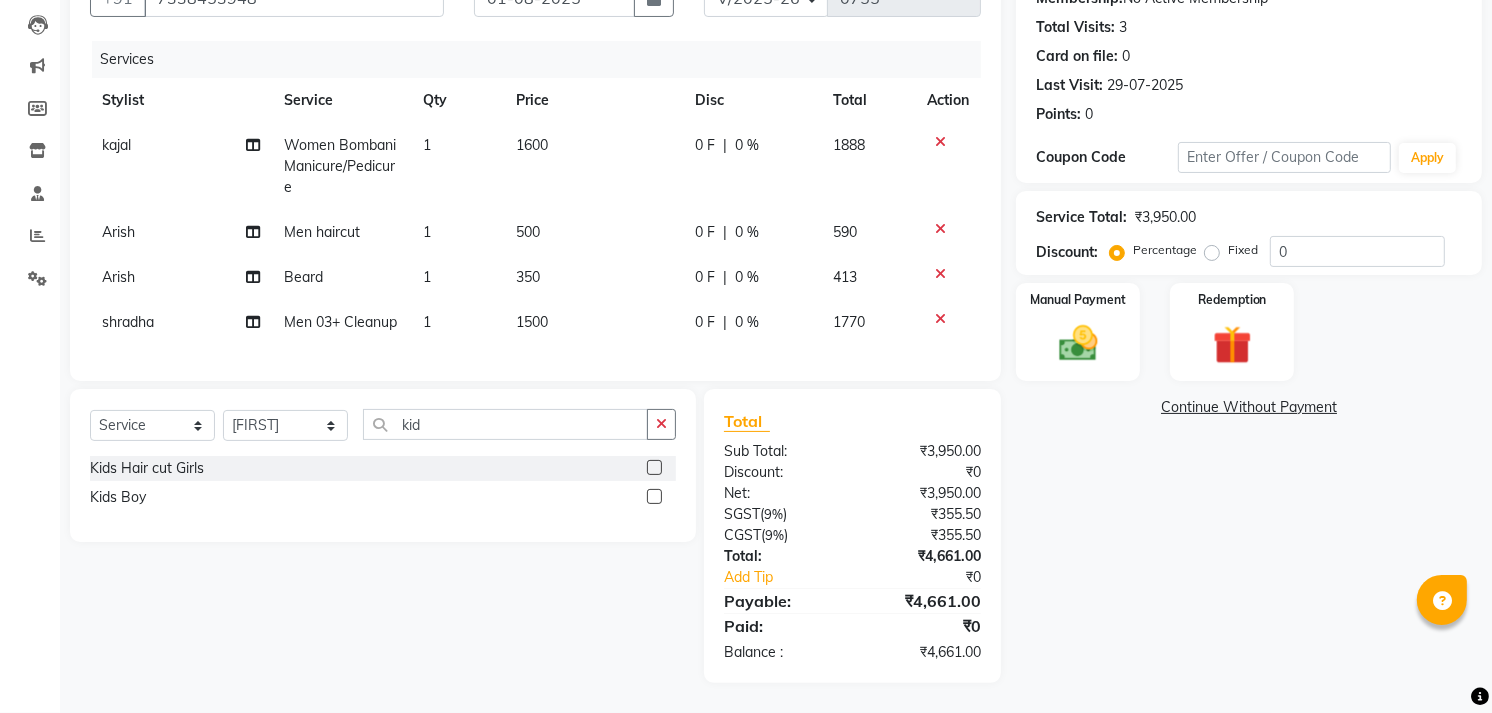 click 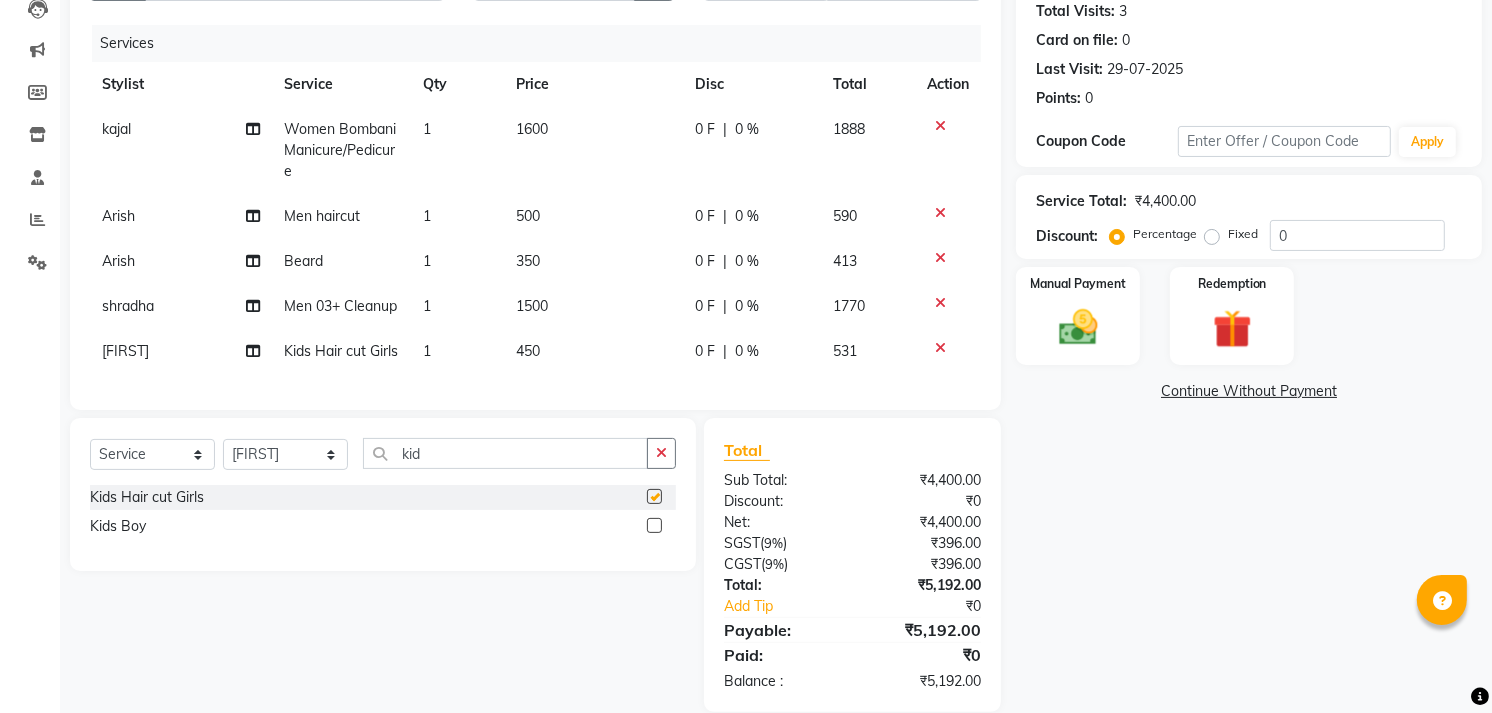 checkbox on "false" 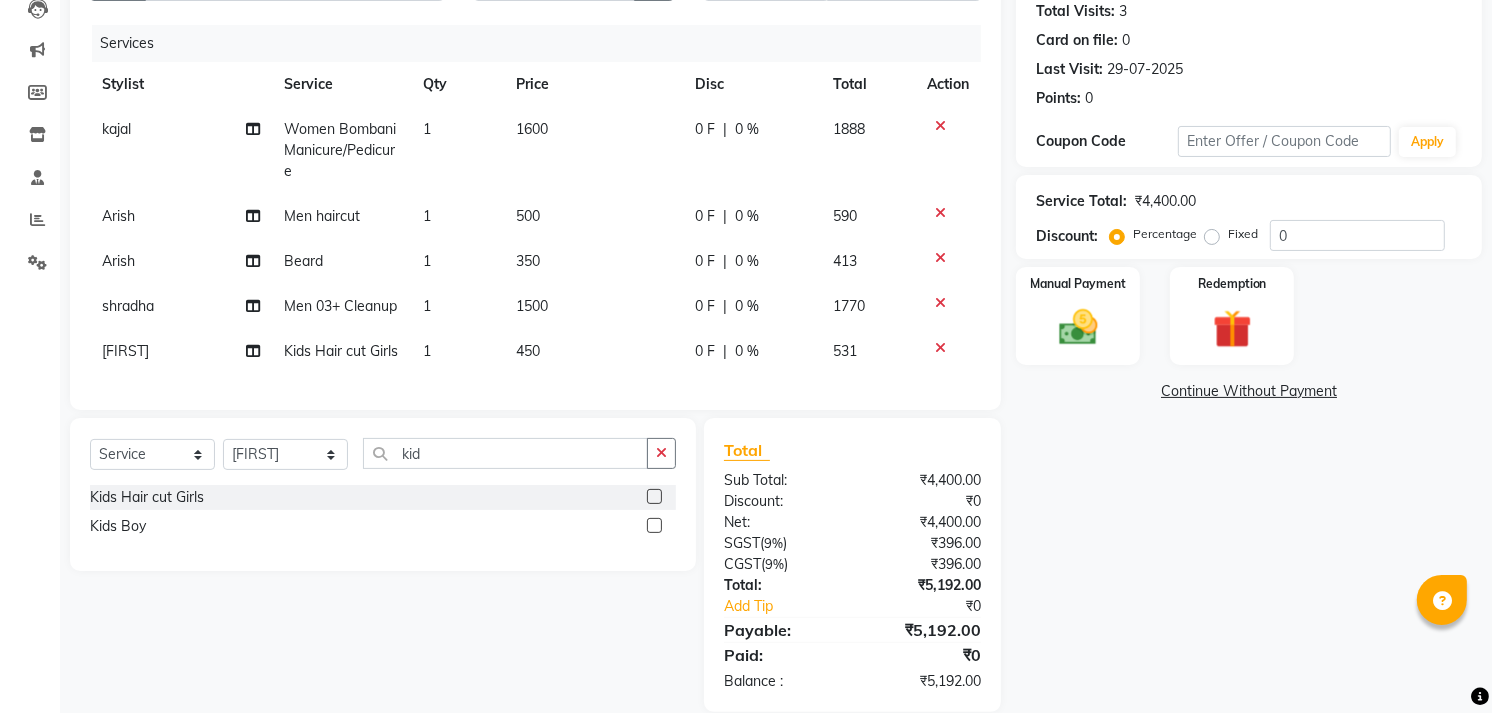 click on "450" 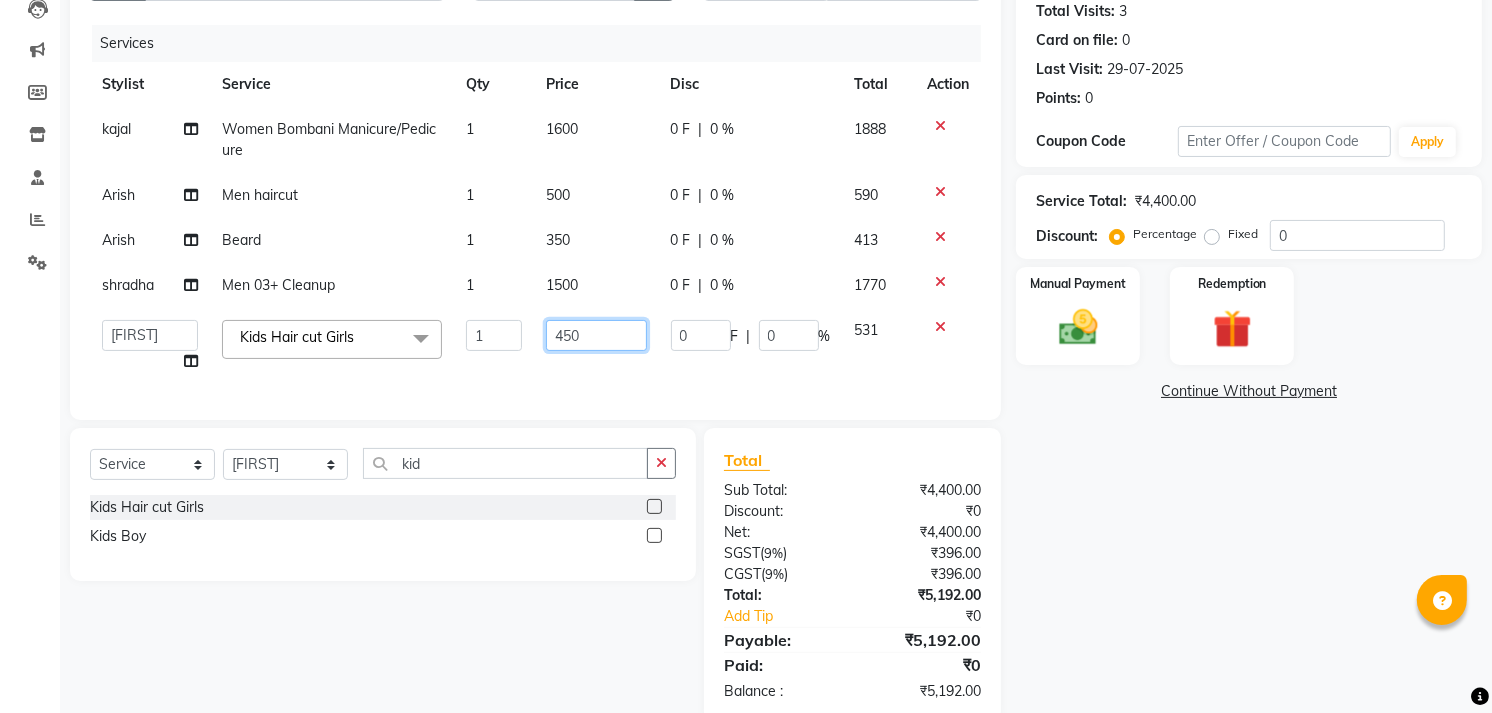 click on "450" 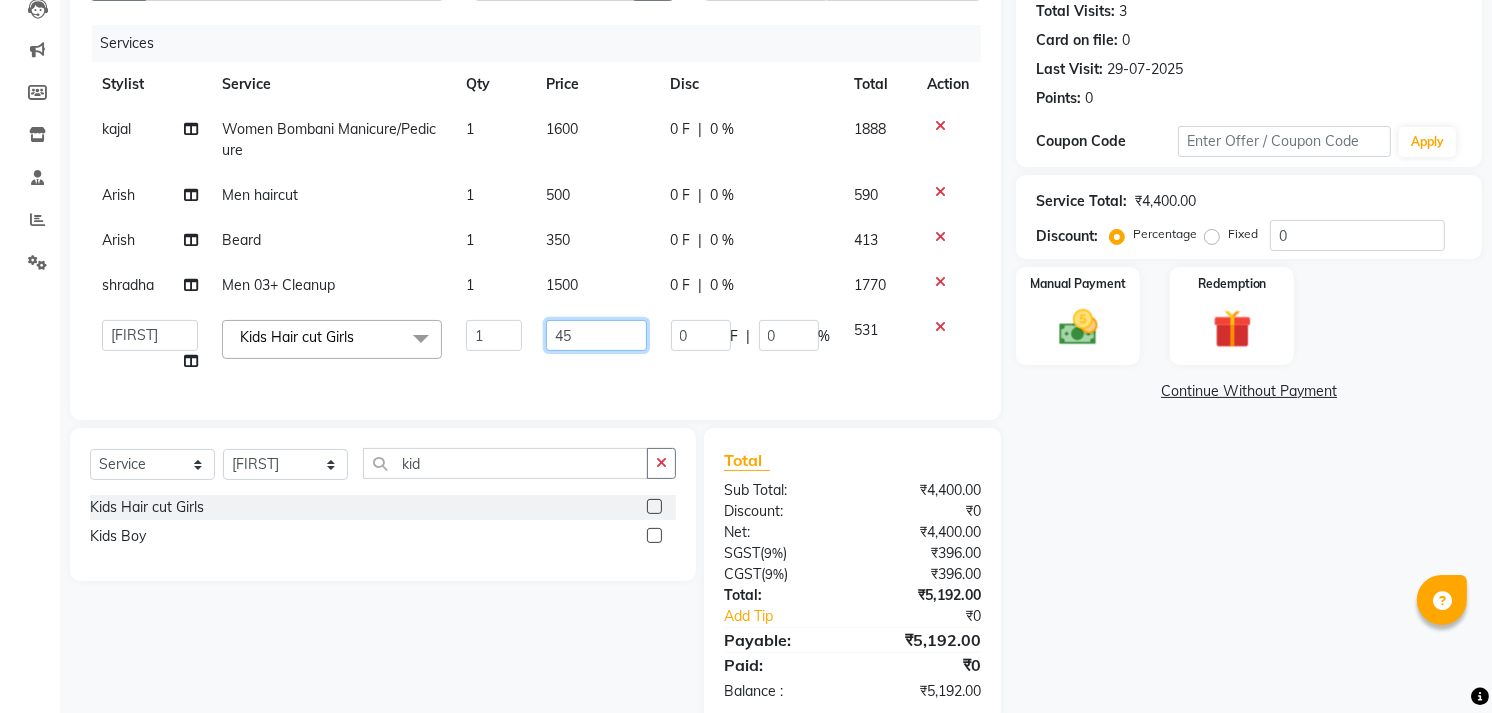 type on "4" 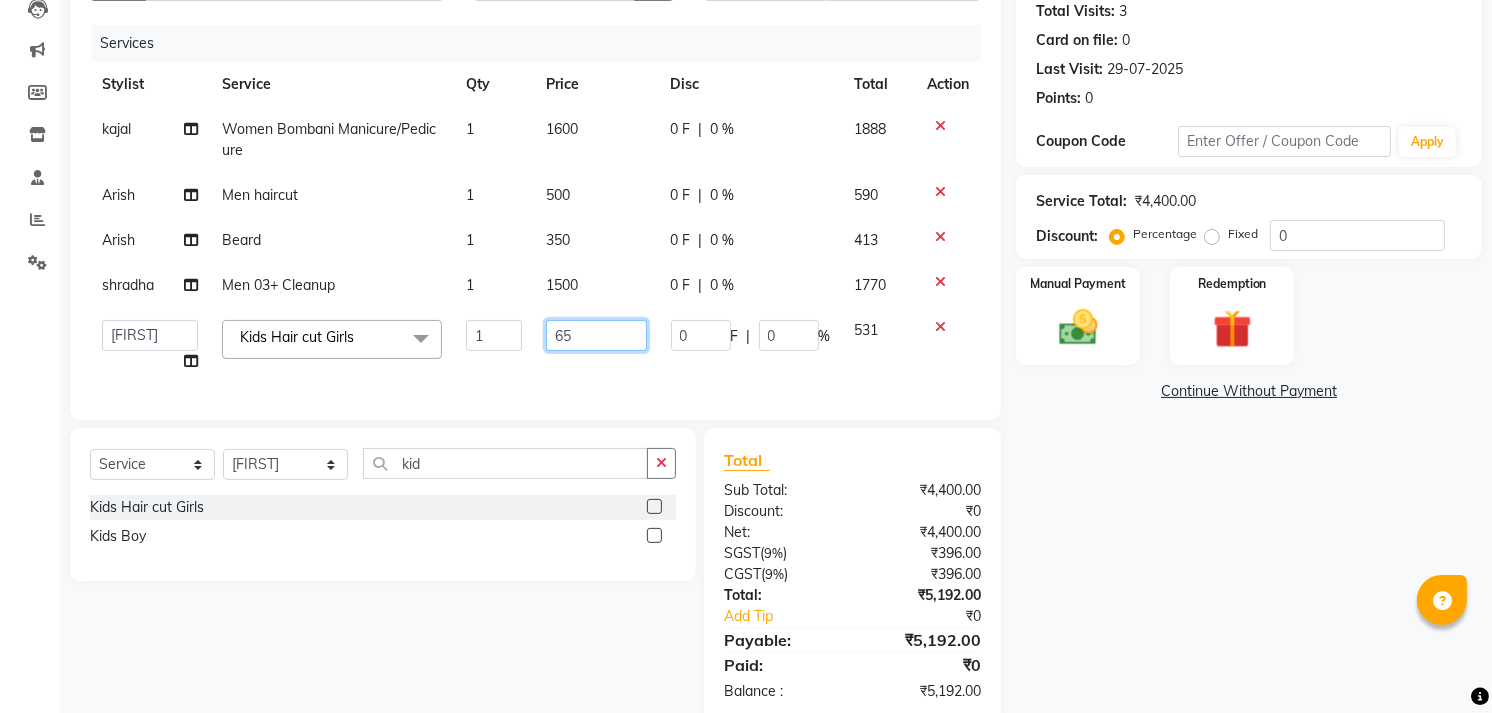type on "650" 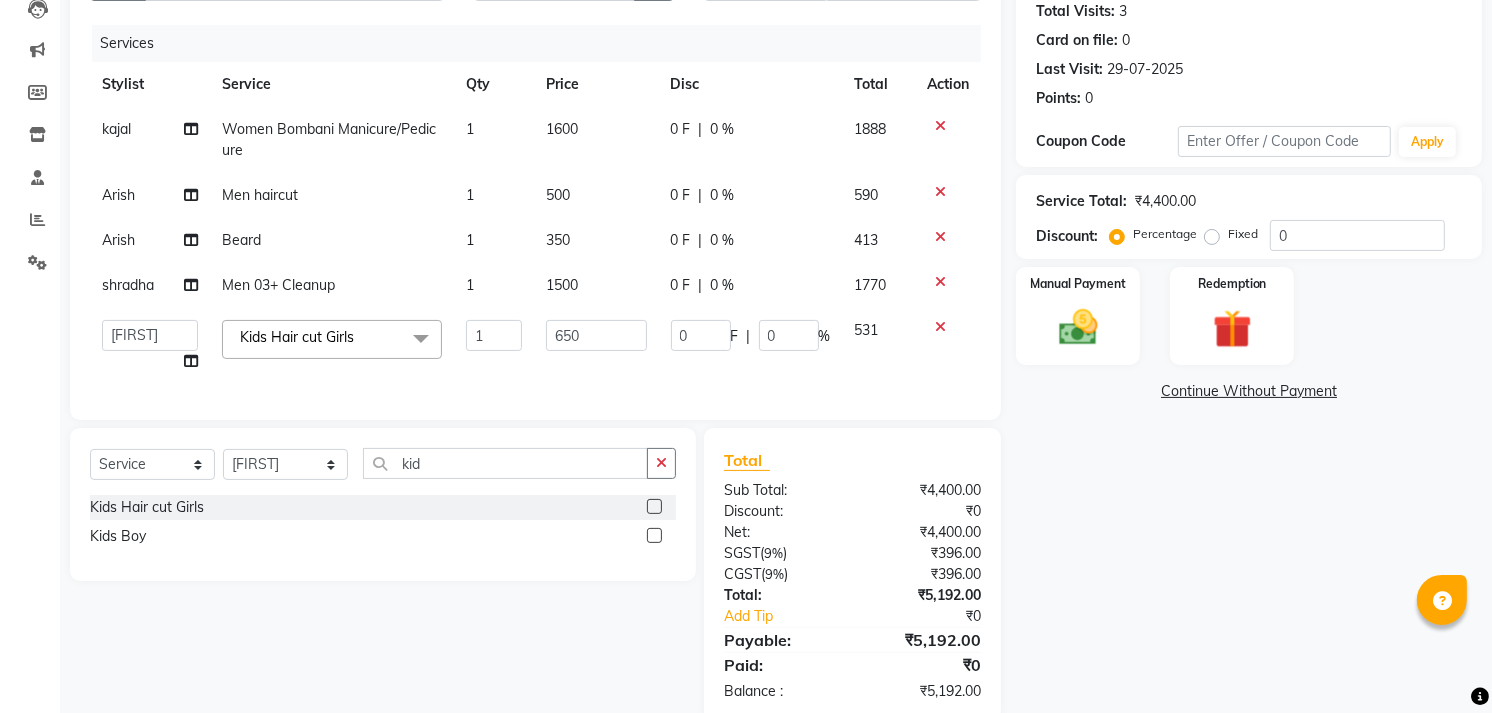 click on "Name: Akshya  Membership:  No Active Membership  Total Visits:  3 Card on file:  0 Last Visit:   29-07-2025 Points:   0  Coupon Code Apply Service Total:  ₹4,400.00  Discount:  Percentage   Fixed  0 Manual Payment Redemption  Continue Without Payment" 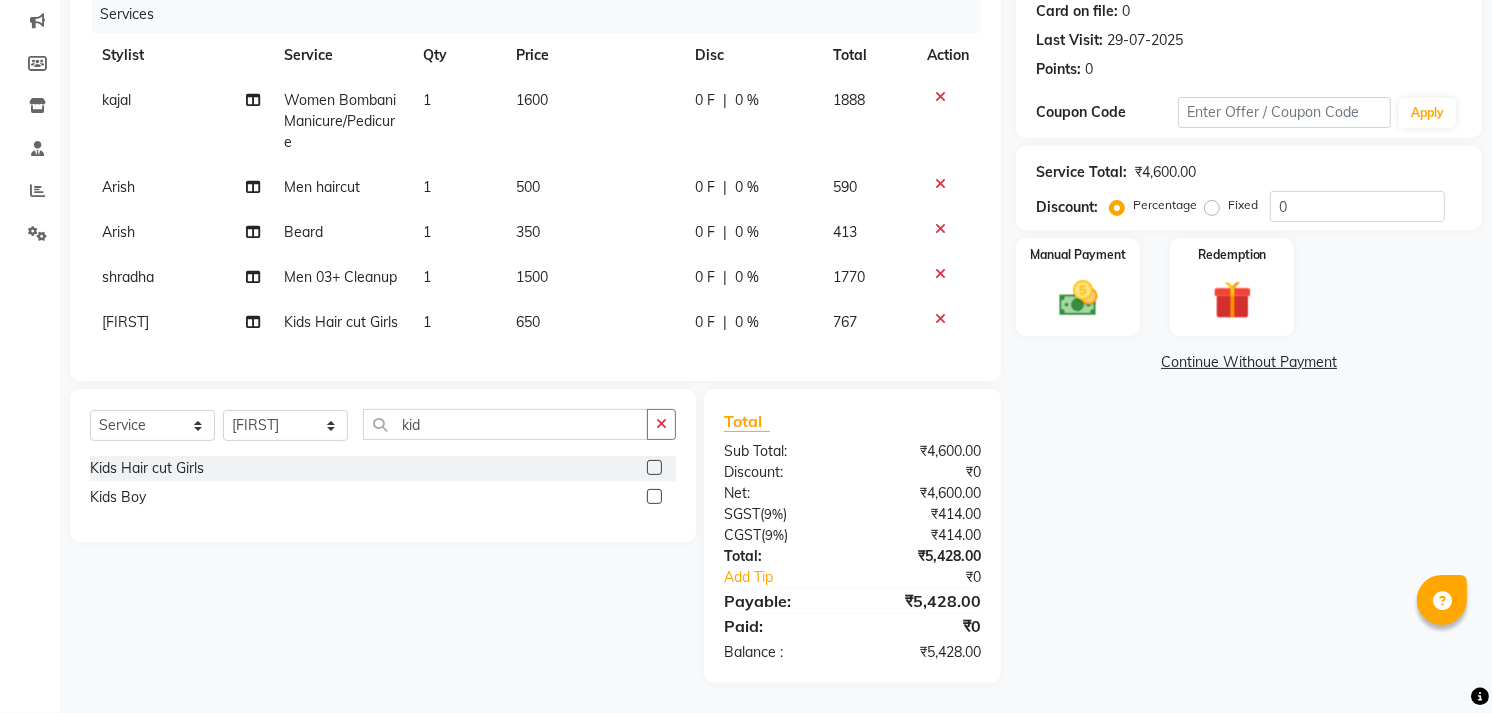 scroll, scrollTop: 290, scrollLeft: 0, axis: vertical 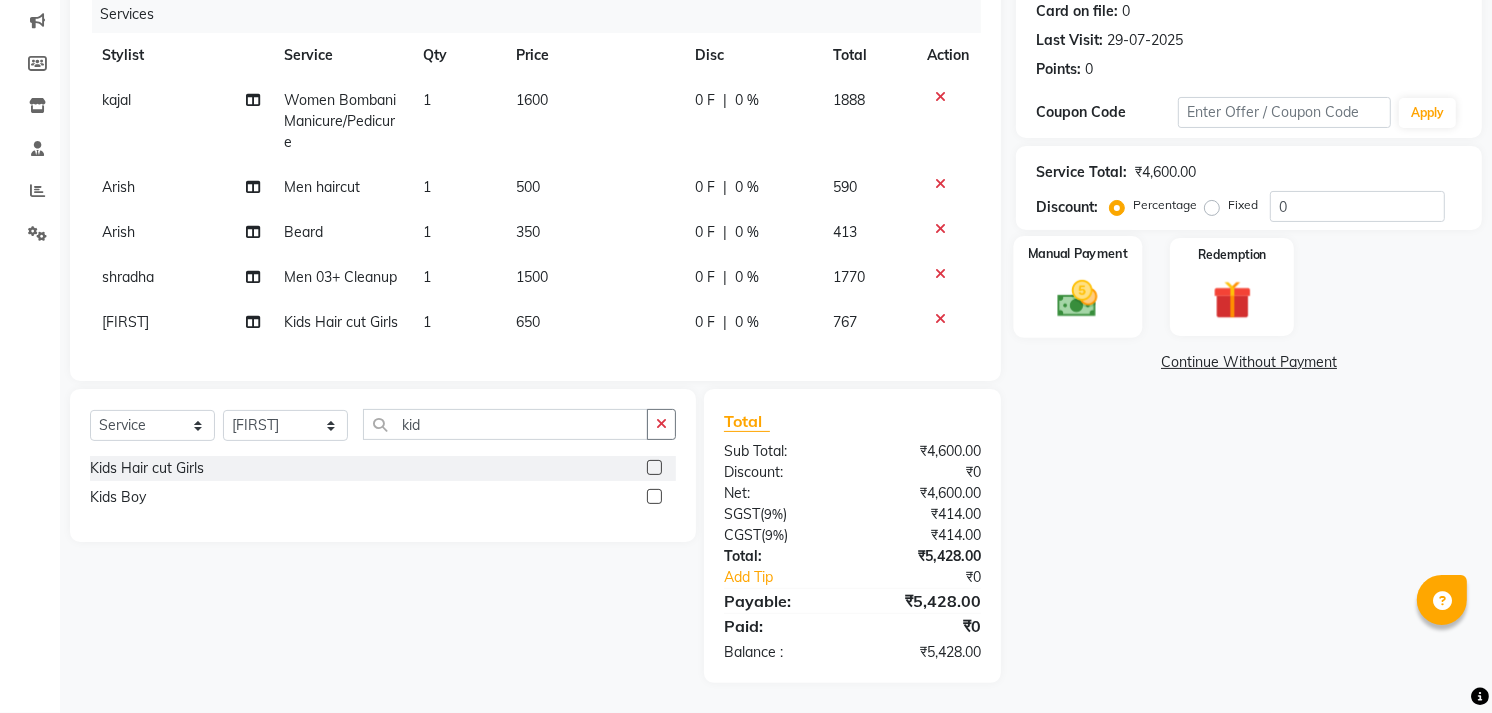 click 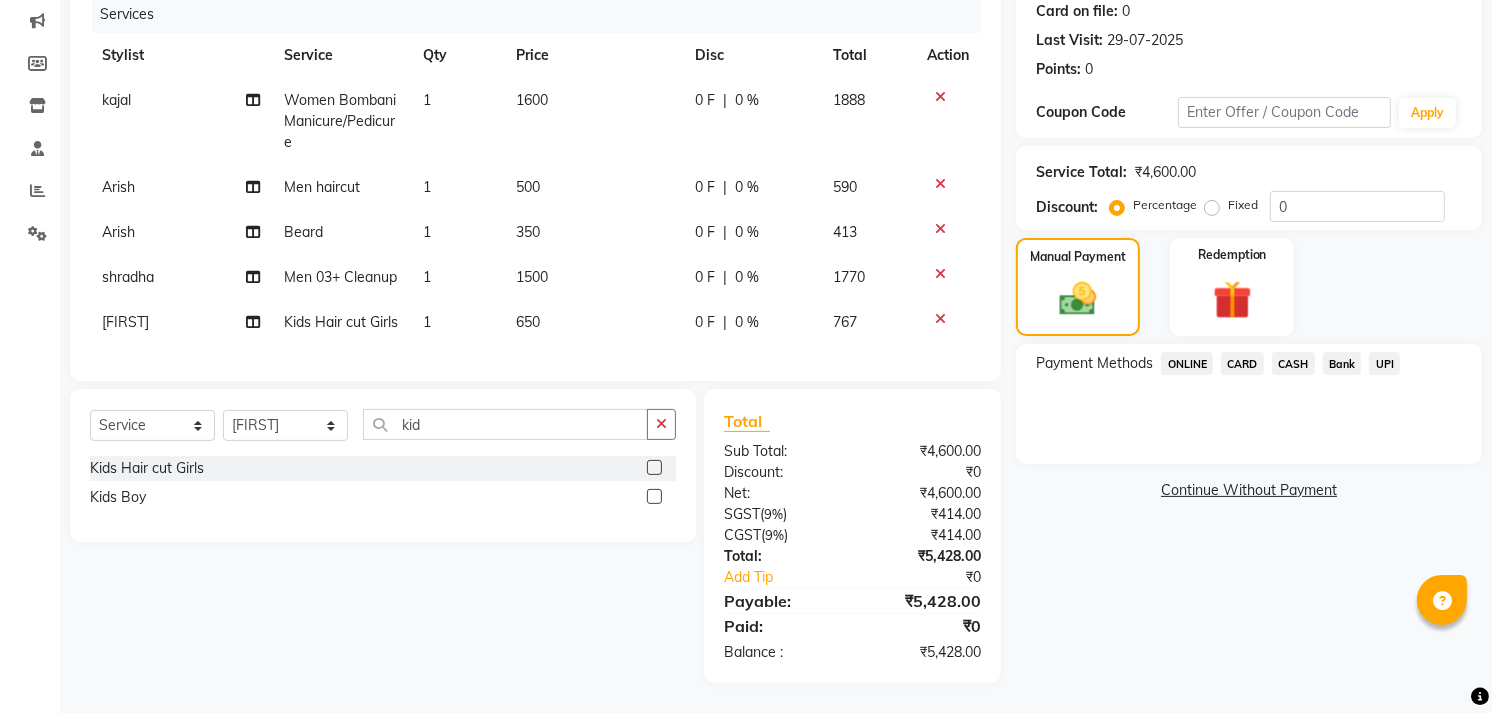 click on "UPI" 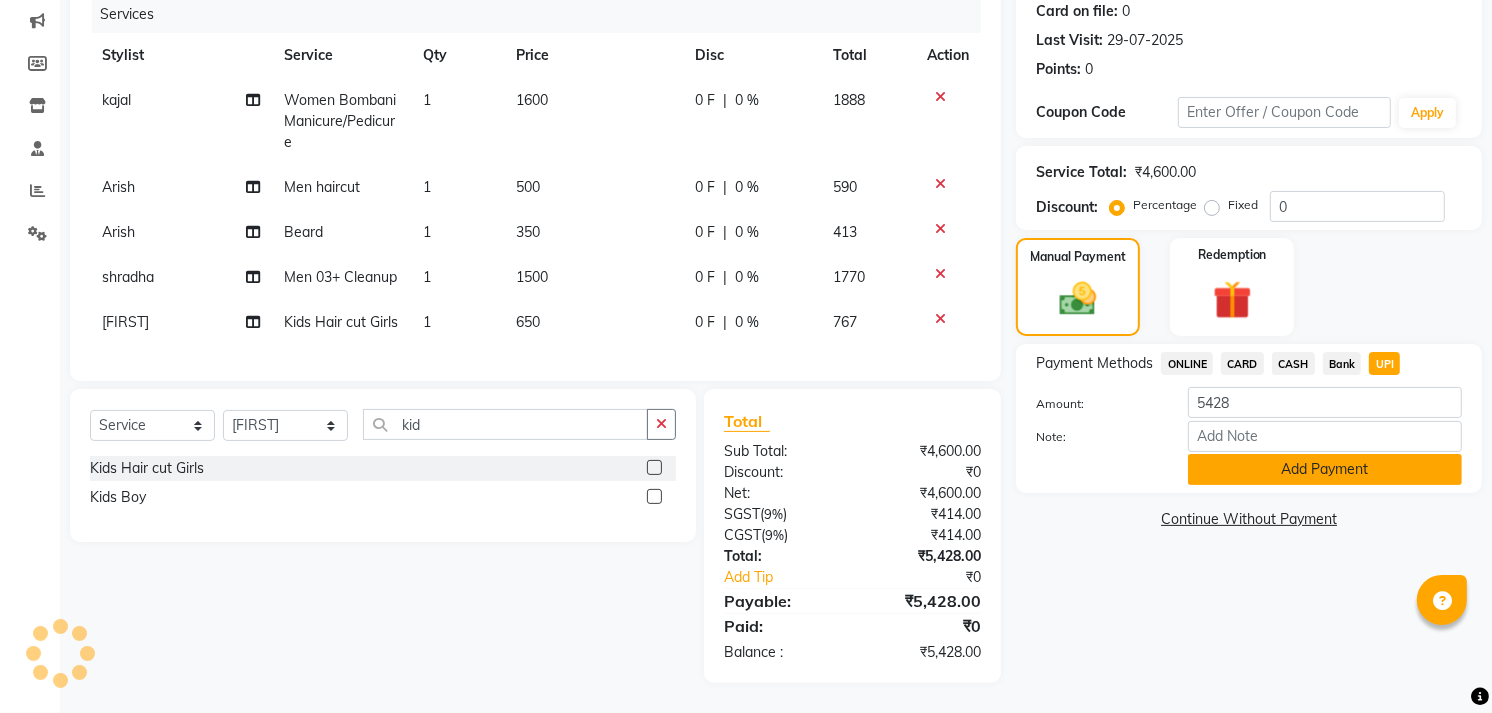 click on "Add Payment" 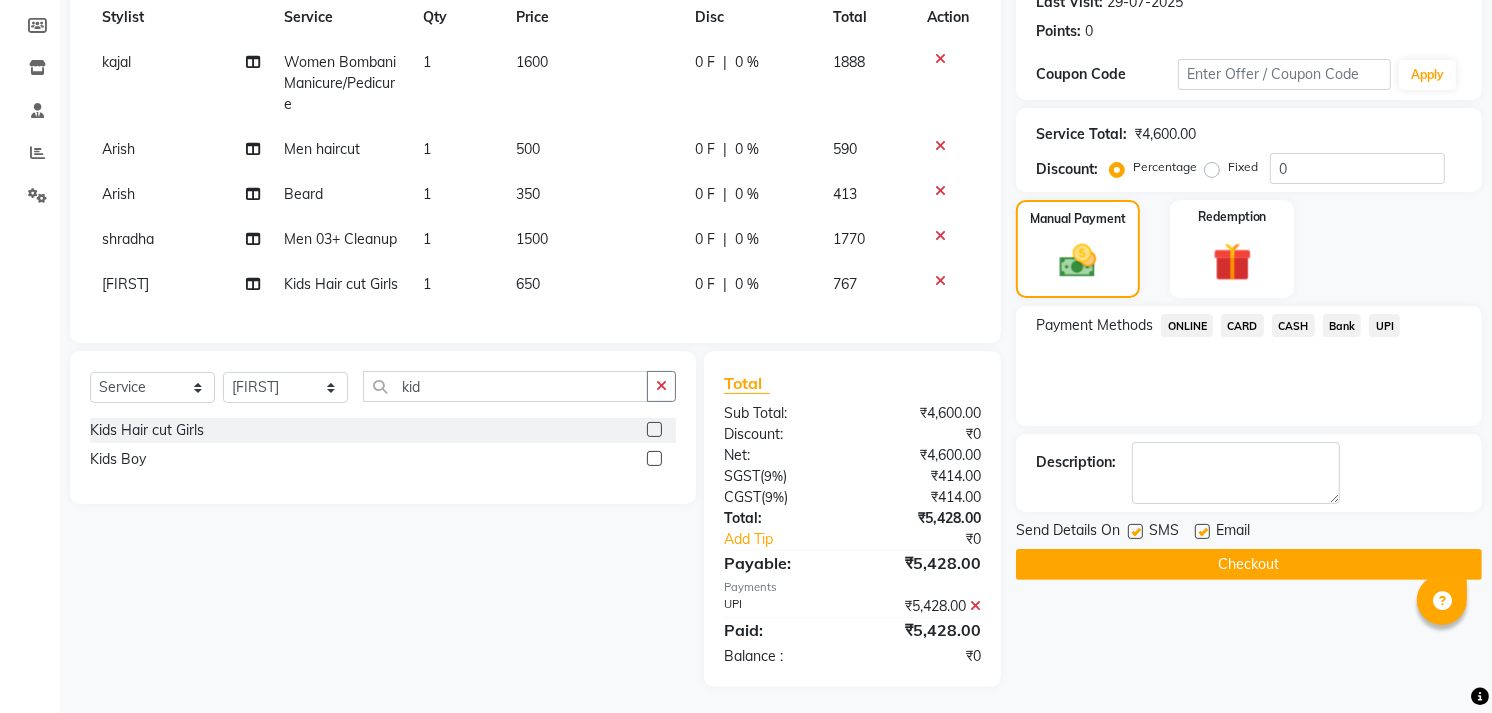 scroll, scrollTop: 331, scrollLeft: 0, axis: vertical 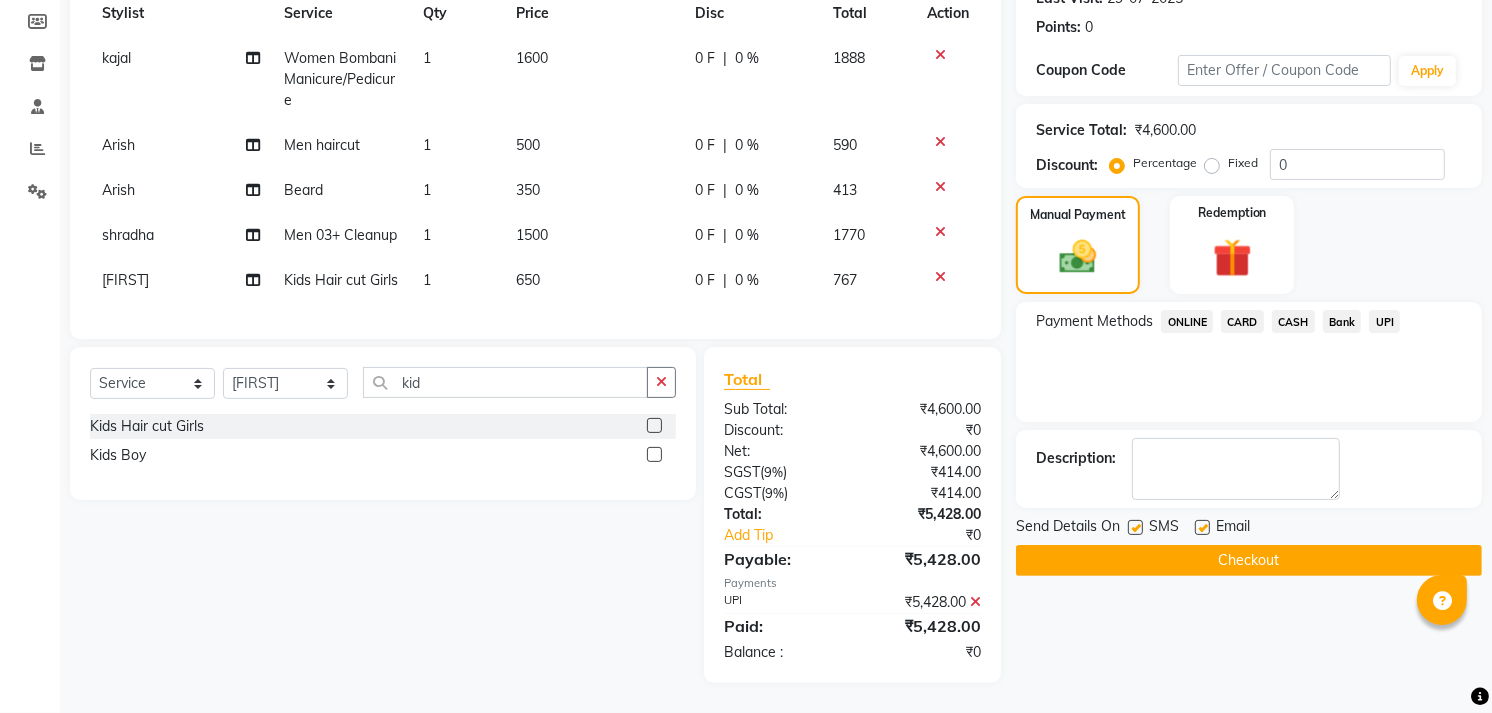 click on "Checkout" 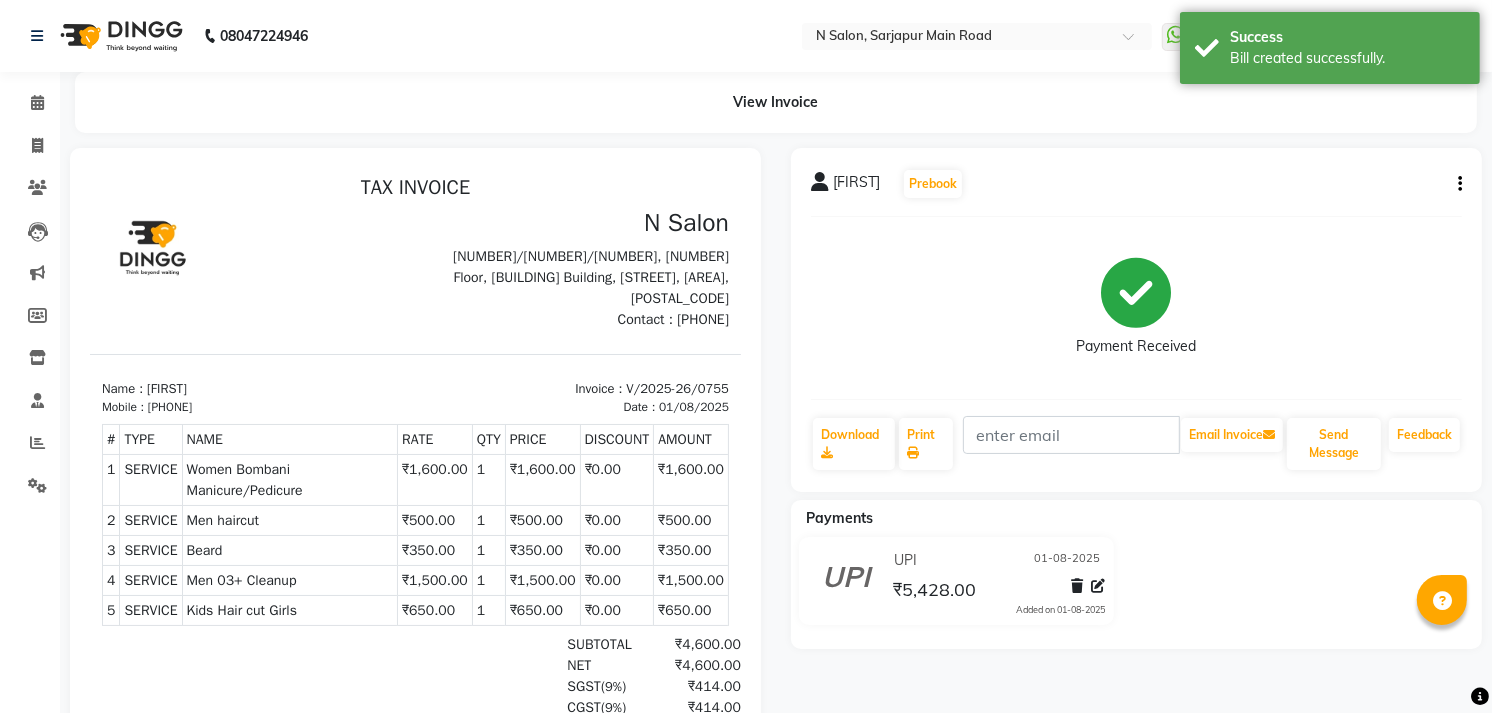 scroll, scrollTop: 0, scrollLeft: 0, axis: both 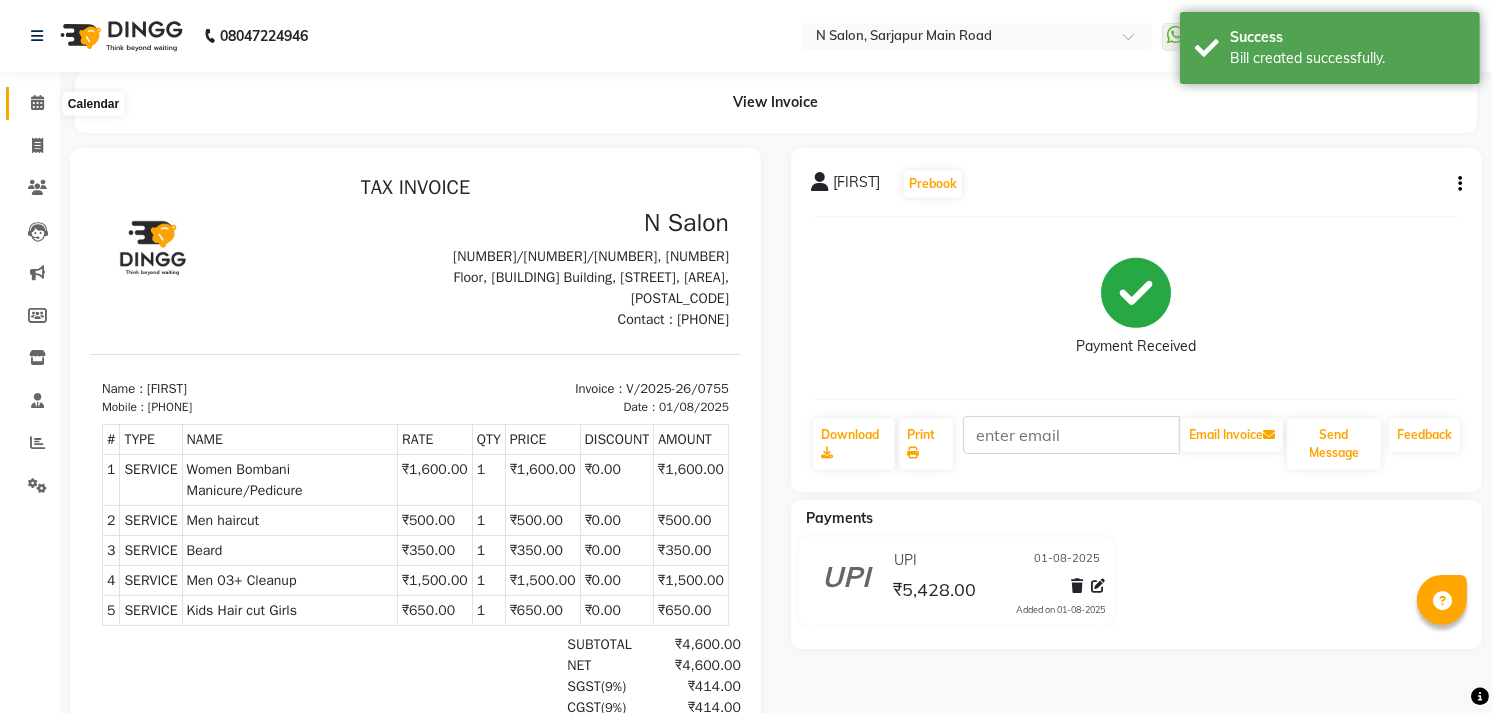 click 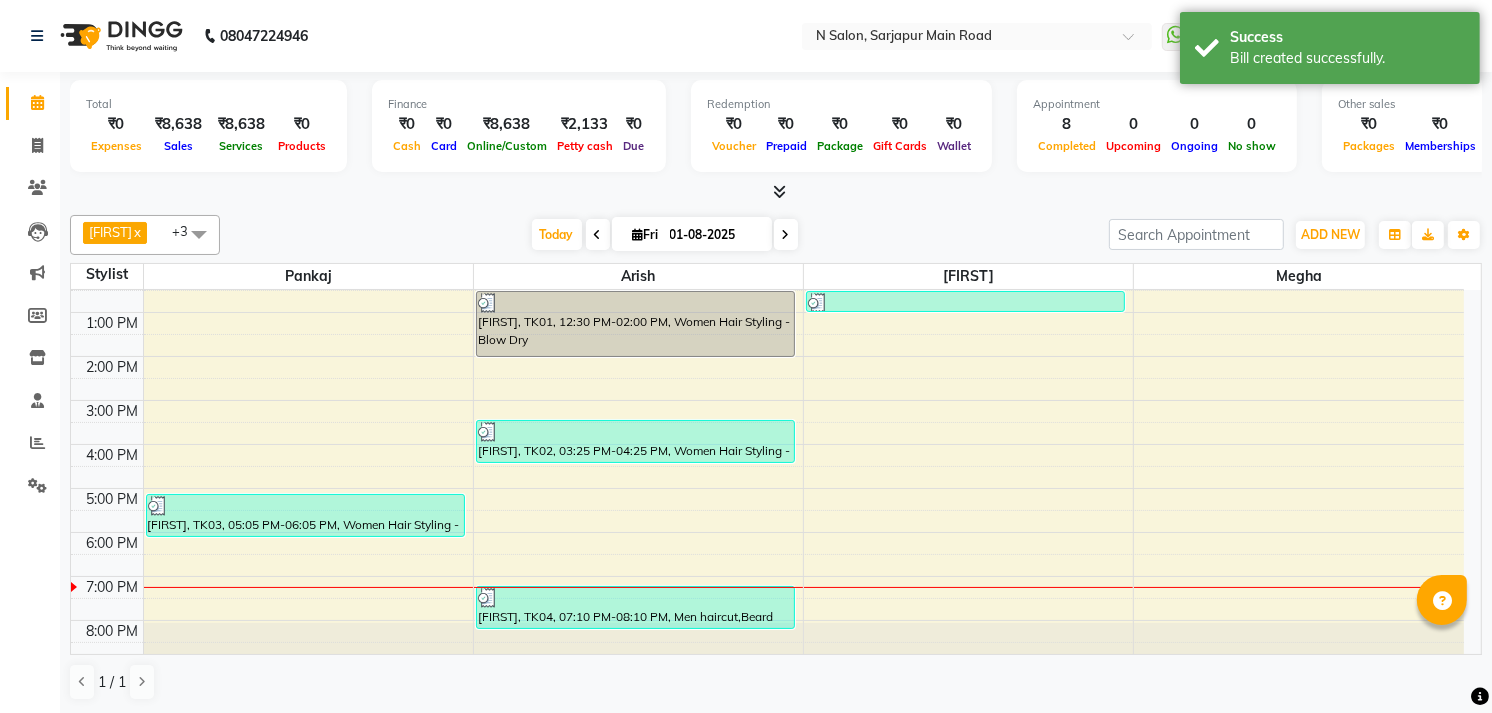 scroll, scrollTop: 220, scrollLeft: 0, axis: vertical 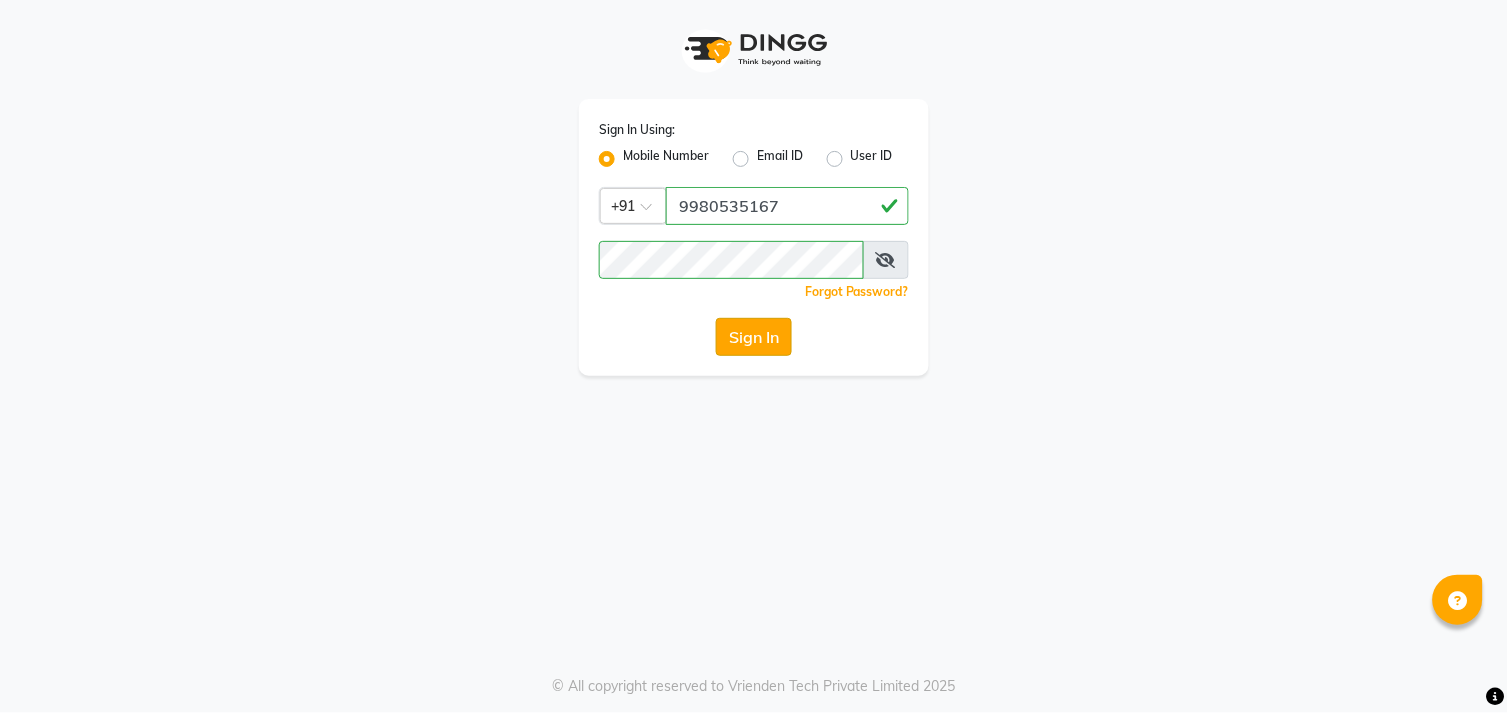 click on "Sign In" 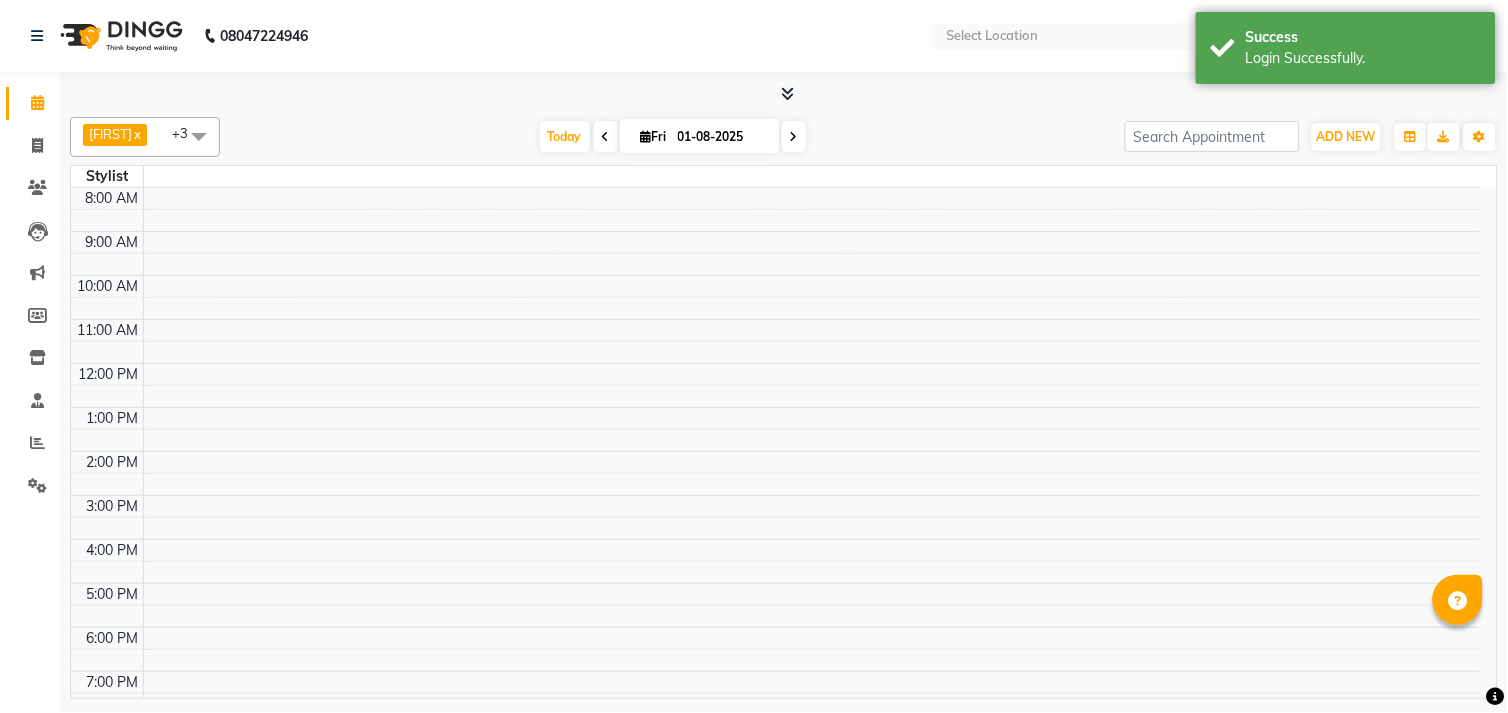 select on "en" 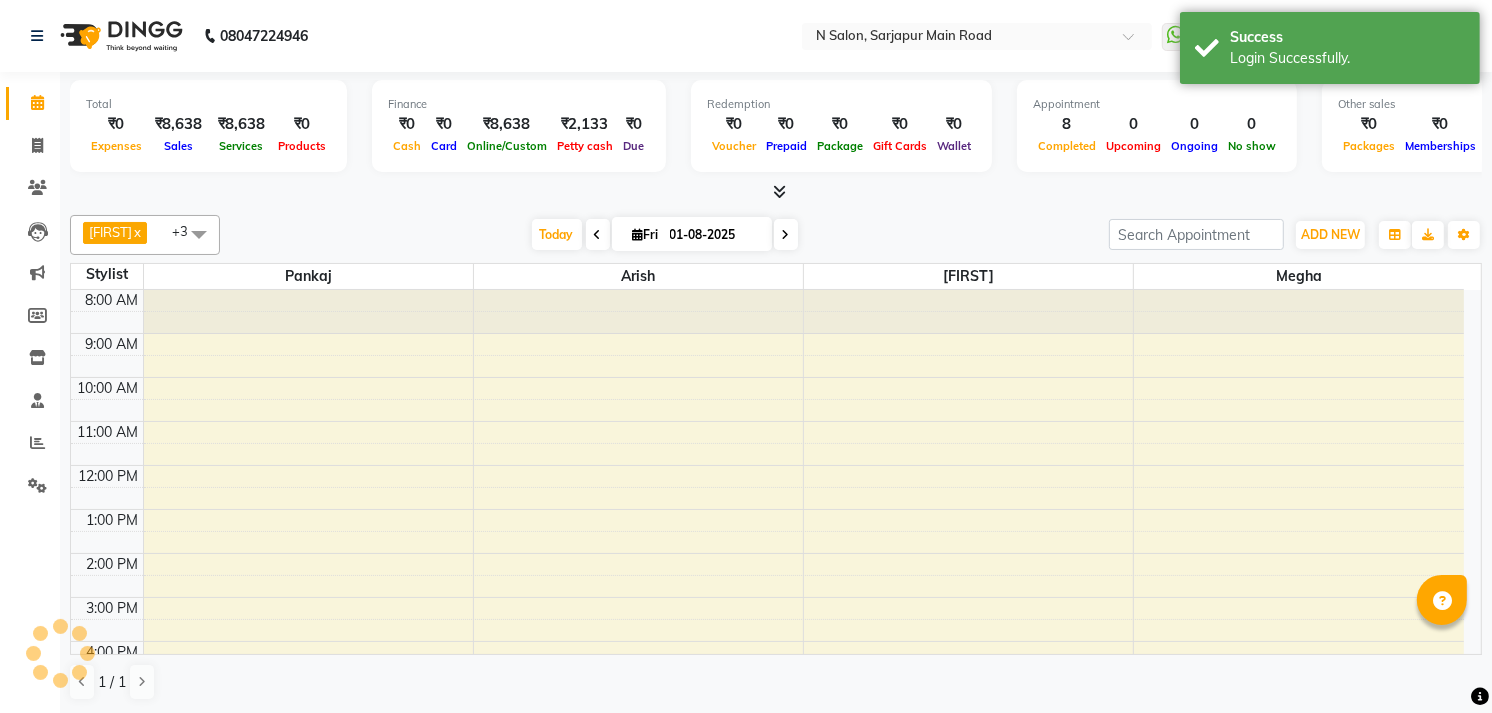 scroll, scrollTop: 172, scrollLeft: 0, axis: vertical 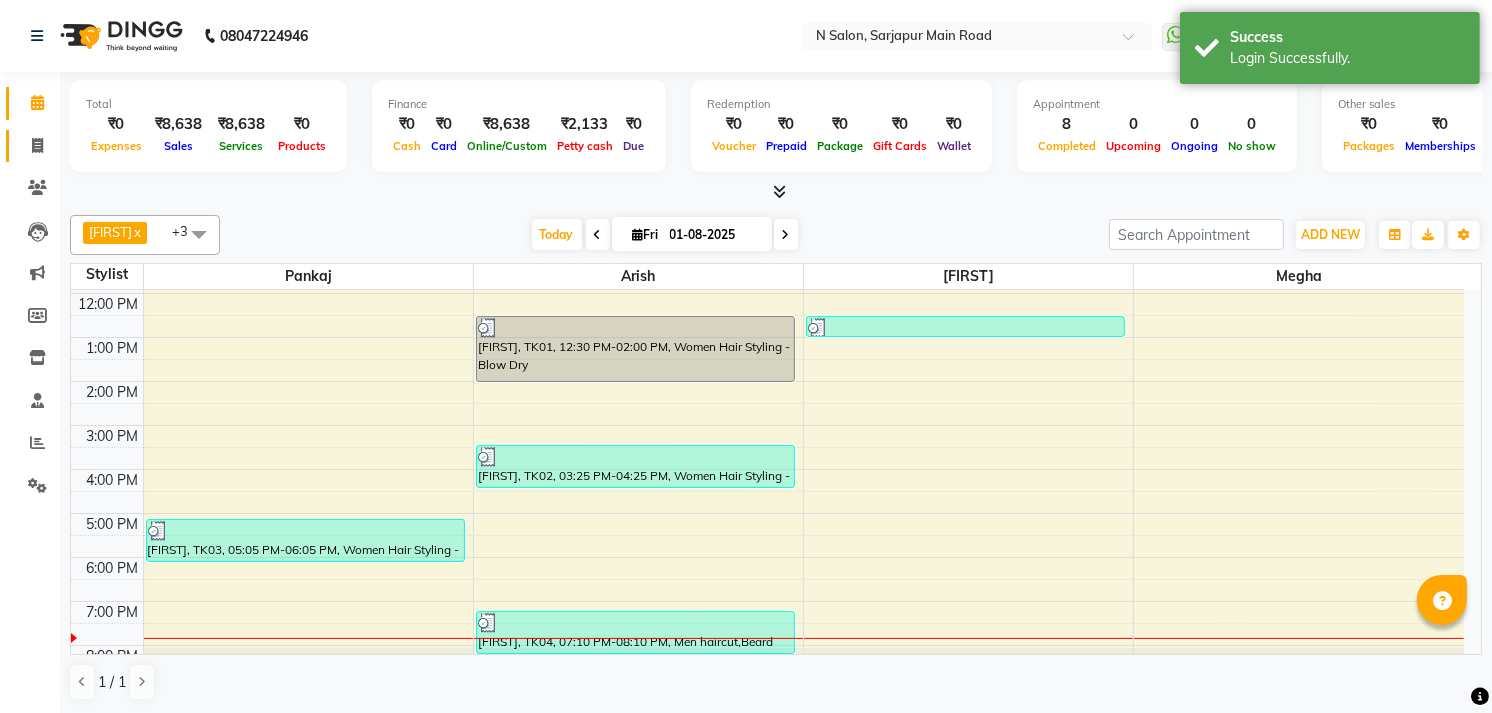 click on "Invoice" 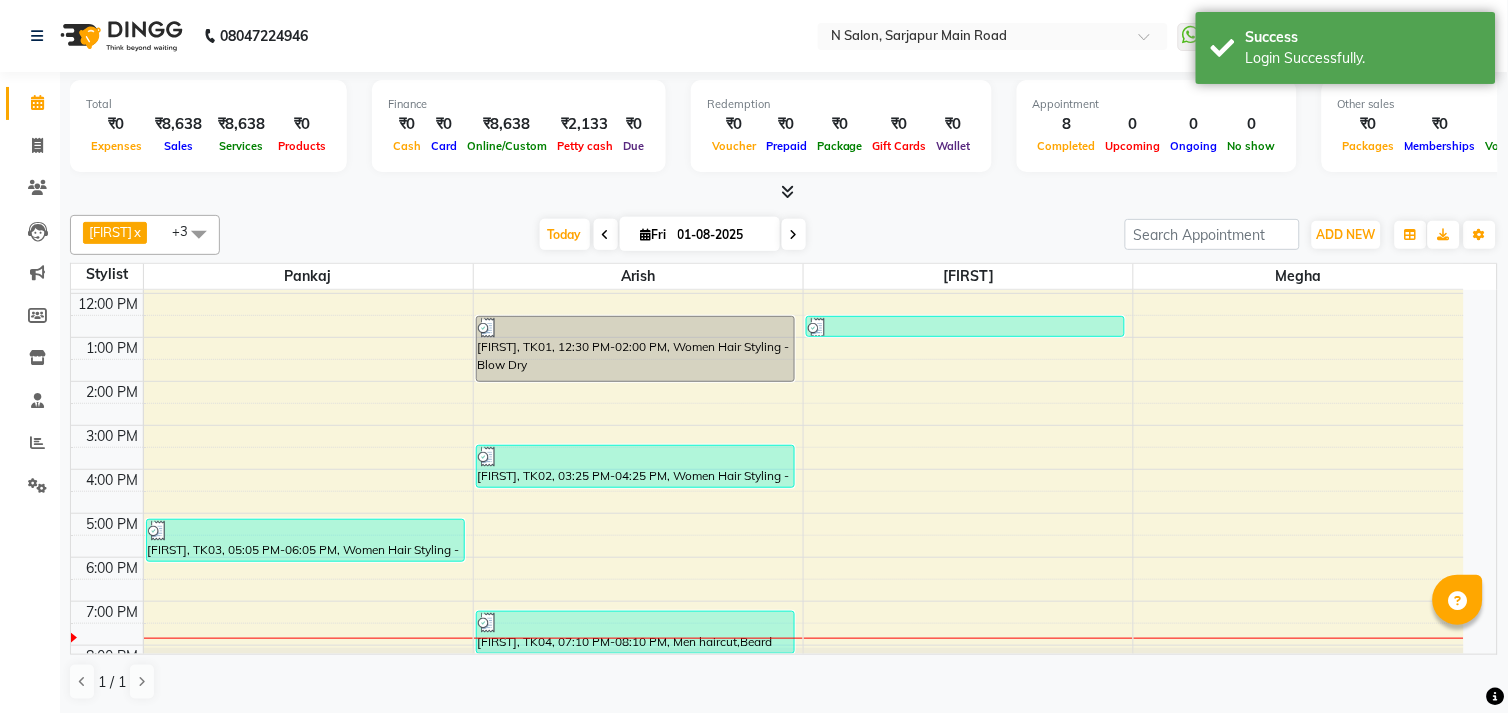 select on "service" 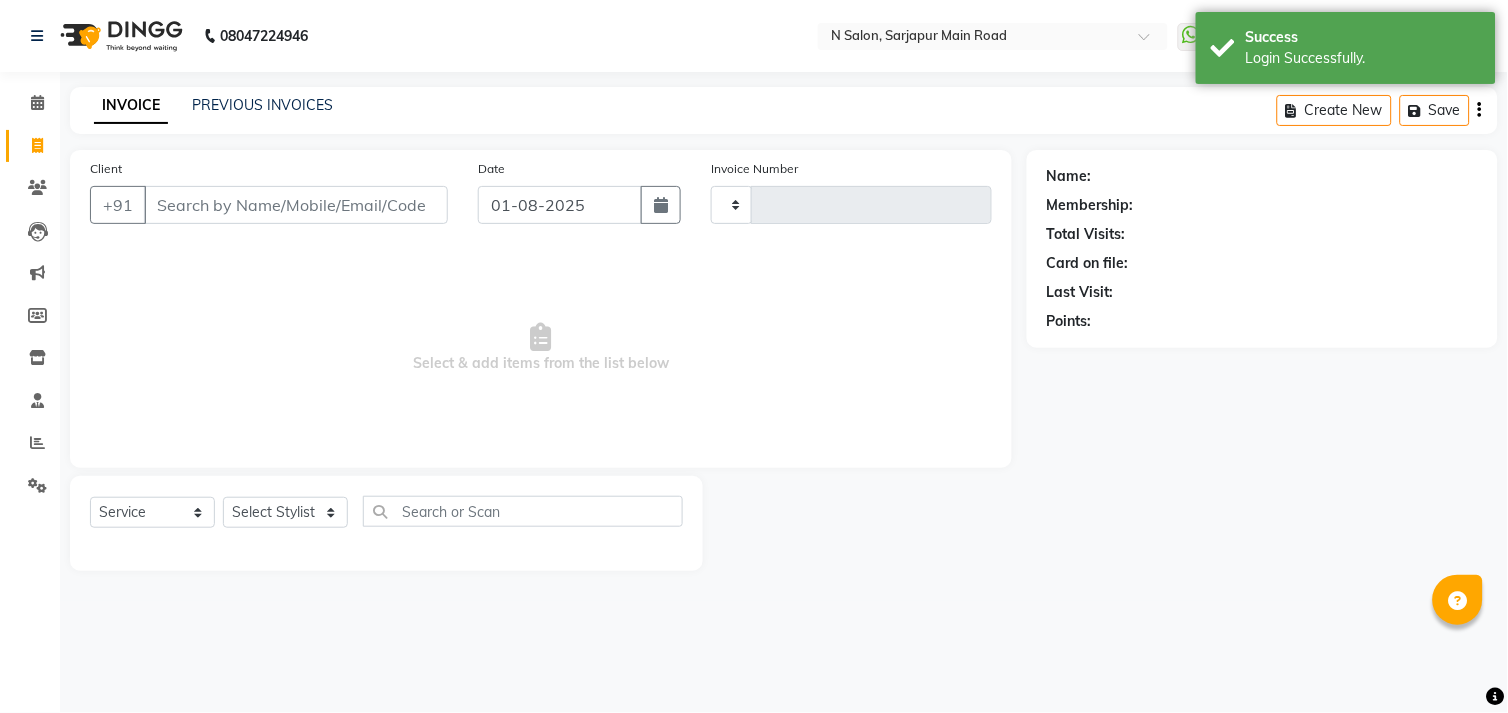 type on "0756" 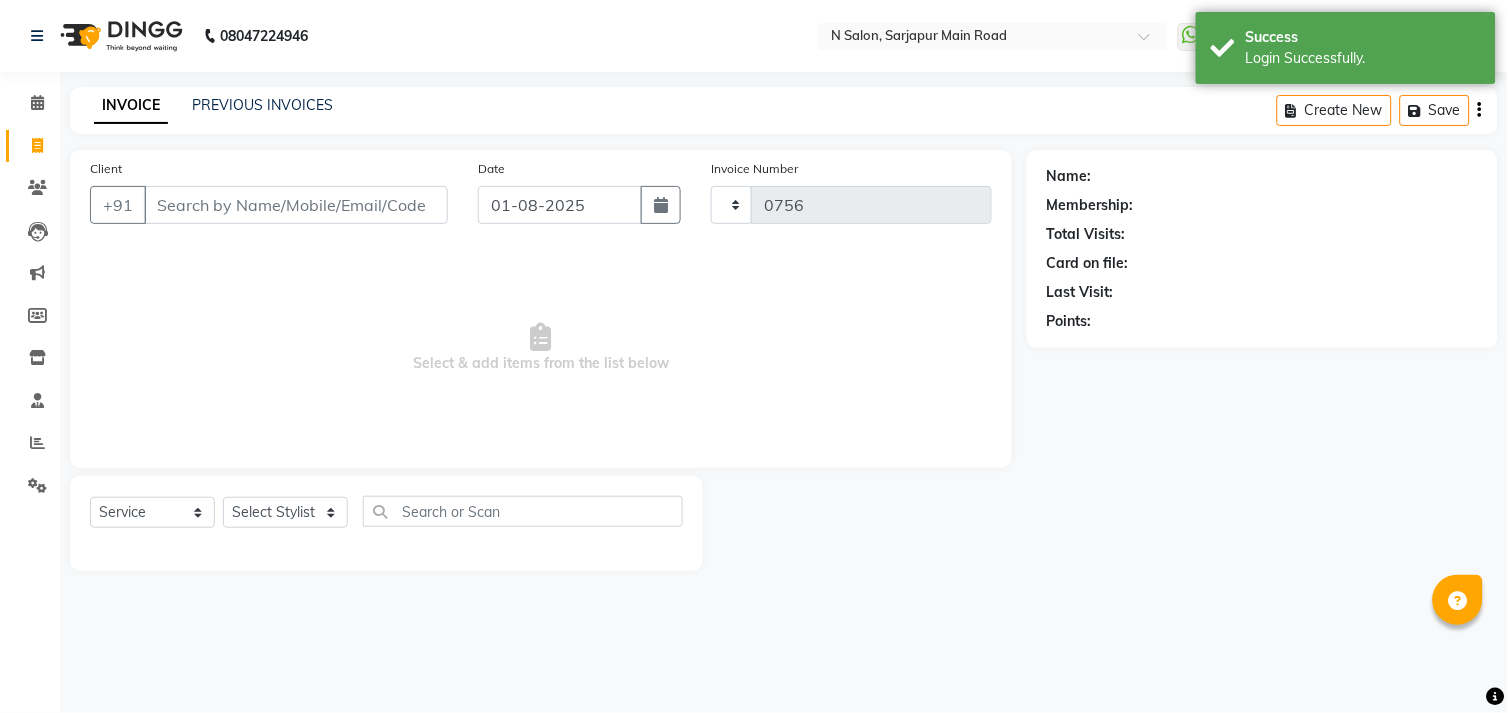 select on "7871" 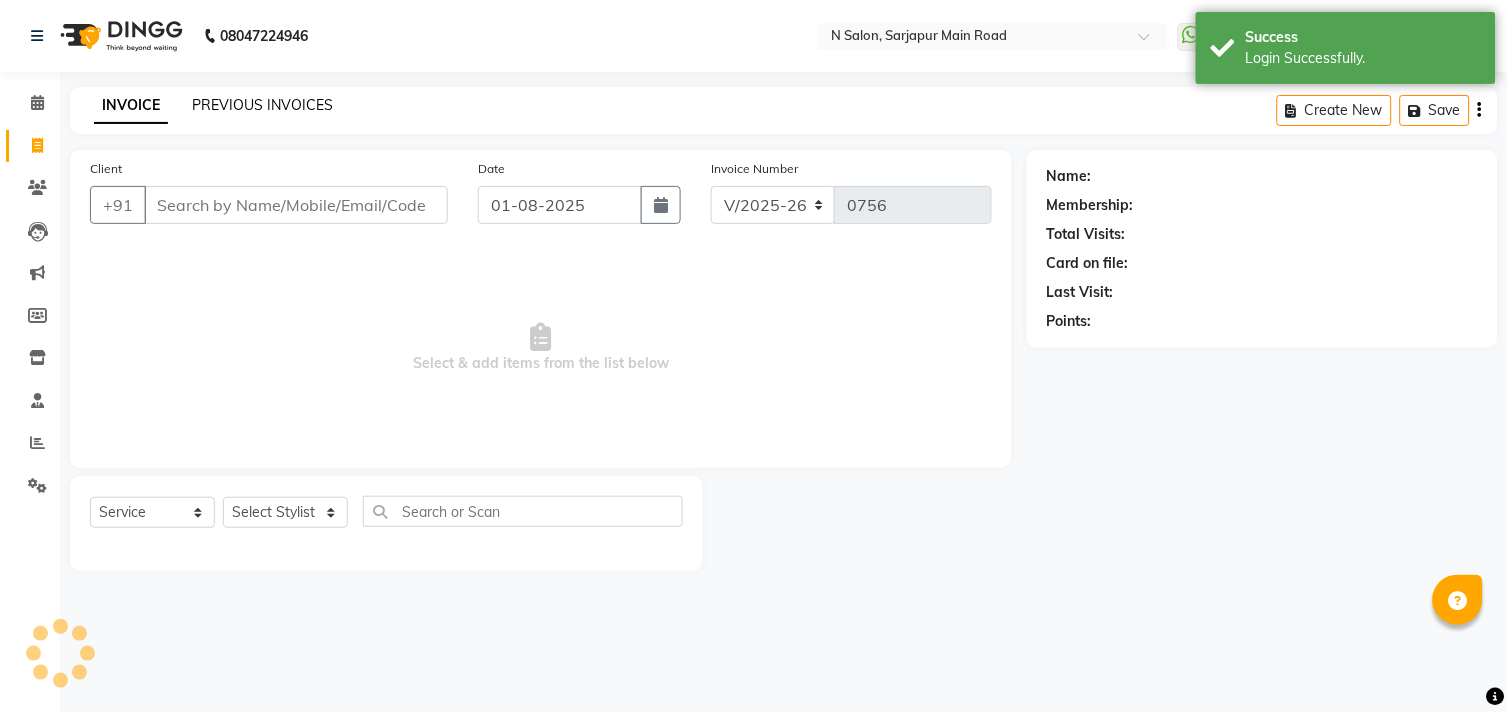 click on "PREVIOUS INVOICES" 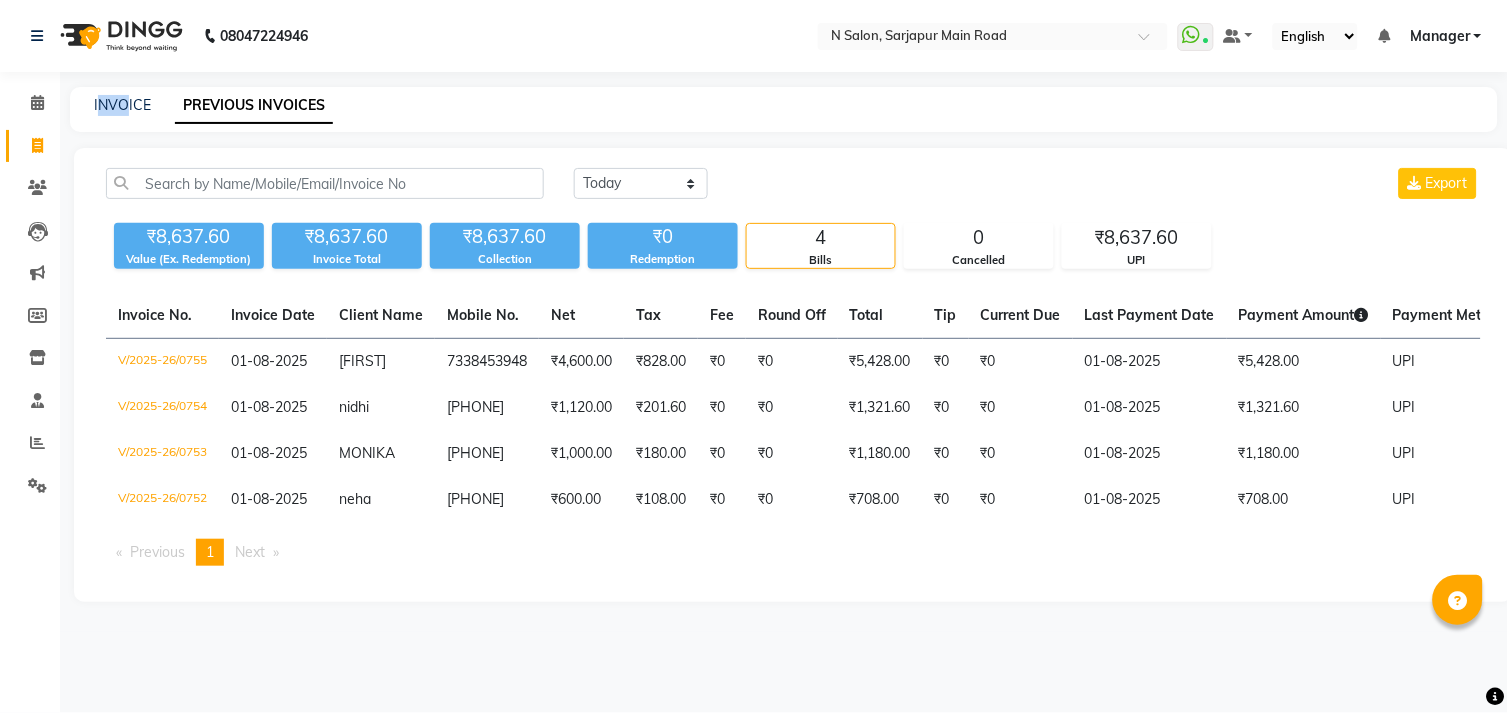 drag, startPoint x: 114, startPoint y: 83, endPoint x: 125, endPoint y: 86, distance: 11.401754 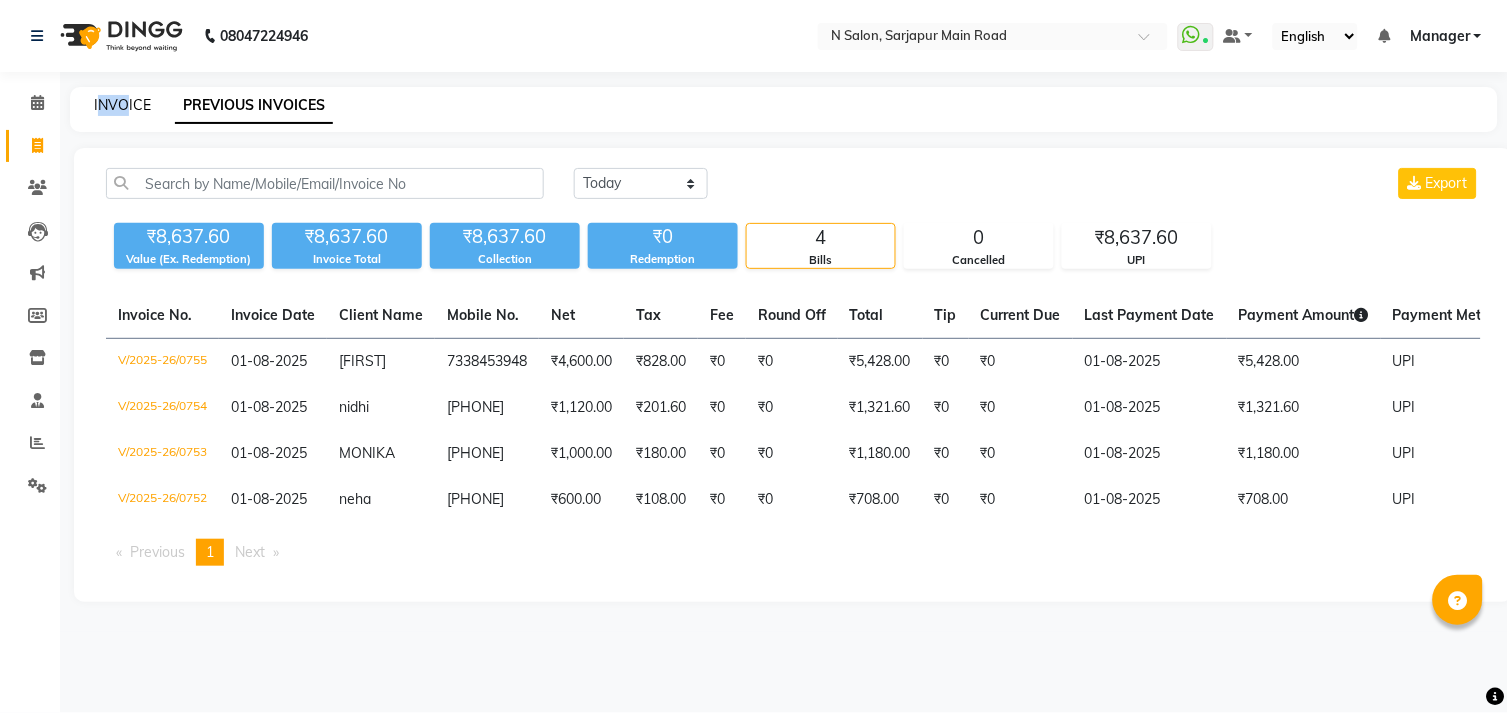 click on "INVOICE" 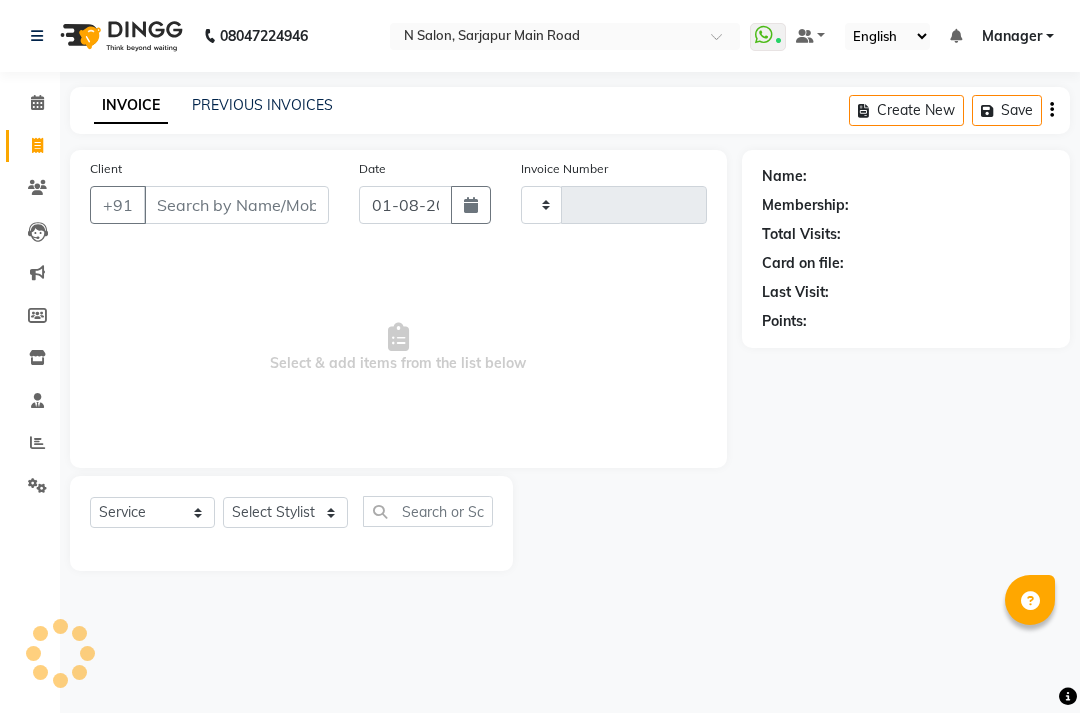 type on "0756" 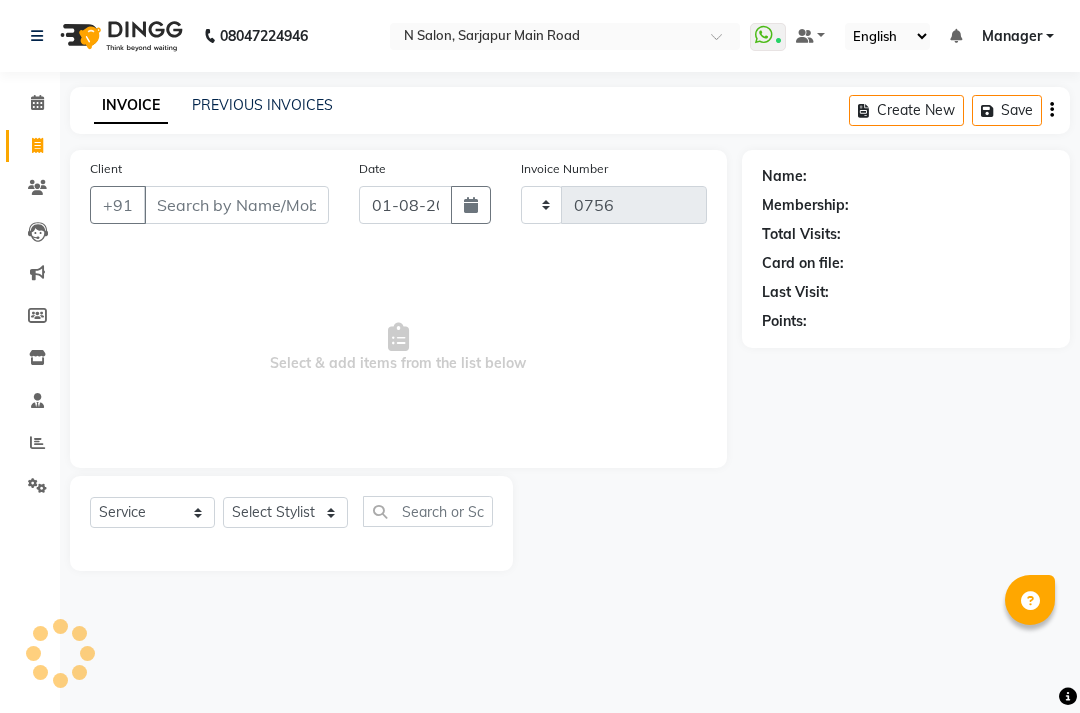 select on "7871" 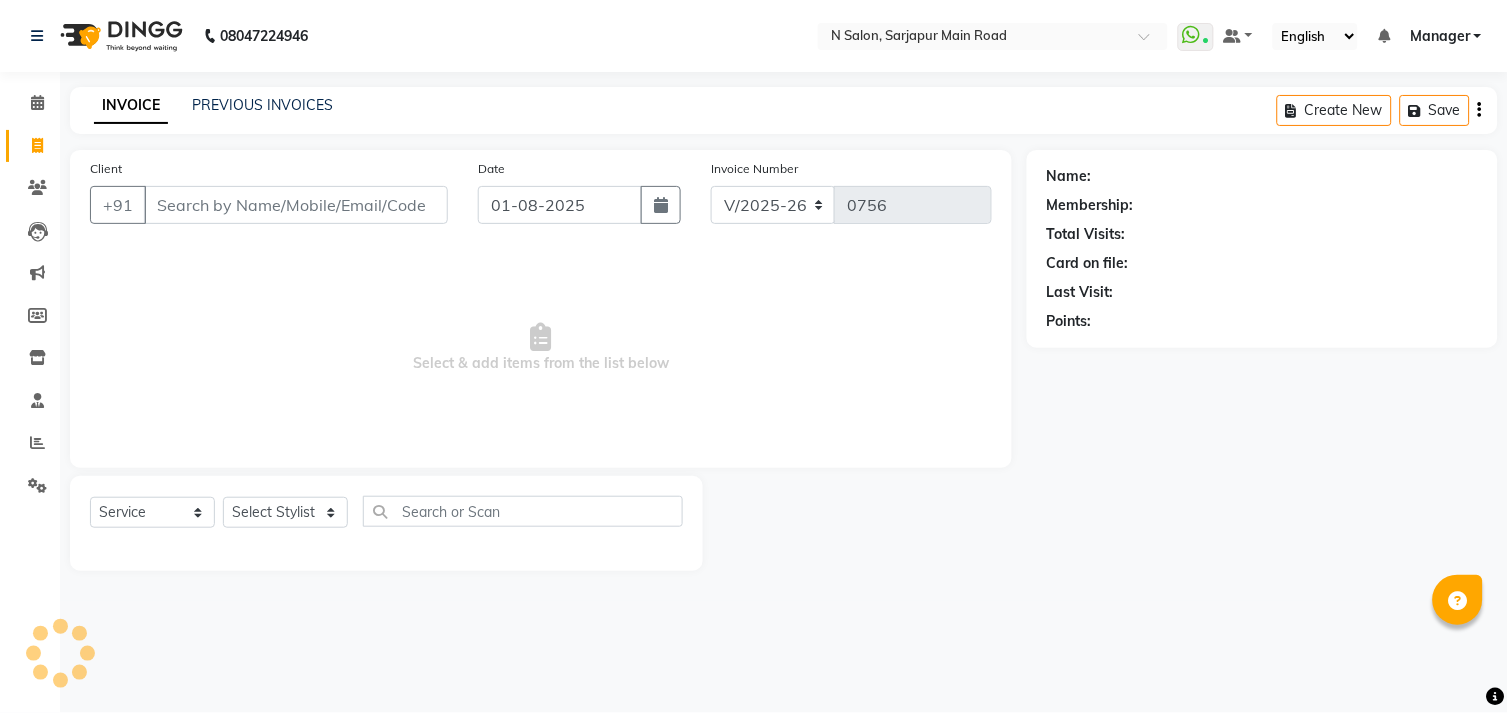 click on "Client" at bounding box center [296, 205] 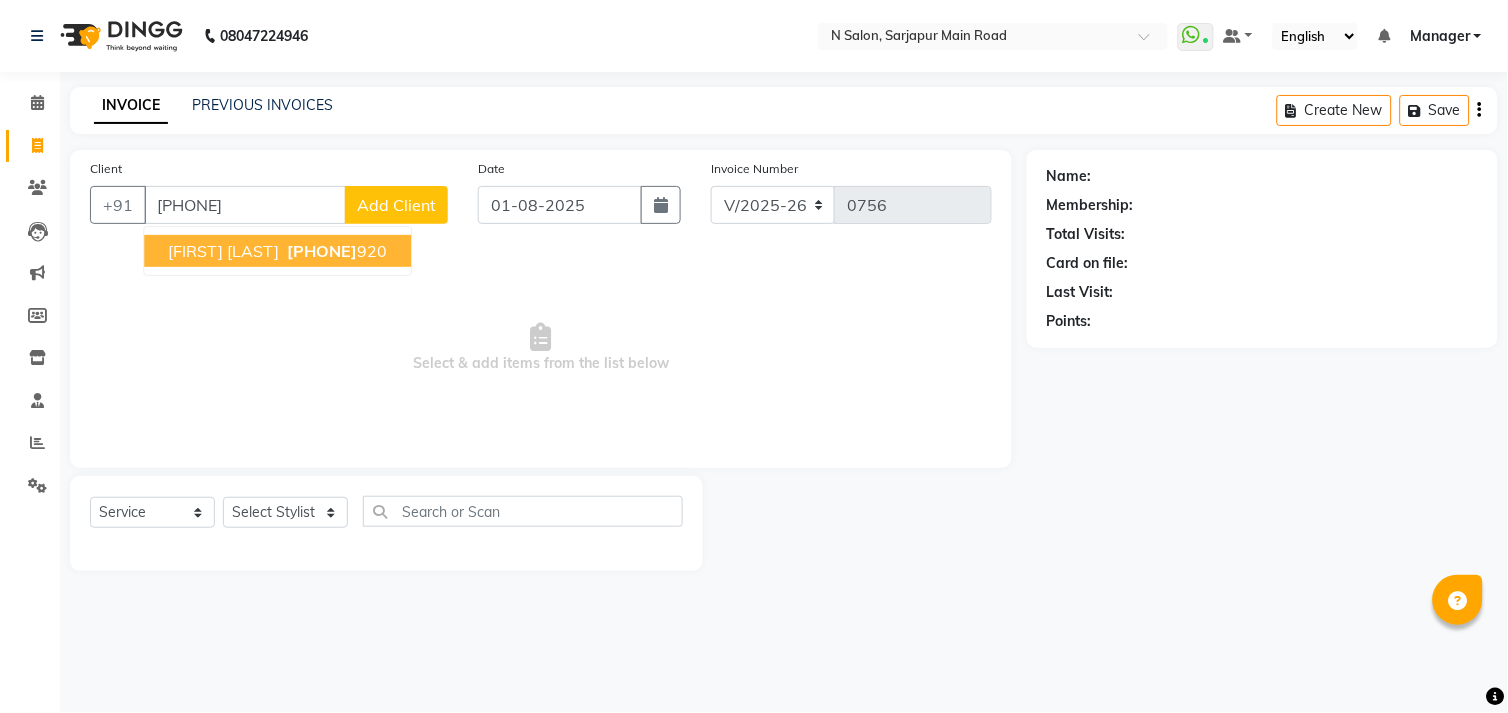click on "Meghna sharma   8962595 920" at bounding box center (277, 251) 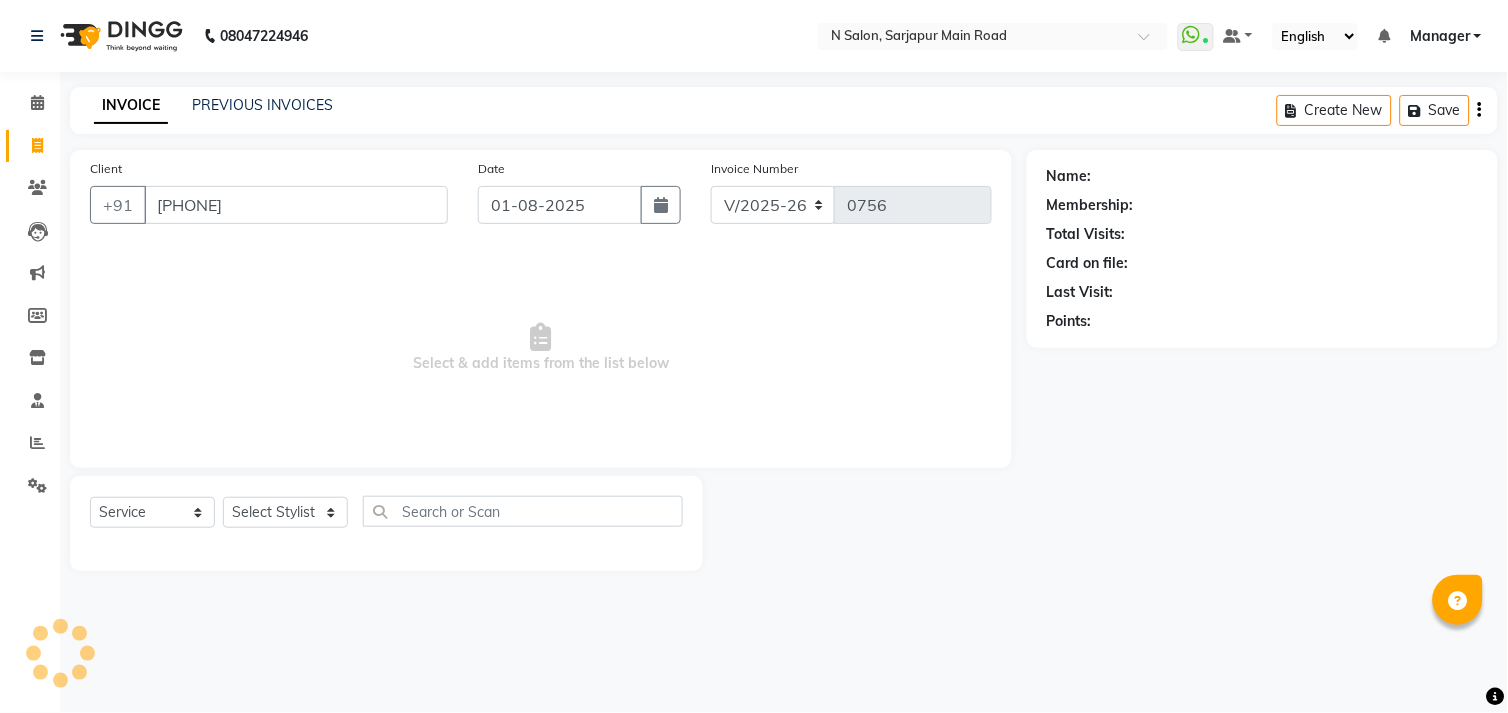 type on "[PHONE]" 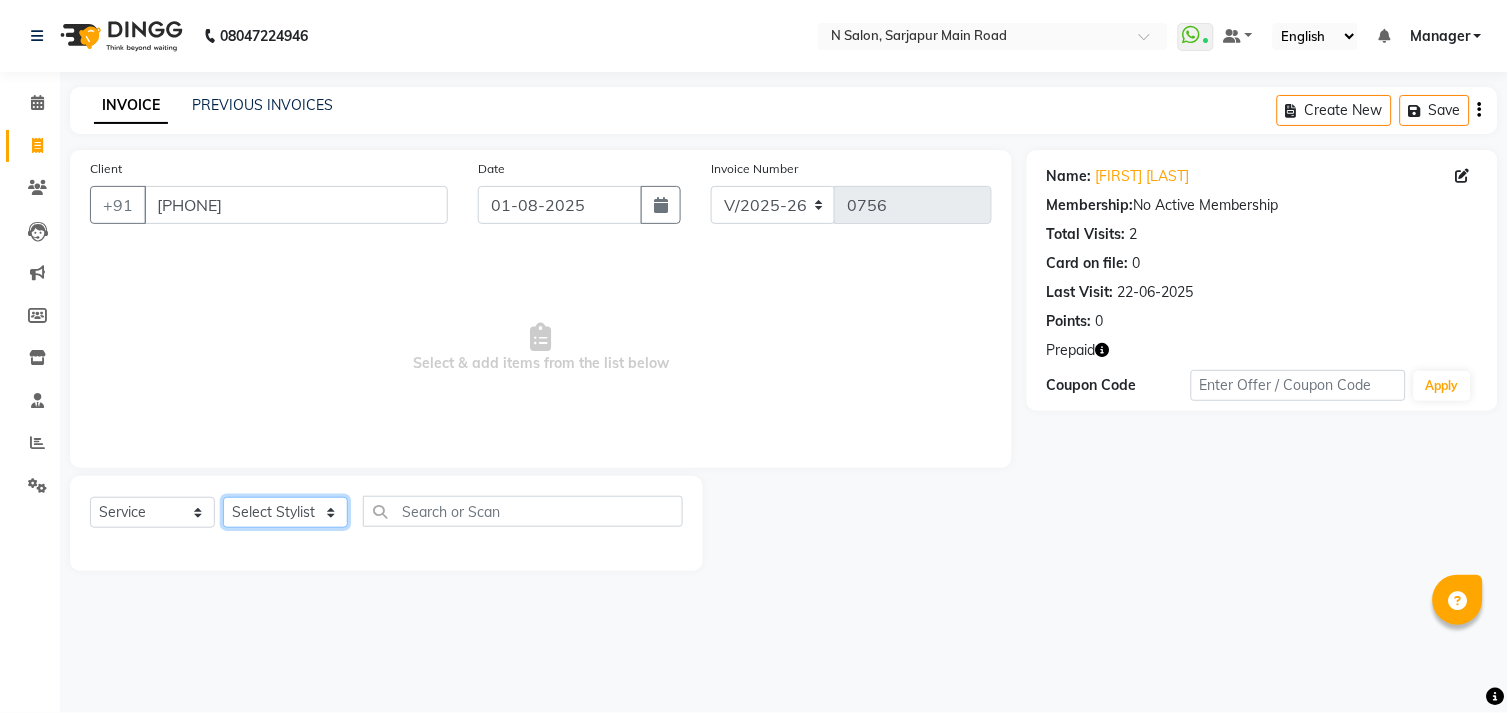 click on "Select Stylist Amgha Arish CHANDU DIPEN kajal kupu  Manager megha Mukul Aggarwal NIRJALA Owner Pankaj Rahul Sir shradha" 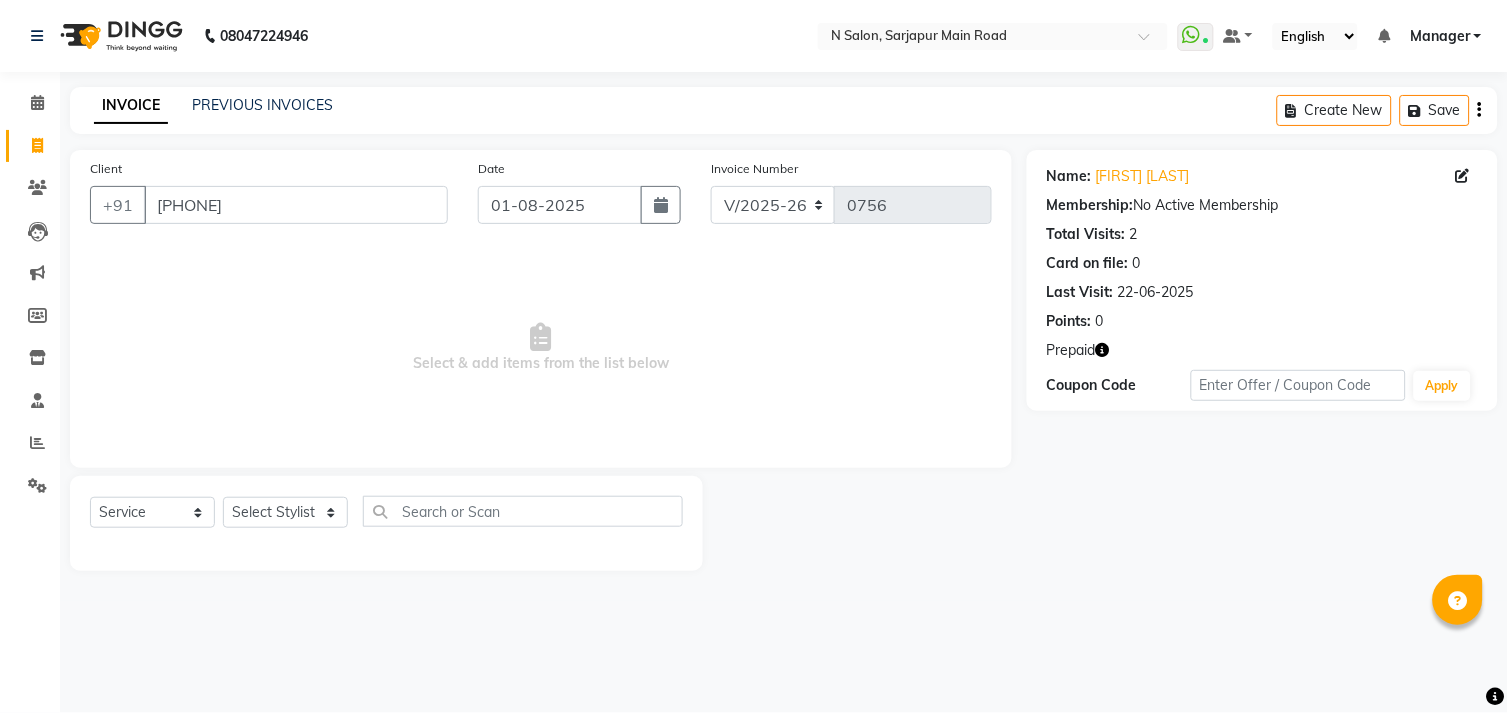 click on "Prepaid" 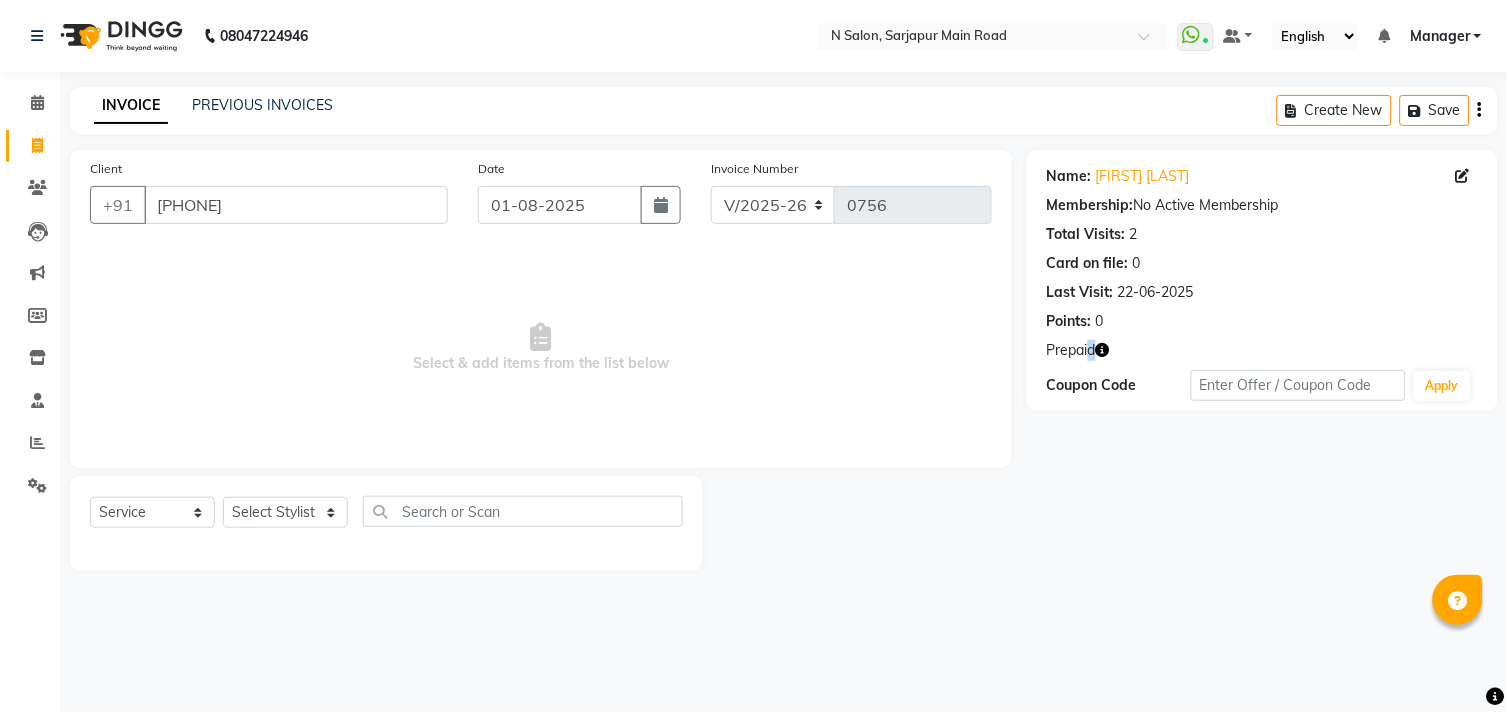 click 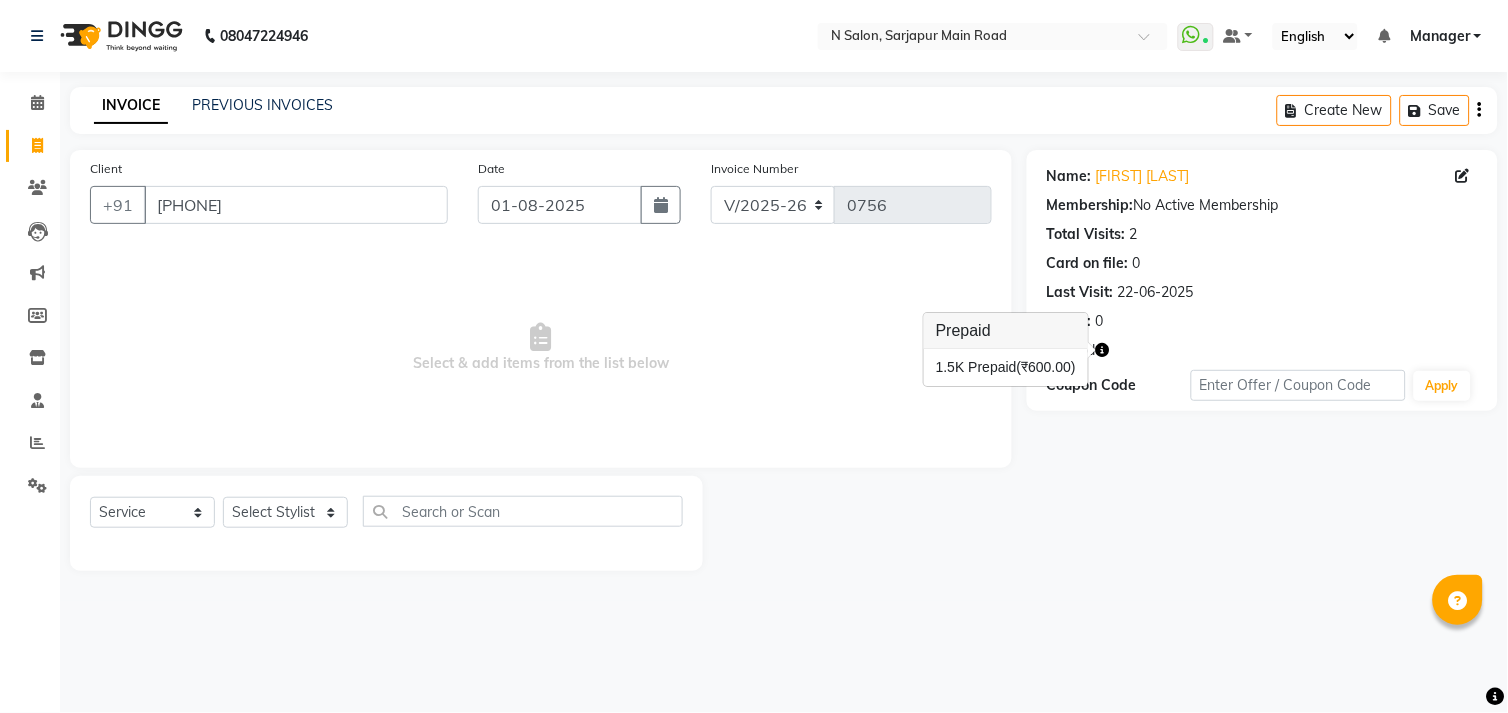 click on "Select & add items from the list below" at bounding box center [541, 348] 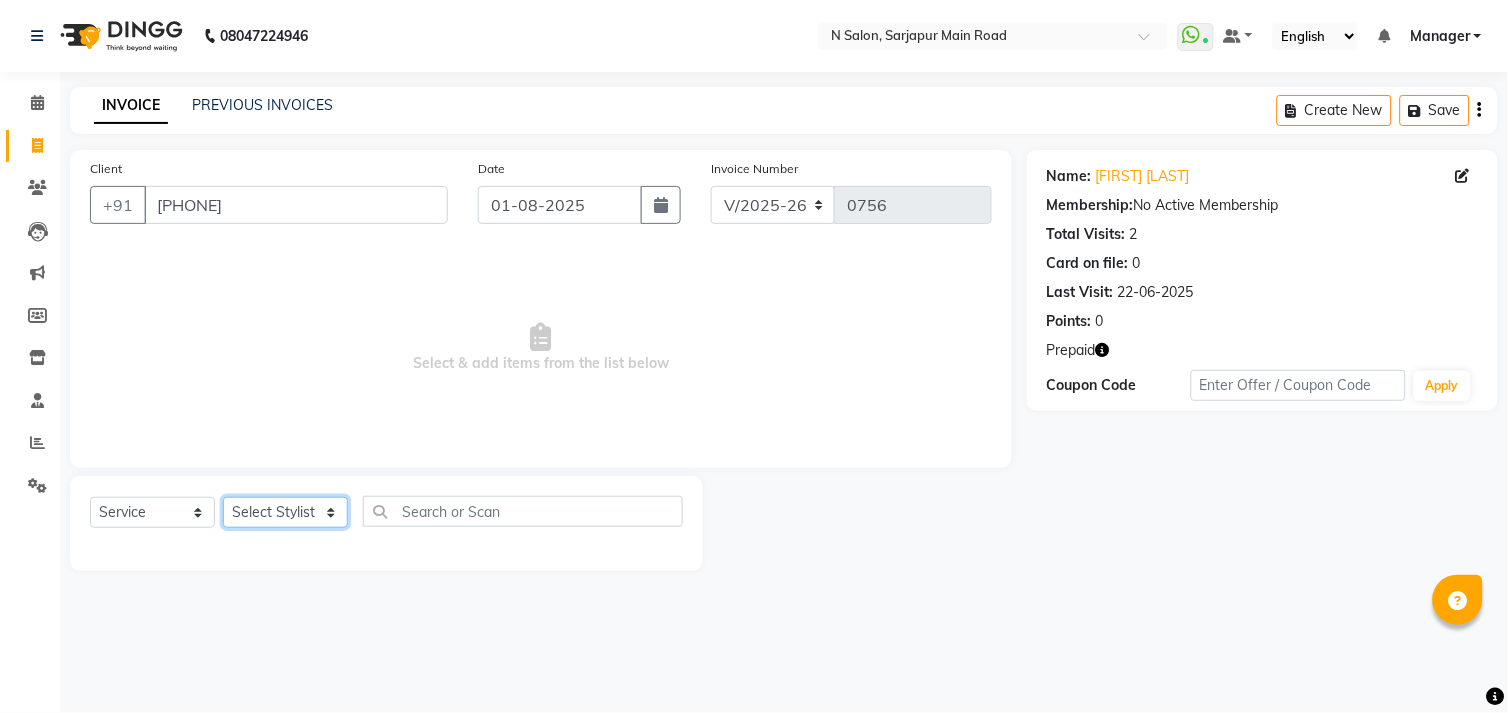 click on "Select Stylist Amgha Arish CHANDU DIPEN kajal kupu  Manager megha Mukul Aggarwal NIRJALA Owner Pankaj Rahul Sir shradha" 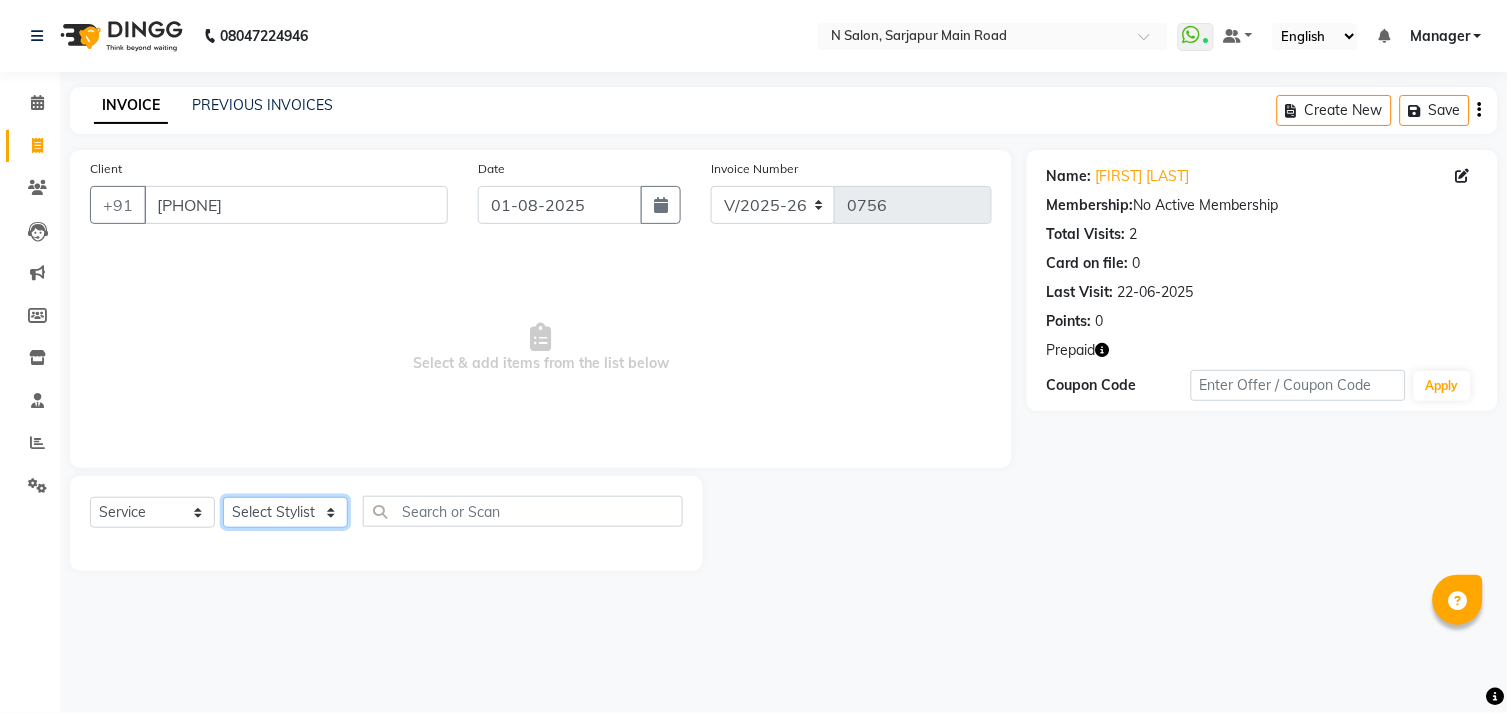 select on "70686" 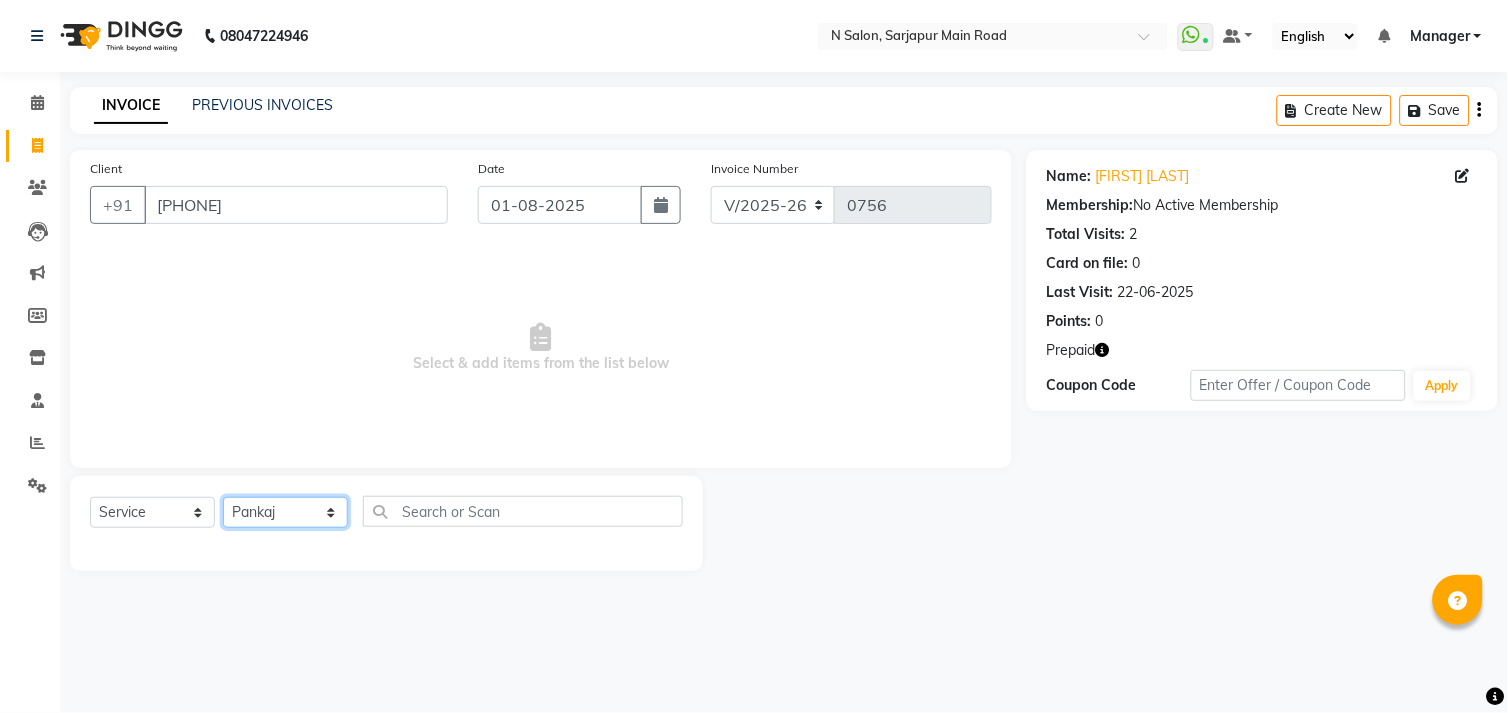 click on "Select Stylist Amgha Arish CHANDU DIPEN kajal kupu  Manager megha Mukul Aggarwal NIRJALA Owner Pankaj Rahul Sir shradha" 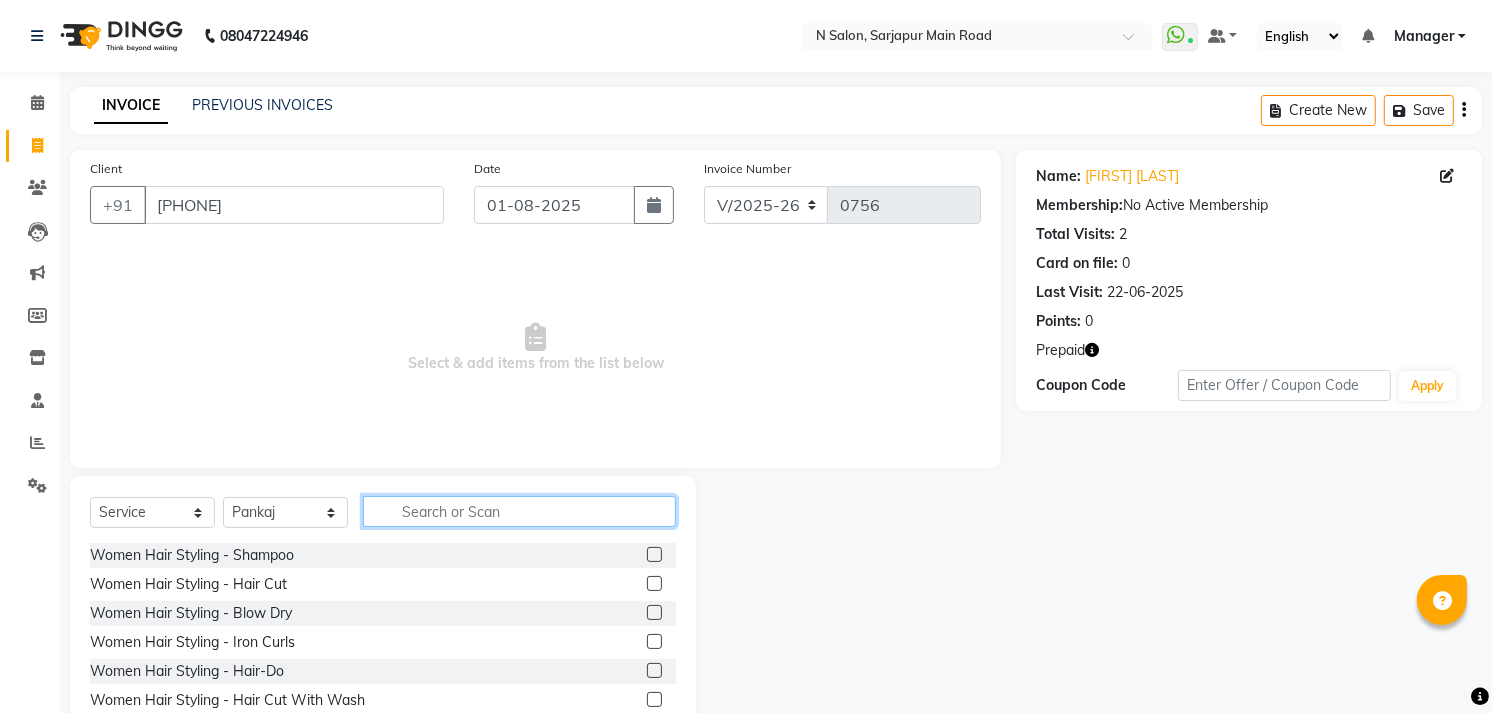 click 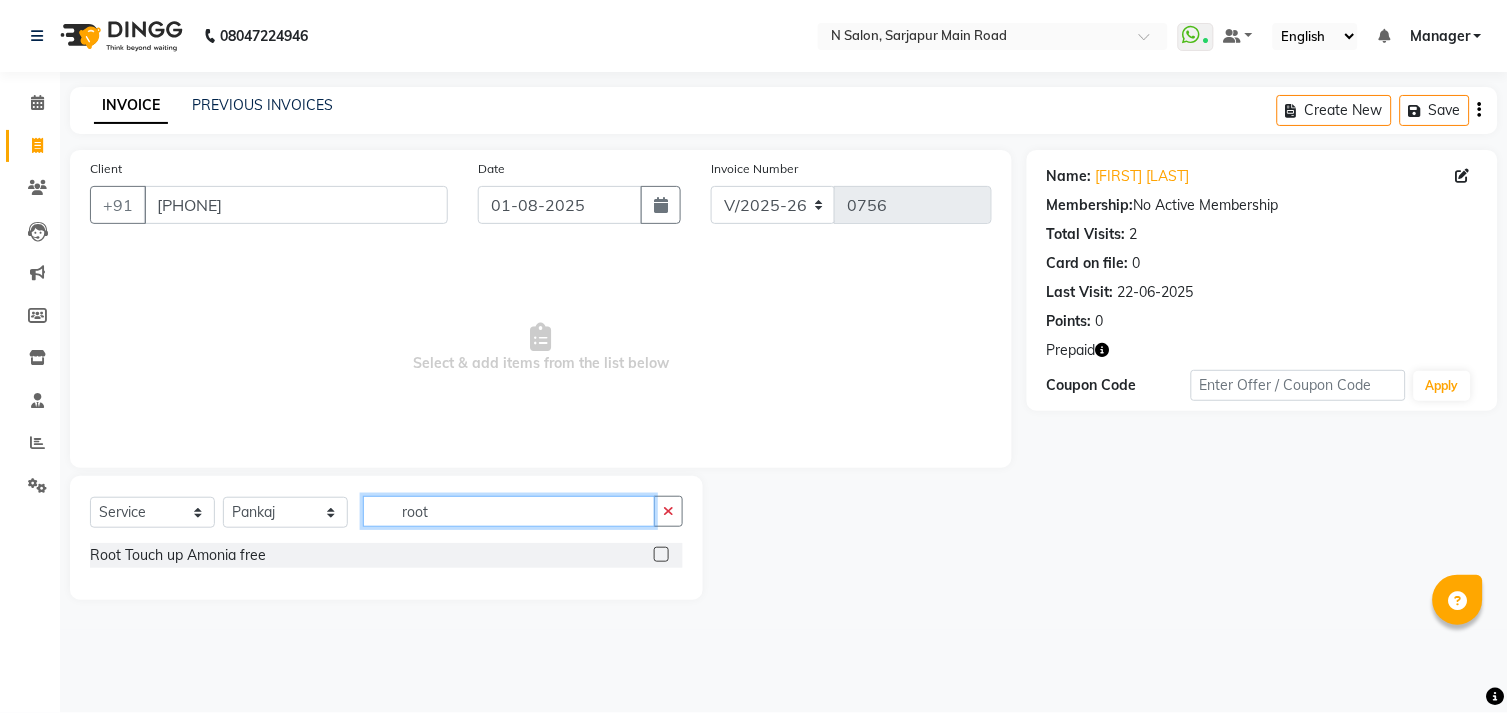 type on "root" 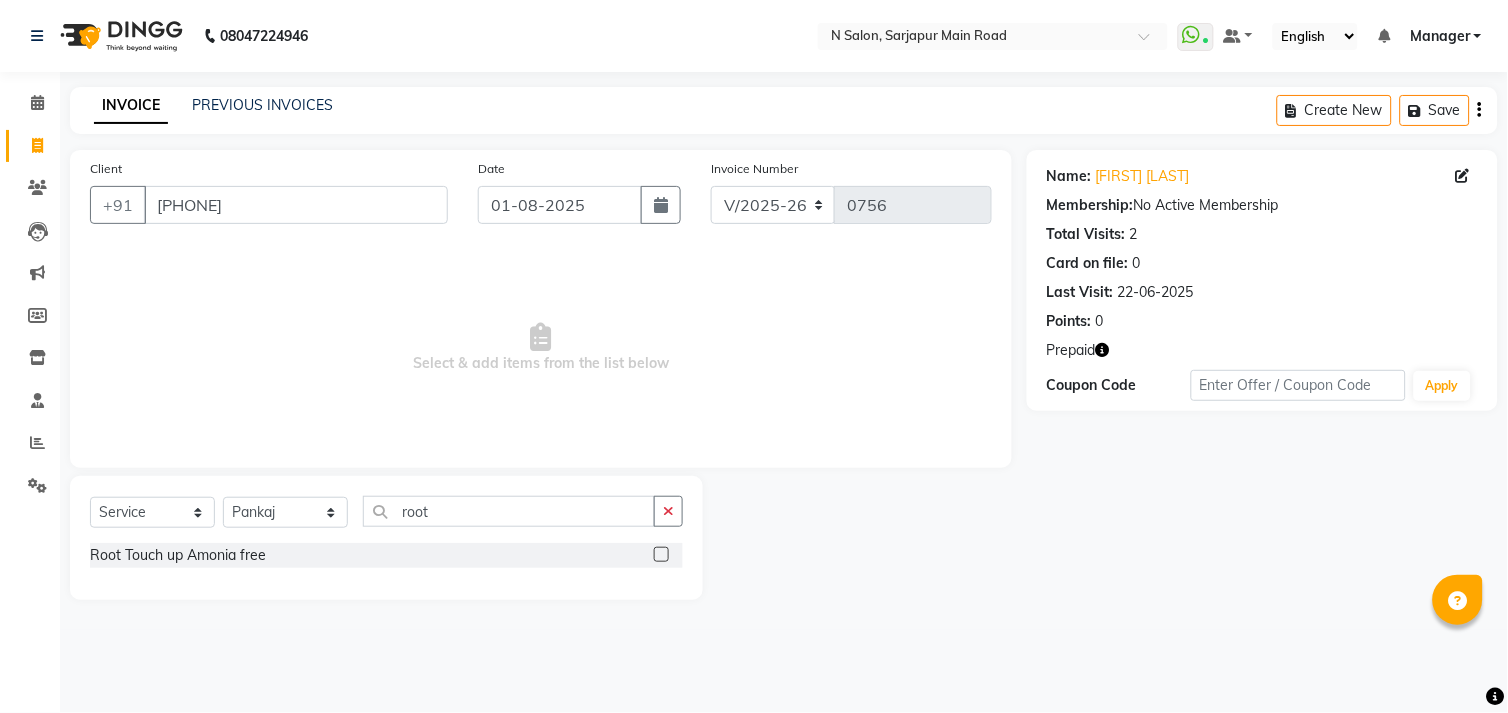 click 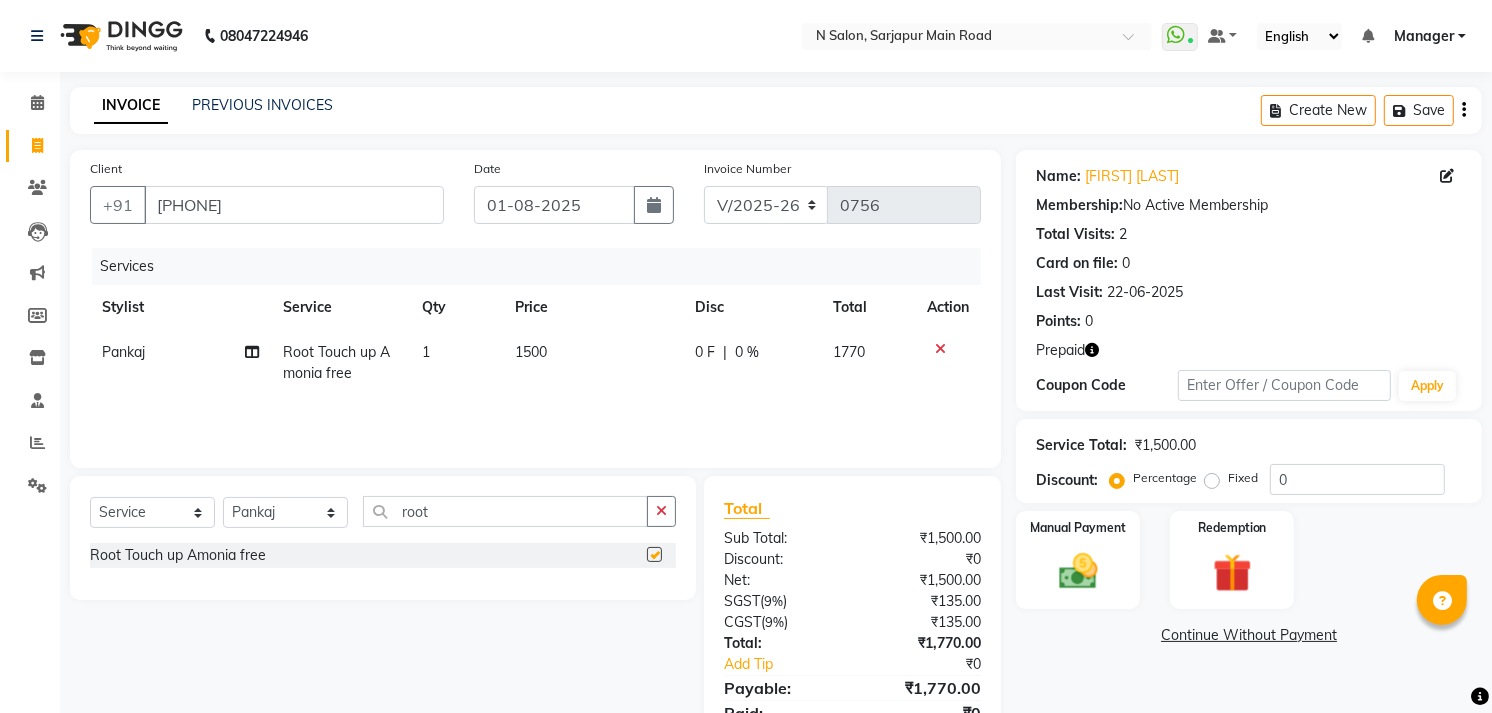 checkbox on "false" 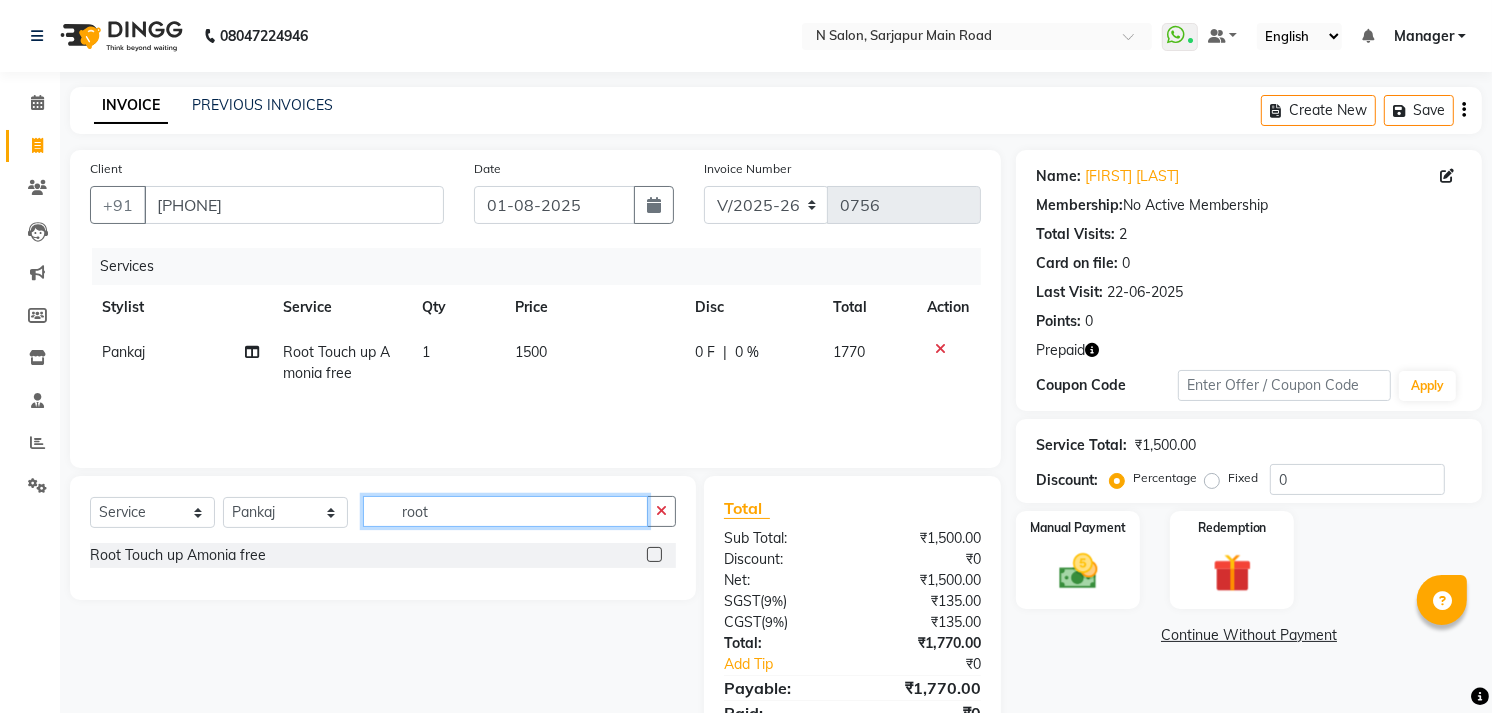 click on "root" 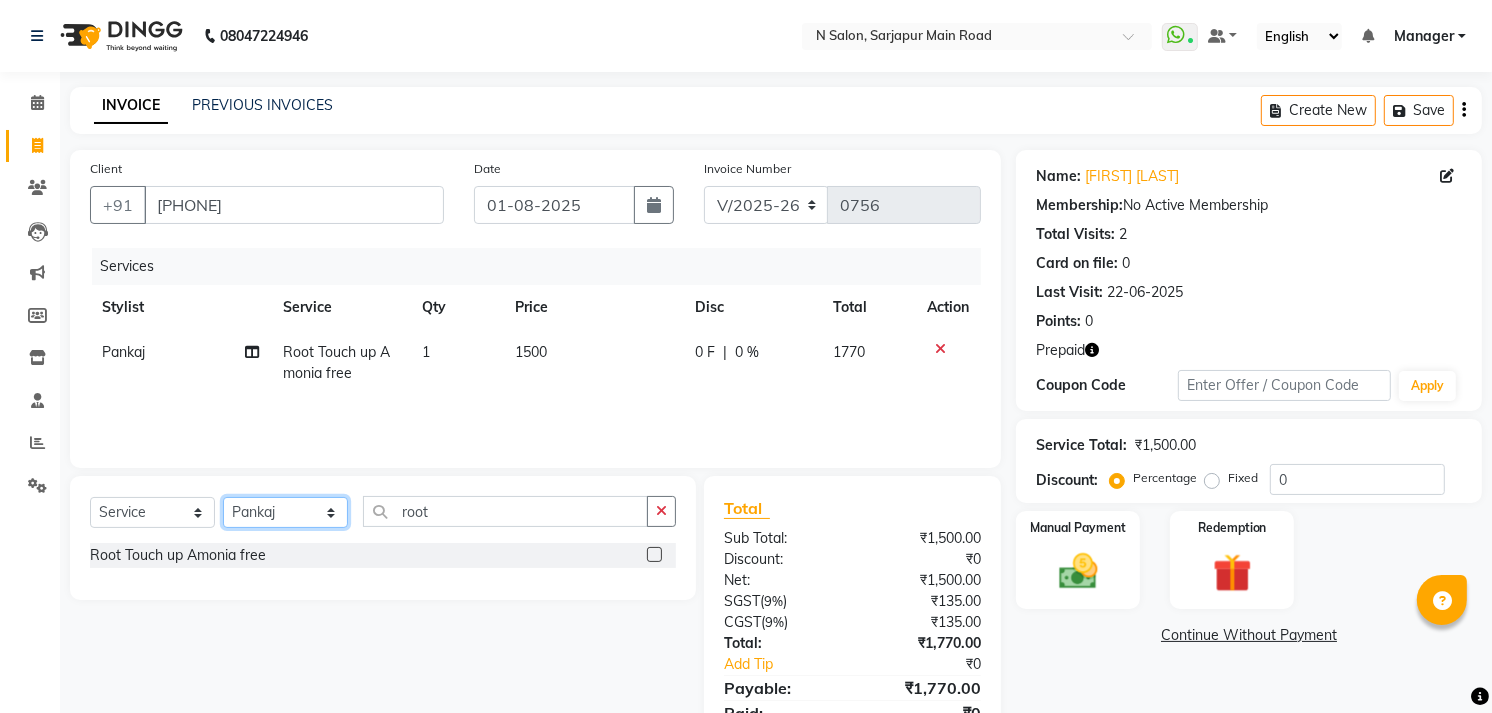 click on "Select Stylist Amgha Arish CHANDU DIPEN kajal kupu  Manager megha Mukul Aggarwal NIRJALA Owner Pankaj Rahul Sir shradha" 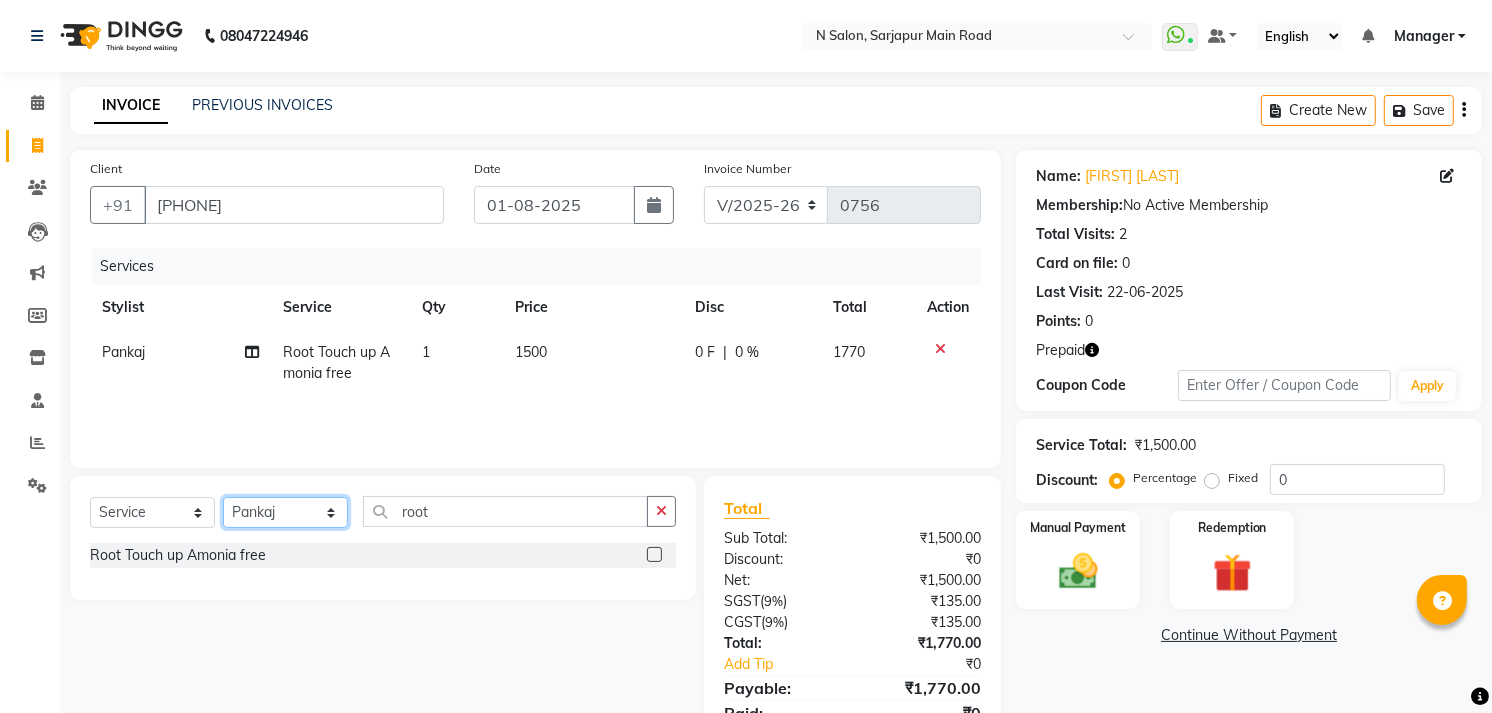 select on "79049" 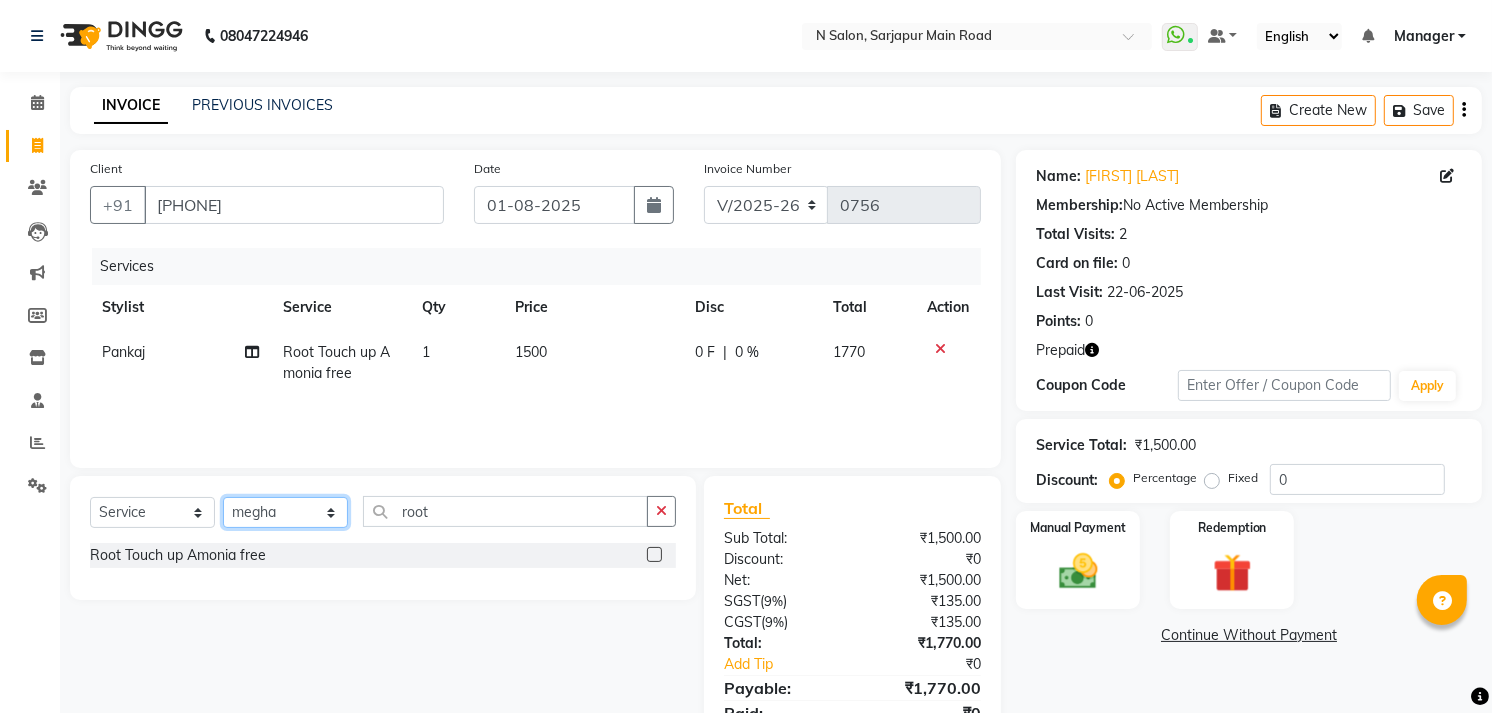 click on "Select Stylist Amgha Arish CHANDU DIPEN kajal kupu  Manager megha Mukul Aggarwal NIRJALA Owner Pankaj Rahul Sir shradha" 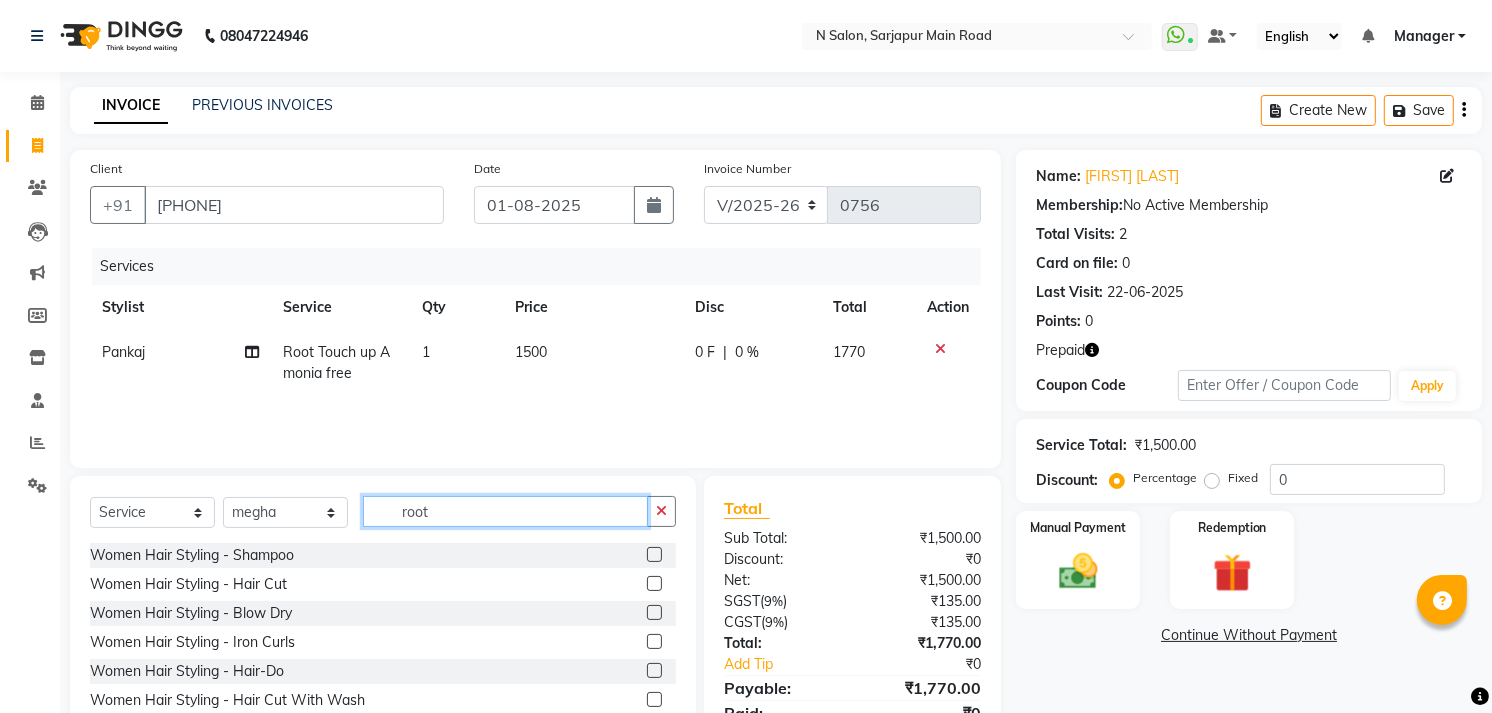 click on "root" 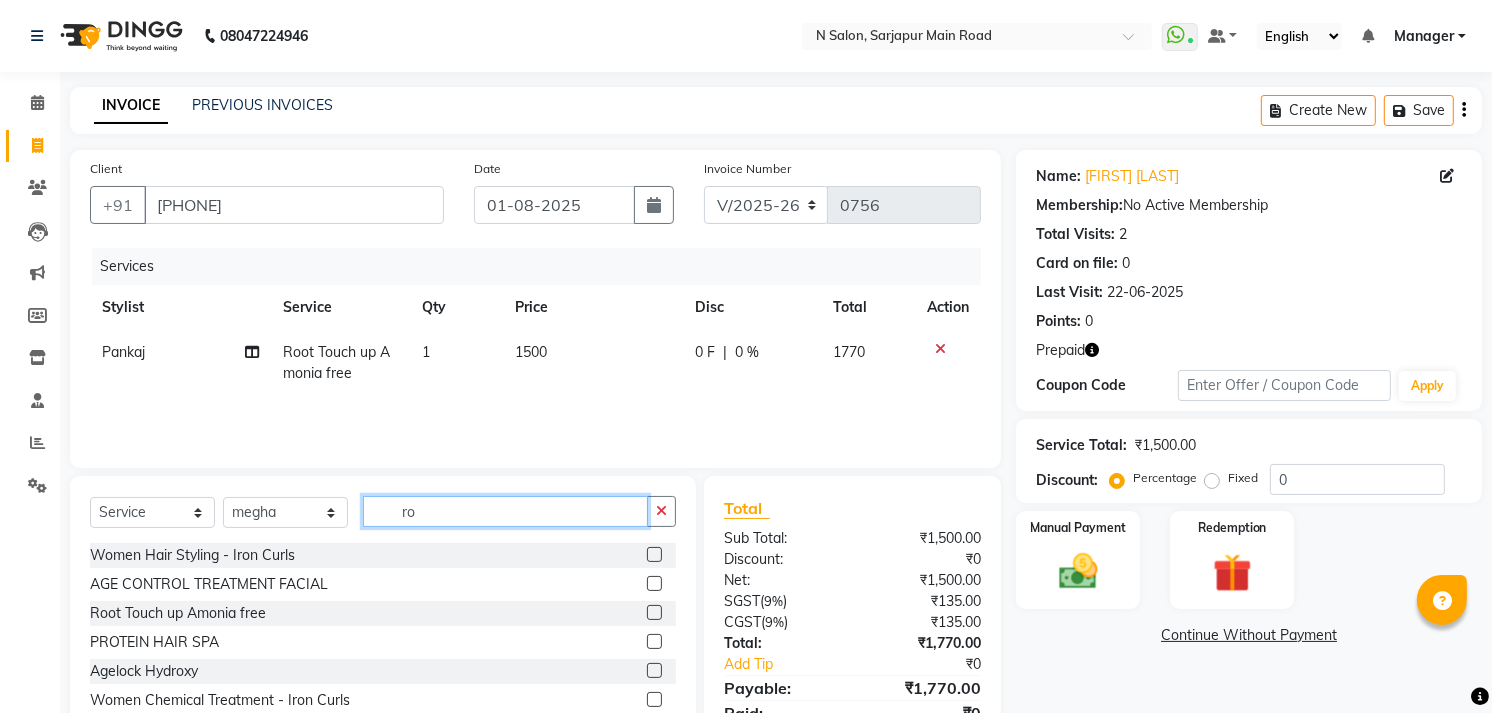 type on "r" 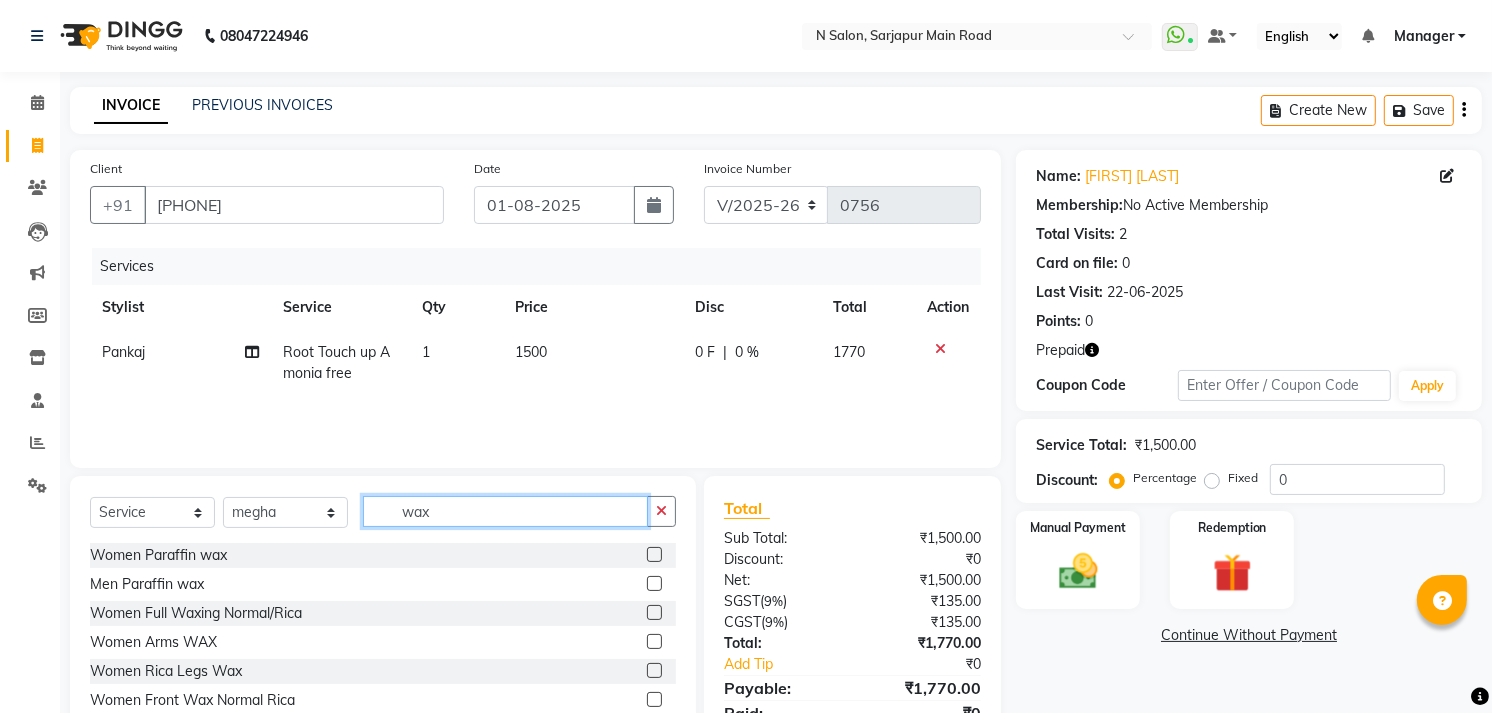 type on "wax" 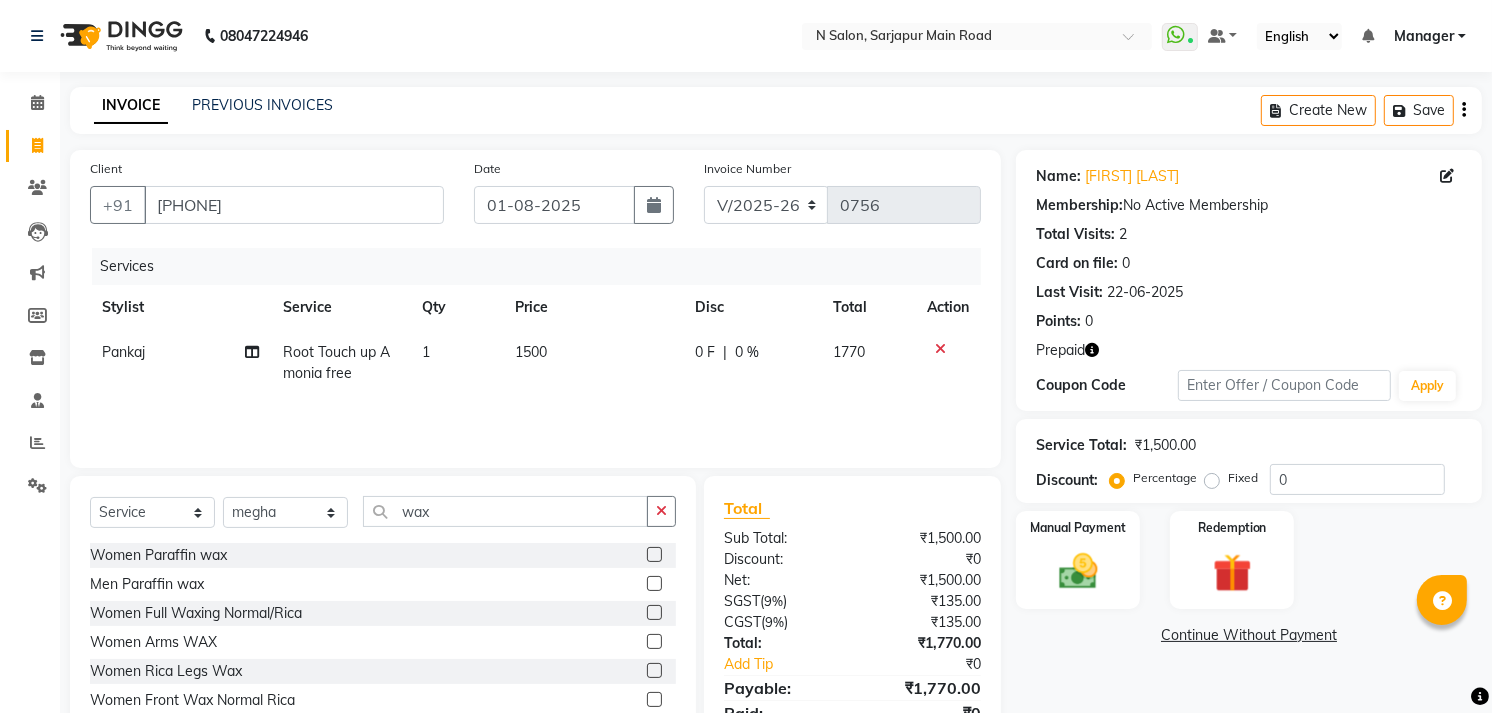 click 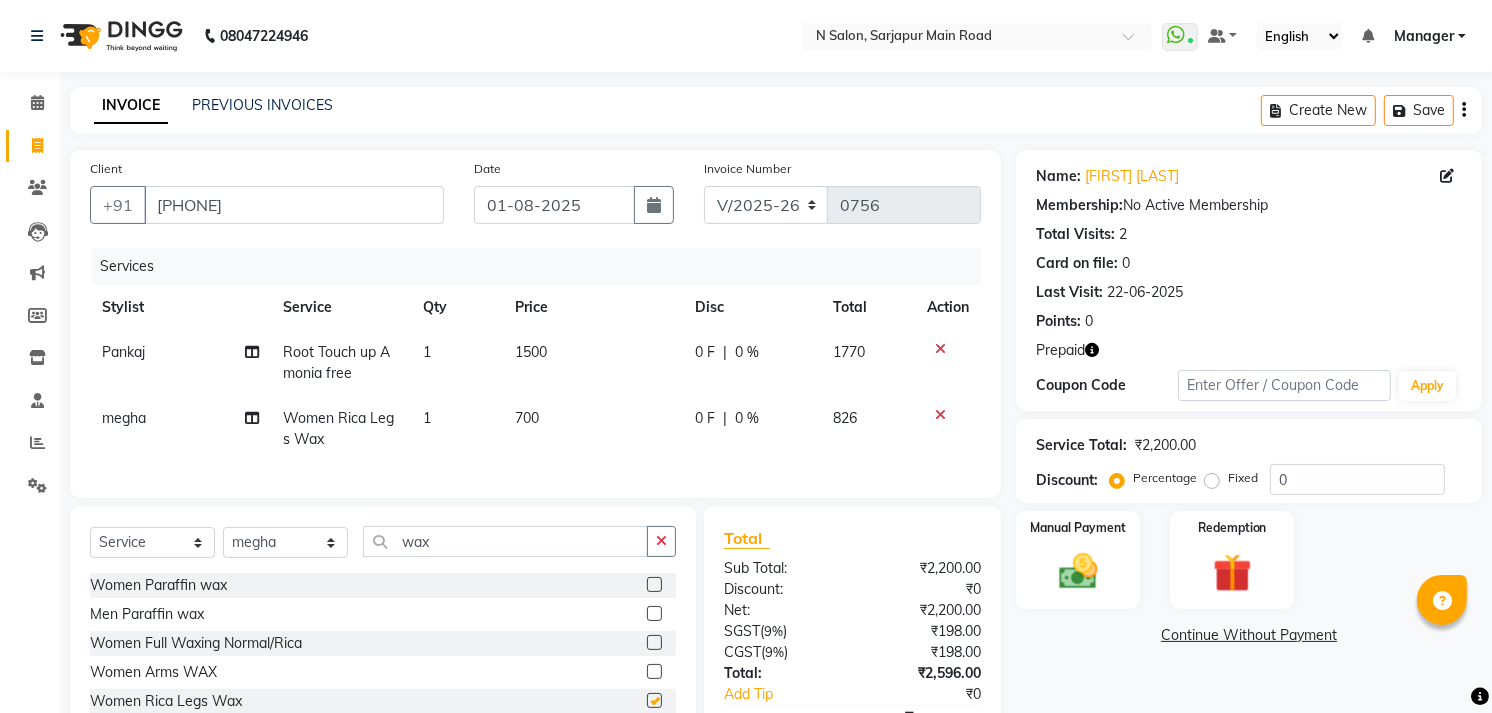 checkbox on "false" 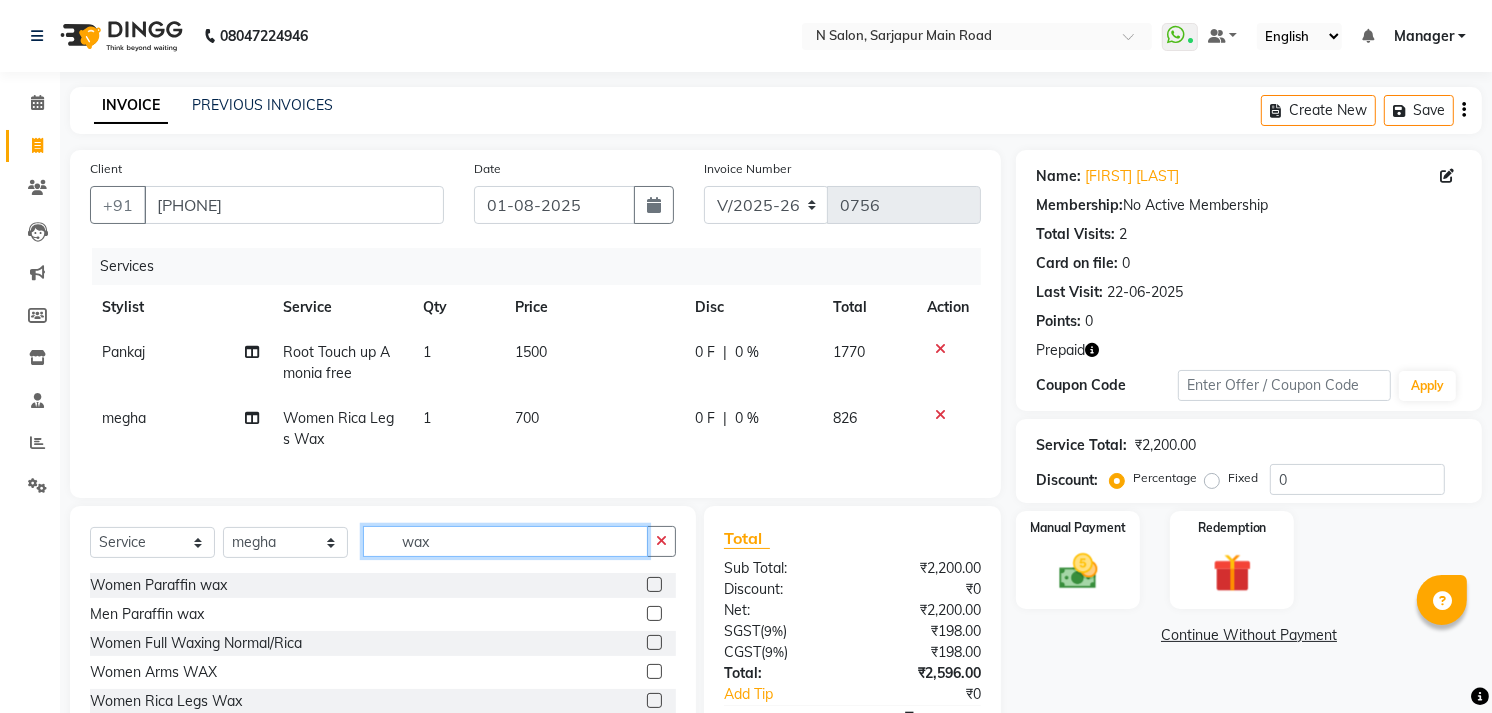 click on "wax" 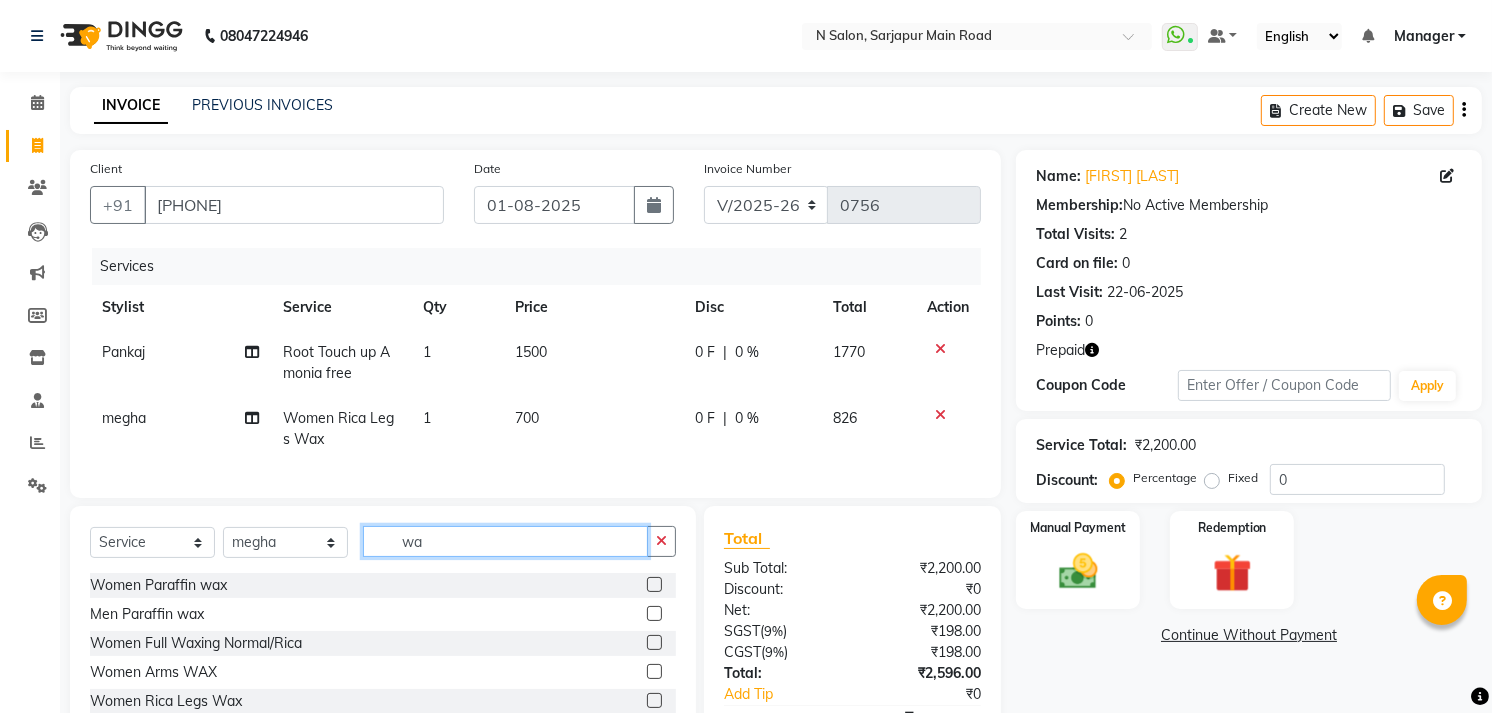 type on "w" 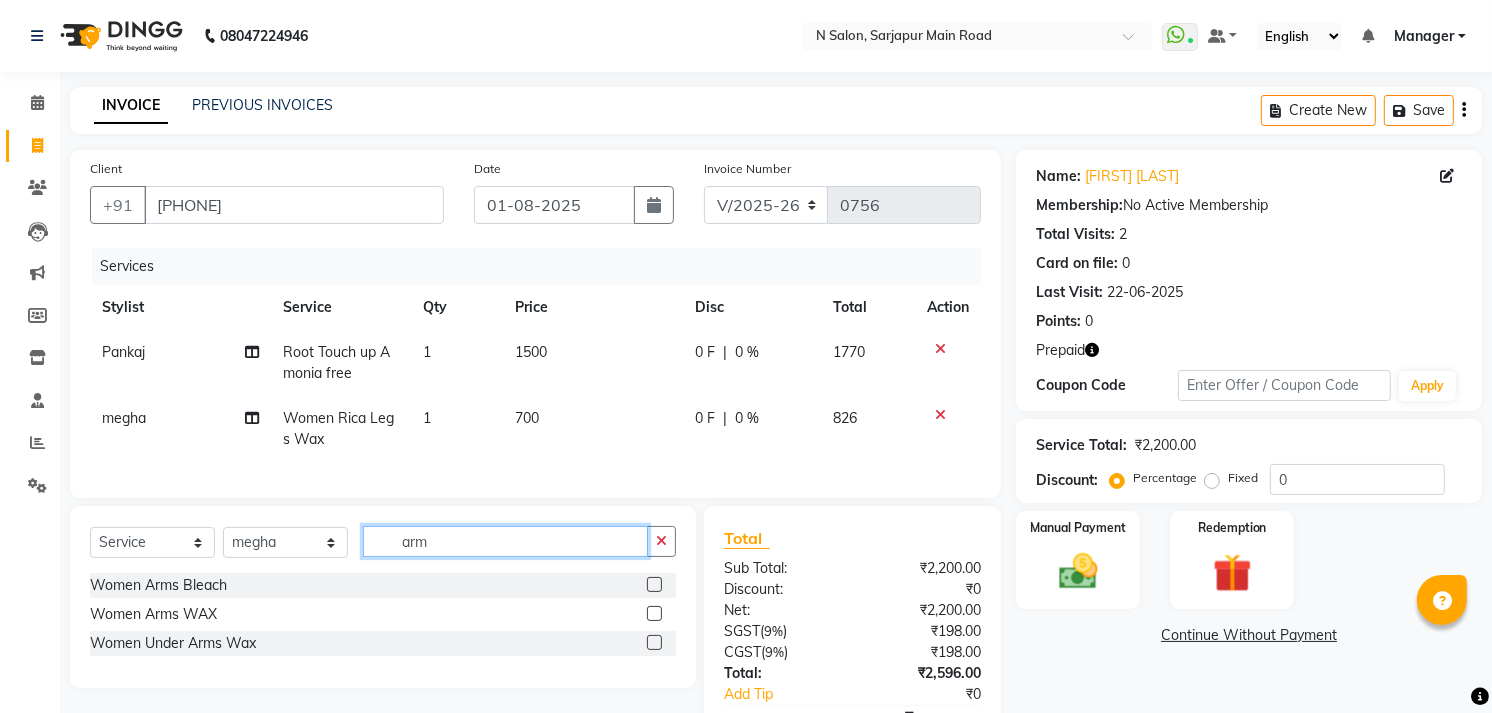 type on "arm" 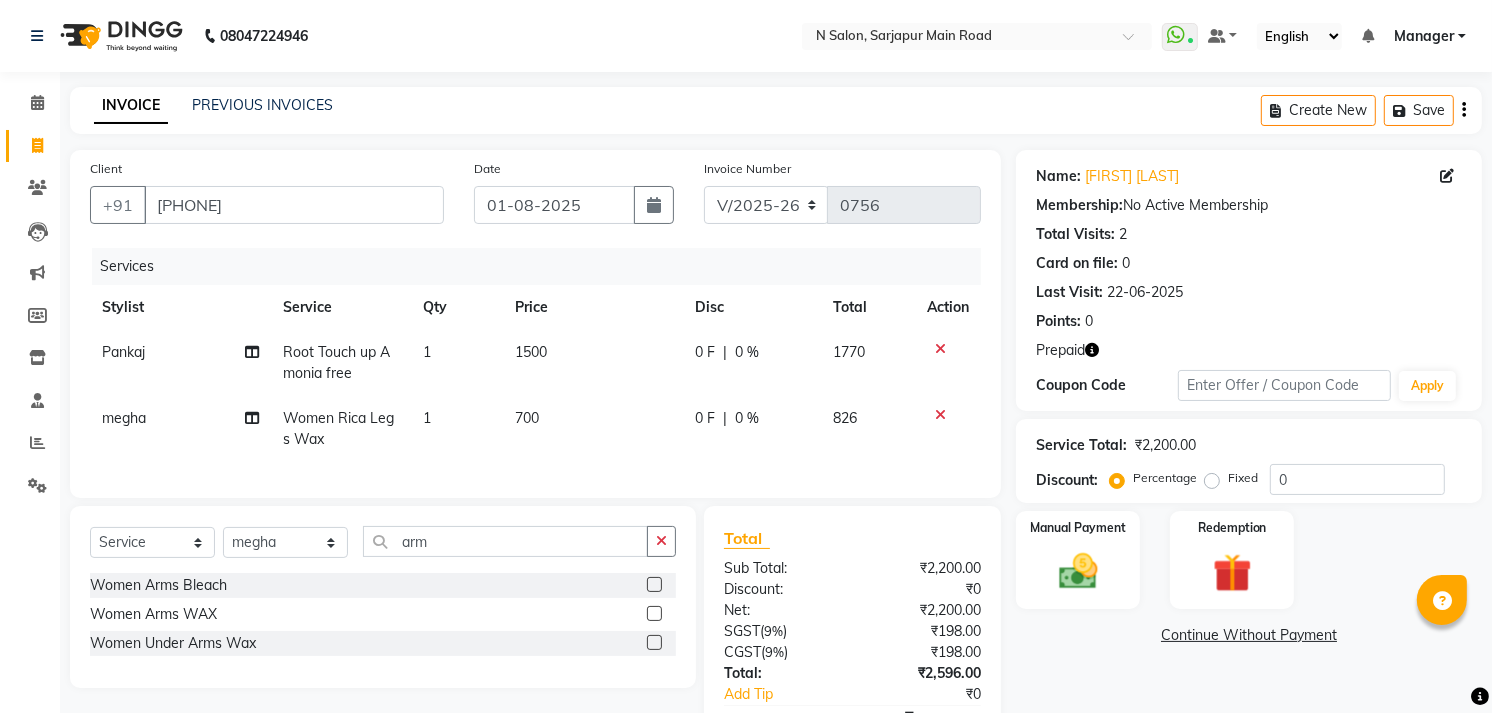 click 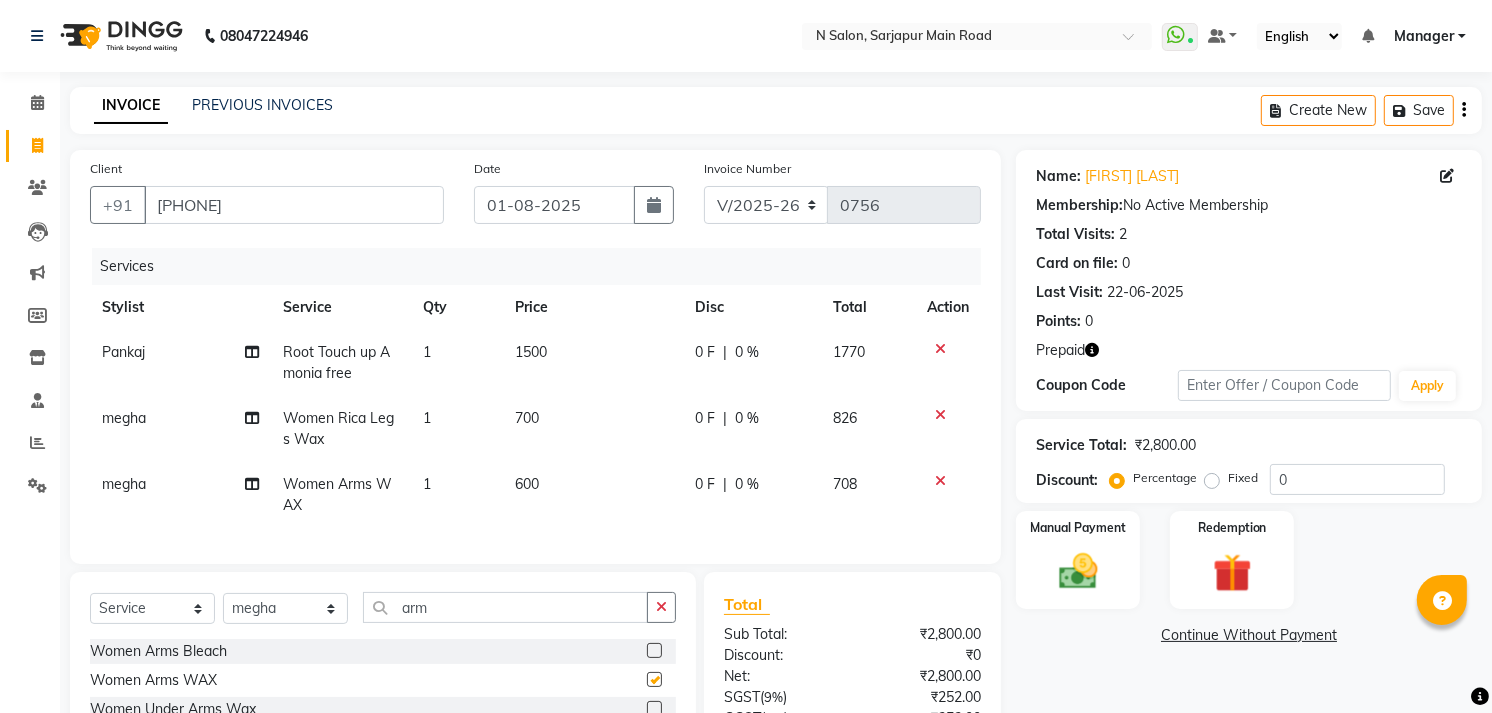 checkbox on "false" 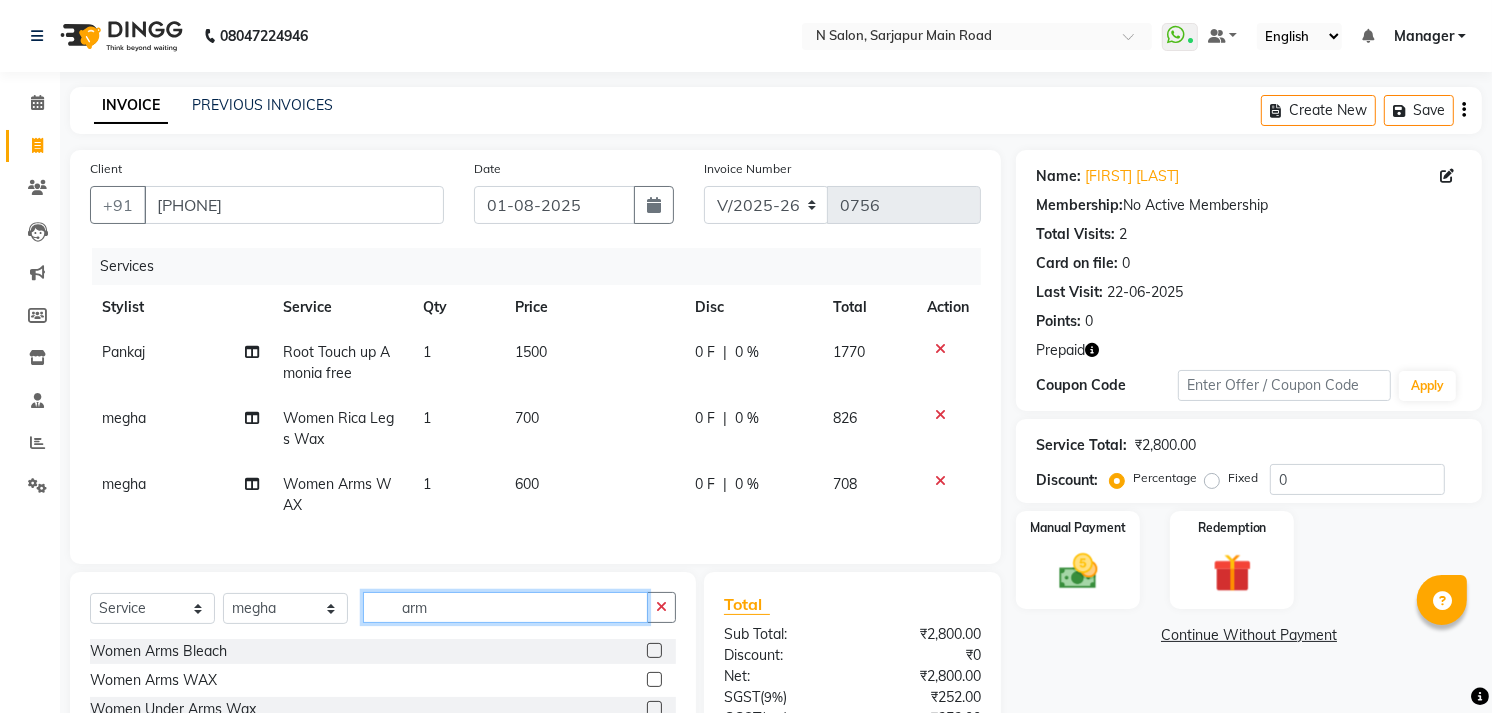 click on "arm" 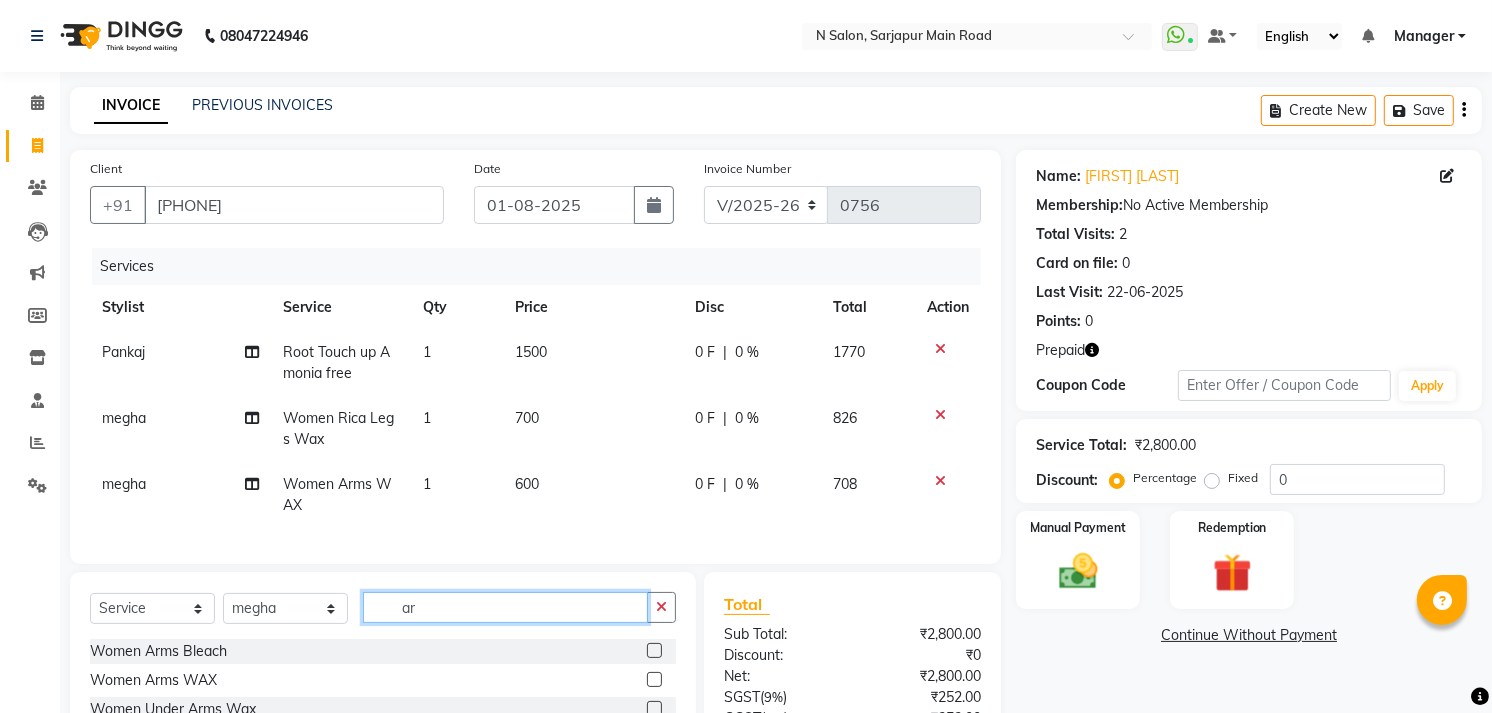 type on "a" 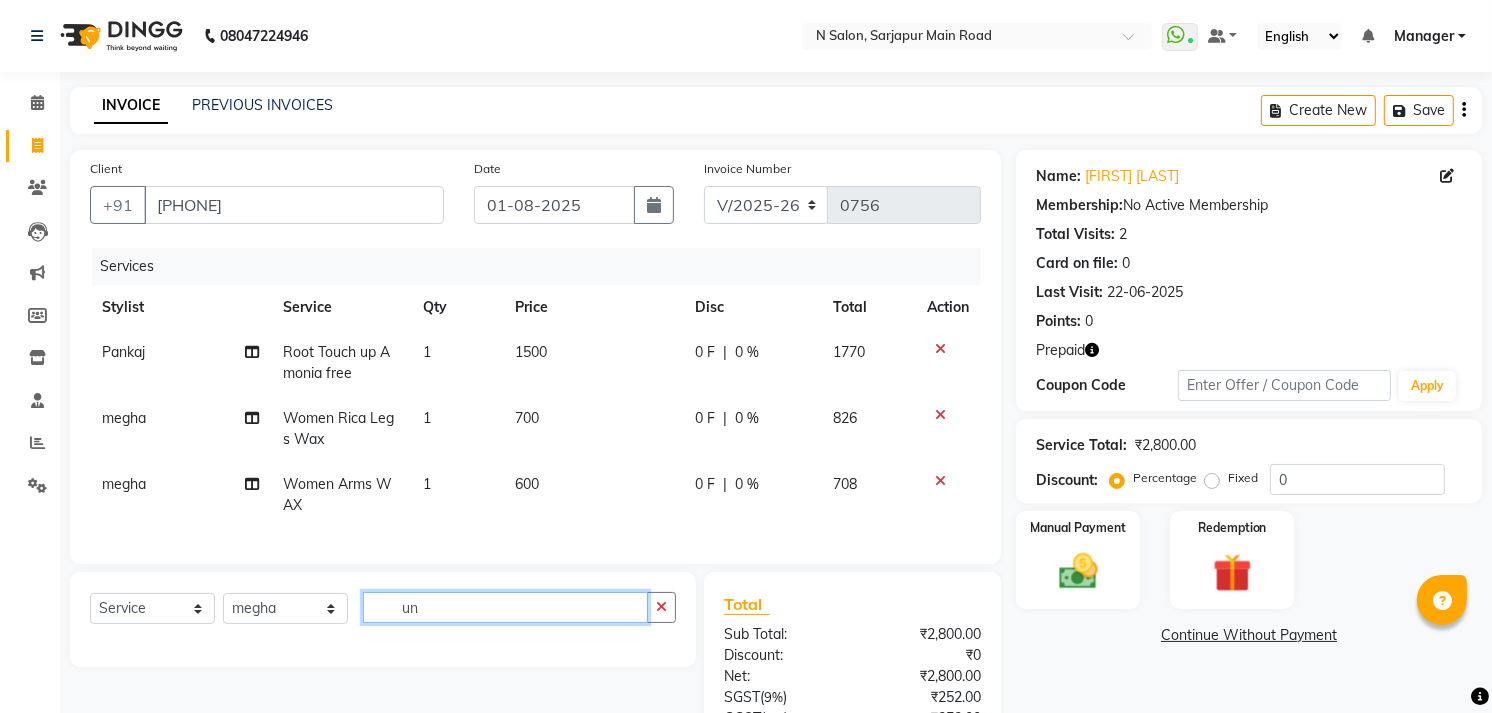 type on "u" 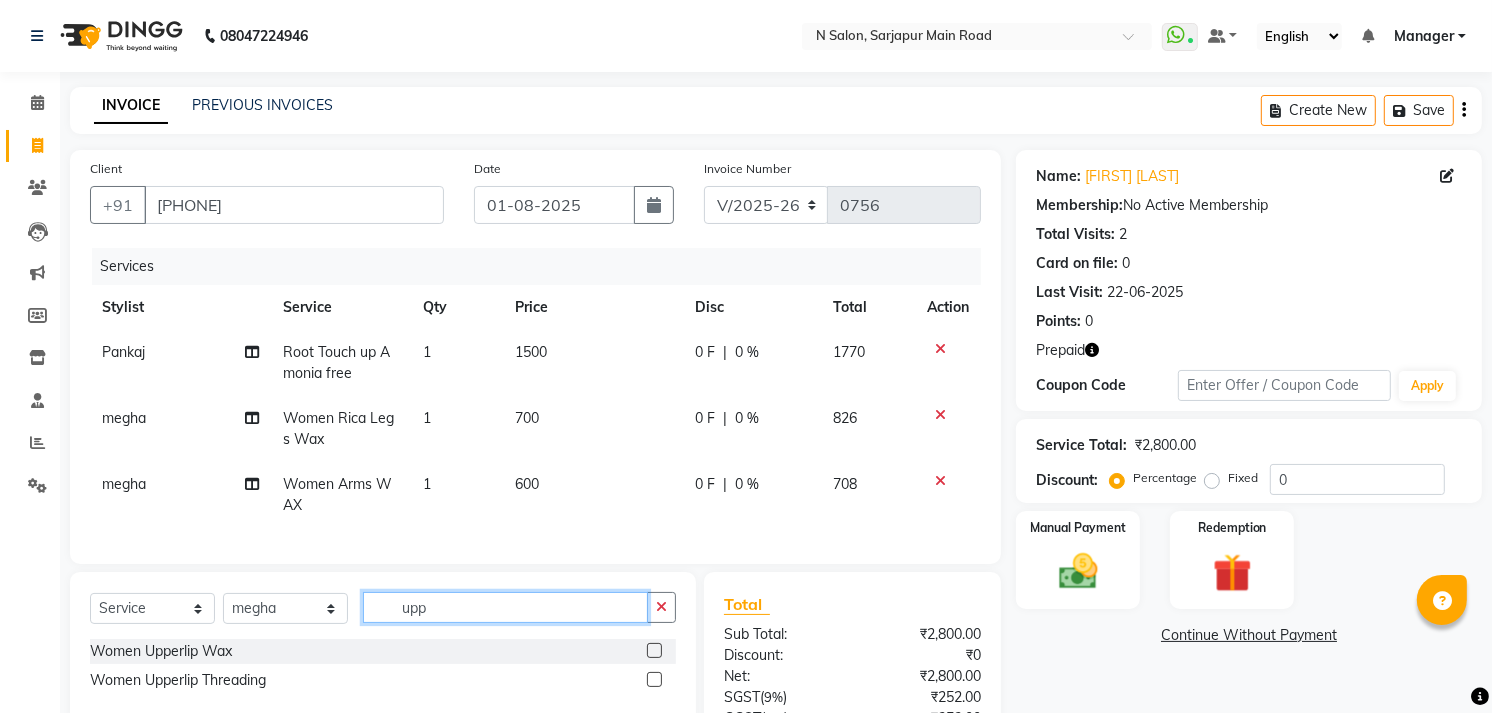 type on "upp" 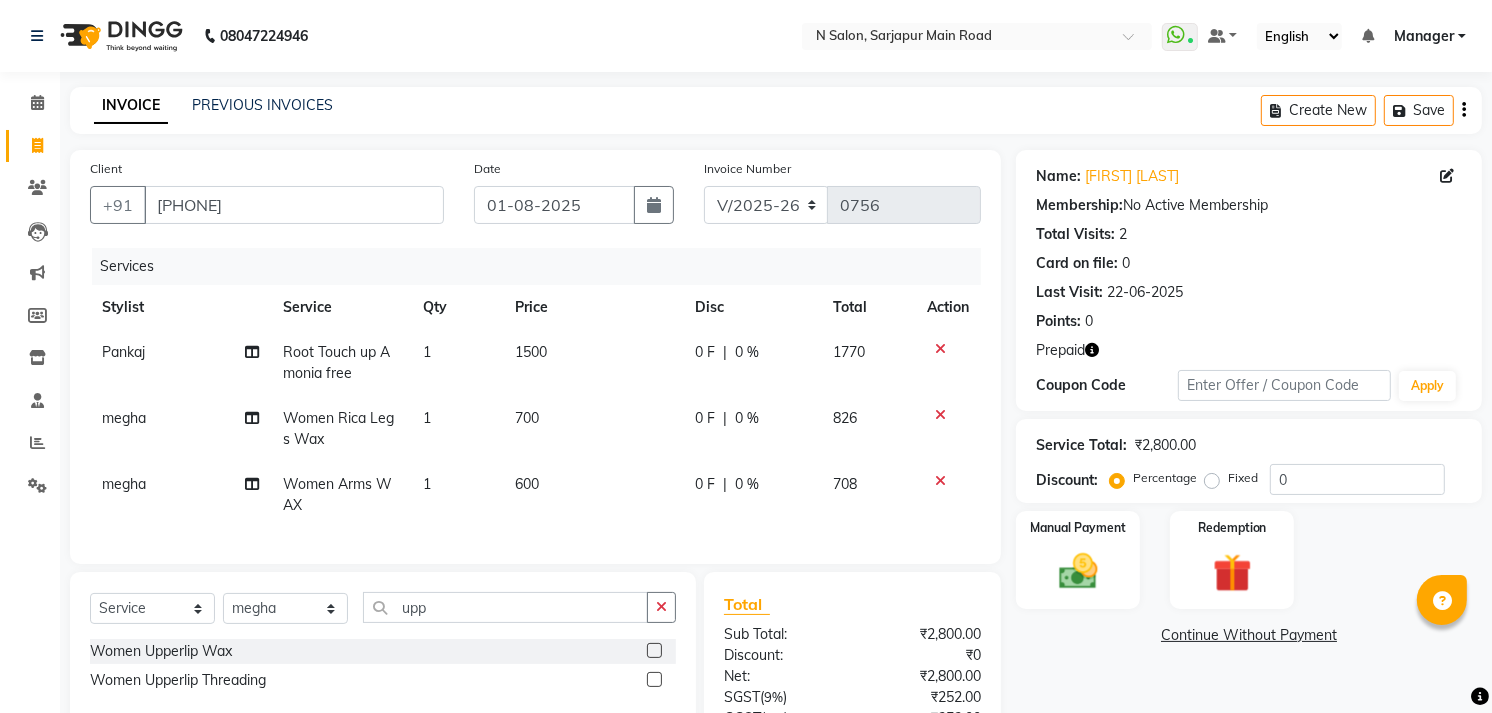 click 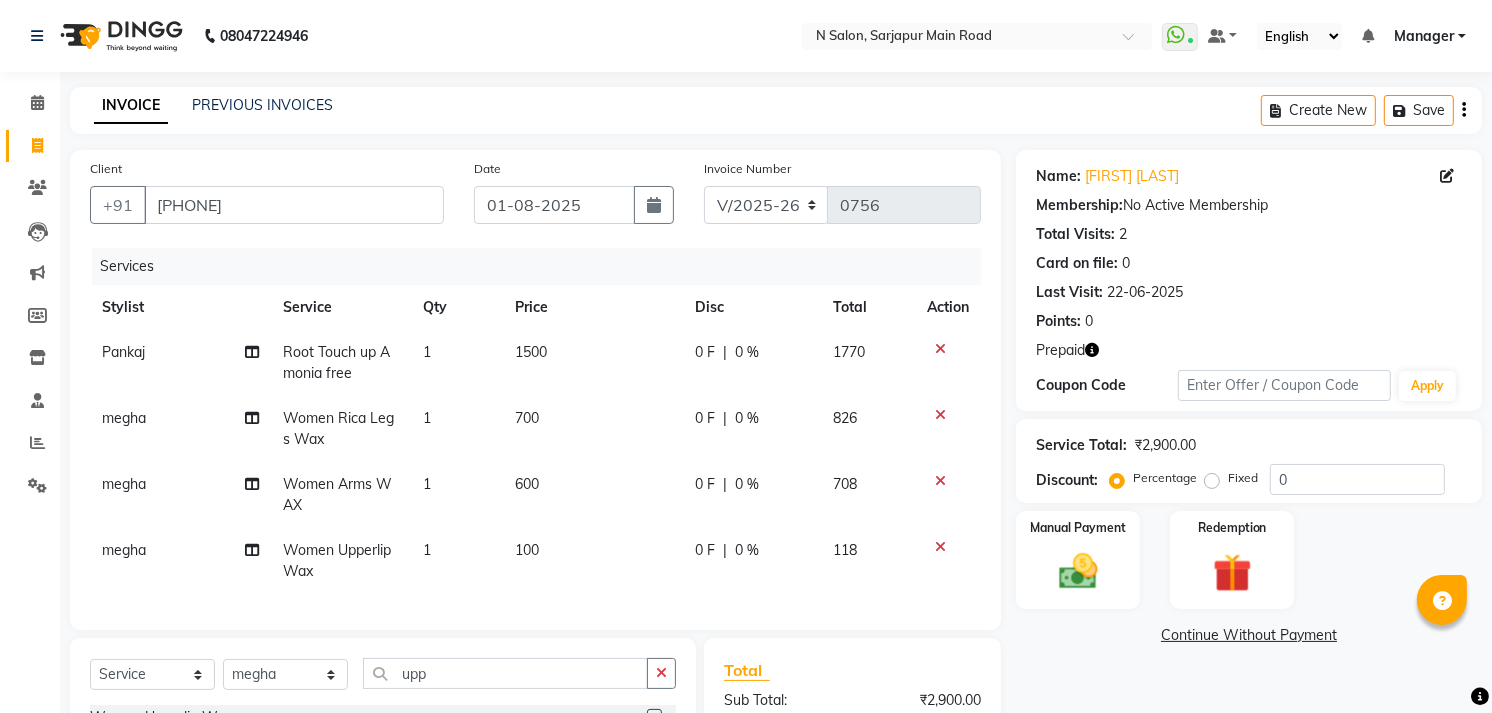 checkbox on "false" 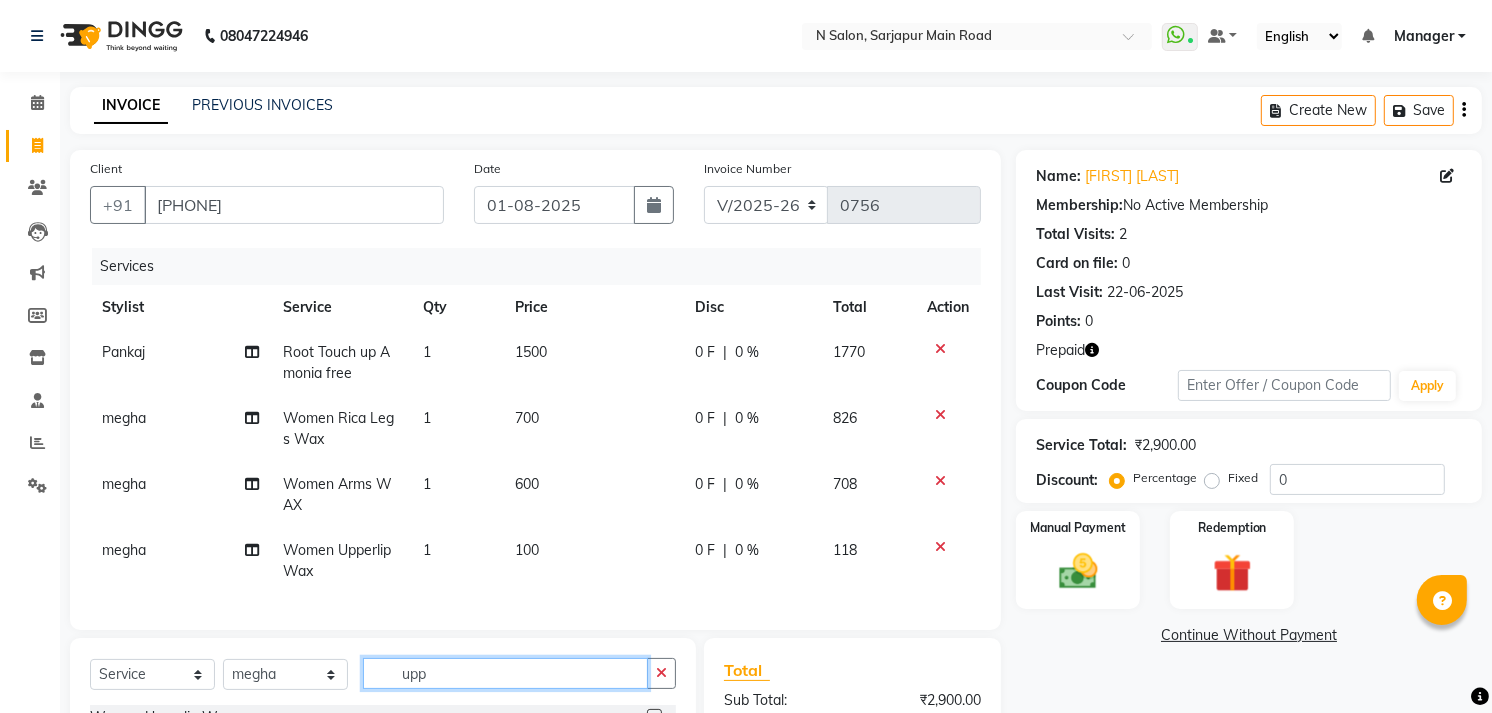 click on "upp" 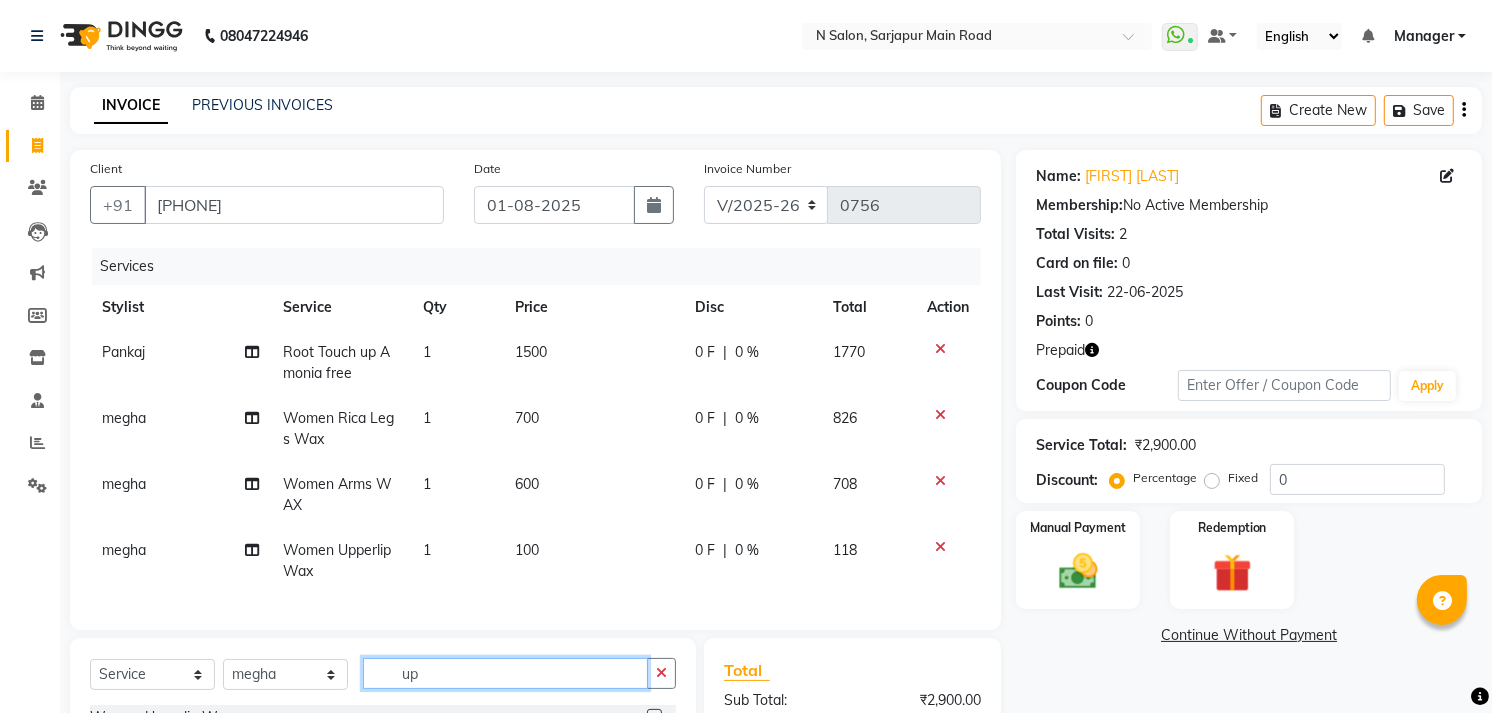 type on "u" 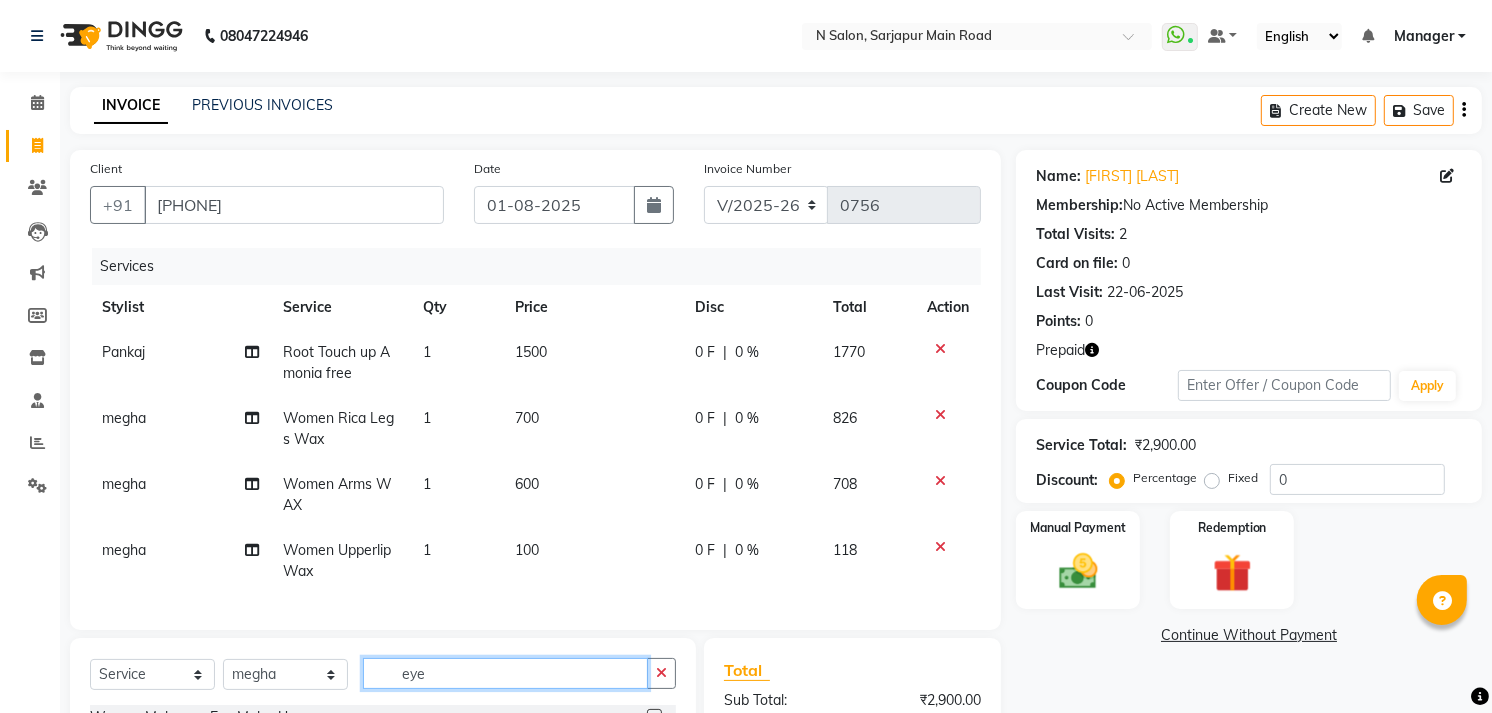 scroll, scrollTop: 222, scrollLeft: 0, axis: vertical 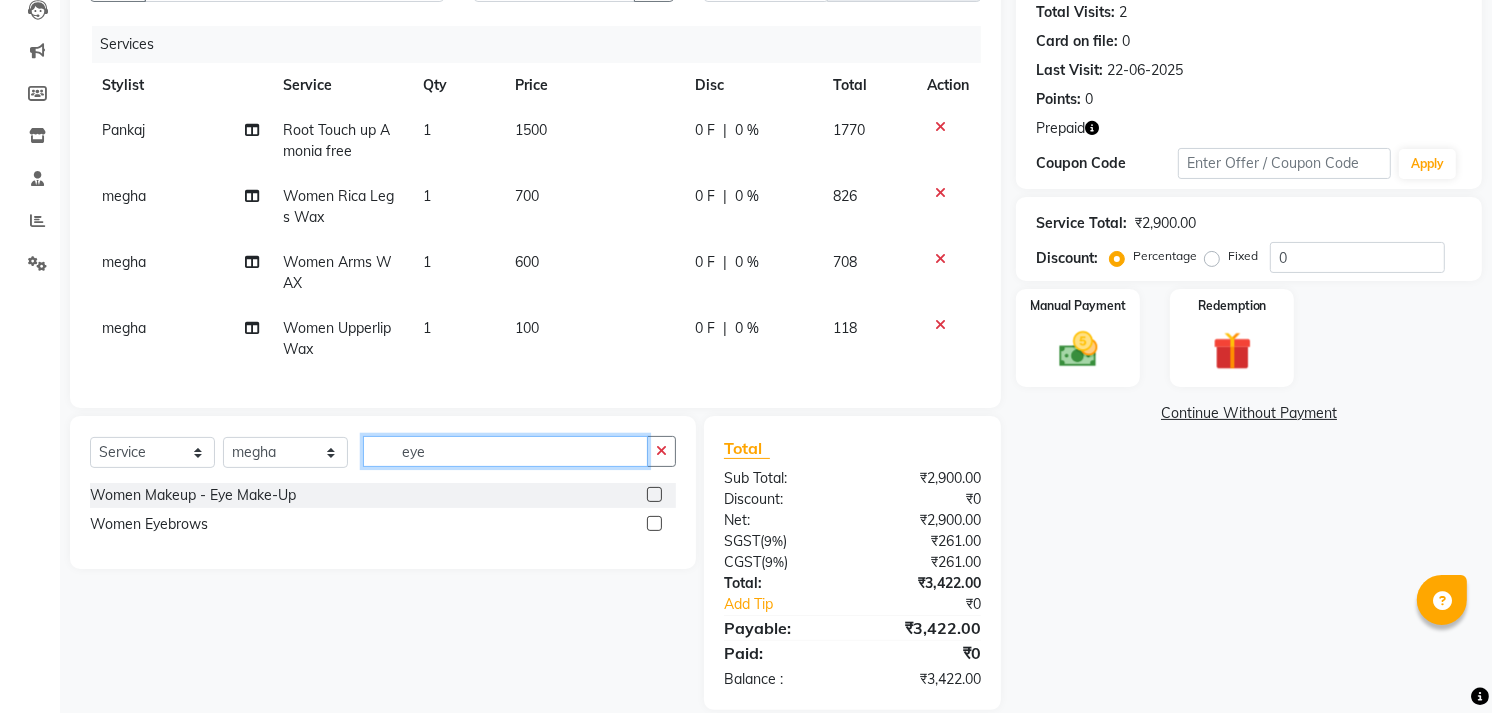 type on "eye" 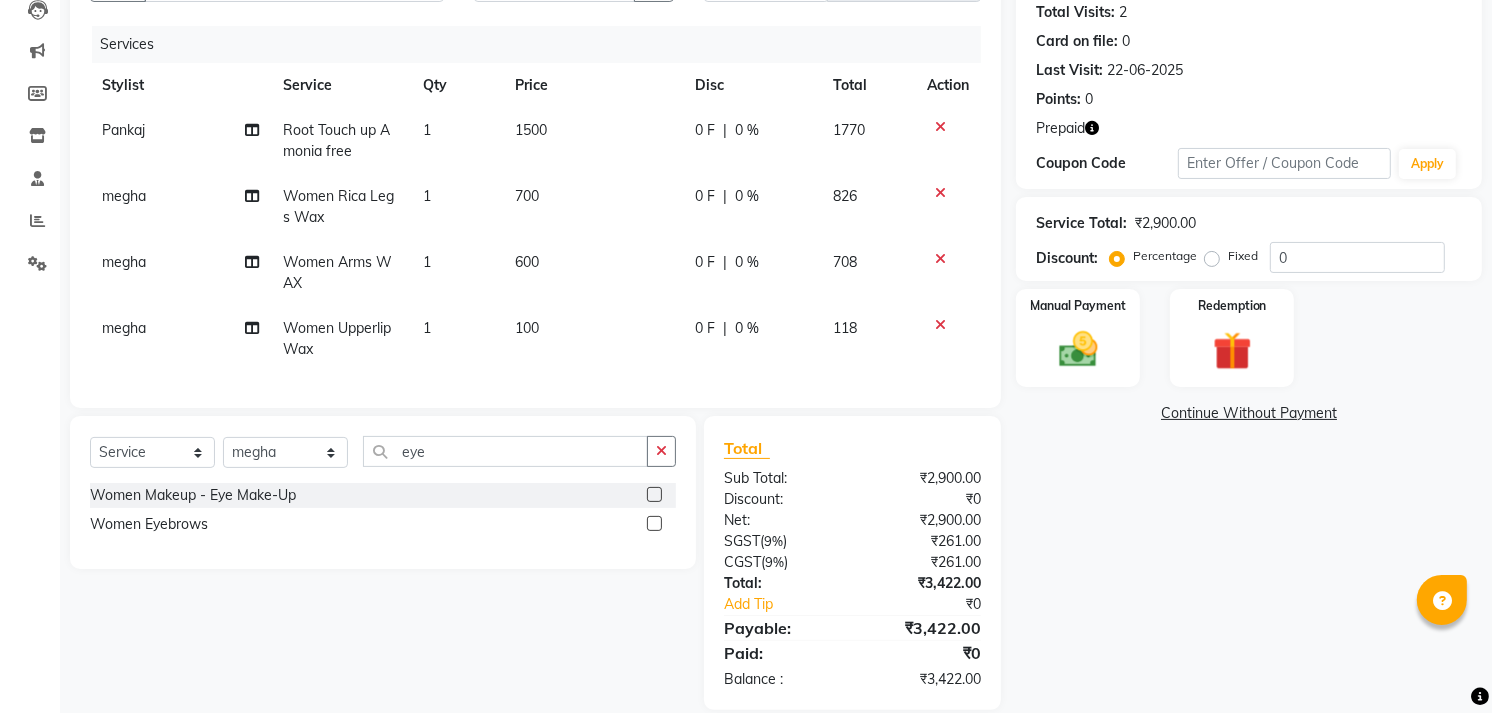 click 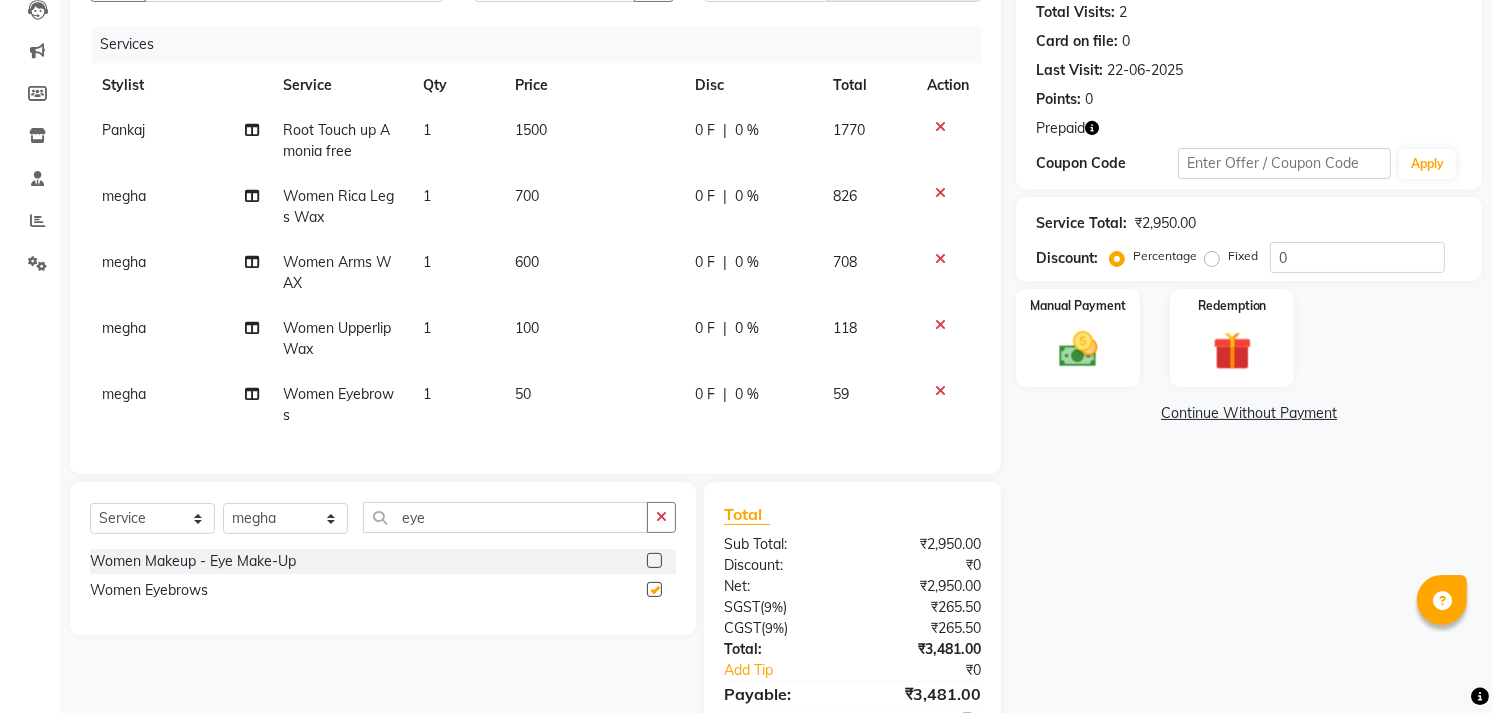 checkbox on "false" 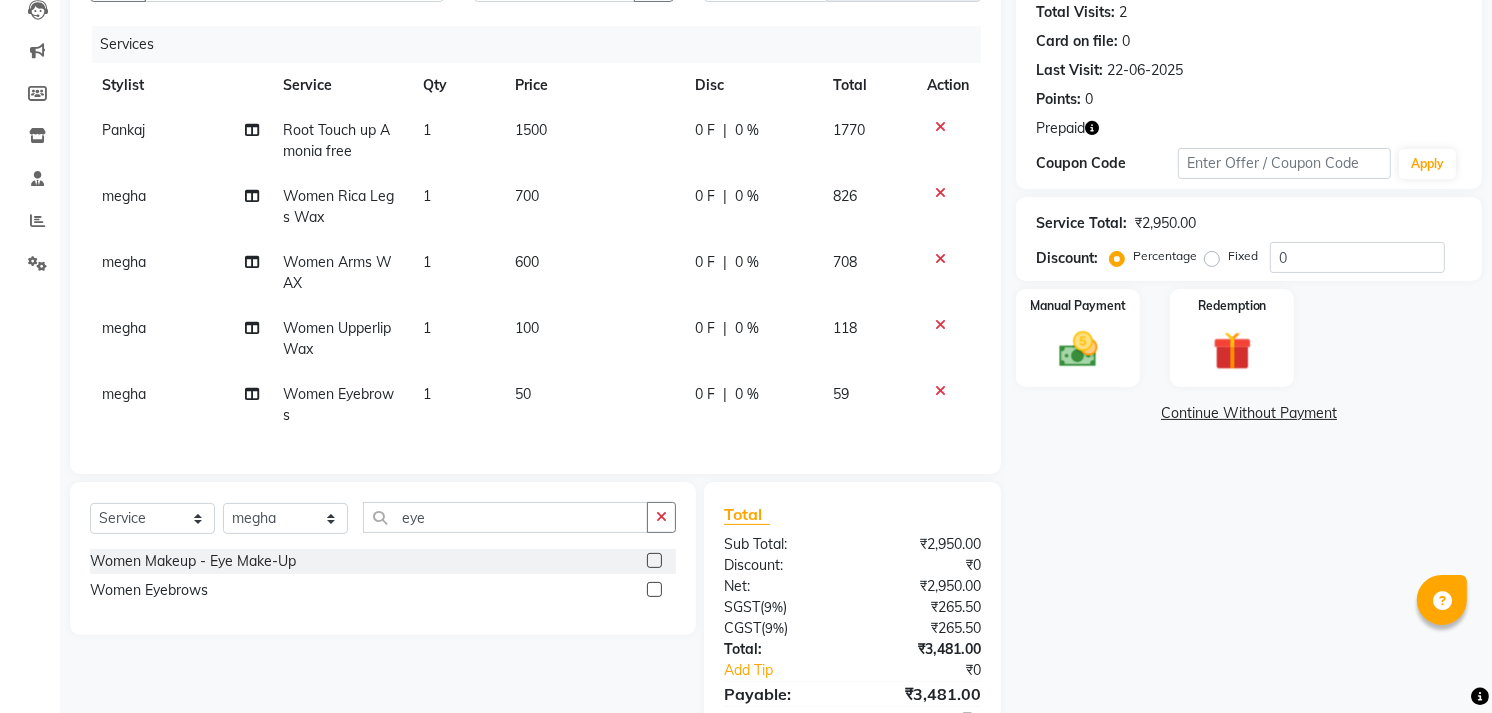 click on "50" 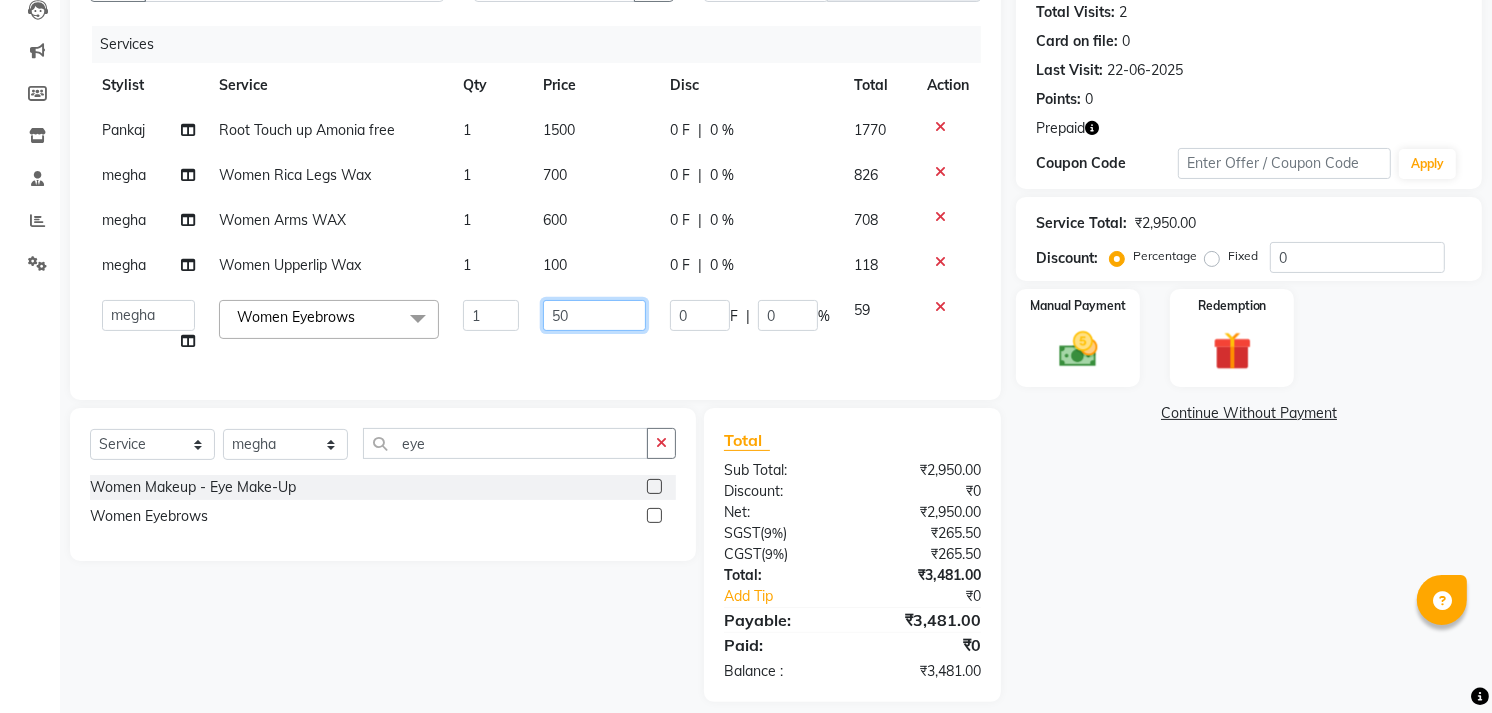click on "50" 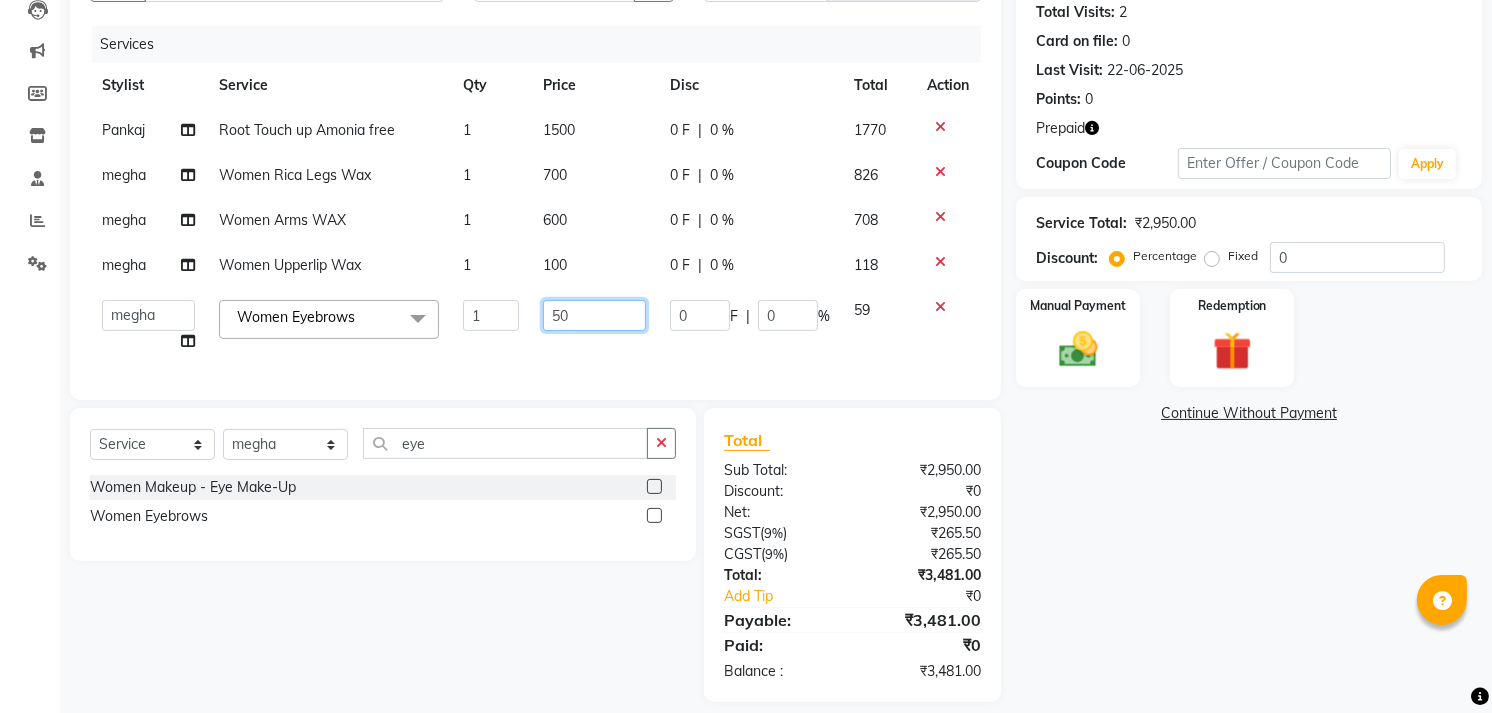type on "5" 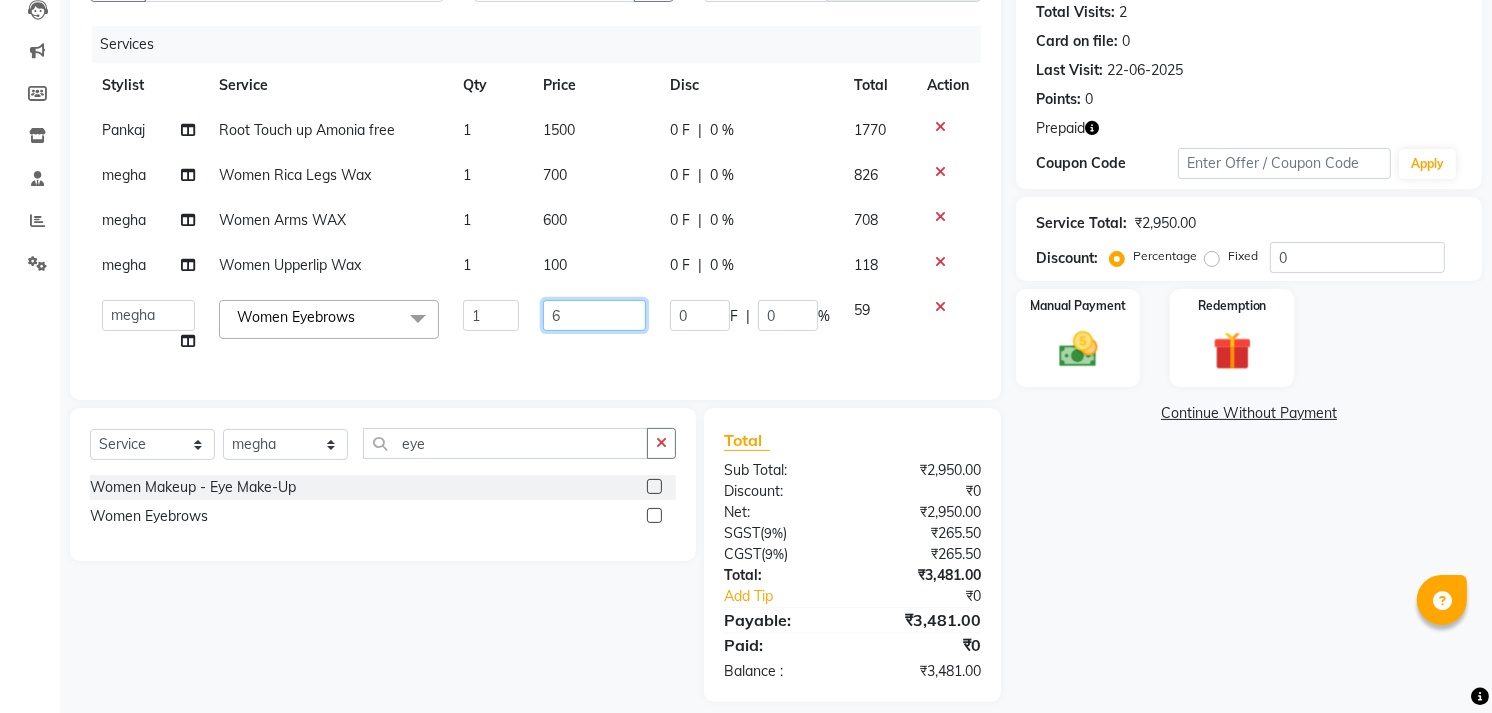 type on "60" 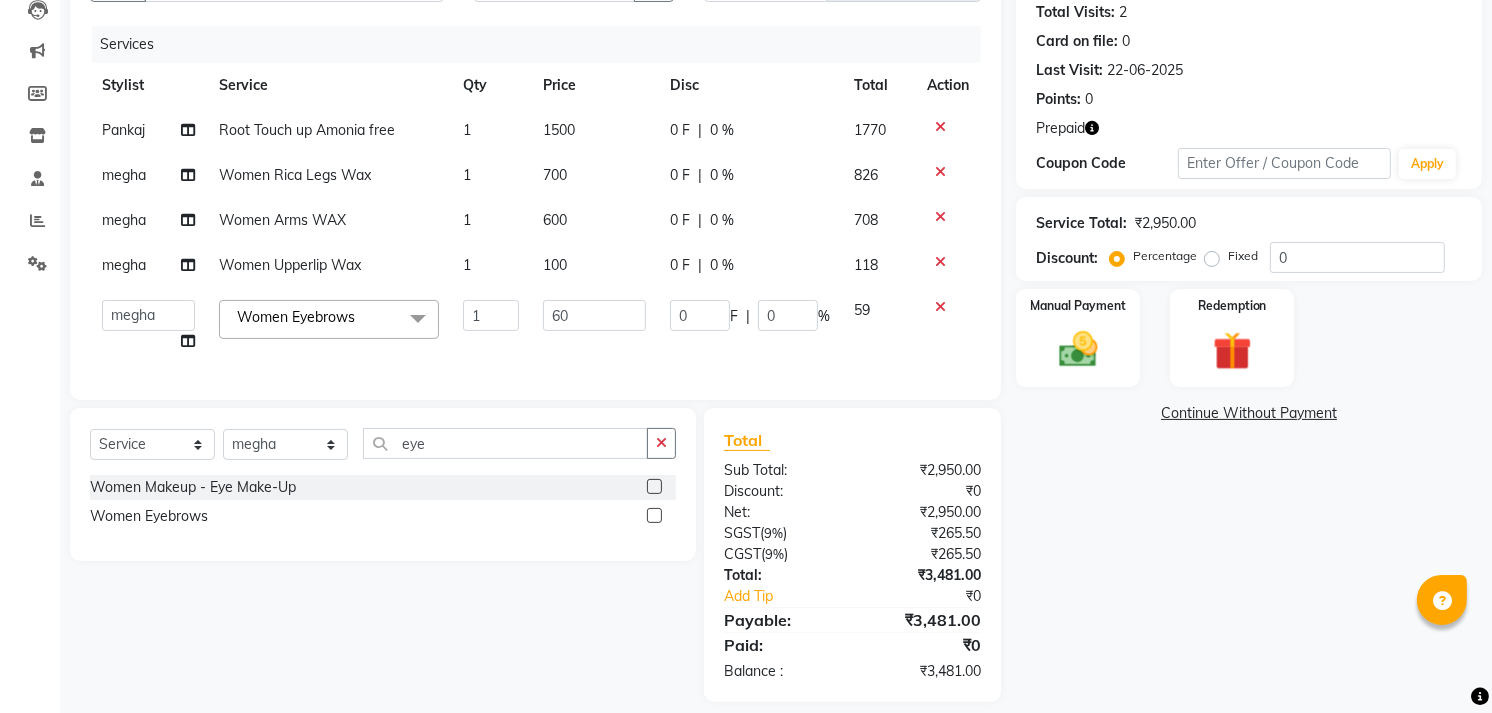 click on "Name: Meghna Sharma Membership:  No Active Membership  Total Visits:  2 Card on file:  0 Last Visit:   22-06-2025 Points:   0  Prepaid Coupon Code Apply Service Total:  ₹2,950.00  Discount:  Percentage   Fixed  0 Manual Payment Redemption  Continue Without Payment" 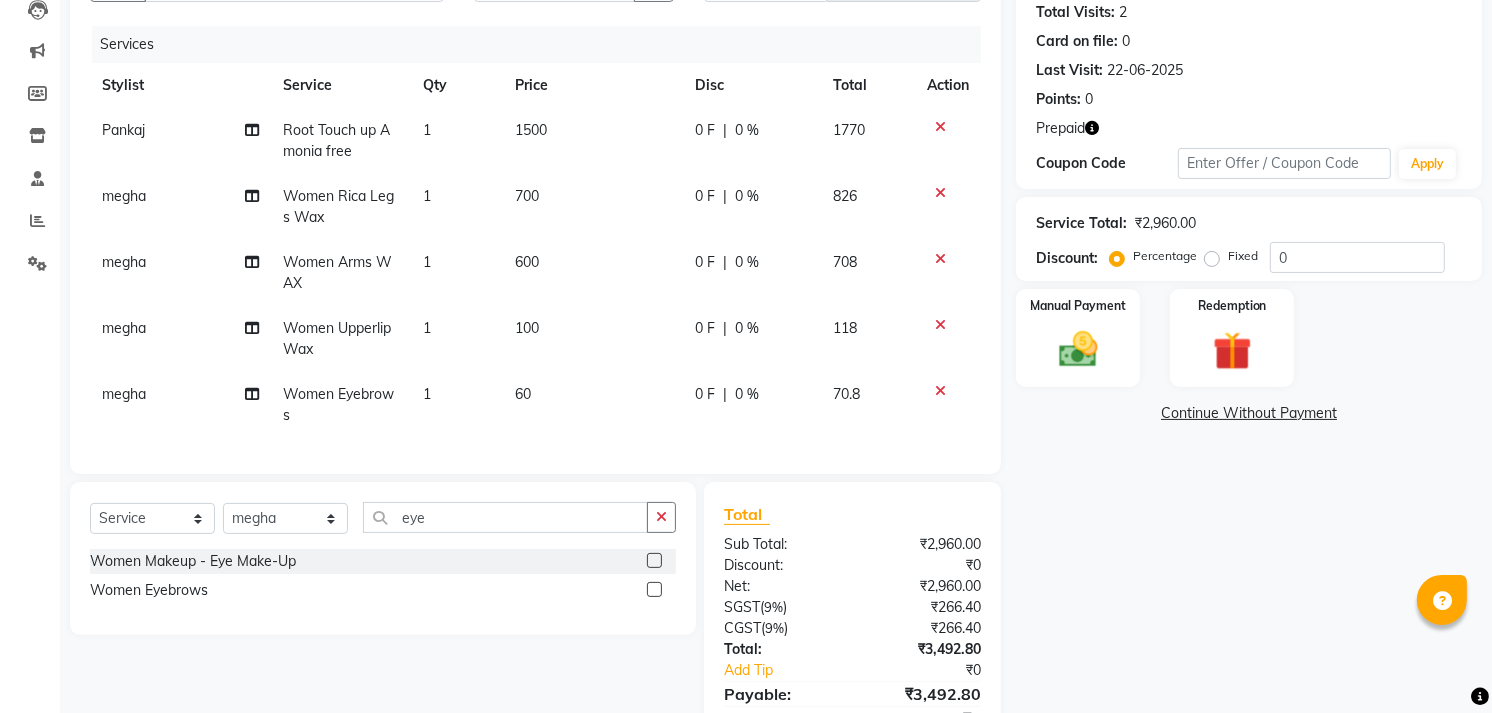 scroll, scrollTop: 331, scrollLeft: 0, axis: vertical 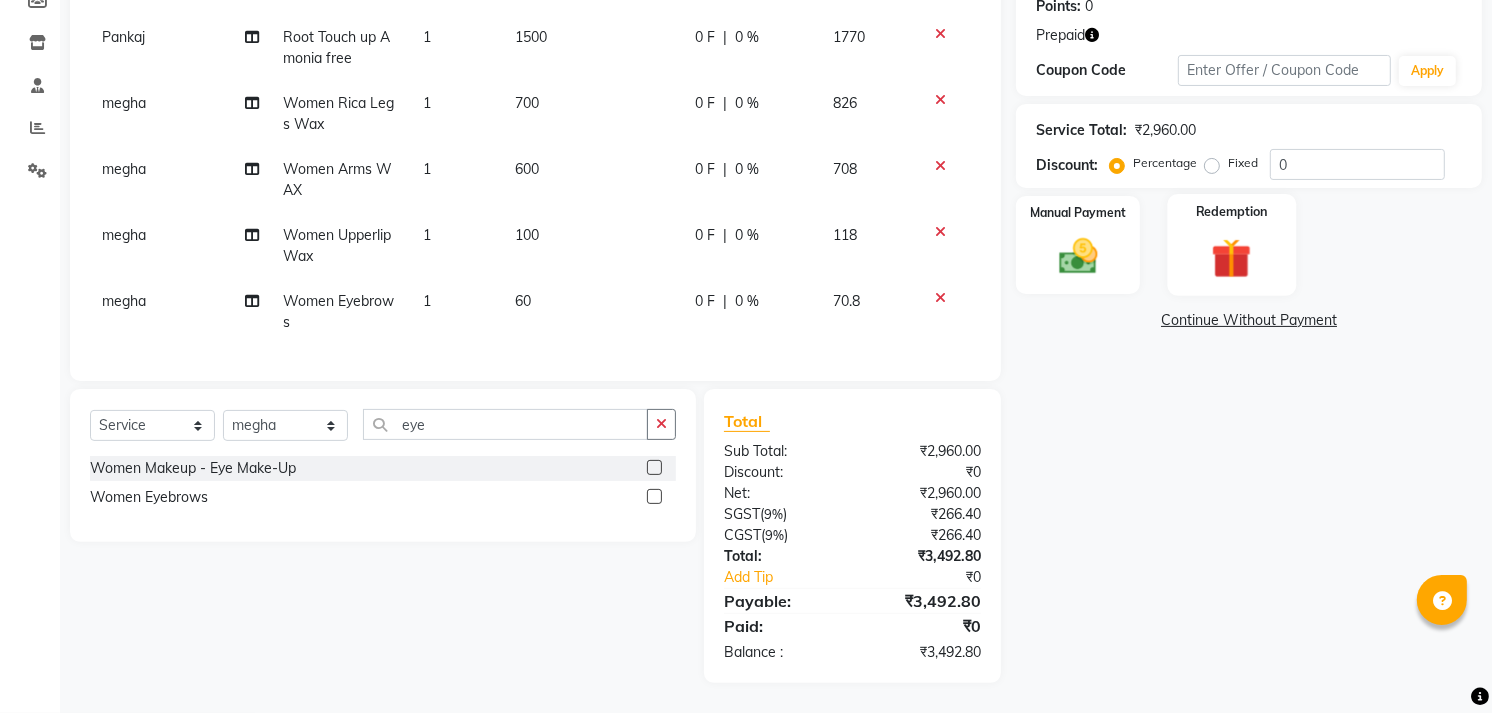 click on "Redemption" 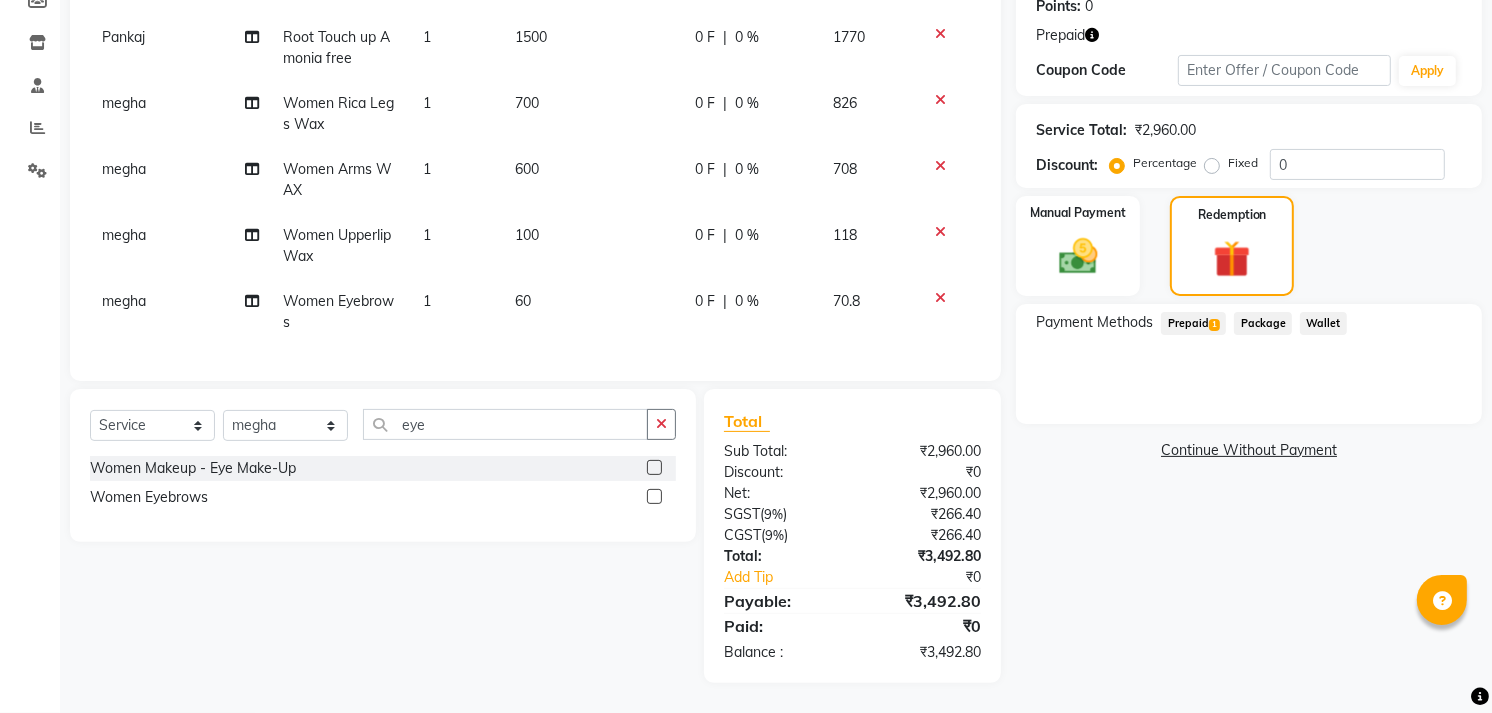 click on "Prepaid  1" 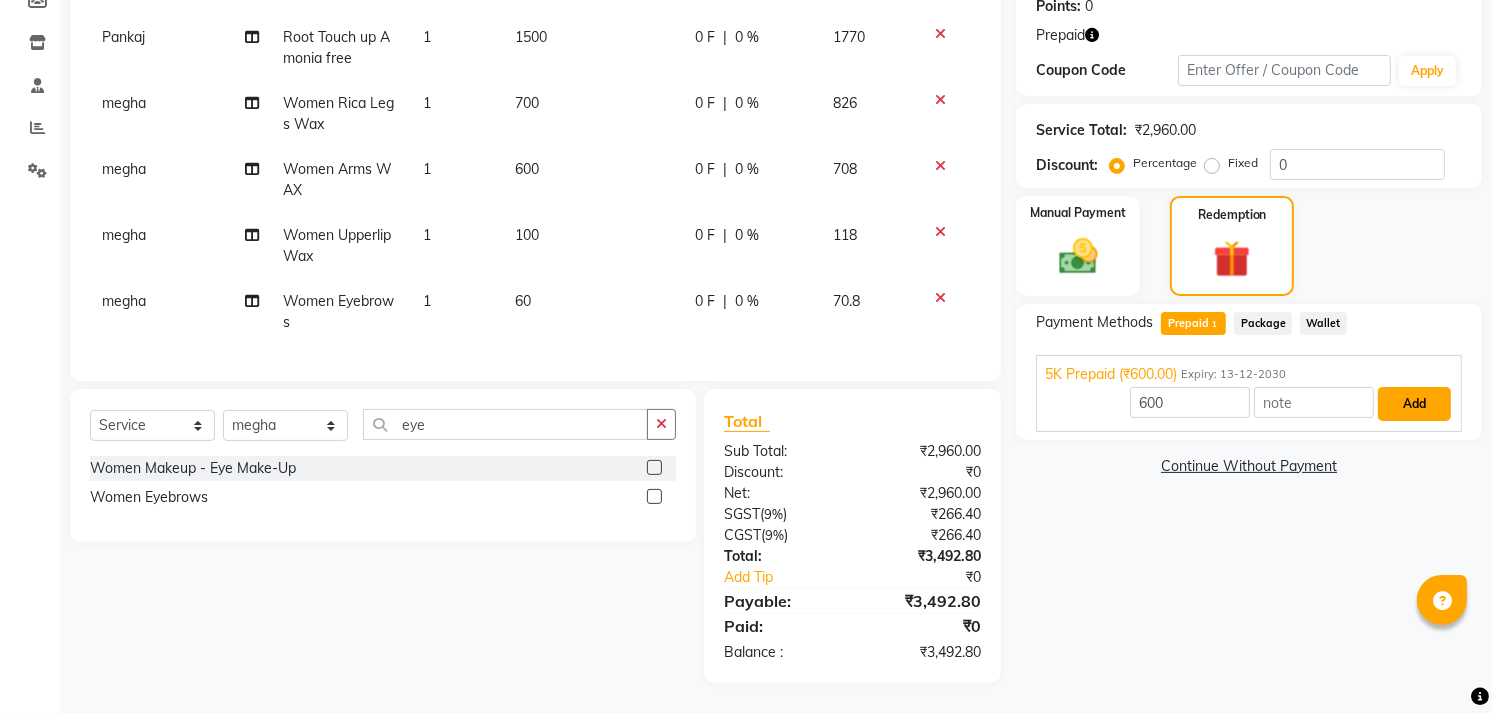 click on "Add" at bounding box center (1414, 404) 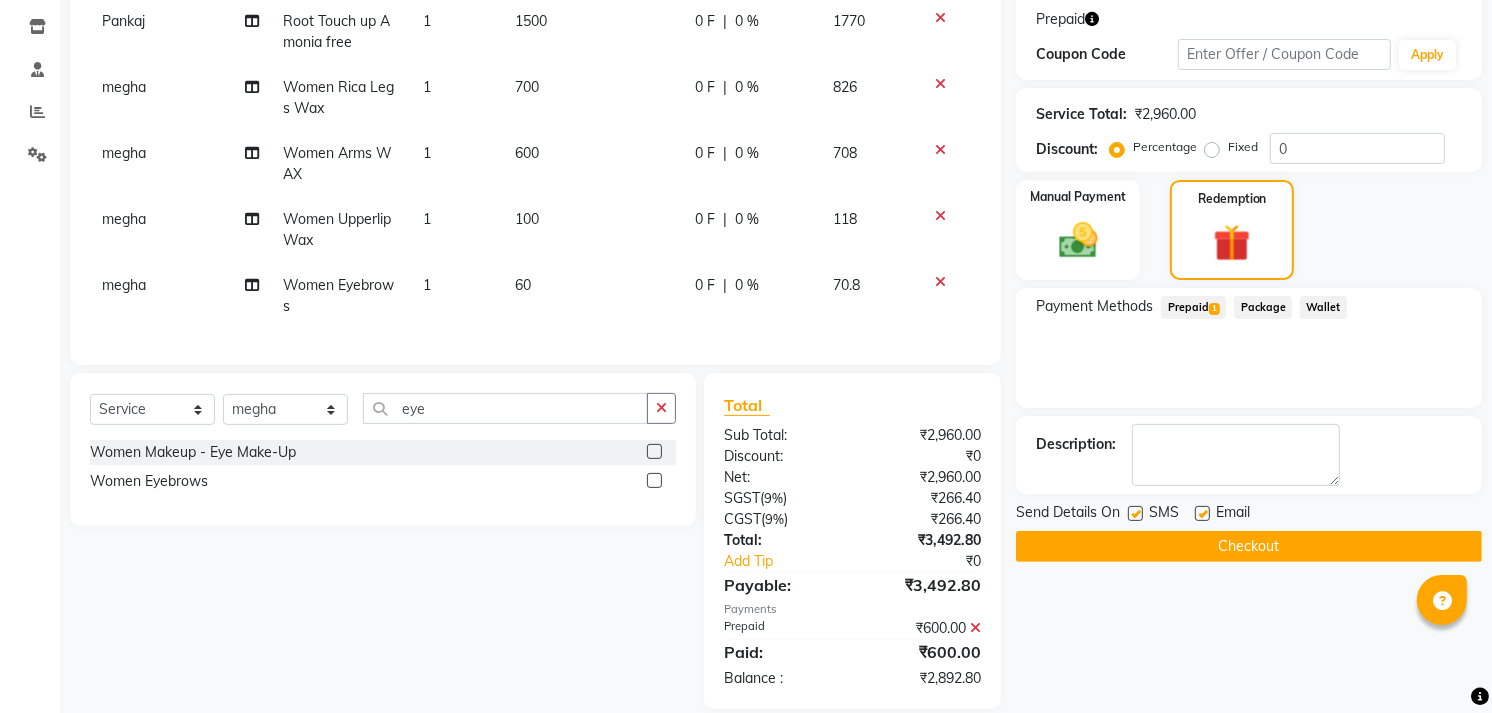 scroll, scrollTop: 373, scrollLeft: 0, axis: vertical 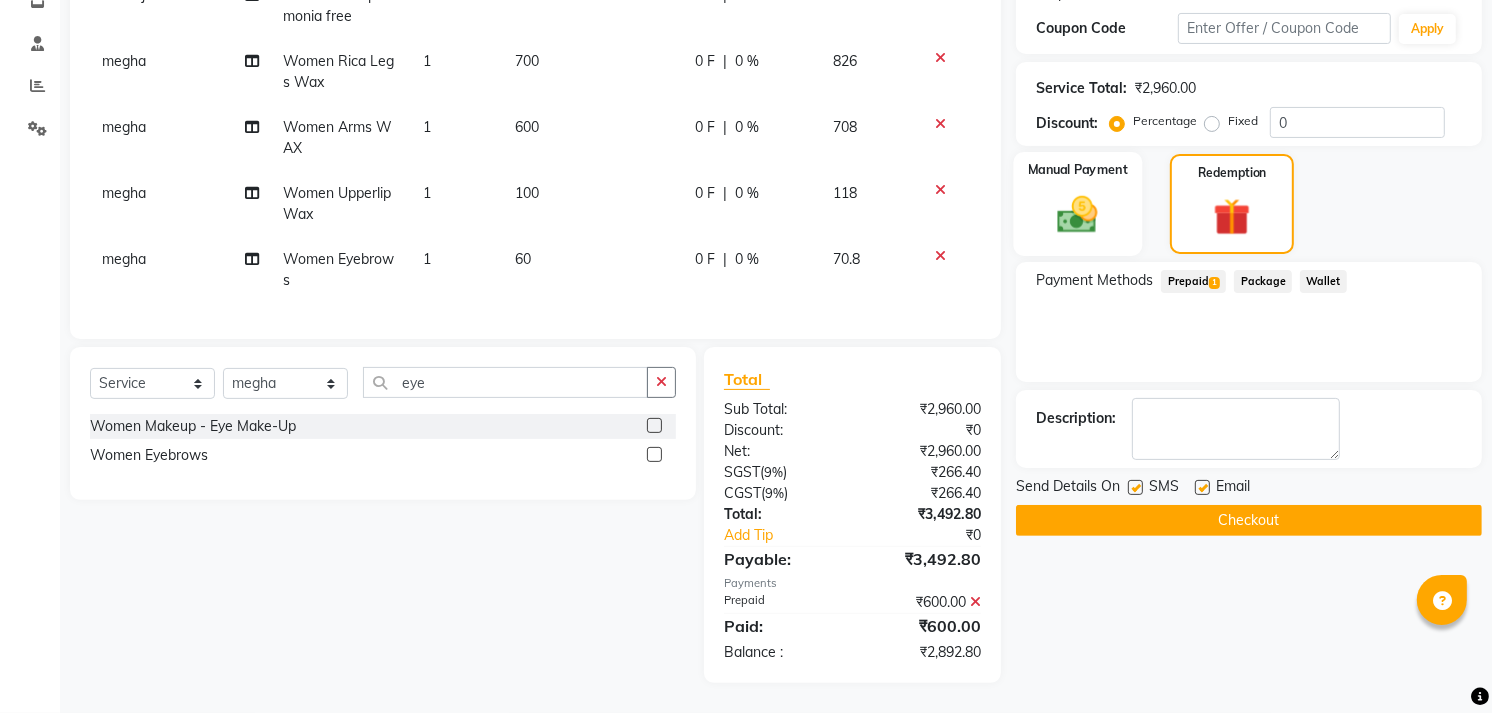 click on "Manual Payment" 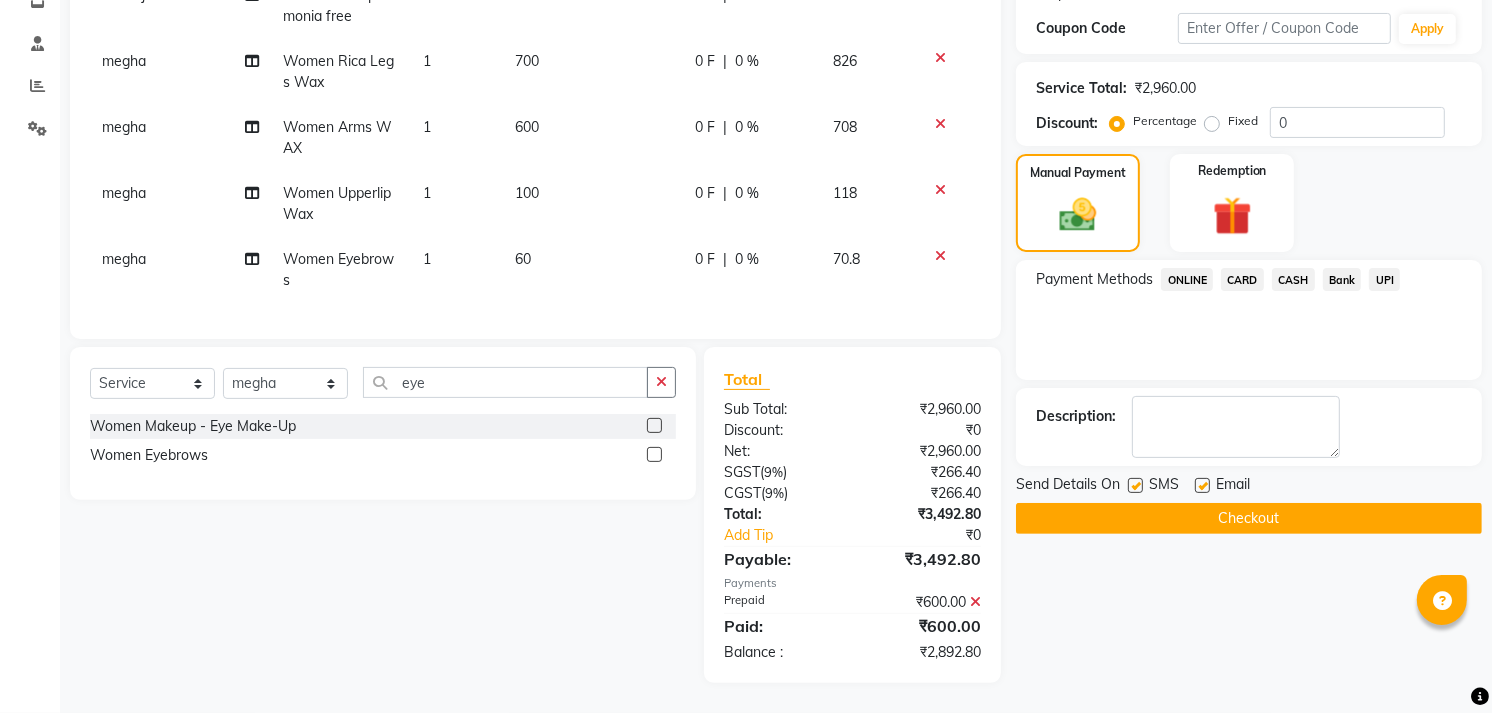 click on "CARD" 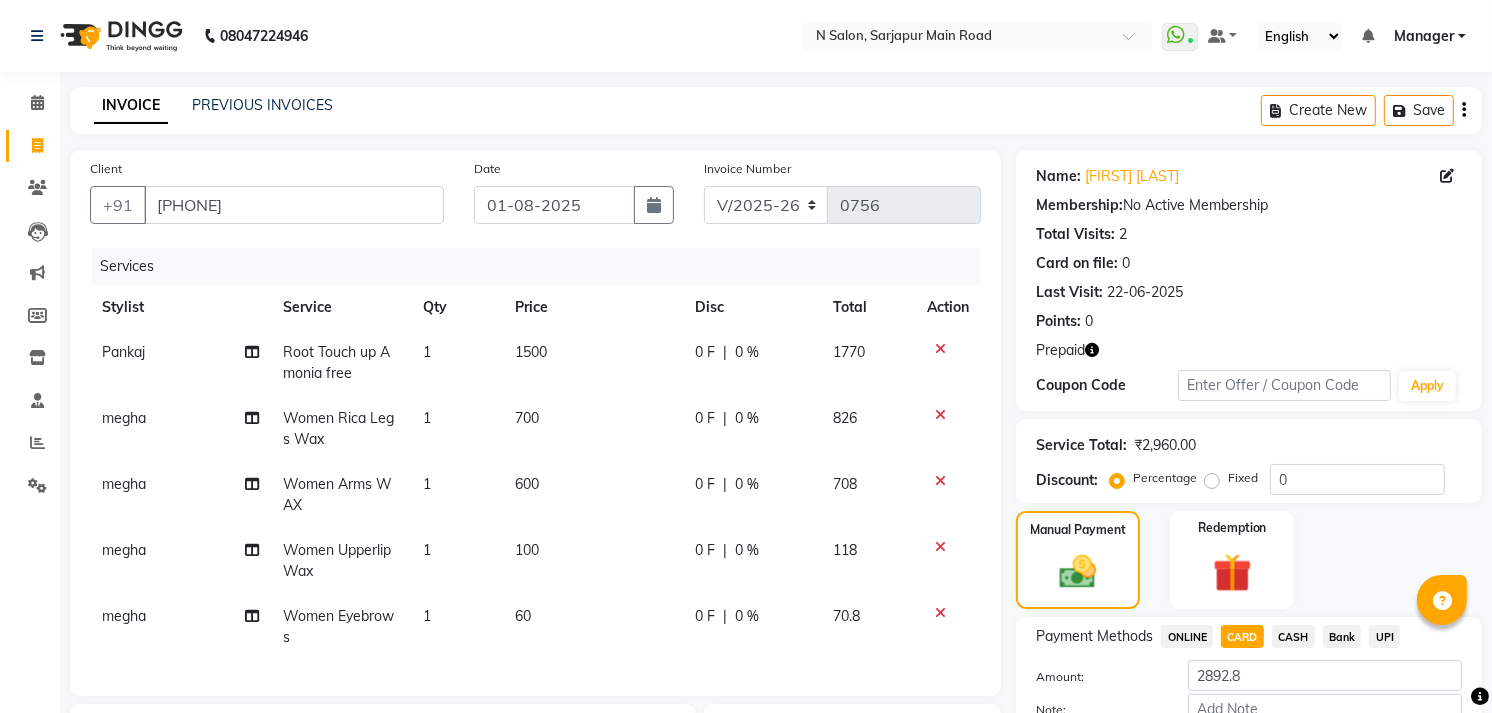 scroll, scrollTop: 373, scrollLeft: 0, axis: vertical 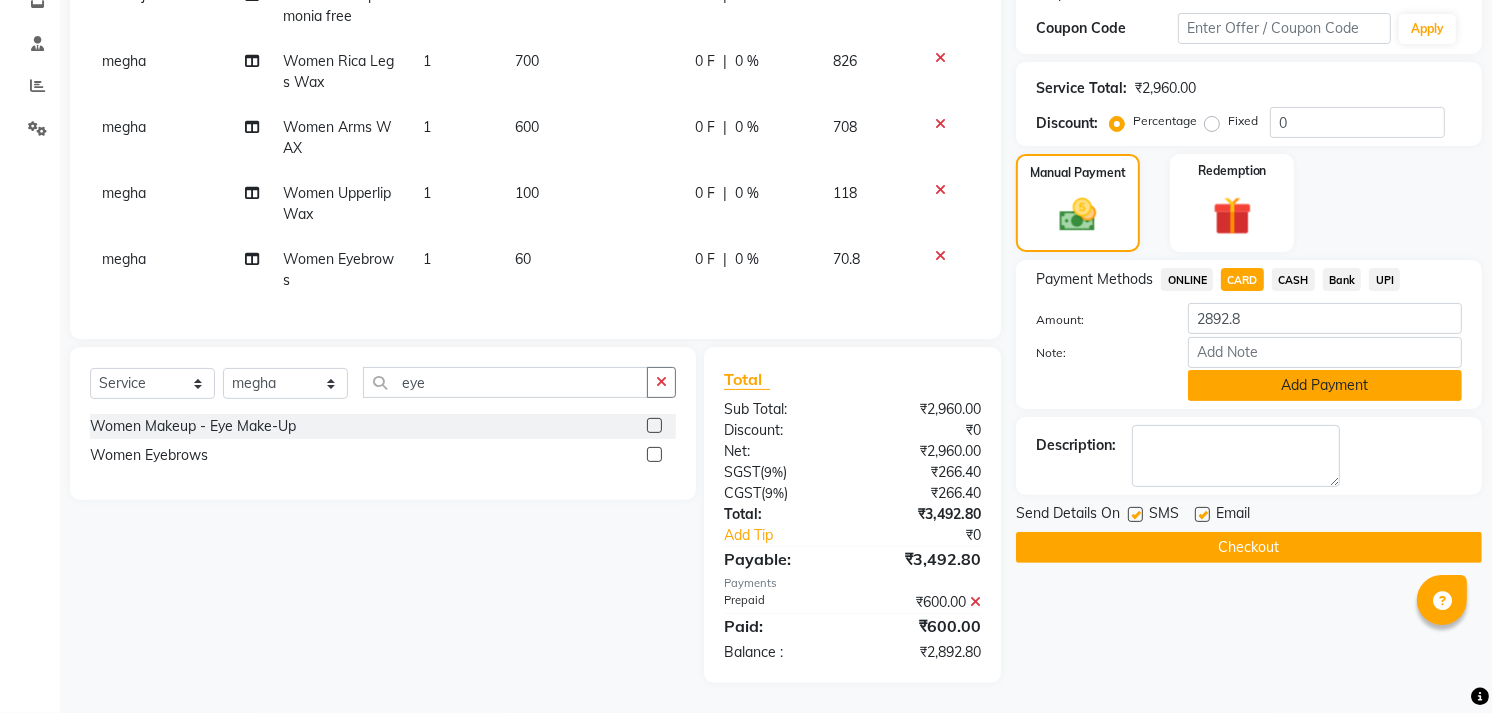 click on "Add Payment" 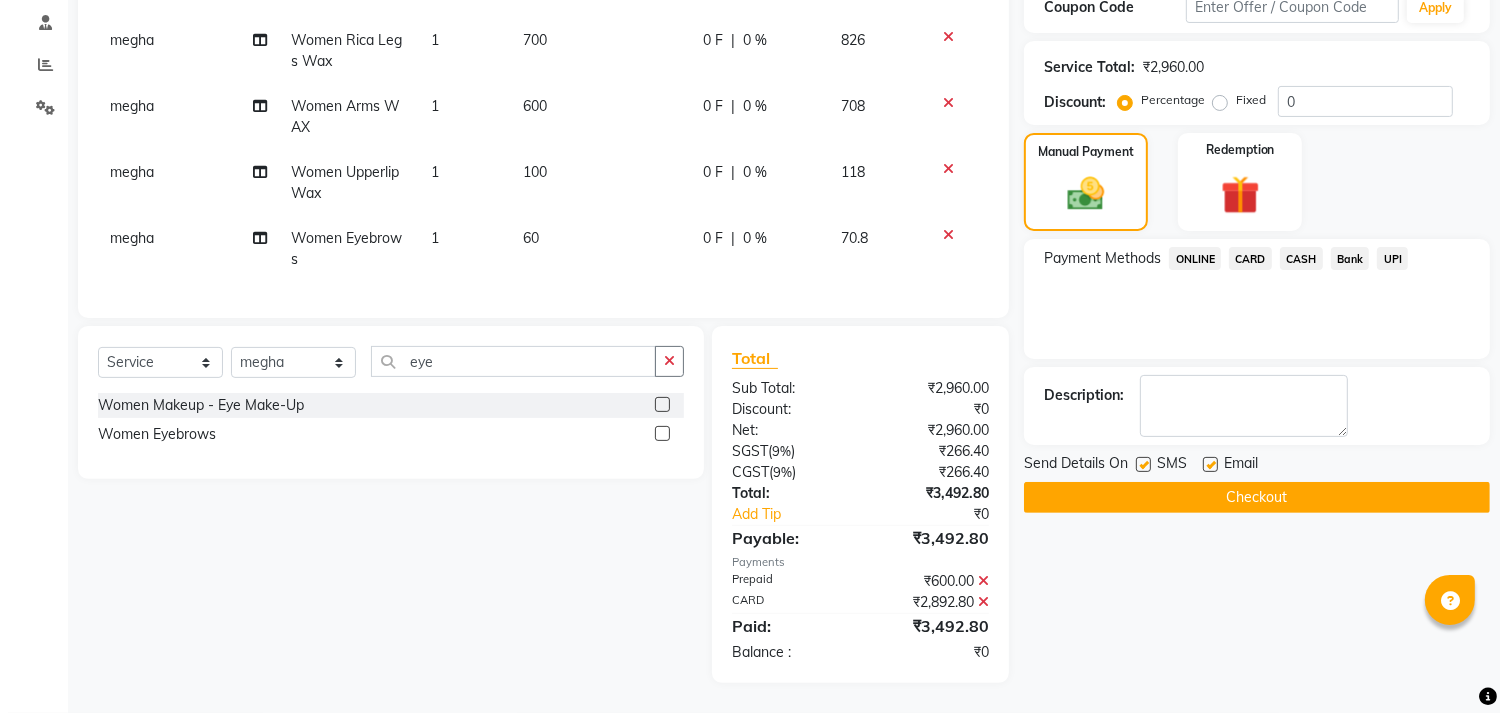scroll, scrollTop: 0, scrollLeft: 0, axis: both 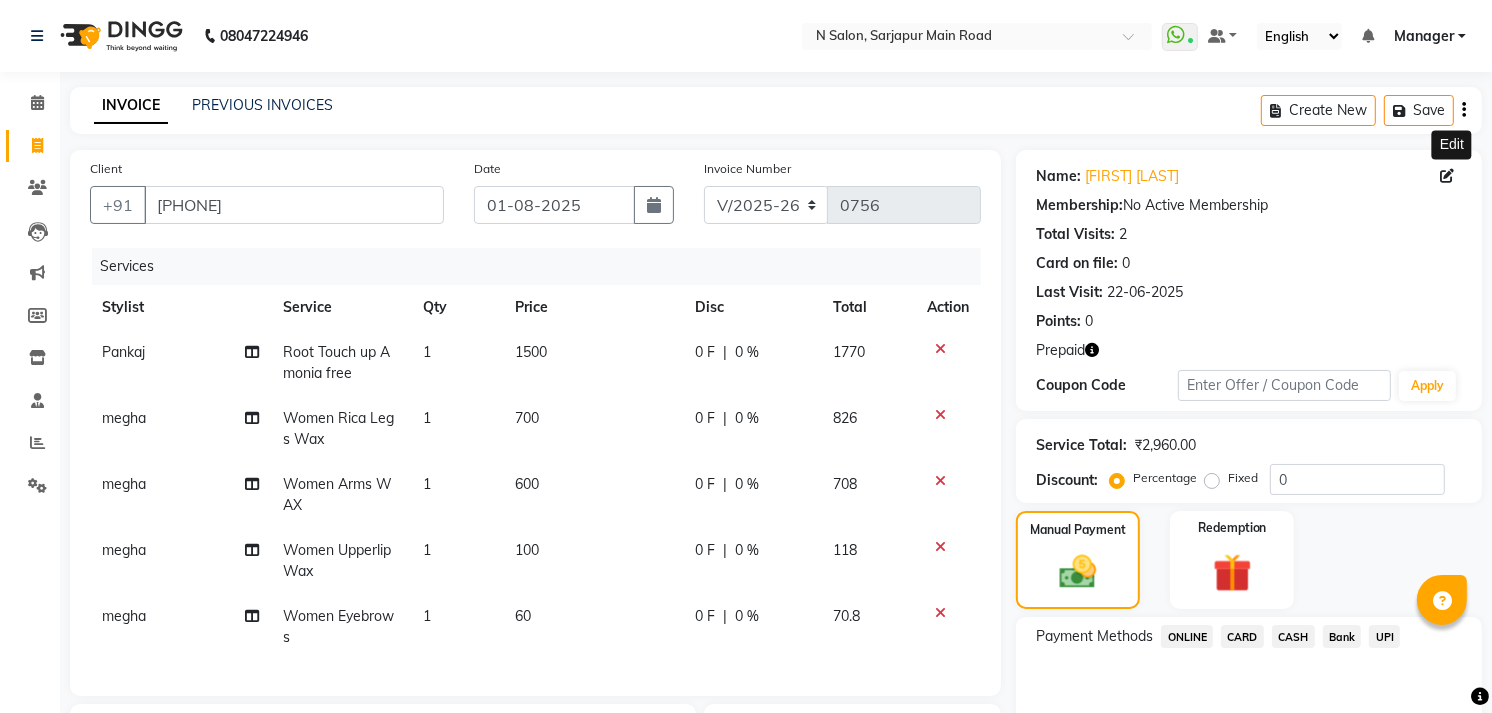 click 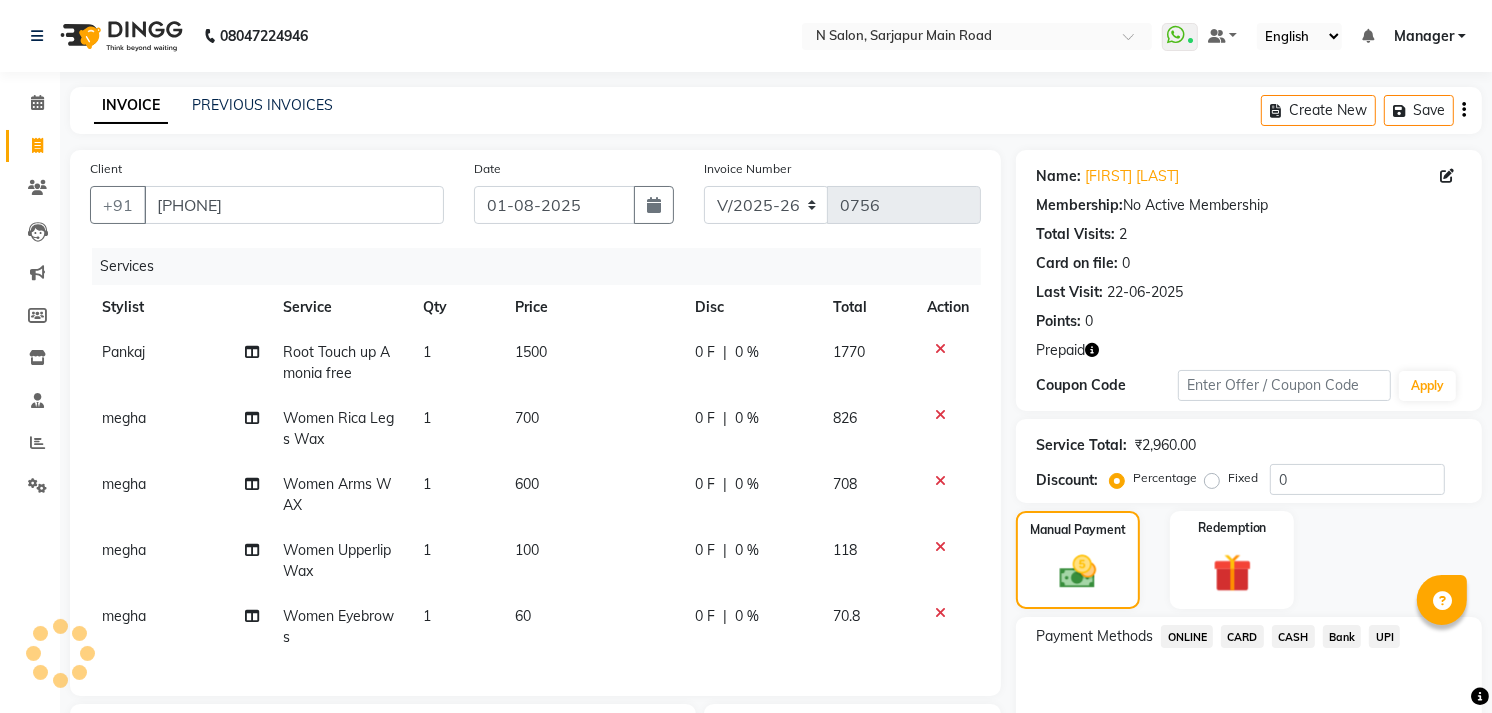 select on "female" 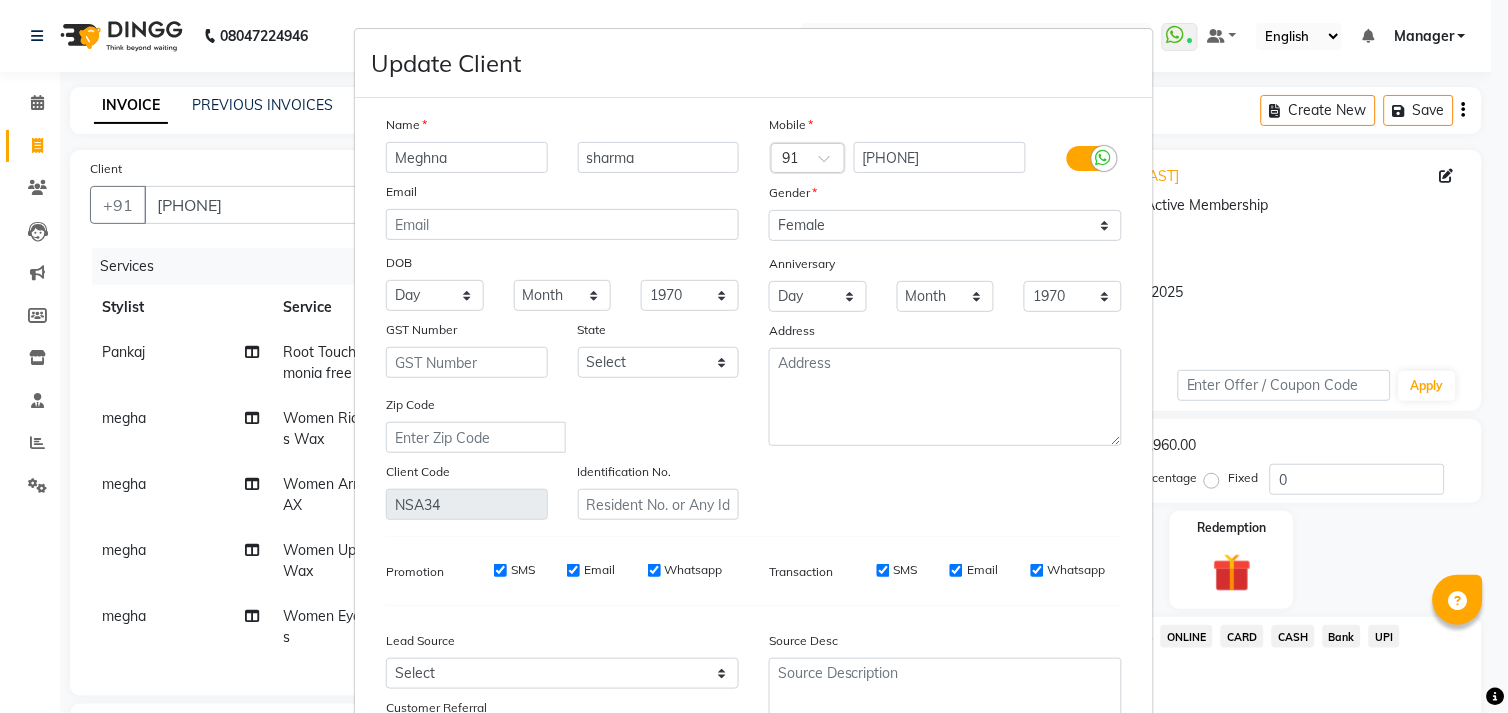 click at bounding box center (1104, 158) 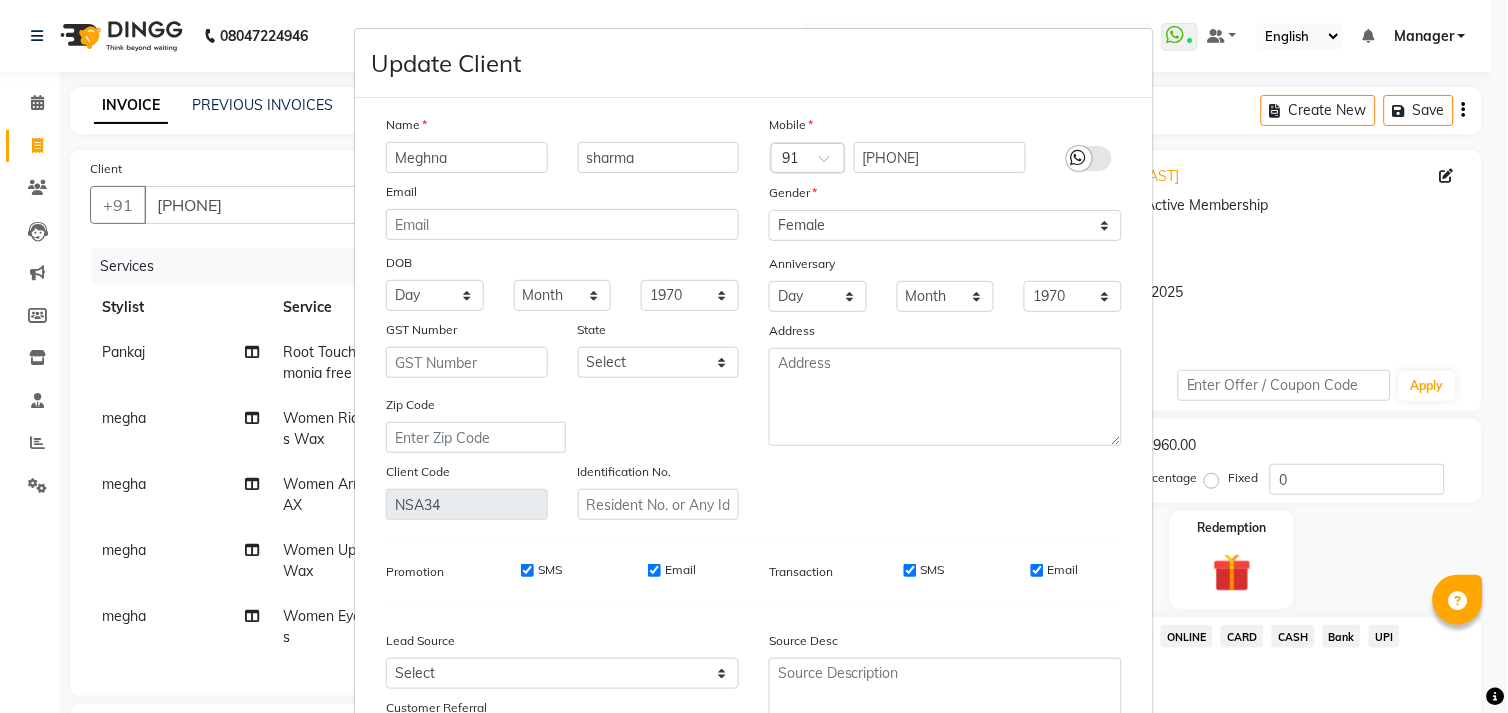 click at bounding box center [1089, 158] 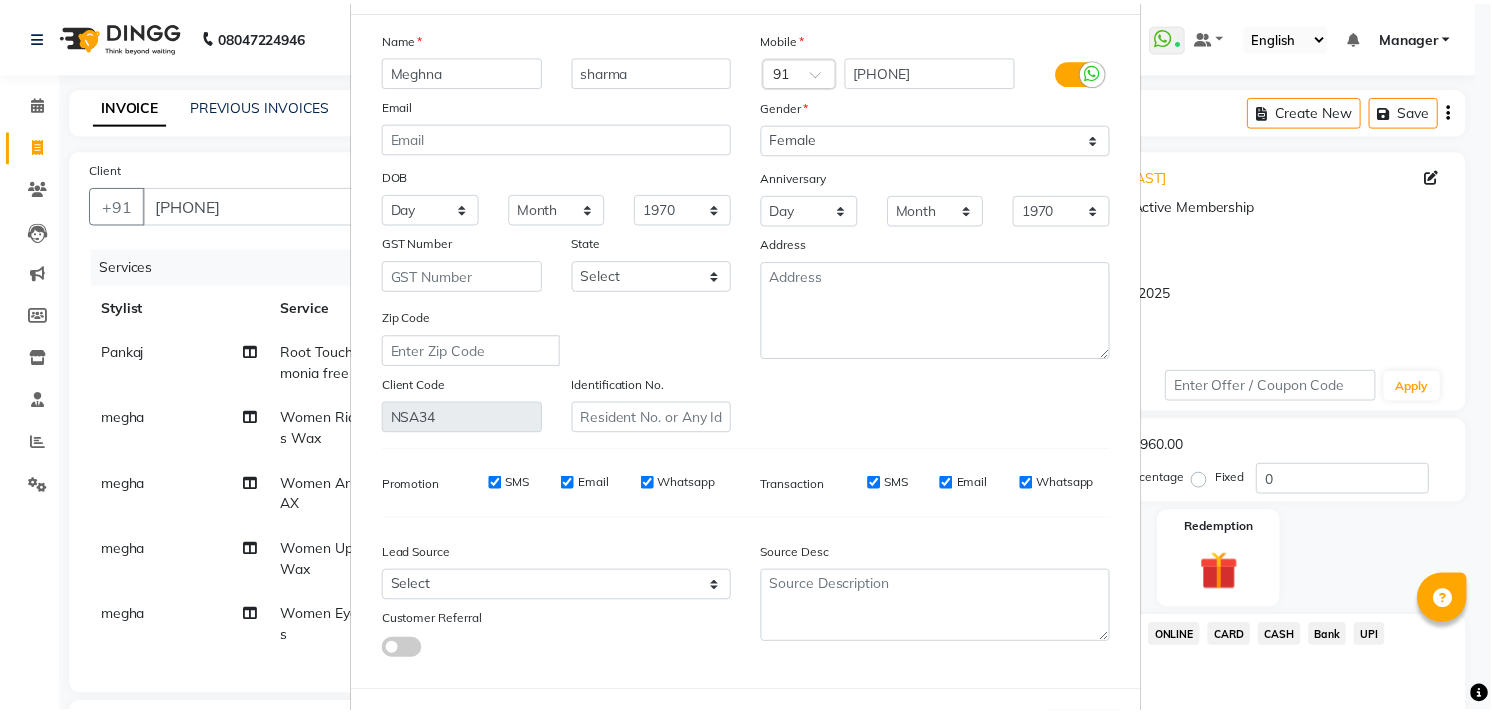 scroll, scrollTop: 176, scrollLeft: 0, axis: vertical 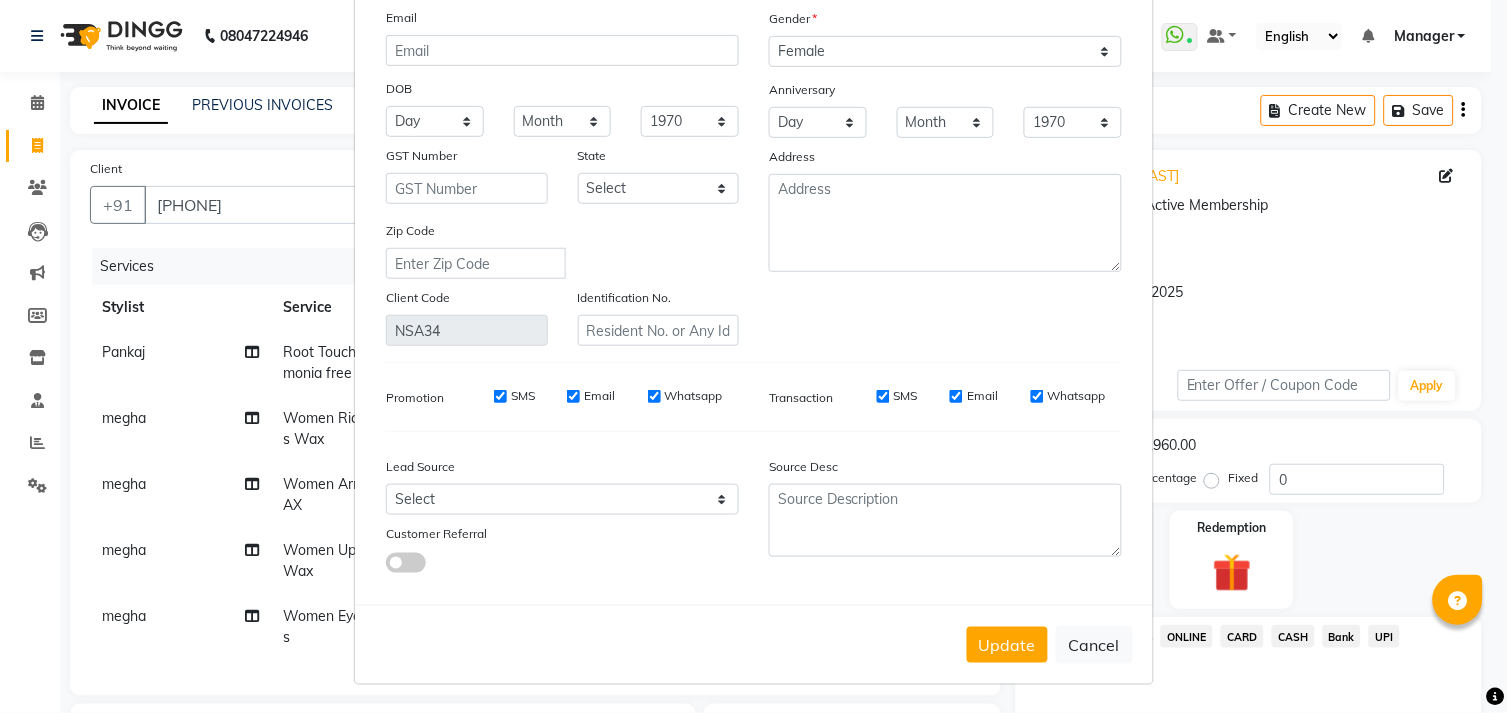 click on "Update   Cancel" at bounding box center (754, 644) 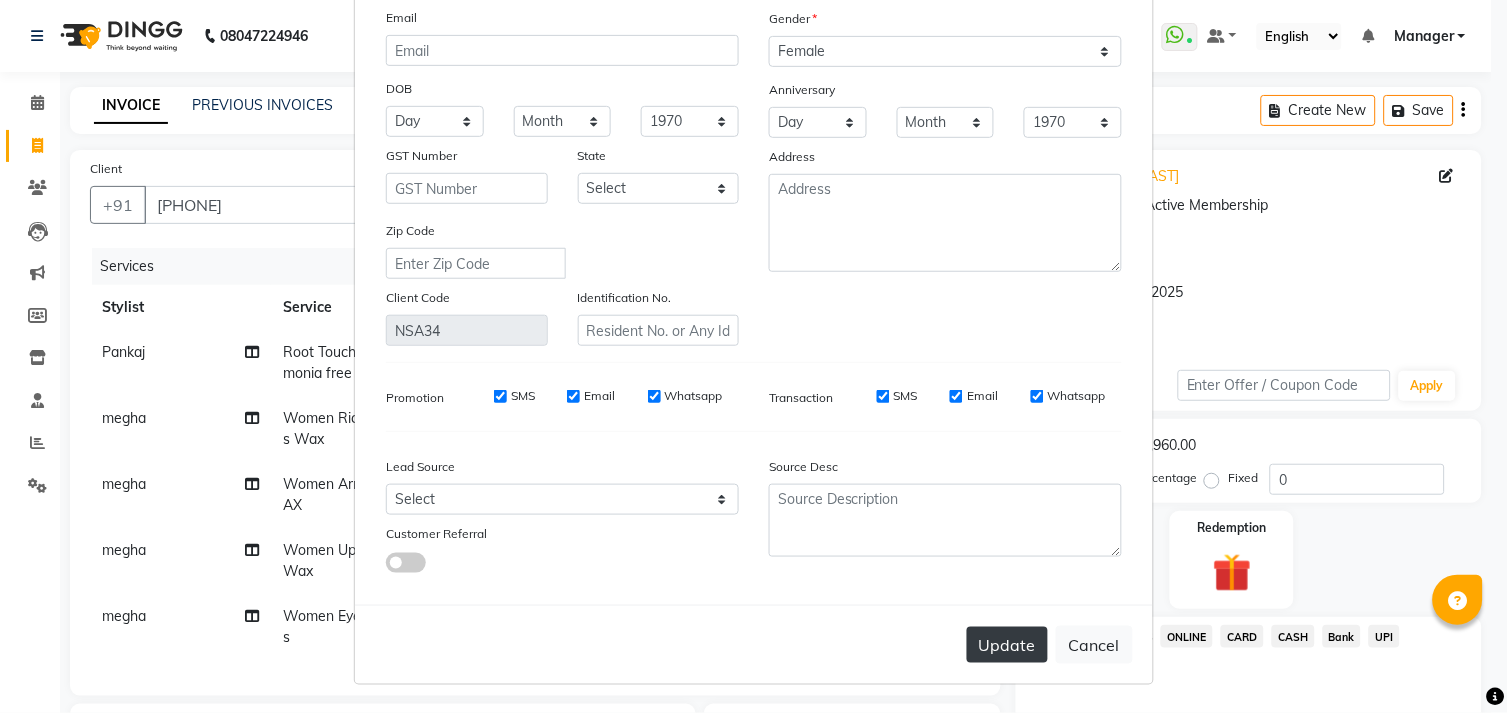 click on "Update" at bounding box center [1007, 645] 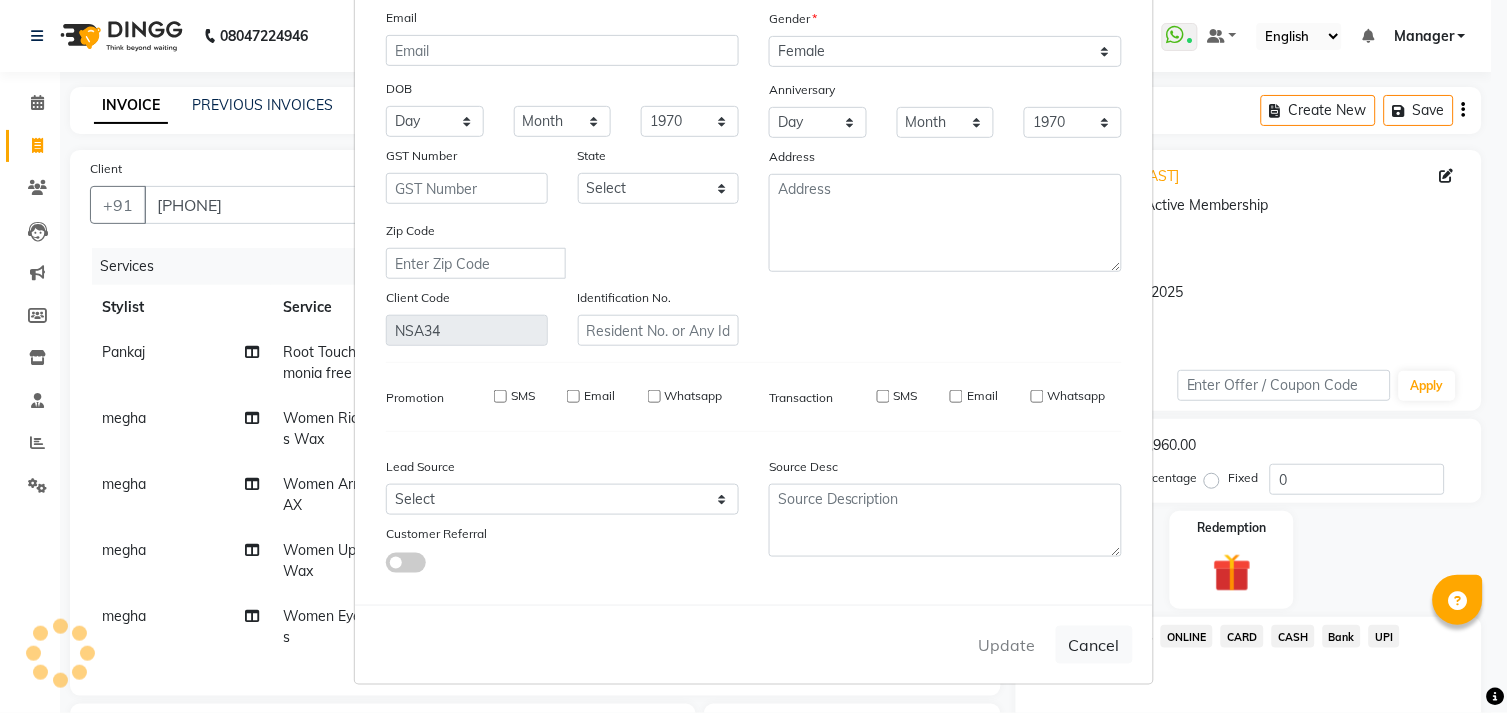 type 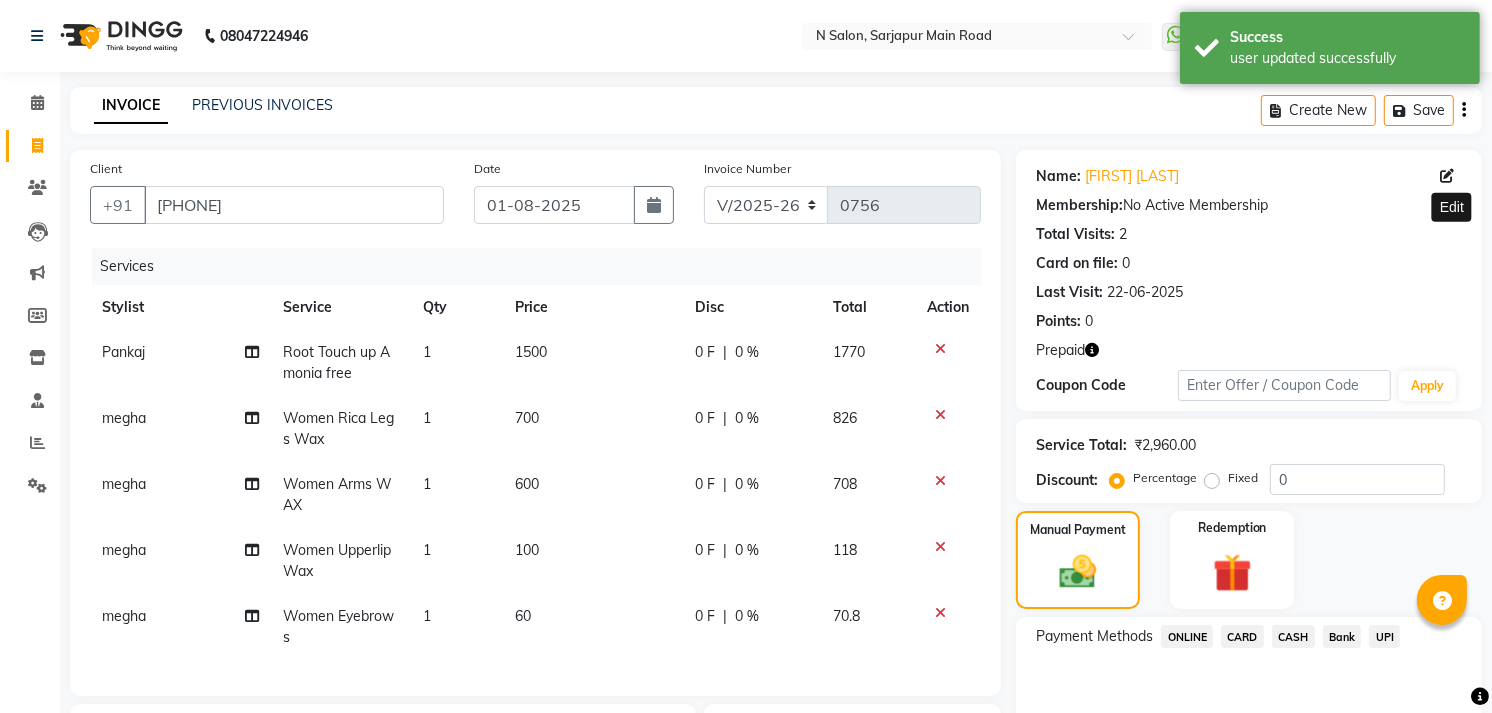 scroll, scrollTop: 394, scrollLeft: 0, axis: vertical 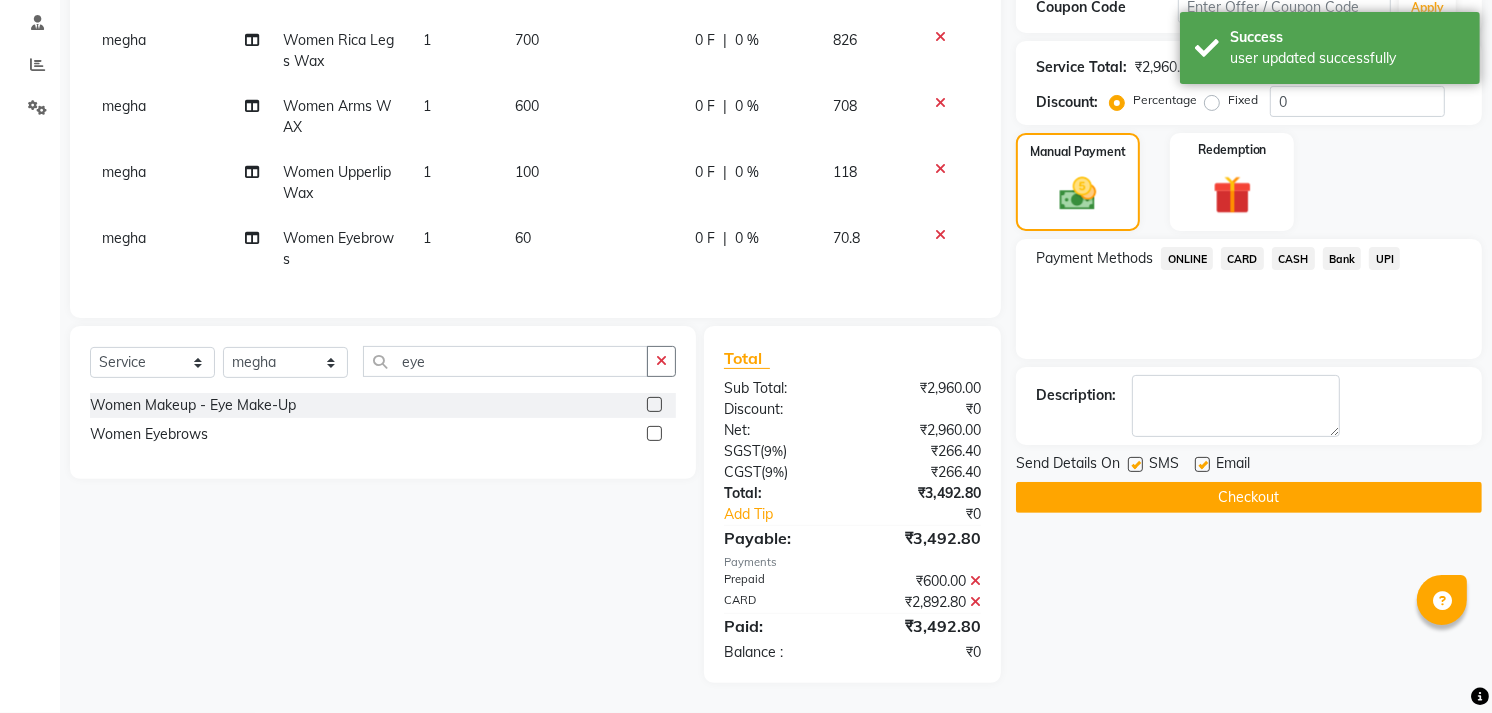 click on "Checkout" 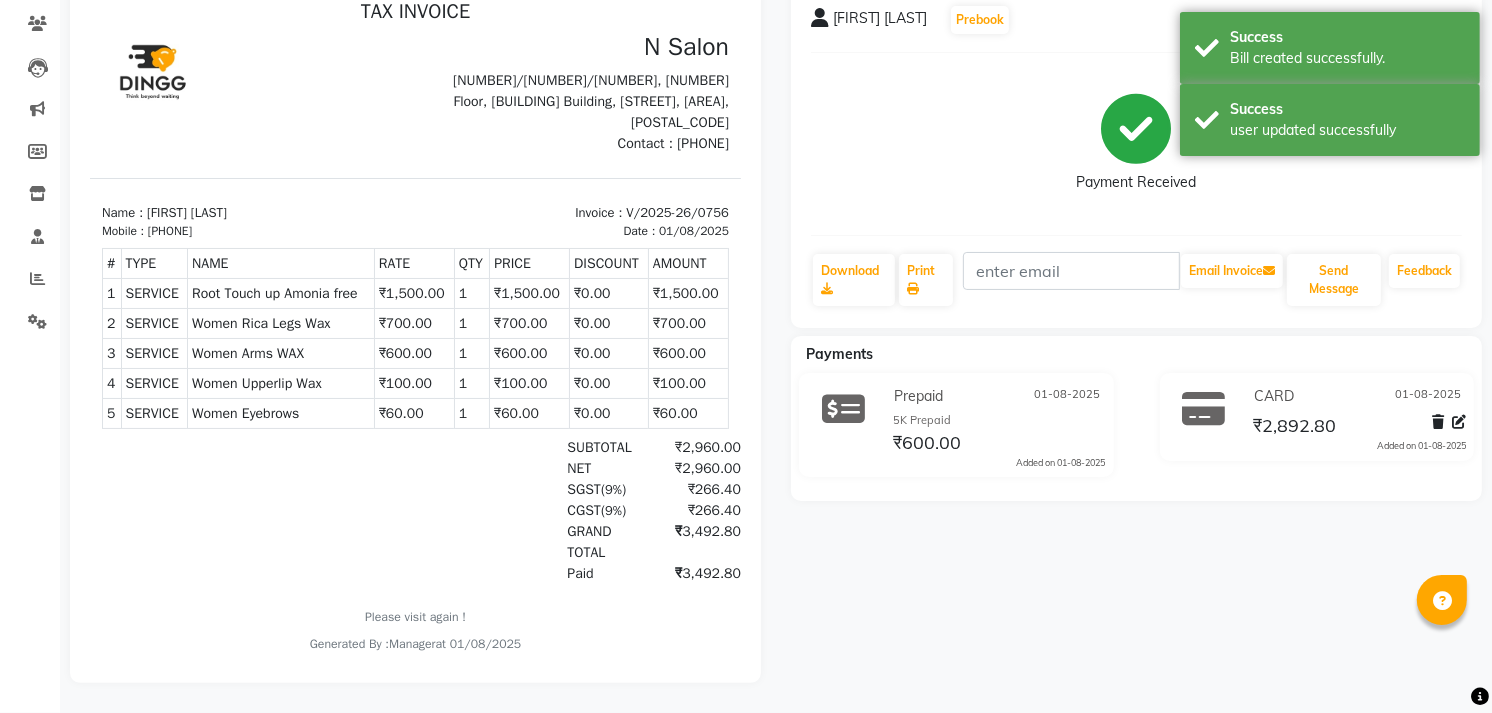 scroll, scrollTop: 15, scrollLeft: 0, axis: vertical 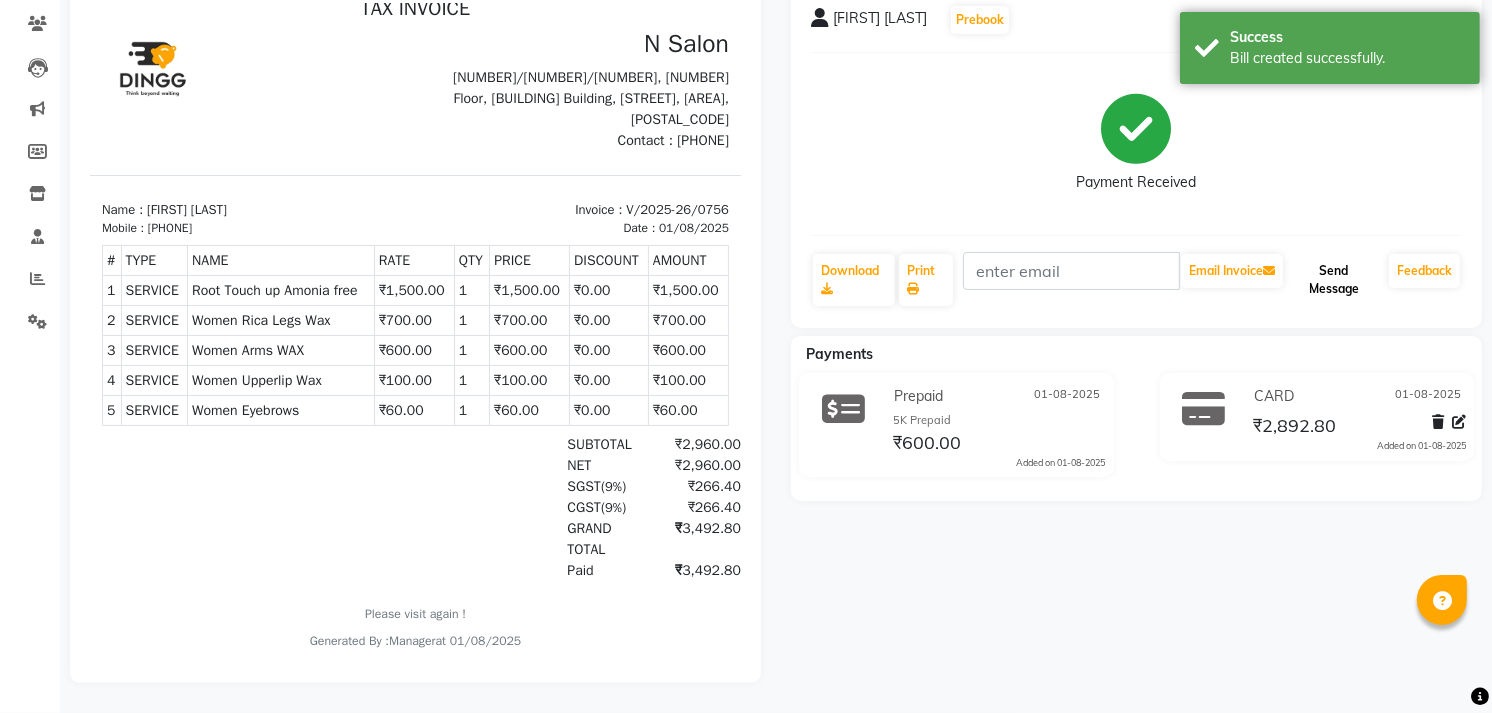 click on "Send Message" 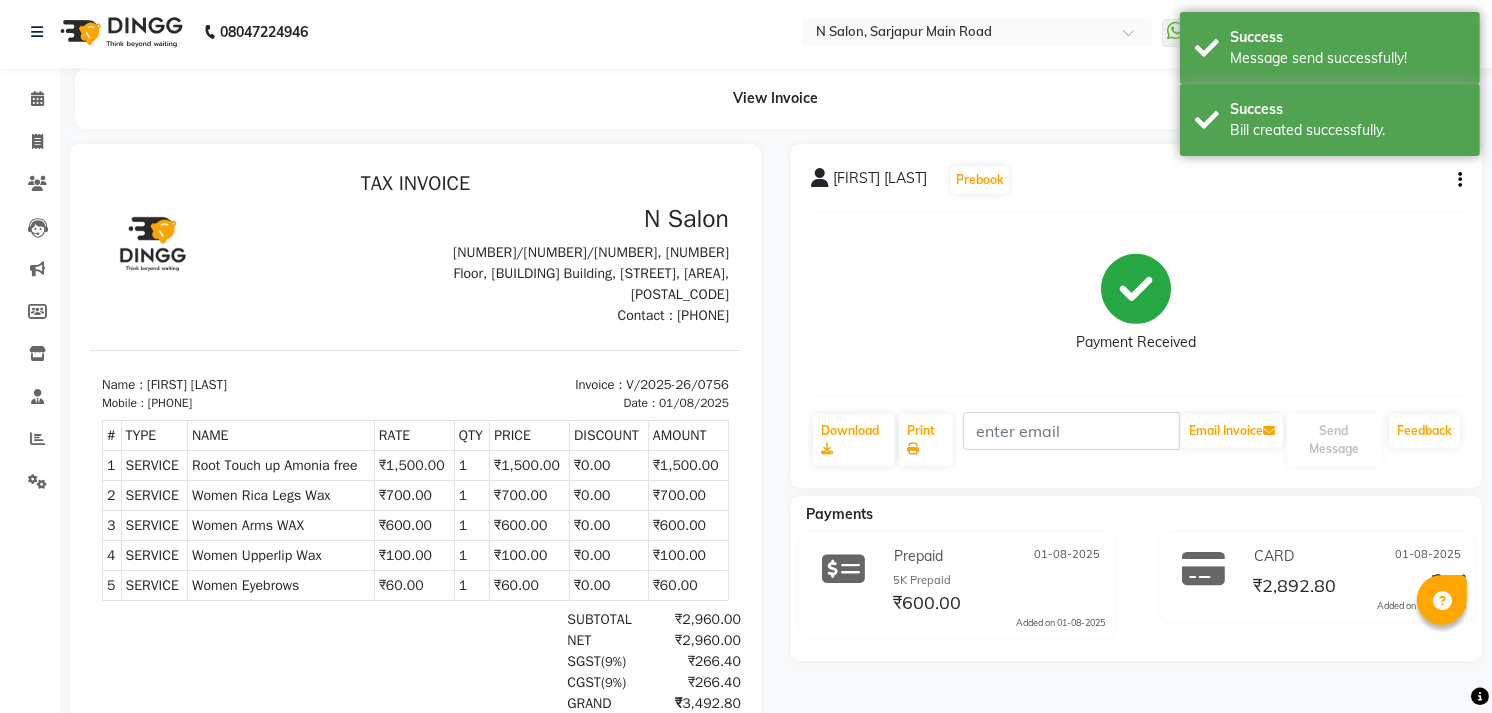 scroll, scrollTop: 0, scrollLeft: 0, axis: both 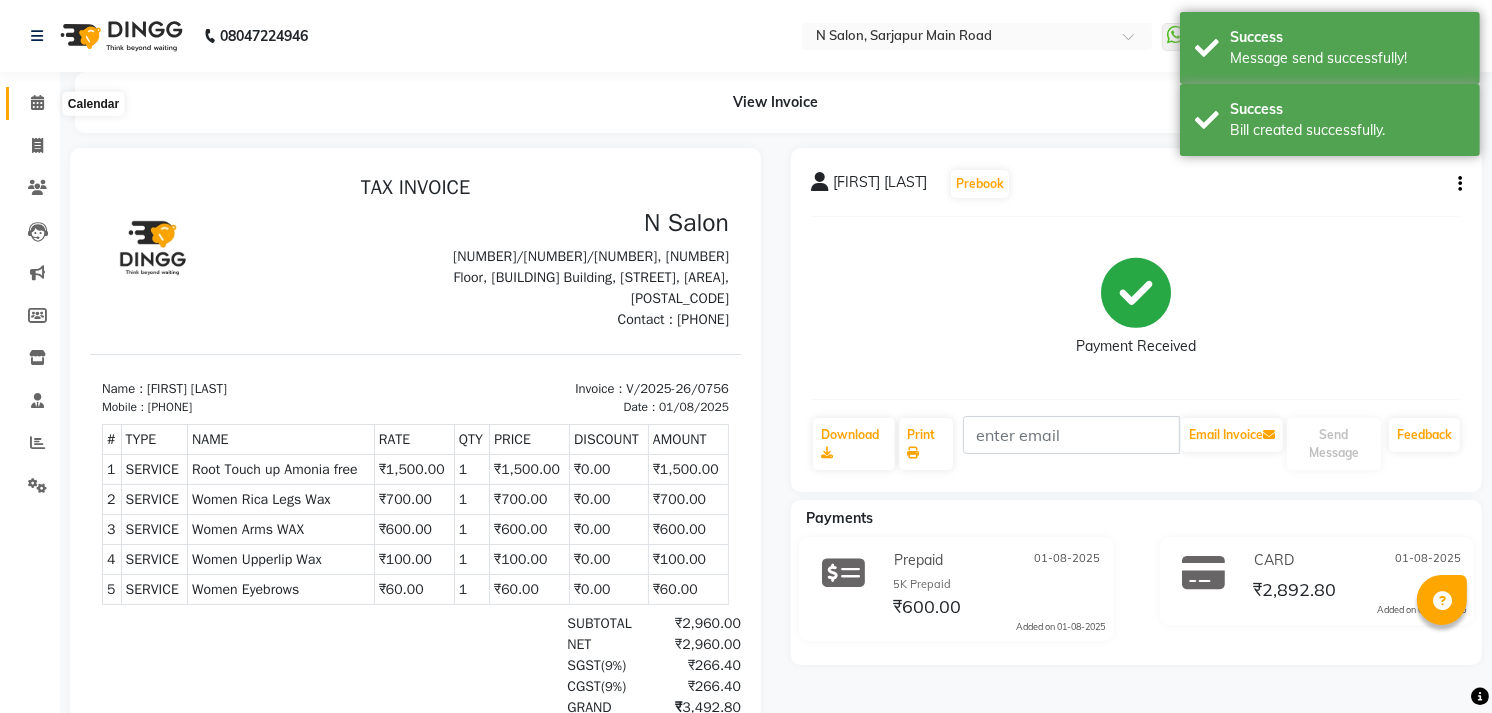 click 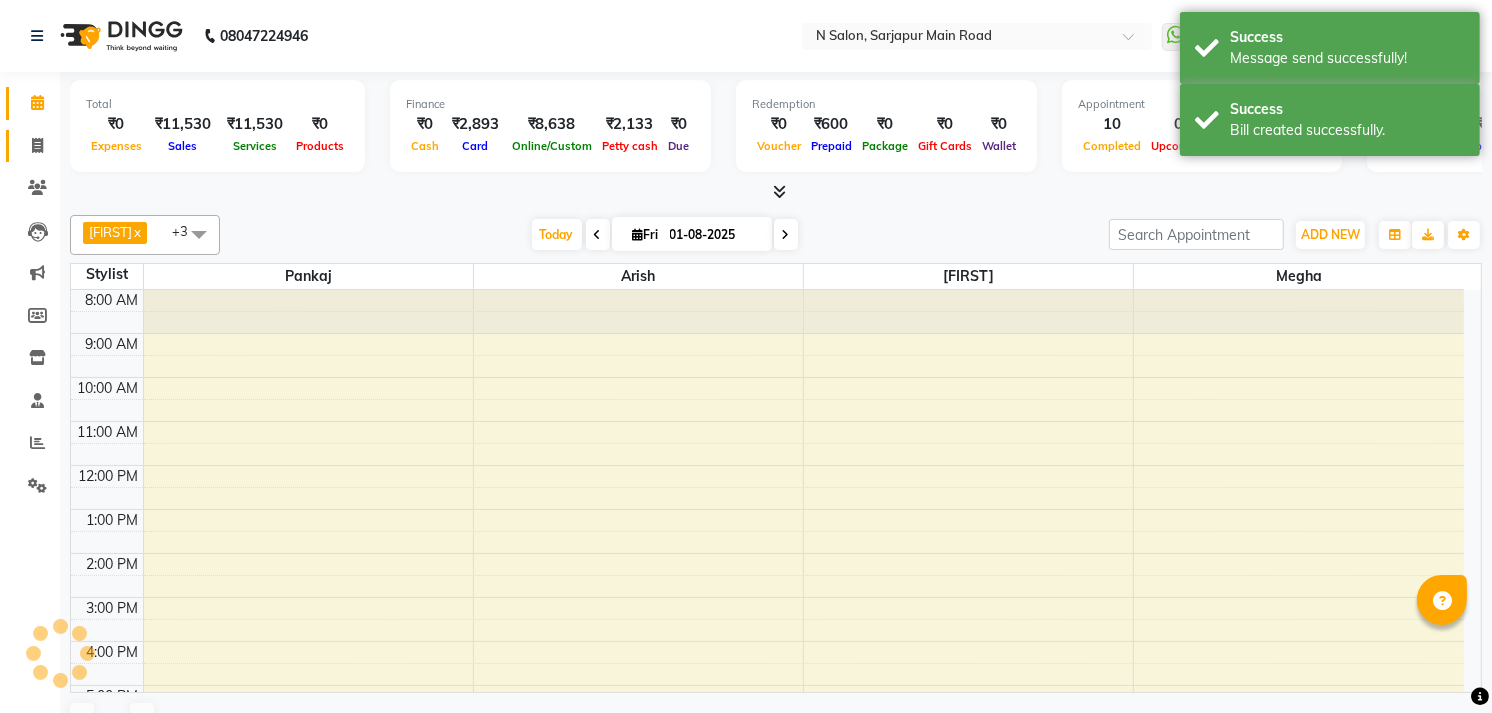 scroll, scrollTop: 0, scrollLeft: 0, axis: both 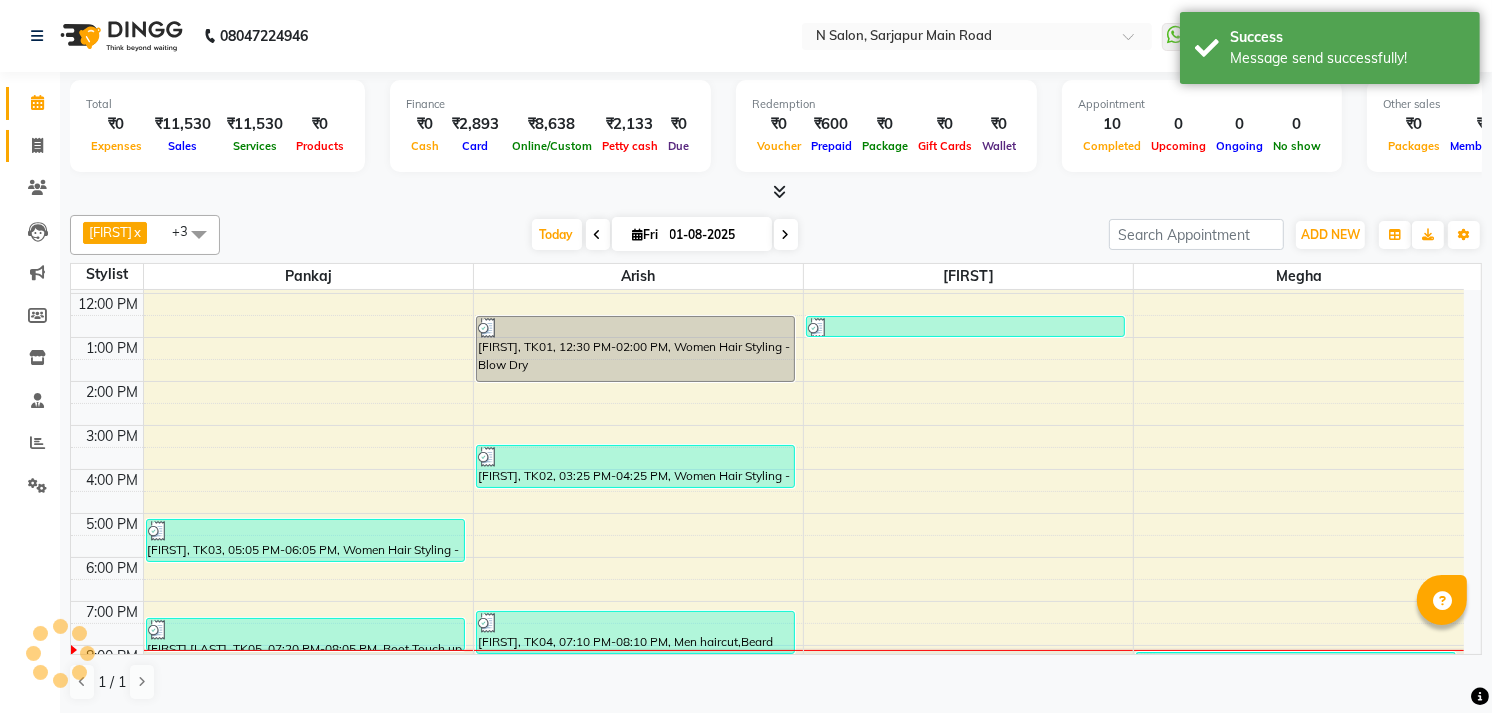 click on "Invoice" 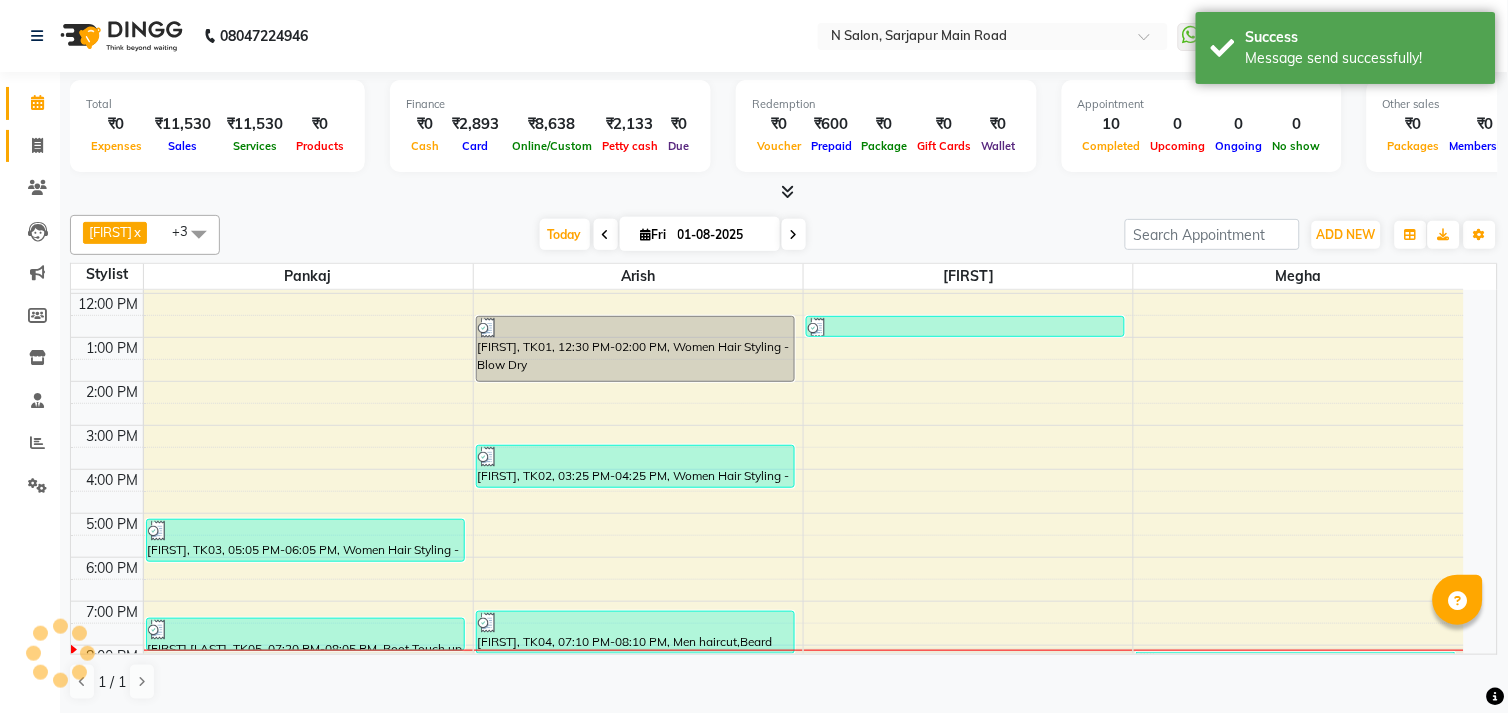 select on "service" 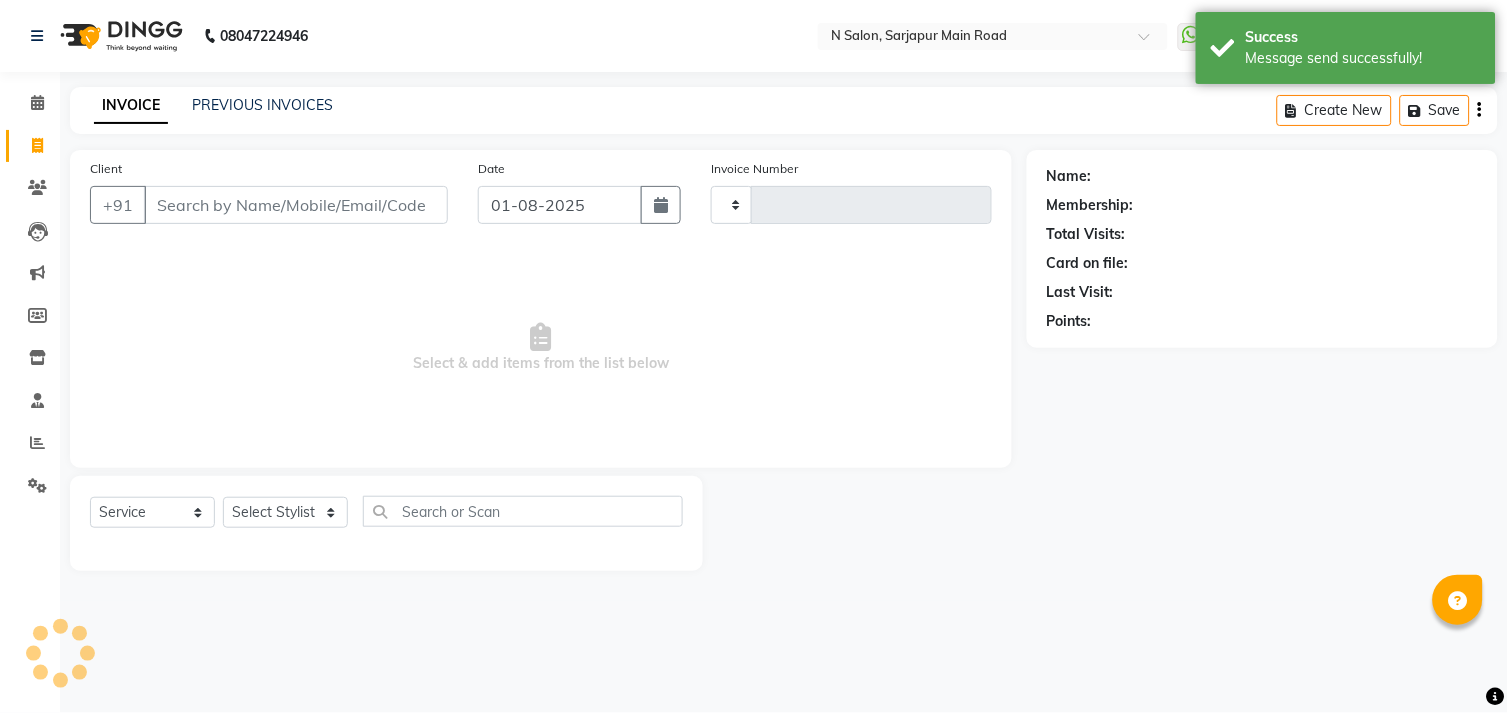 type on "0757" 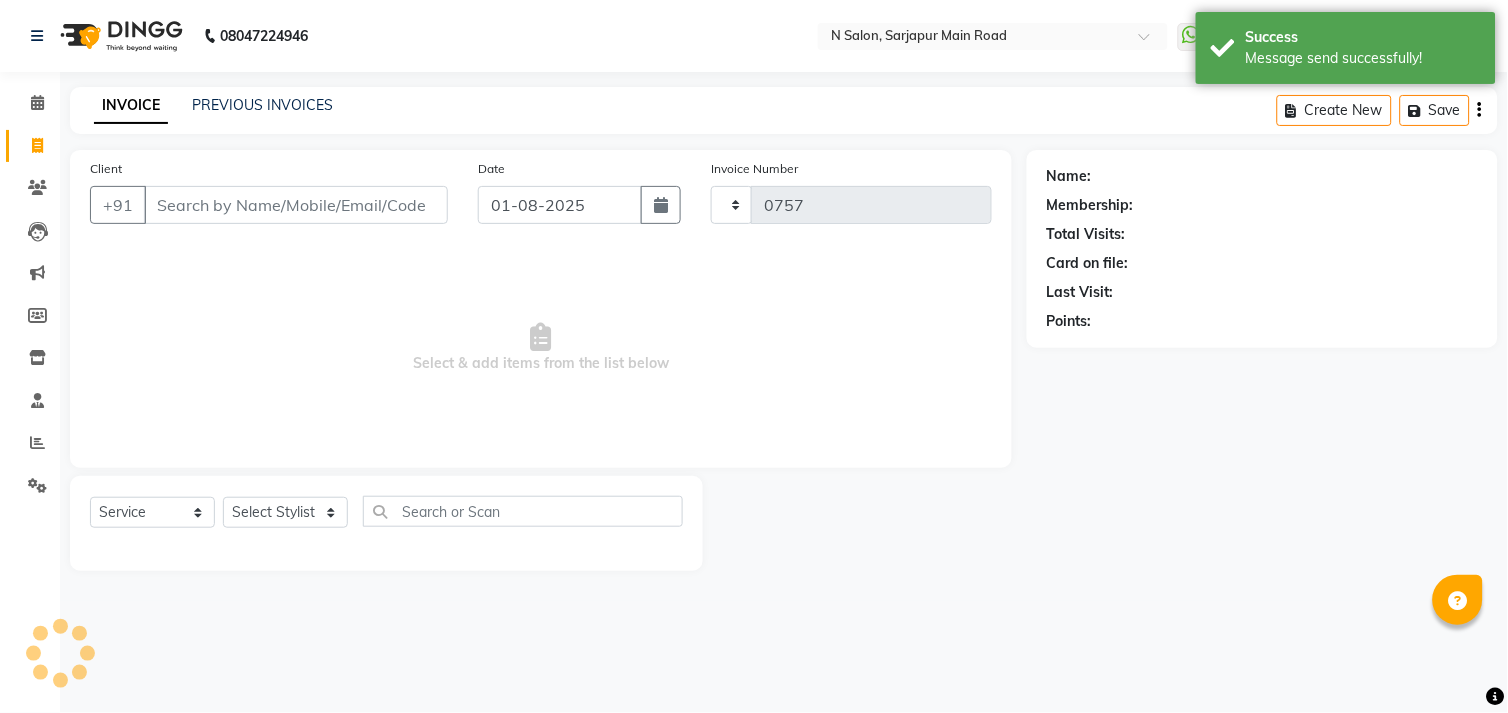 select on "7871" 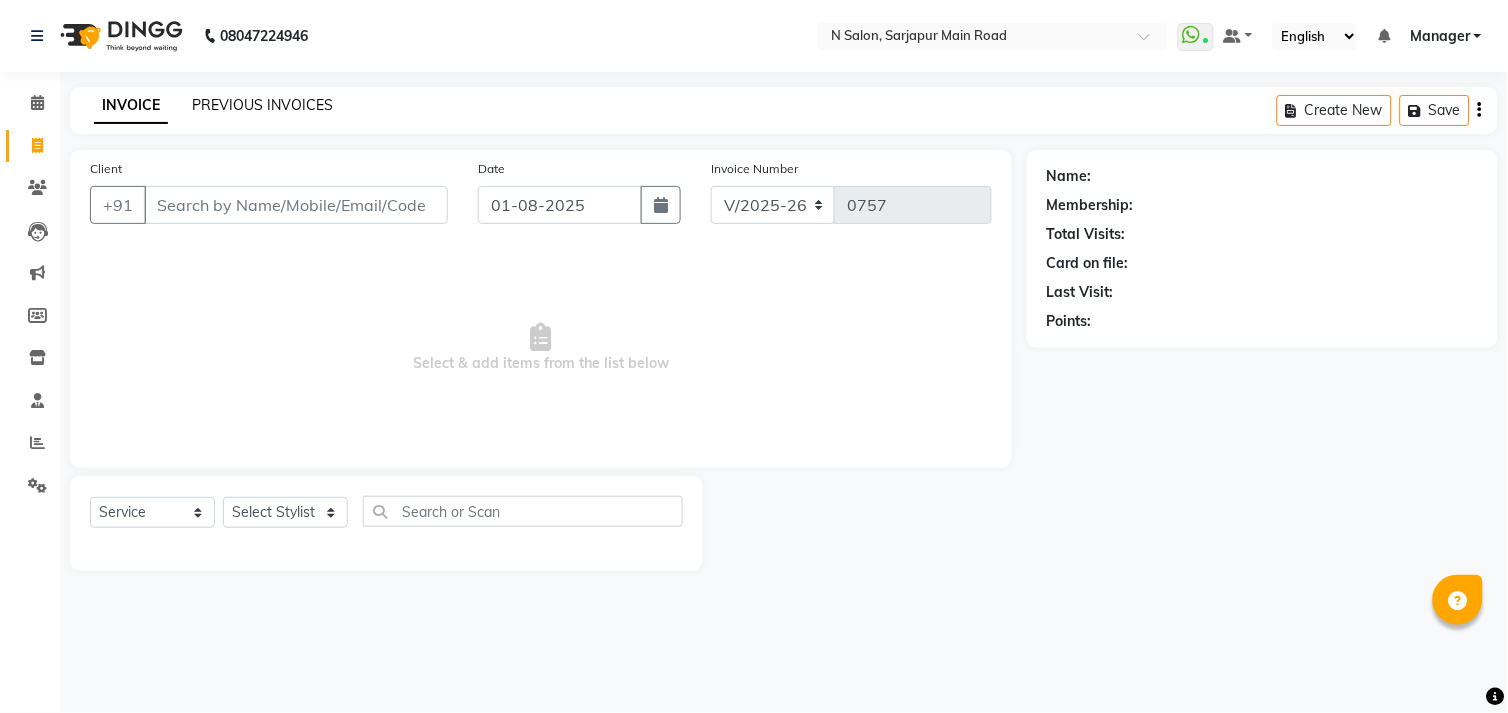 click on "PREVIOUS INVOICES" 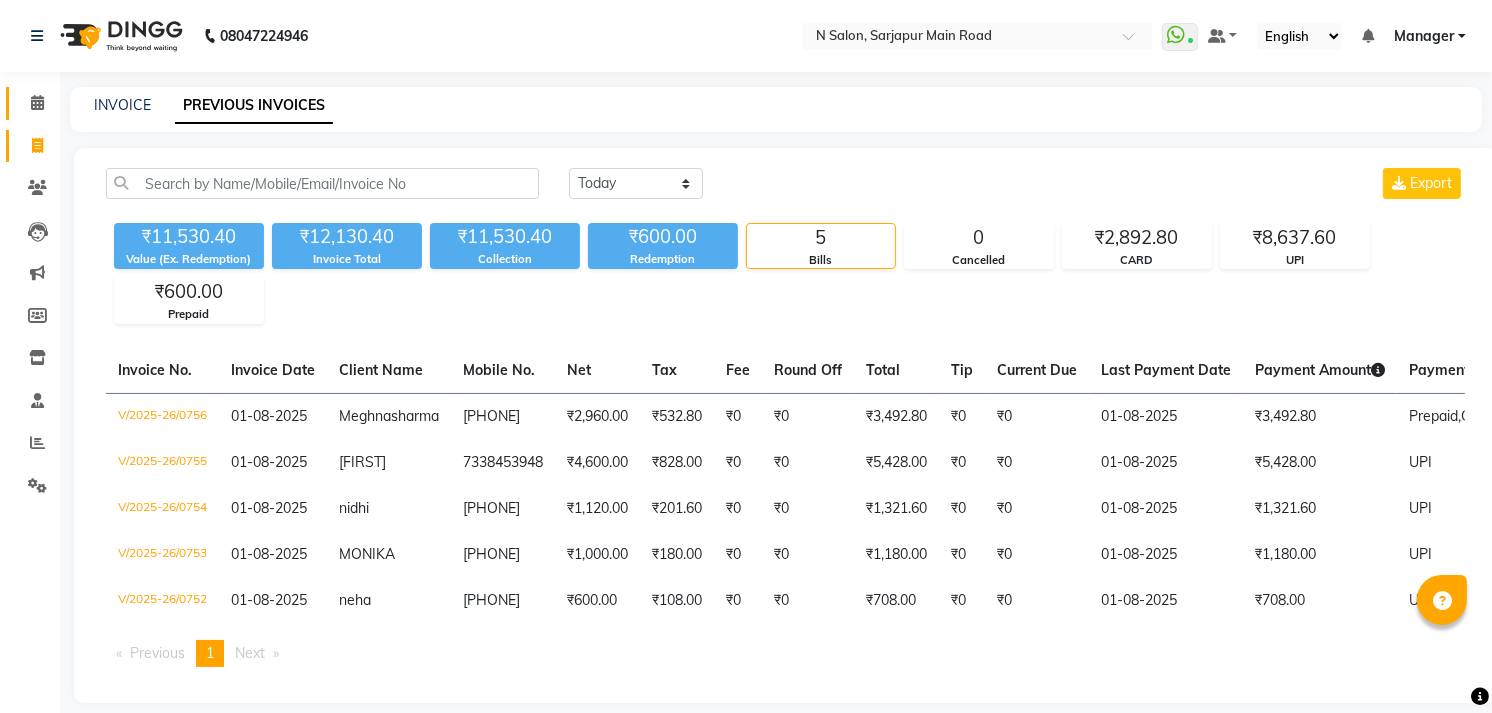 click on "Calendar" 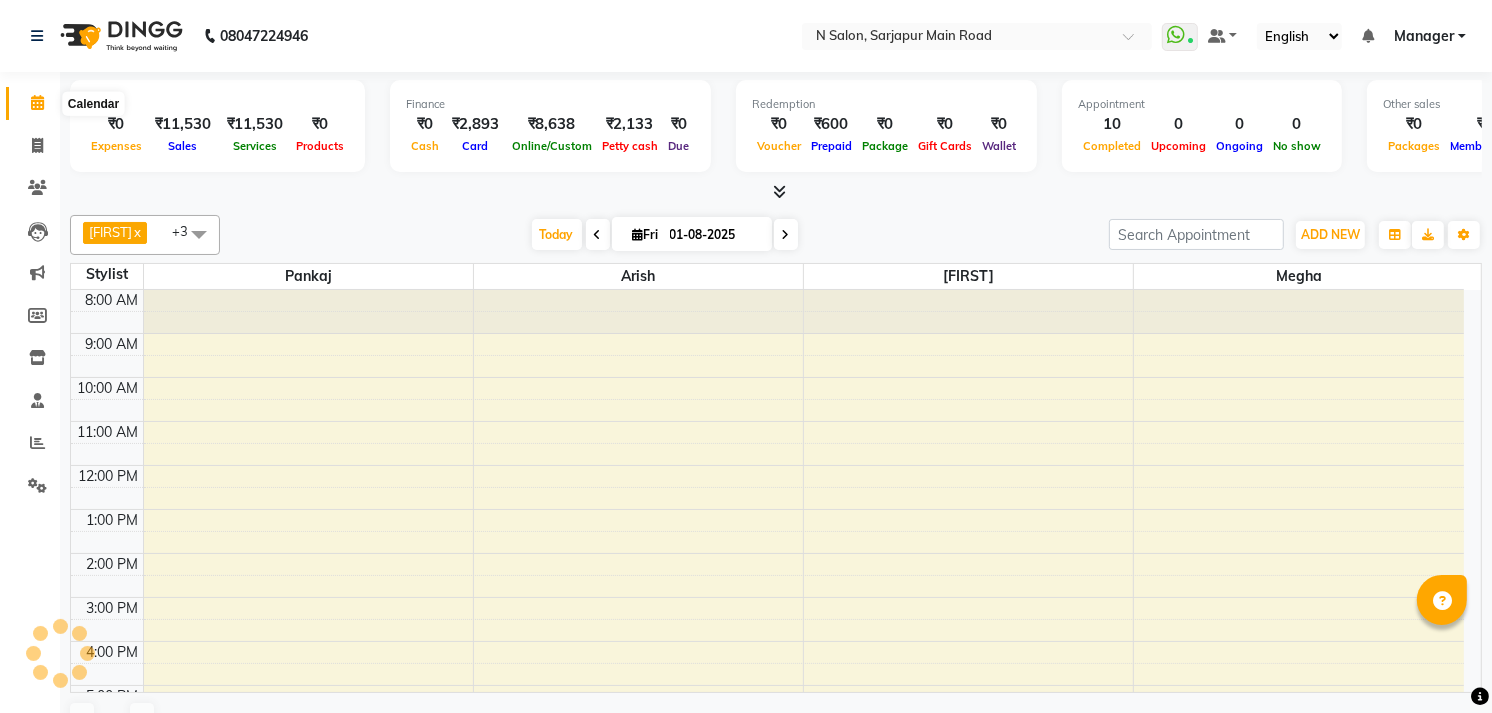 scroll, scrollTop: 172, scrollLeft: 0, axis: vertical 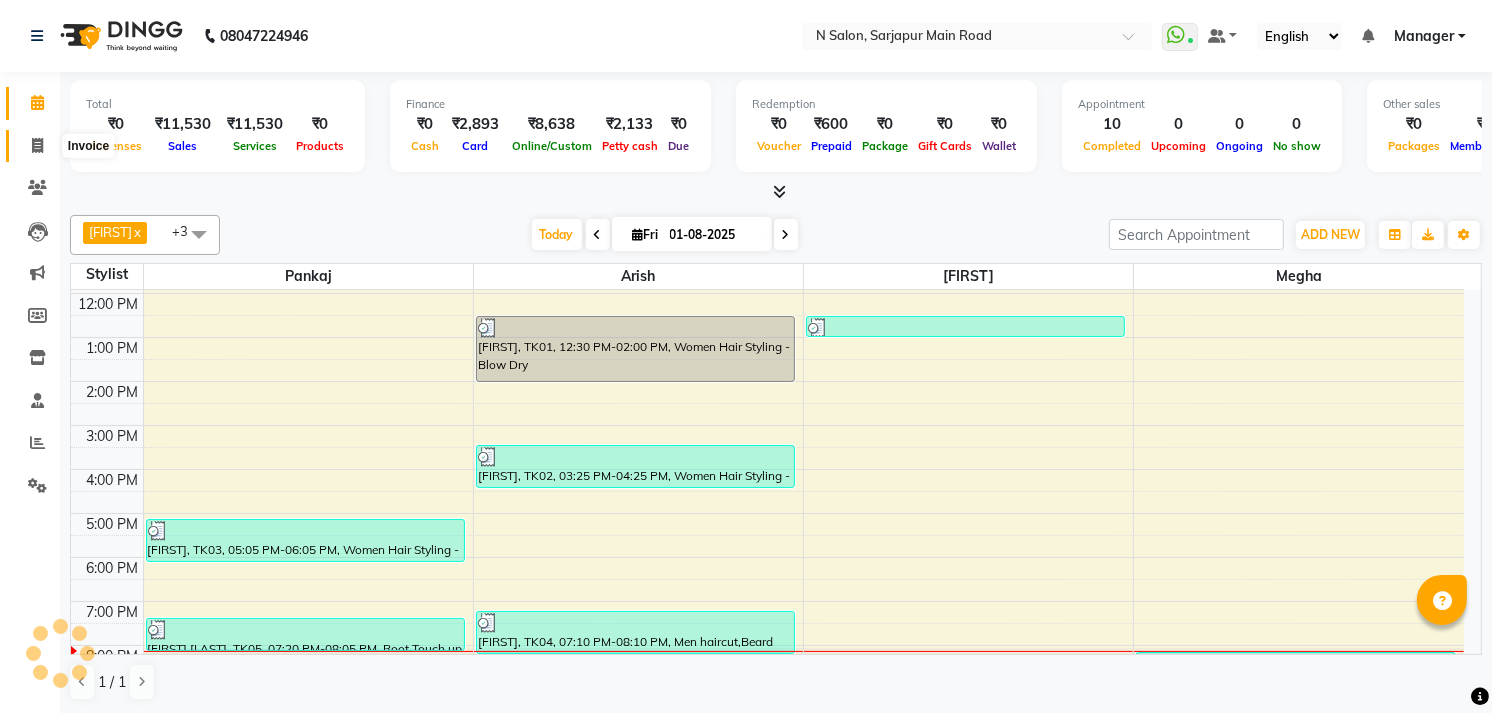 click 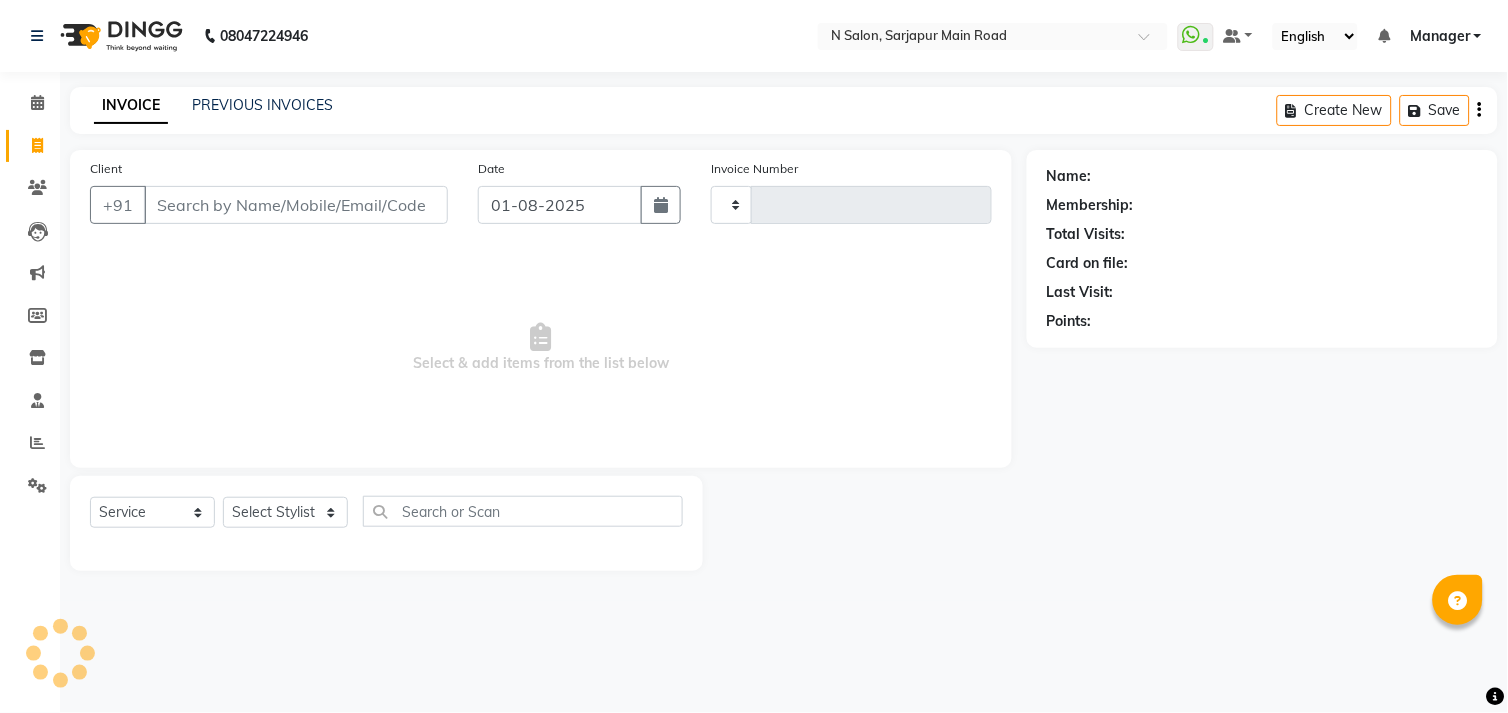 type on "0757" 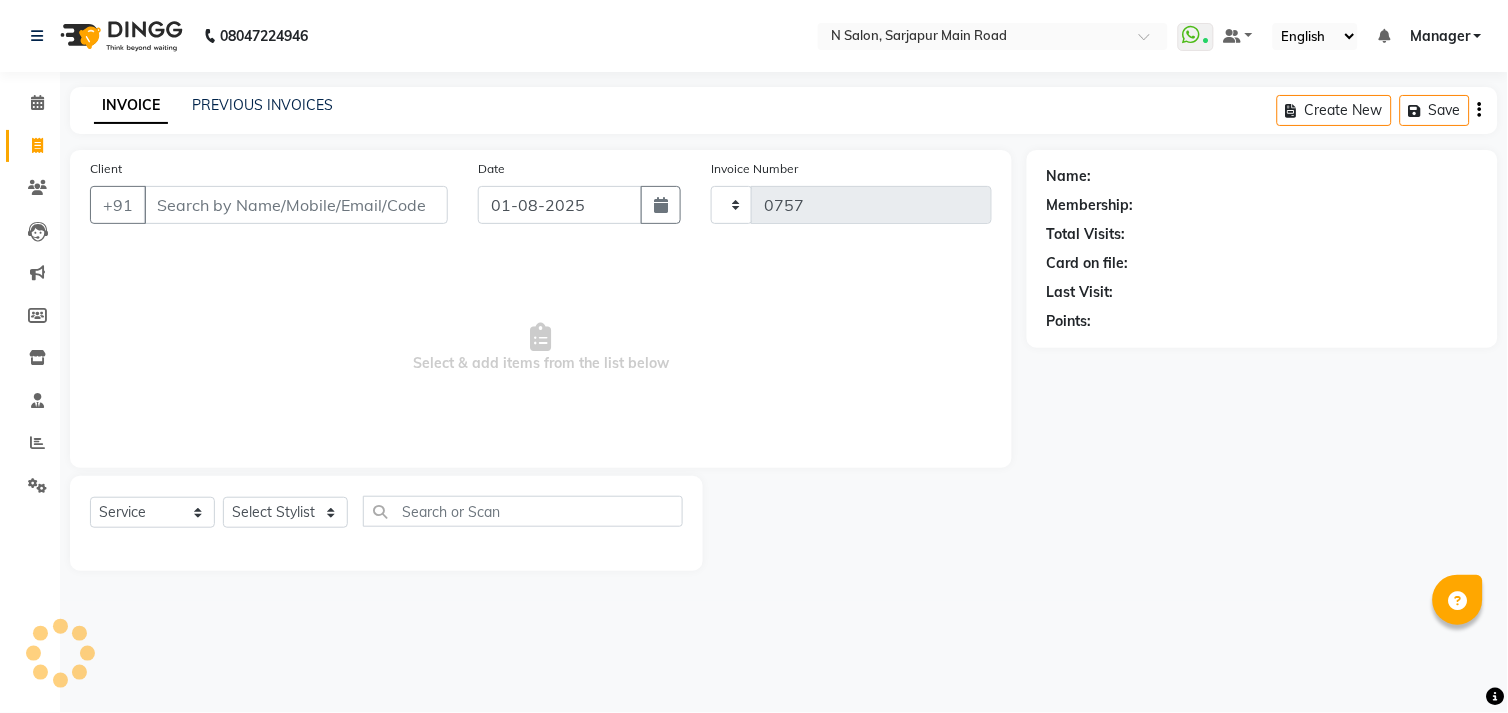 select on "7871" 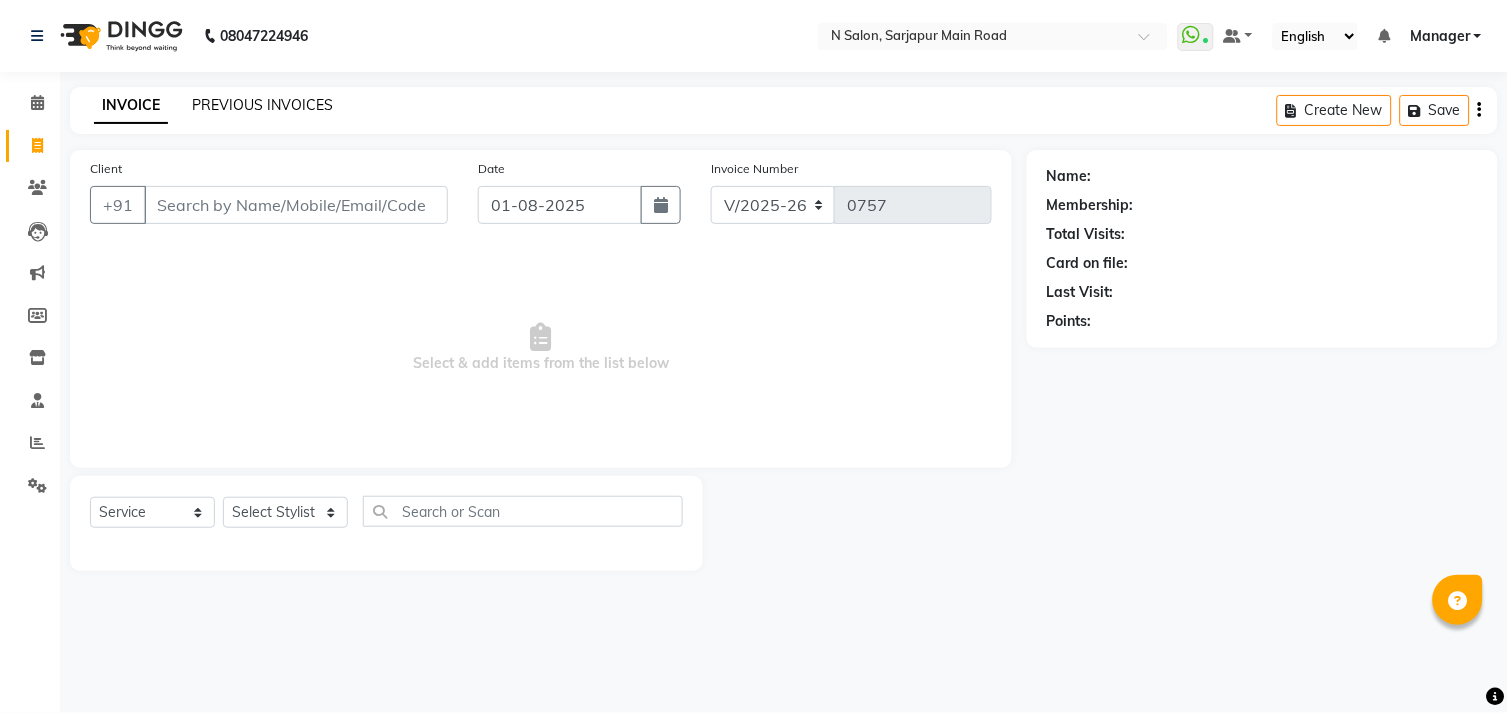 click on "PREVIOUS INVOICES" 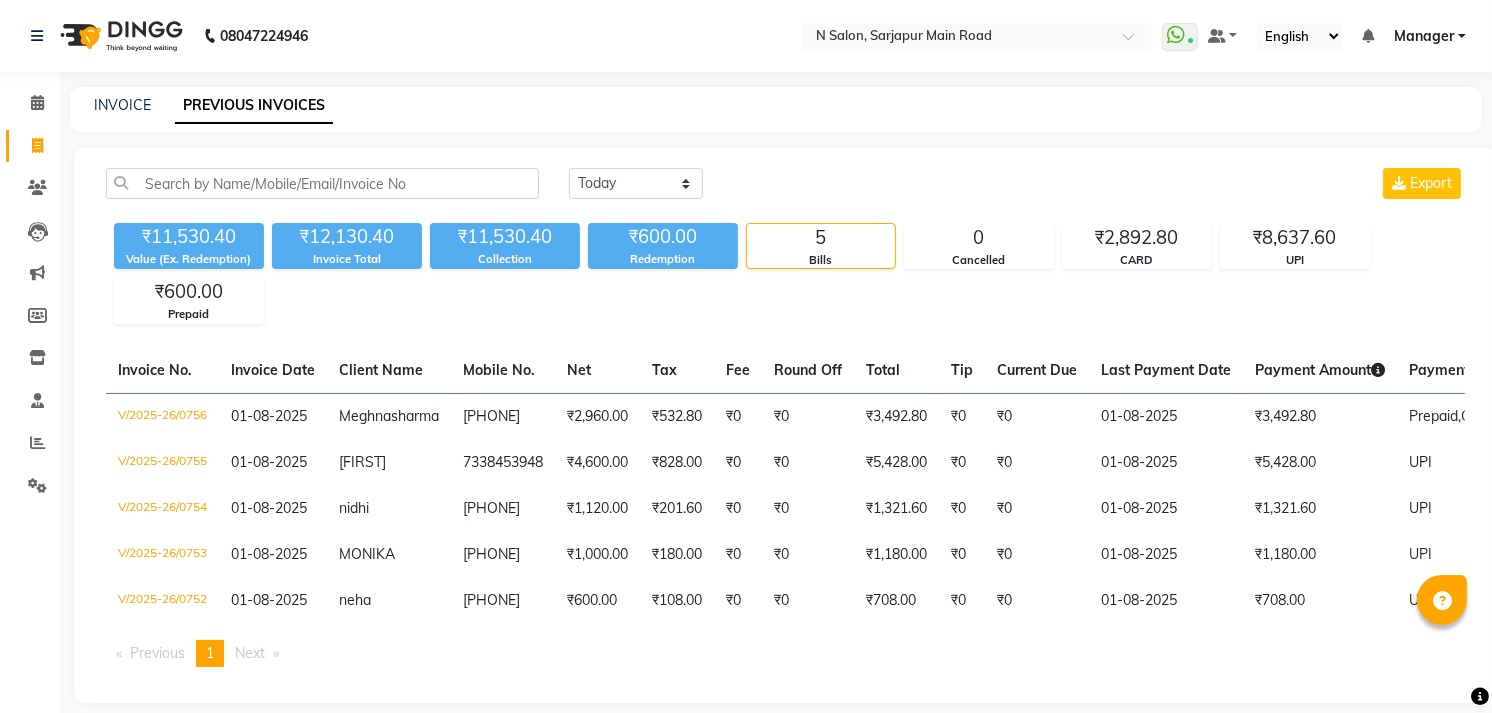 click on "INVOICE PREVIOUS INVOICES" 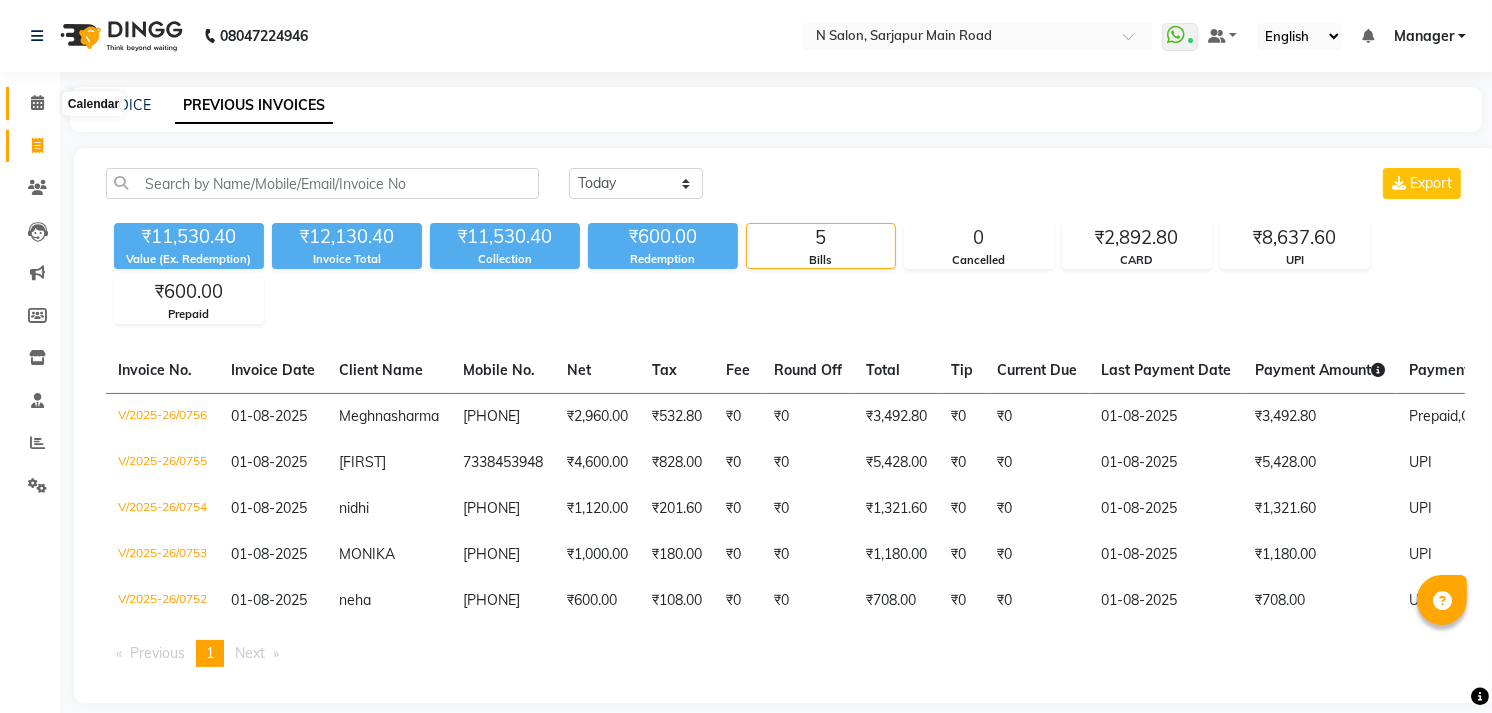 click 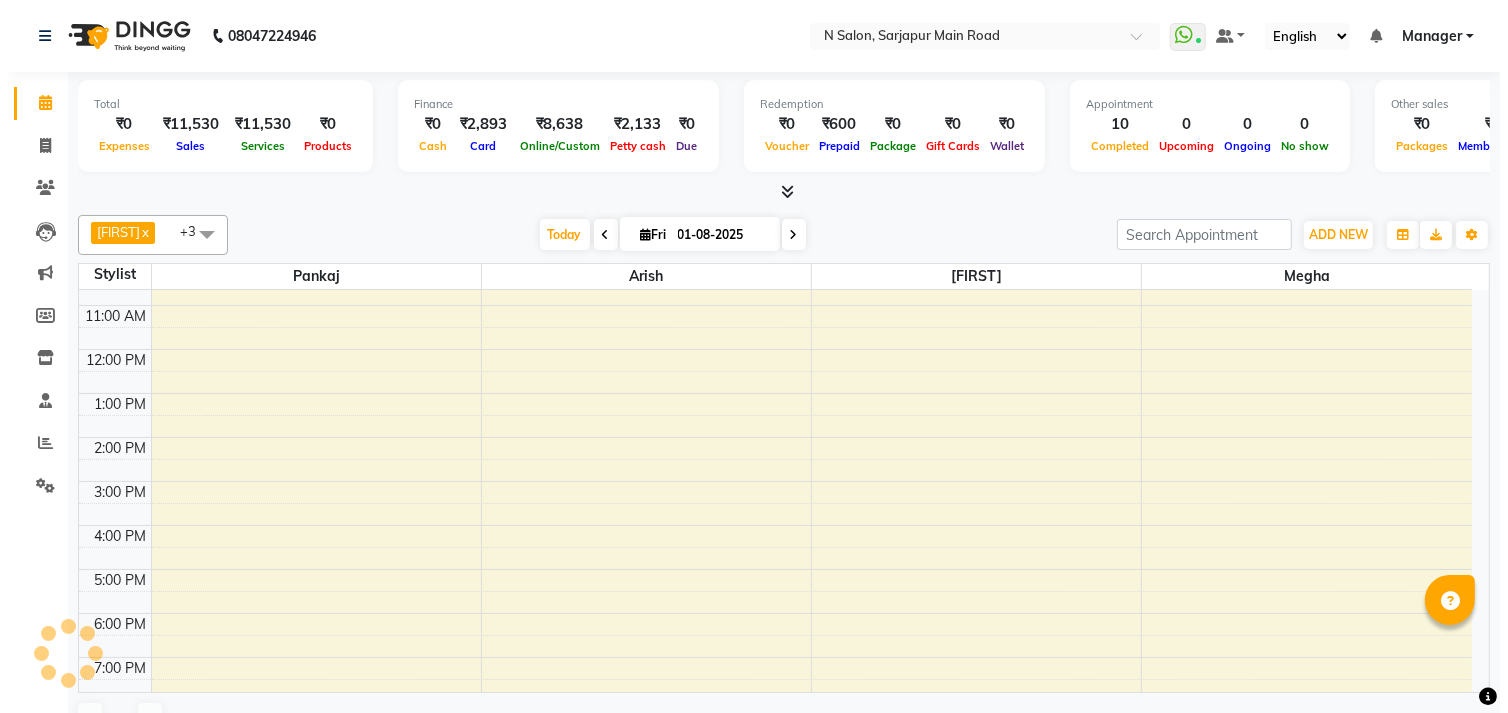scroll, scrollTop: 0, scrollLeft: 0, axis: both 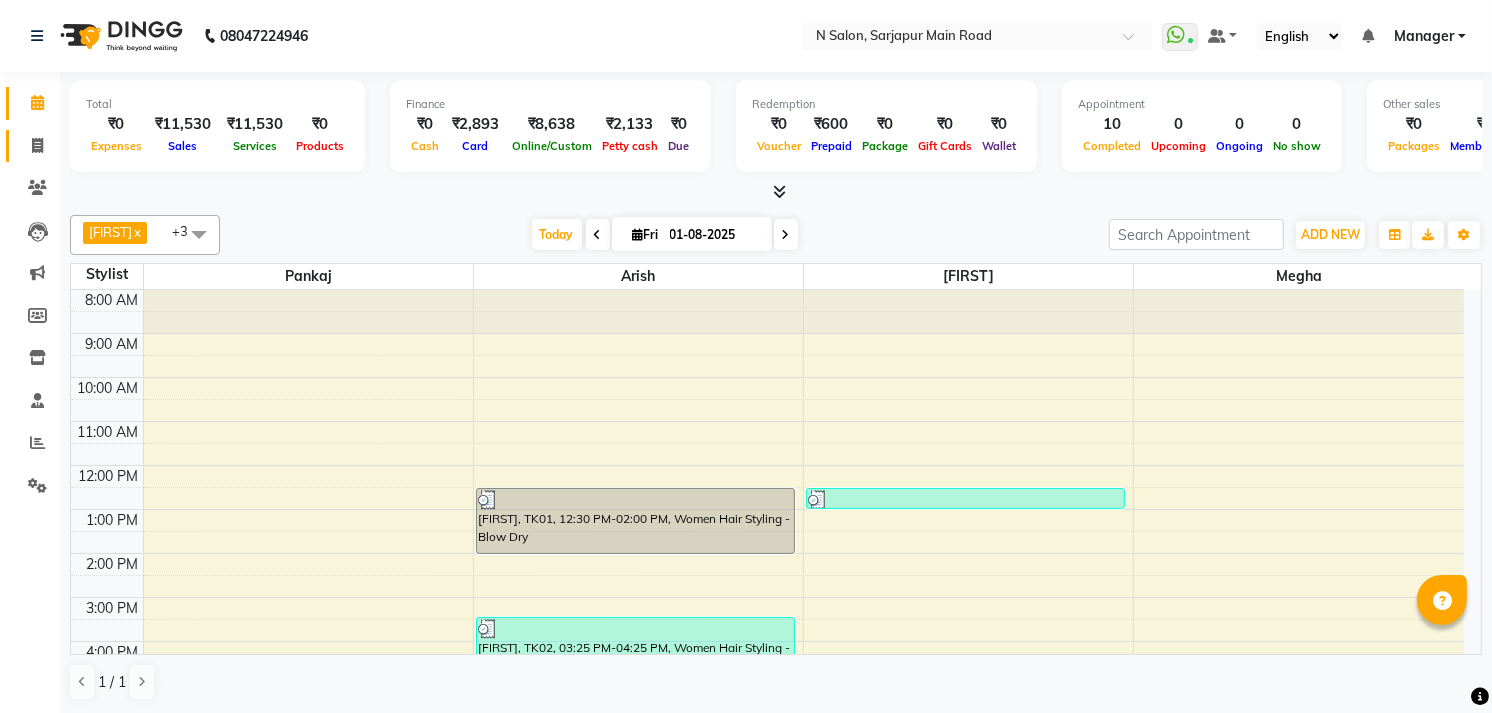 click on "Invoice" 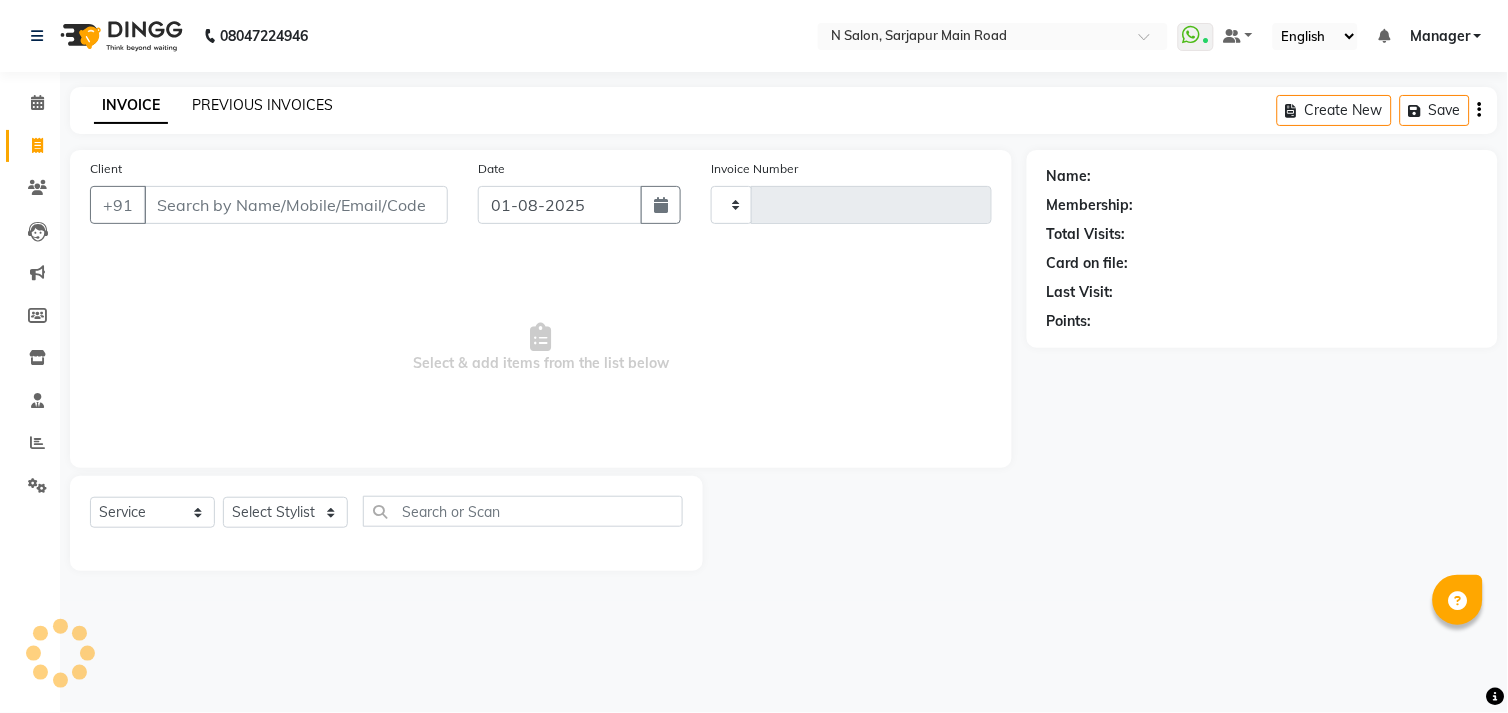 type on "0757" 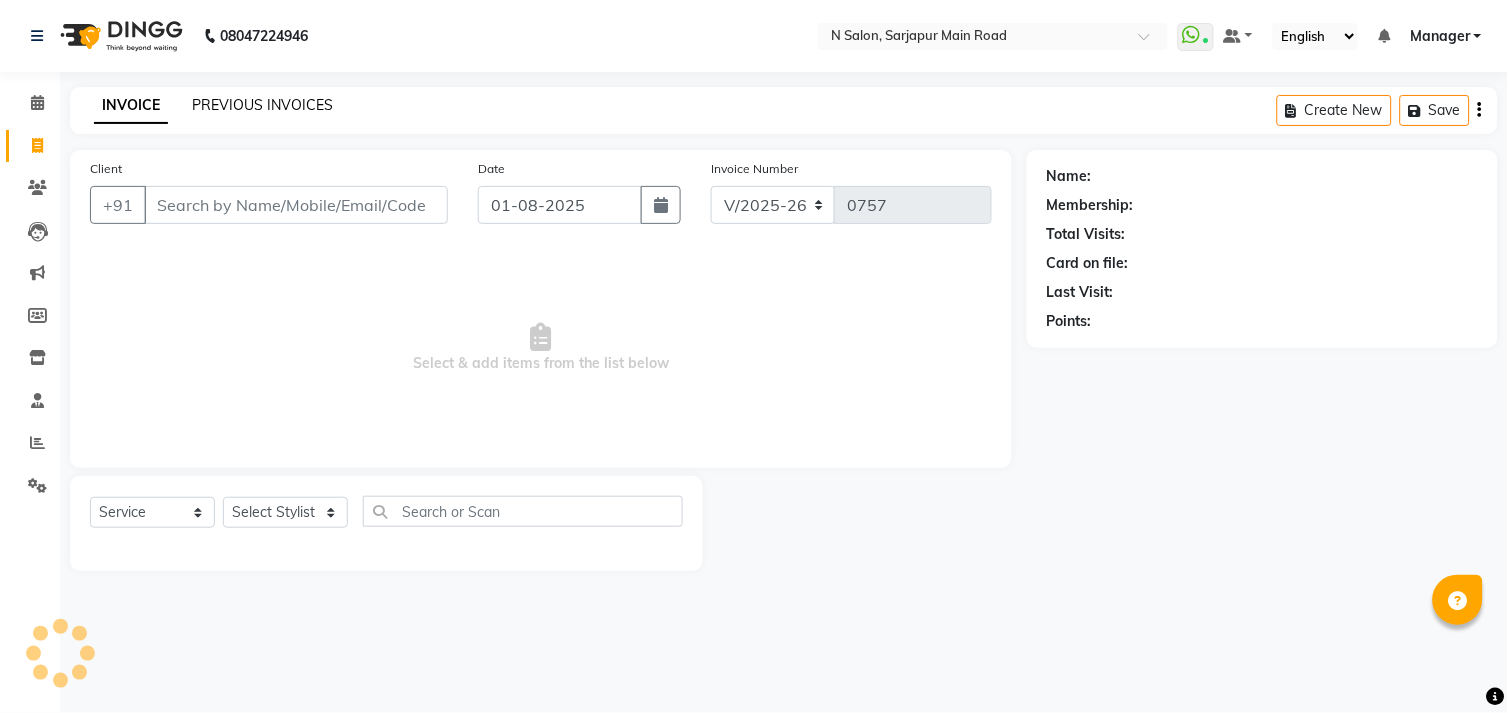 click on "PREVIOUS INVOICES" 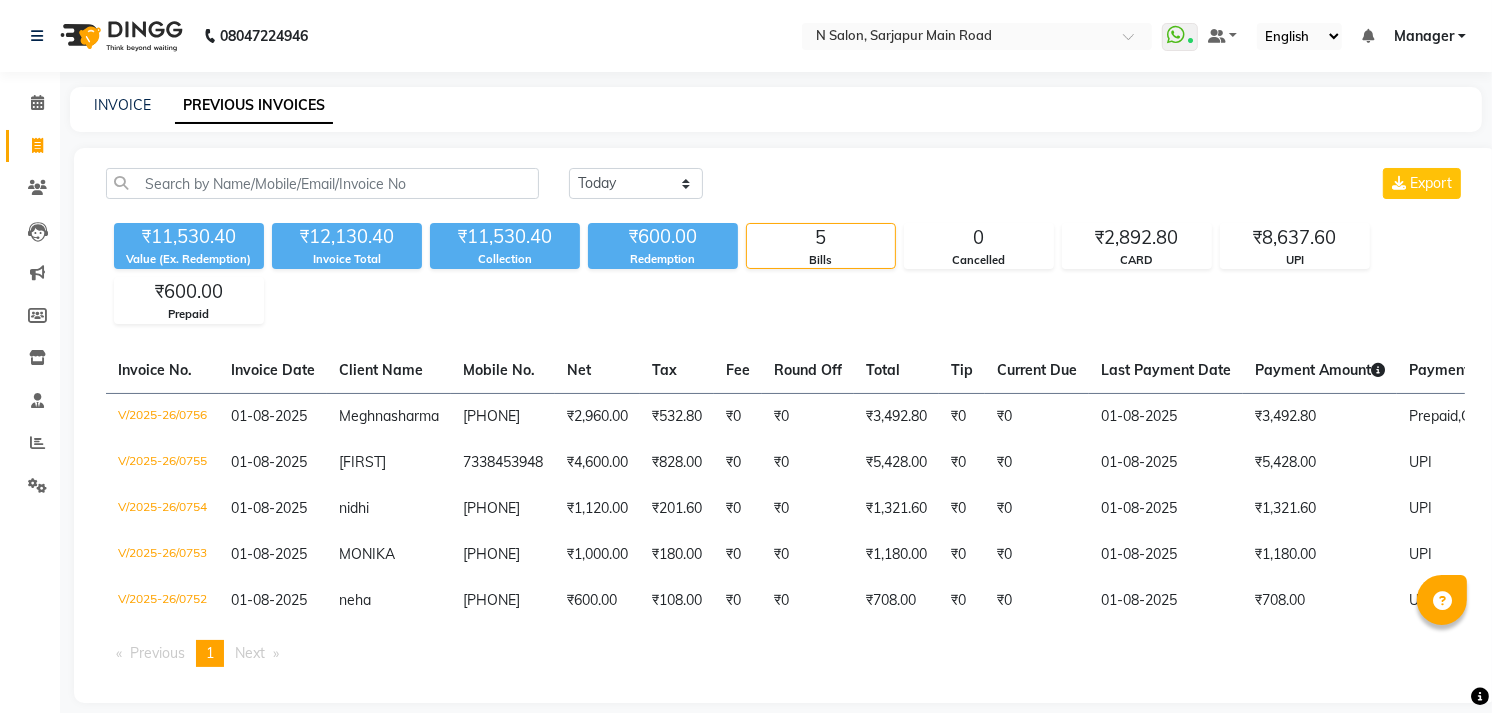 click on "INVOICE PREVIOUS INVOICES" 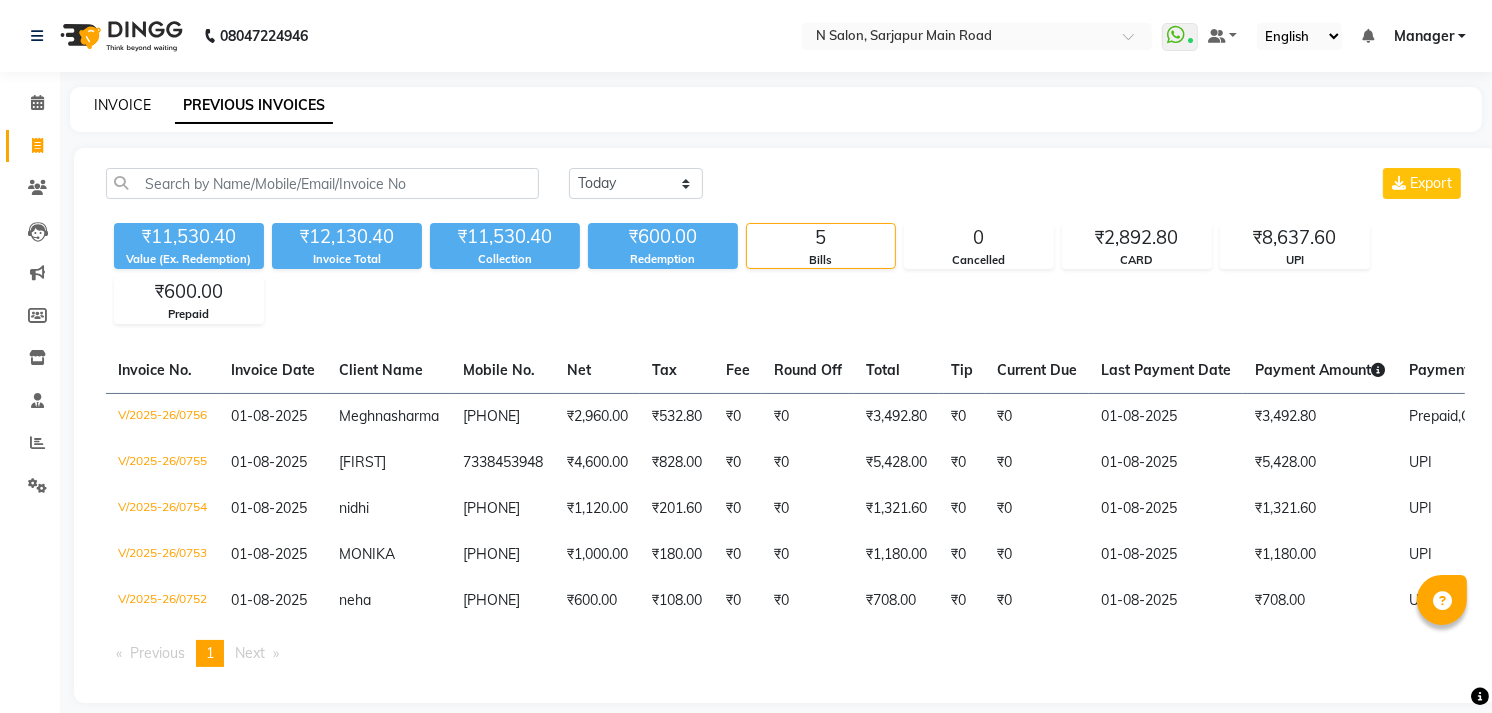 click on "INVOICE" 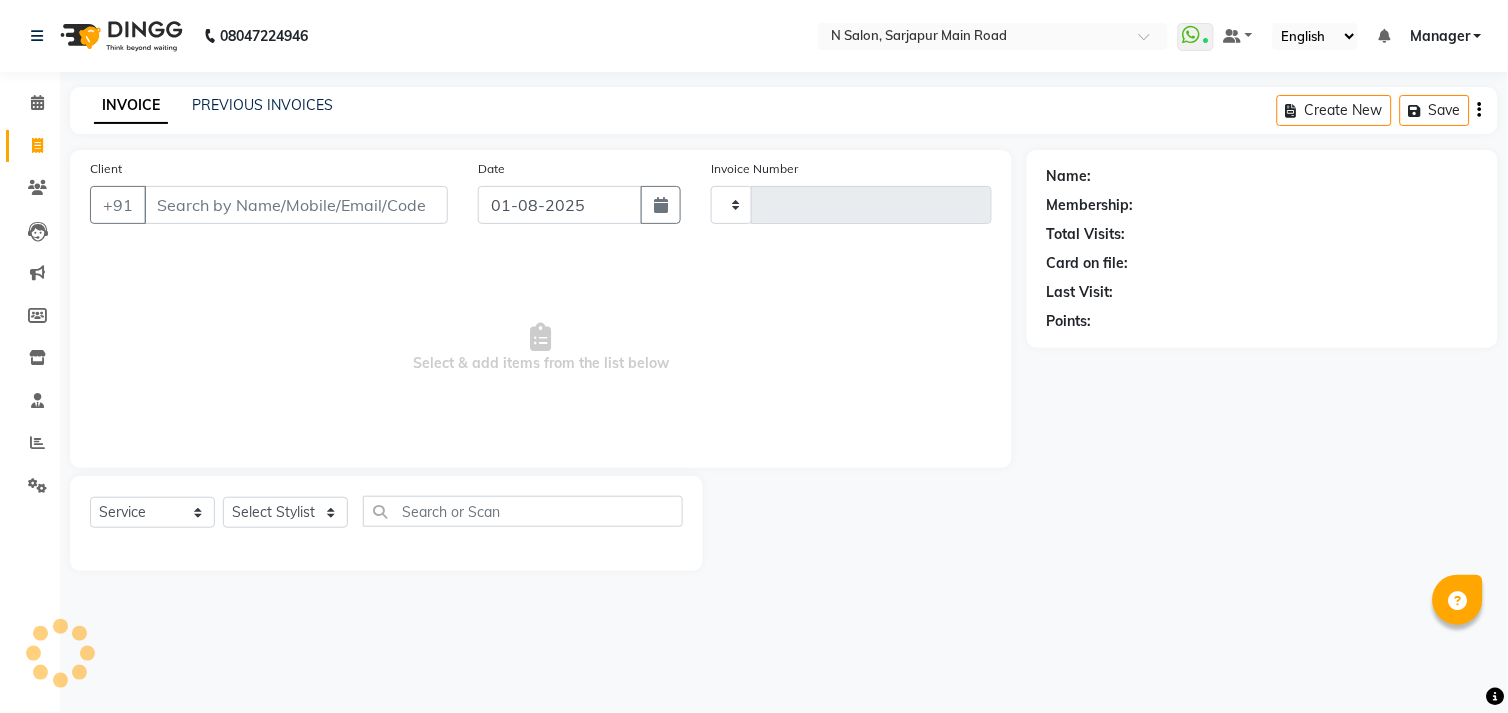 type on "0757" 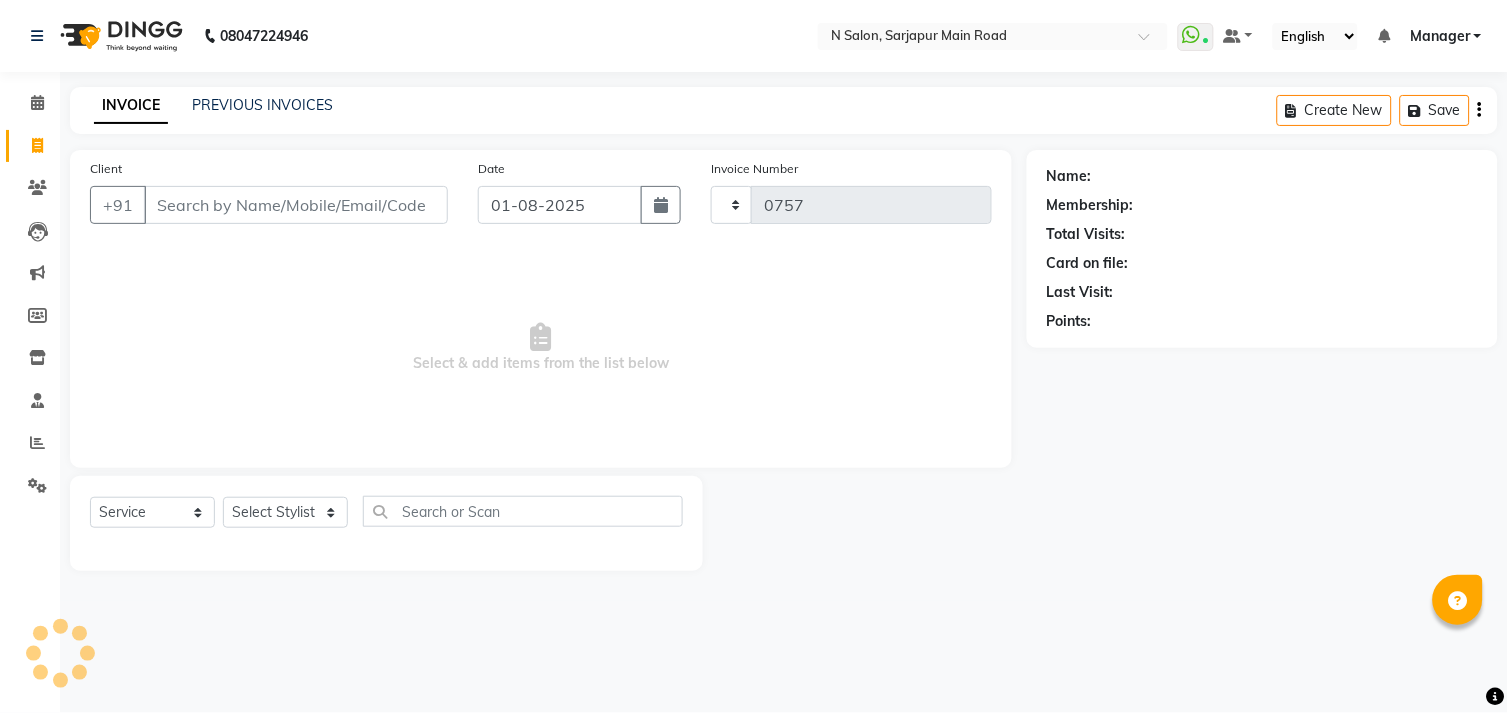 select on "7871" 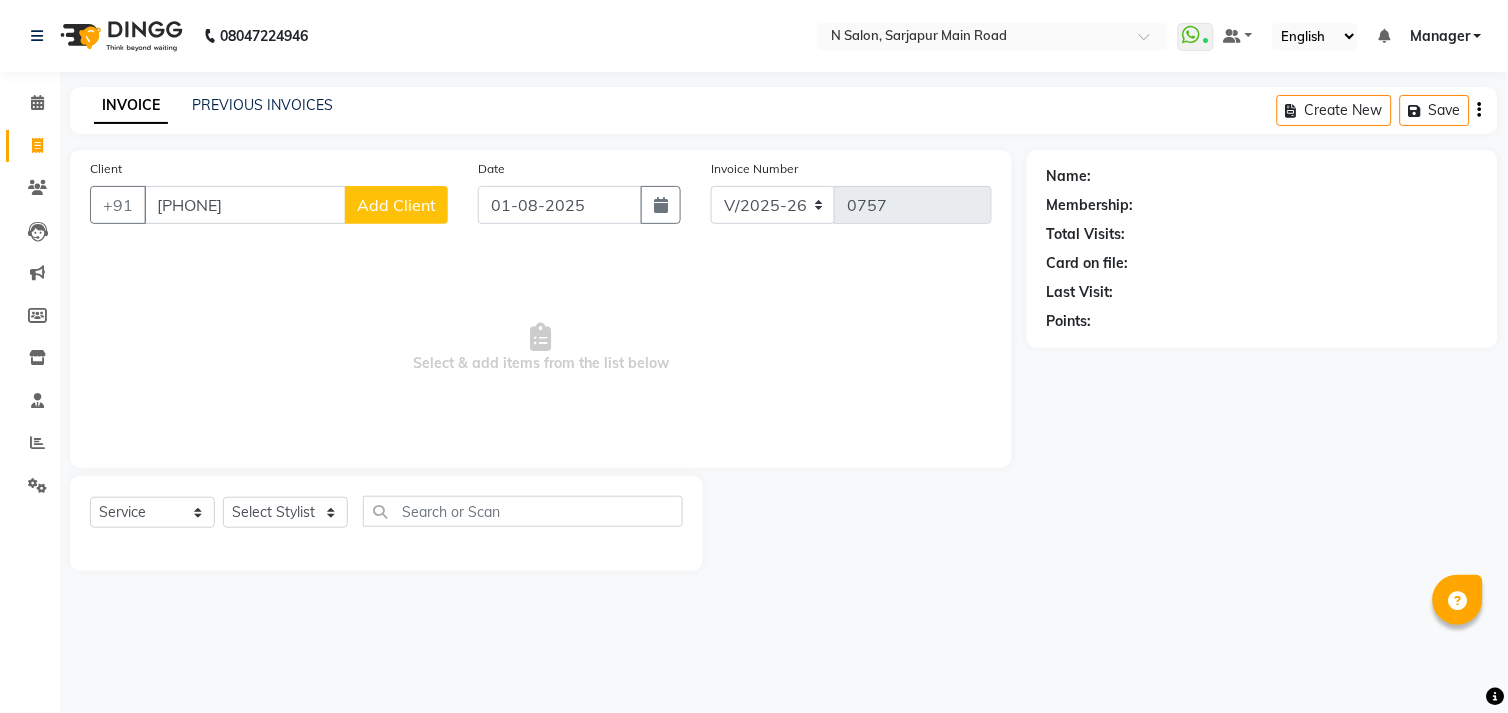 type on "9742766622" 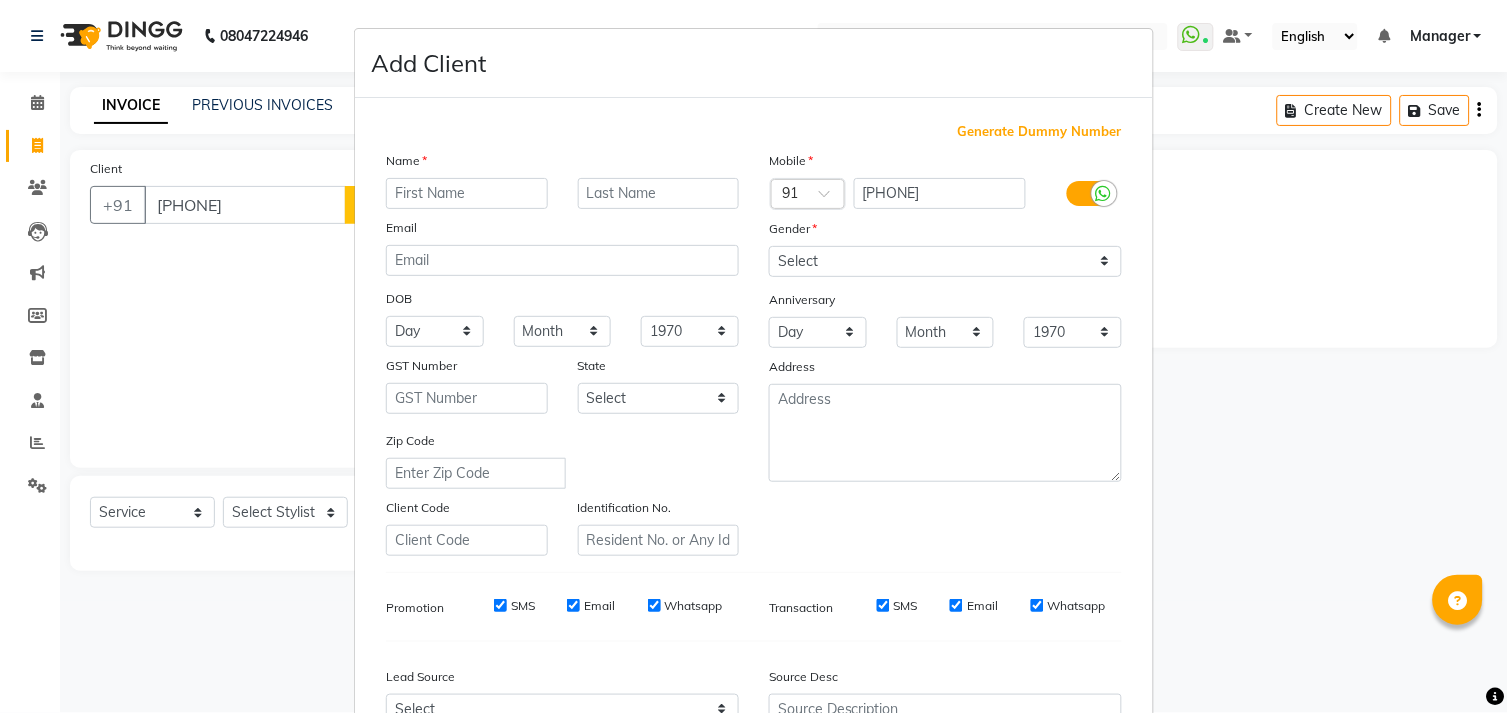 click on "Generate Dummy Number Name Email DOB Day 01 02 03 04 05 06 07 08 09 10 11 12 13 14 15 16 17 18 19 20 21 22 23 24 25 26 27 28 29 30 31 Month January February March April May June July August September October November December 1940 1941 1942 1943 1944 1945 1946 1947 1948 1949 1950 1951 1952 1953 1954 1955 1956 1957 1958 1959 1960 1961 1962 1963 1964 1965 1966 1967 1968 1969 1970 1971 1972 1973 1974 1975 1976 1977 1978 1979 1980 1981 1982 1983 1984 1985 1986 1987 1988 1989 1990 1991 1992 1993 1994 1995 1996 1997 1998 1999 2000 2001 2002 2003 2004 2005 2006 2007 2008 2009 2010 2011 2012 2013 2014 2015 2016 2017 2018 2019 2020 2021 2022 2023 2024 GST Number State Select Andaman and Nicobar Islands Andhra Pradesh Arunachal Pradesh Assam Bihar Chandigarh Chhattisgarh Dadra and Nagar Haveli Daman and Diu Delhi Goa Gujarat Haryana Himachal Pradesh Jammu and Kashmir Jharkhand Karnataka Kerala Lakshadweep Madhya Pradesh Maharashtra Manipur Meghalaya Mizoram Nagaland Odisha Pondicherry Punjab Rajasthan Sikkim Tamil Nadu" at bounding box center (754, 456) 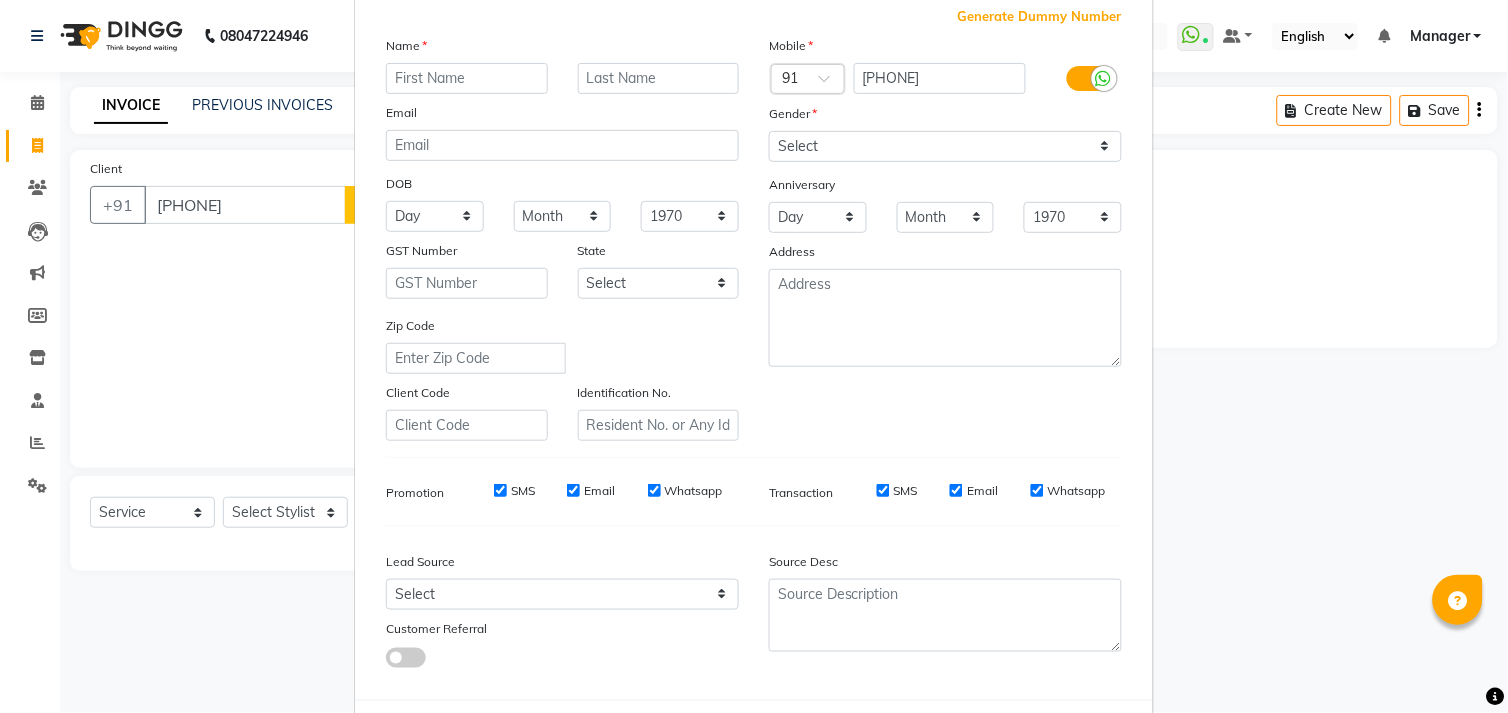 scroll, scrollTop: 211, scrollLeft: 0, axis: vertical 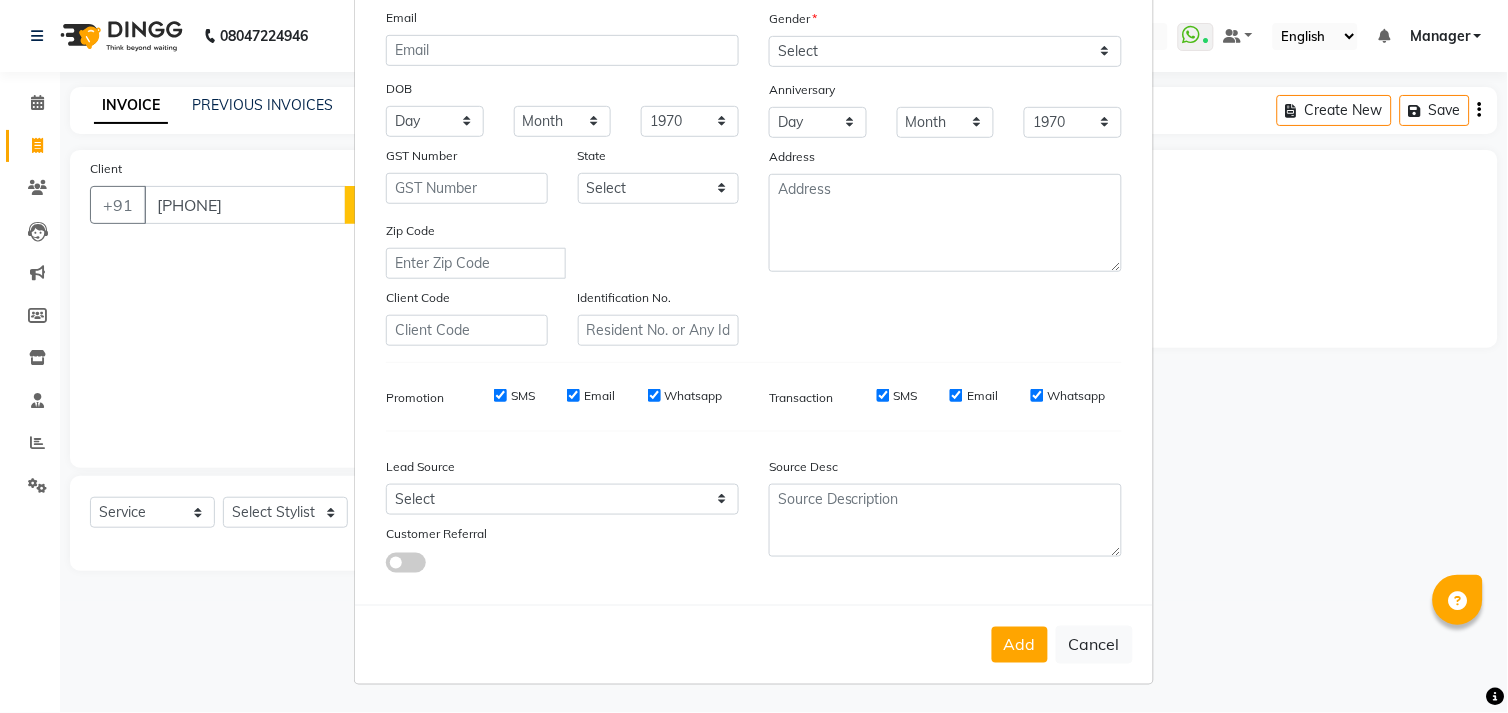 drag, startPoint x: 1092, startPoint y: 642, endPoint x: 635, endPoint y: 340, distance: 547.77094 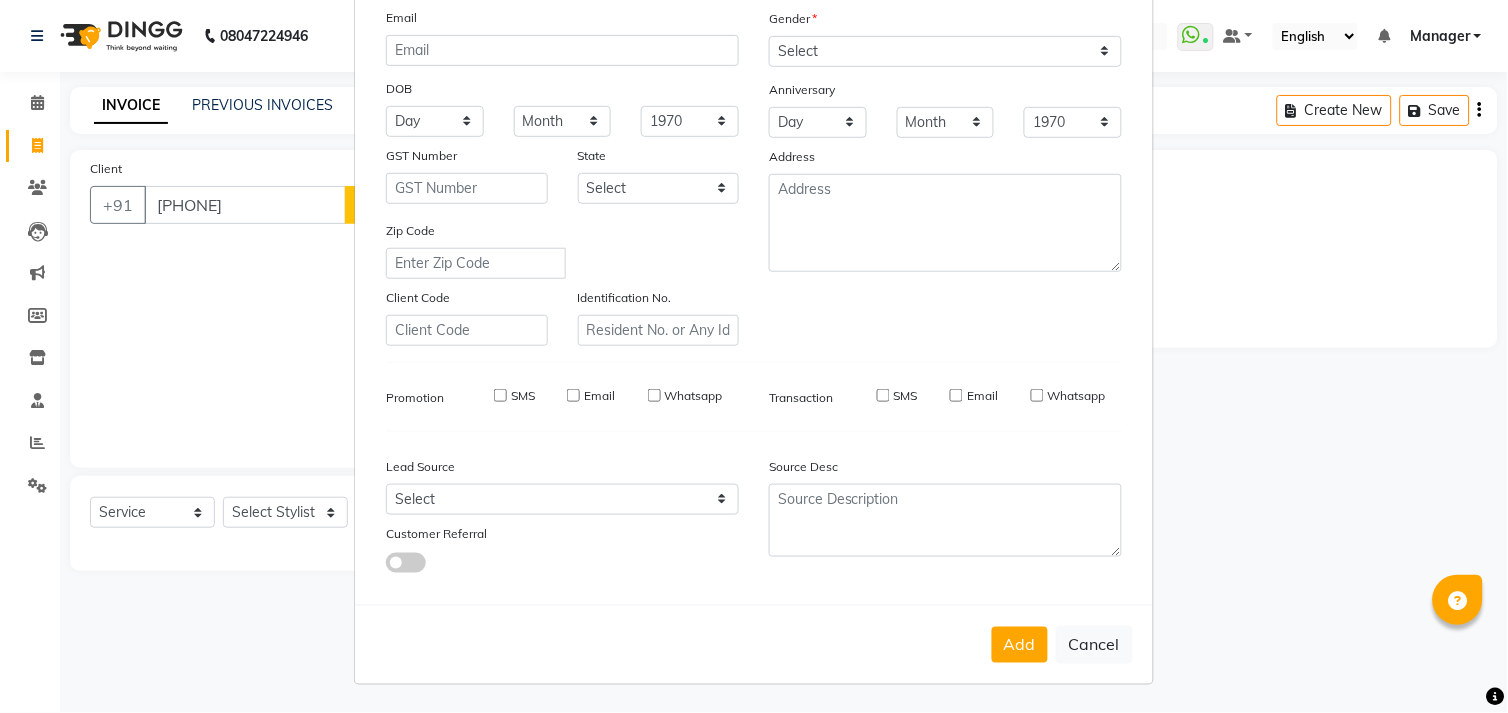 select 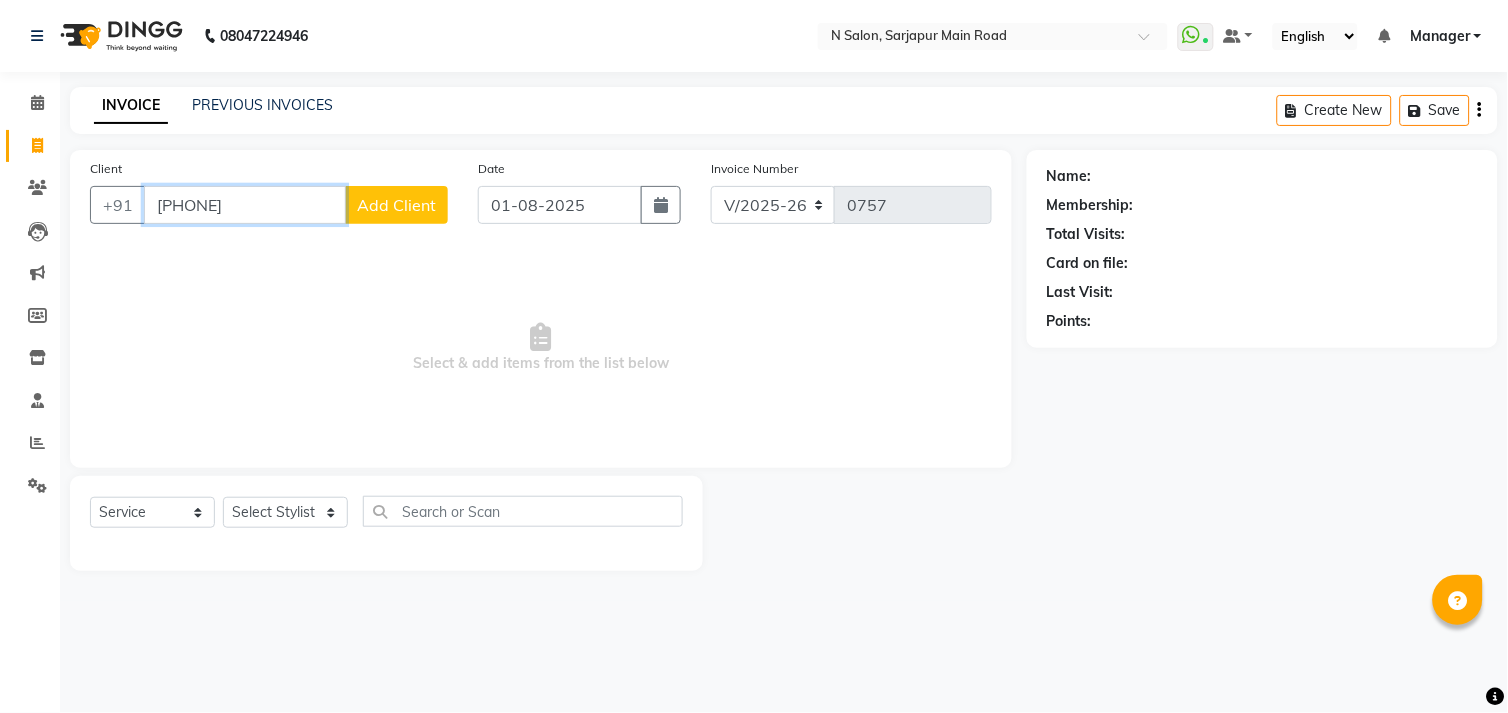 click on "9742766622" at bounding box center (245, 205) 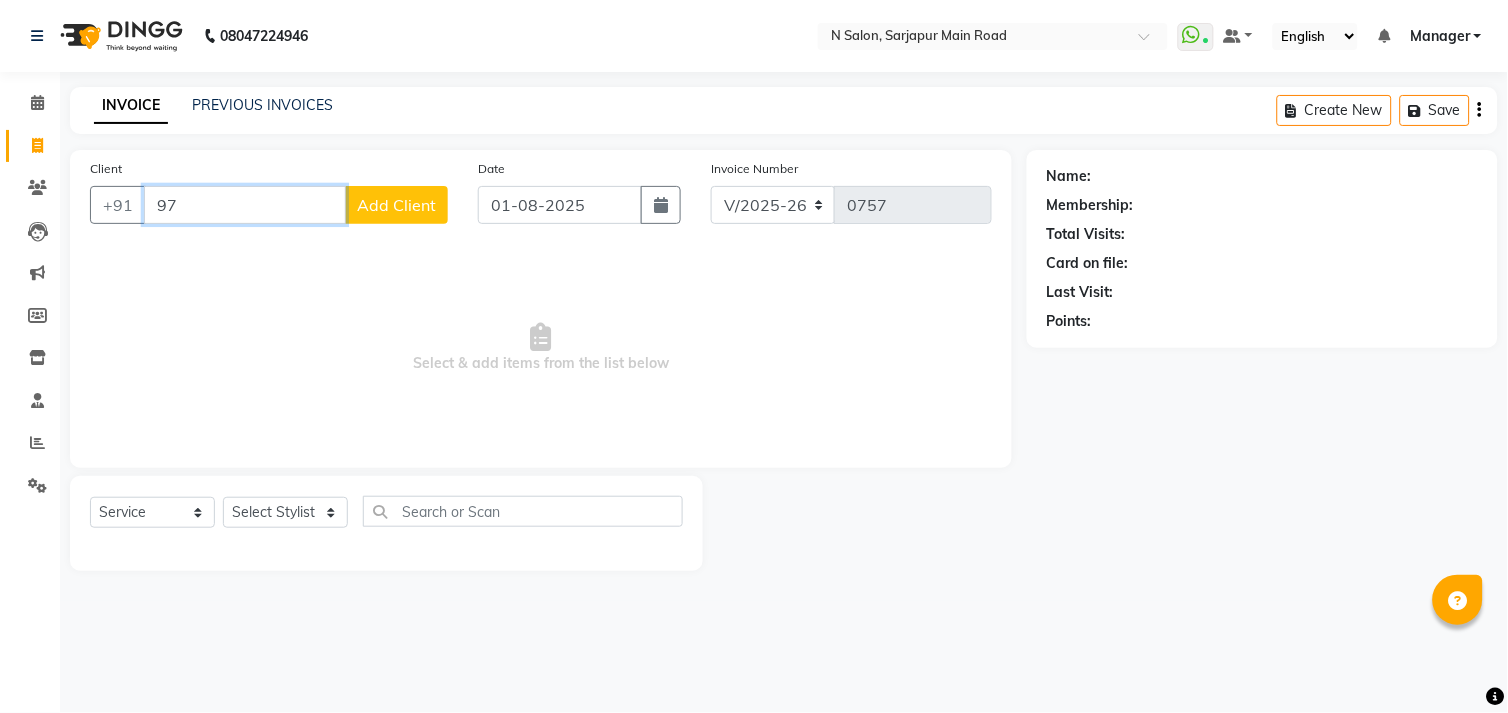 type on "9" 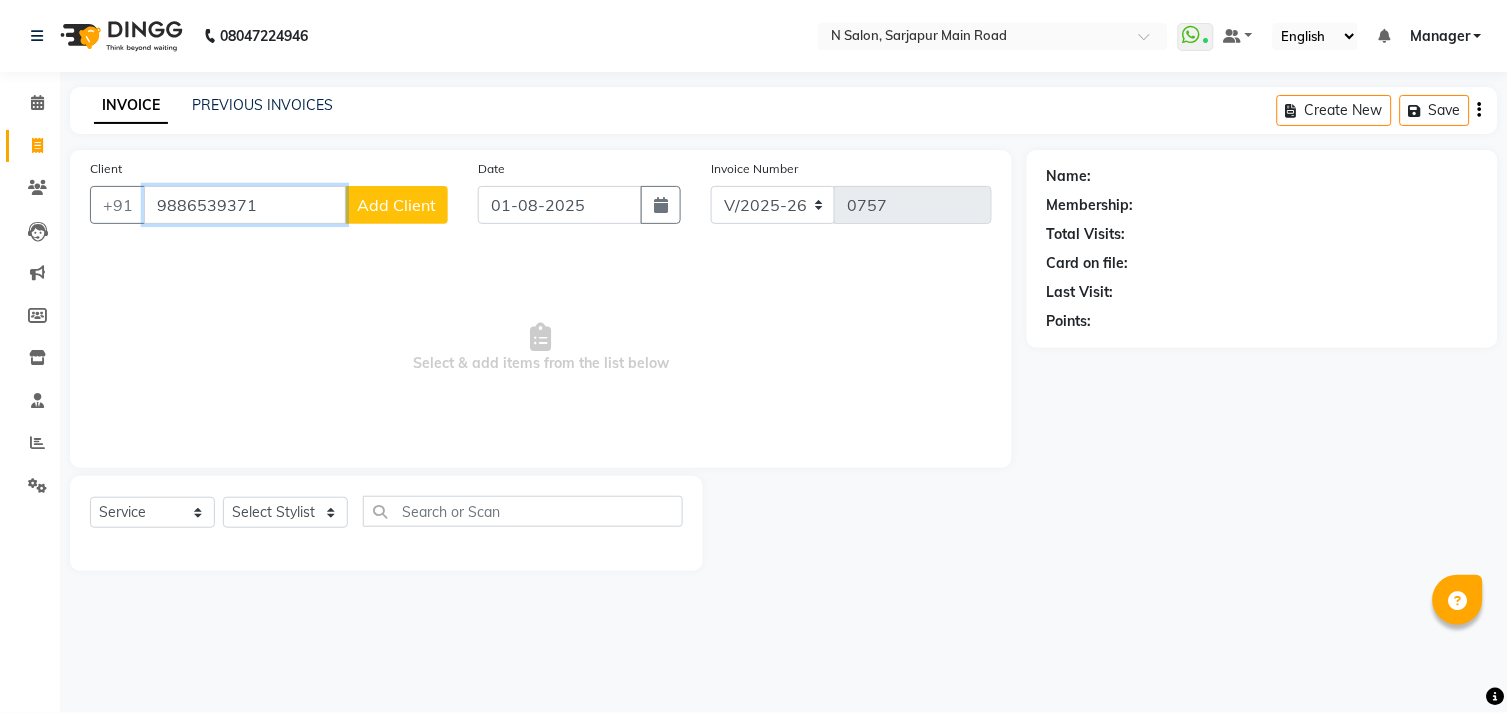 type on "9886539371" 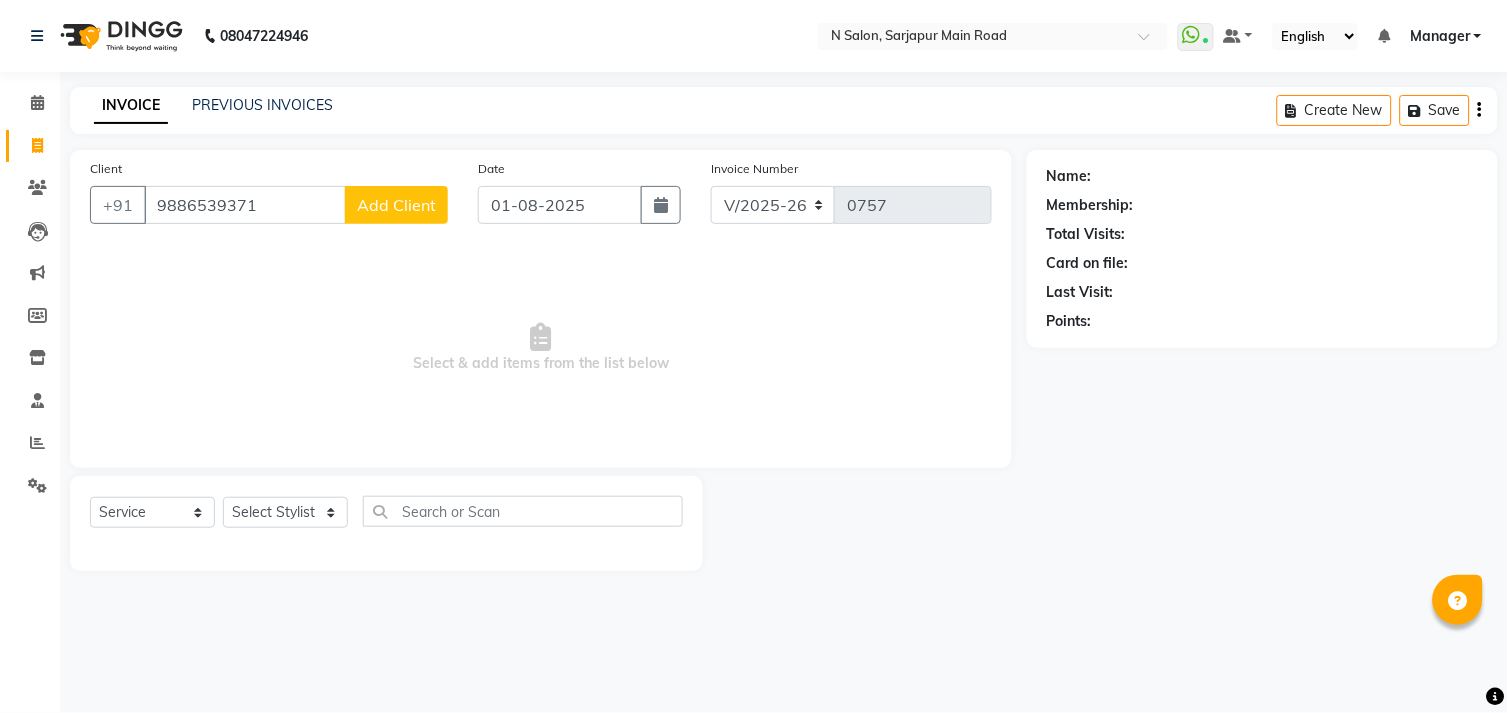 click on "Add Client" 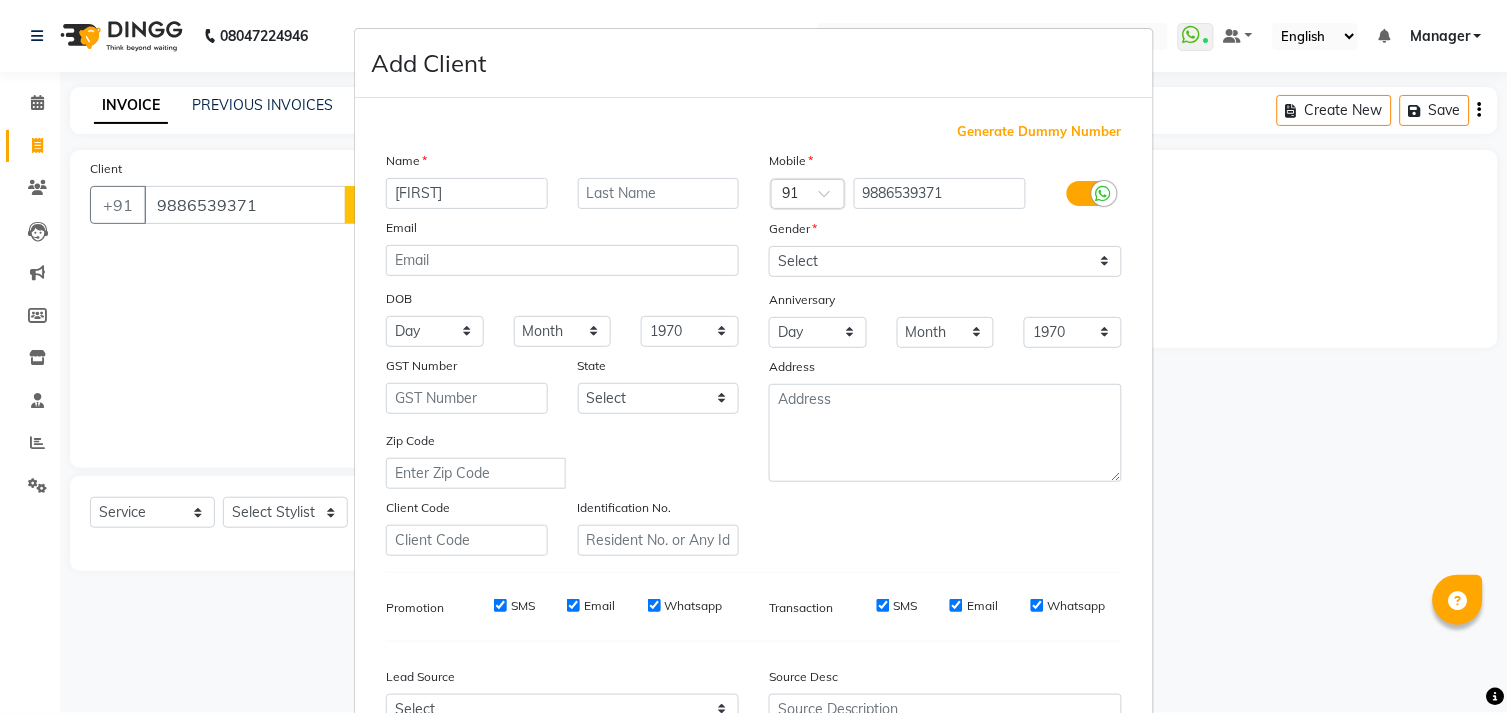type on "[FIRST]" 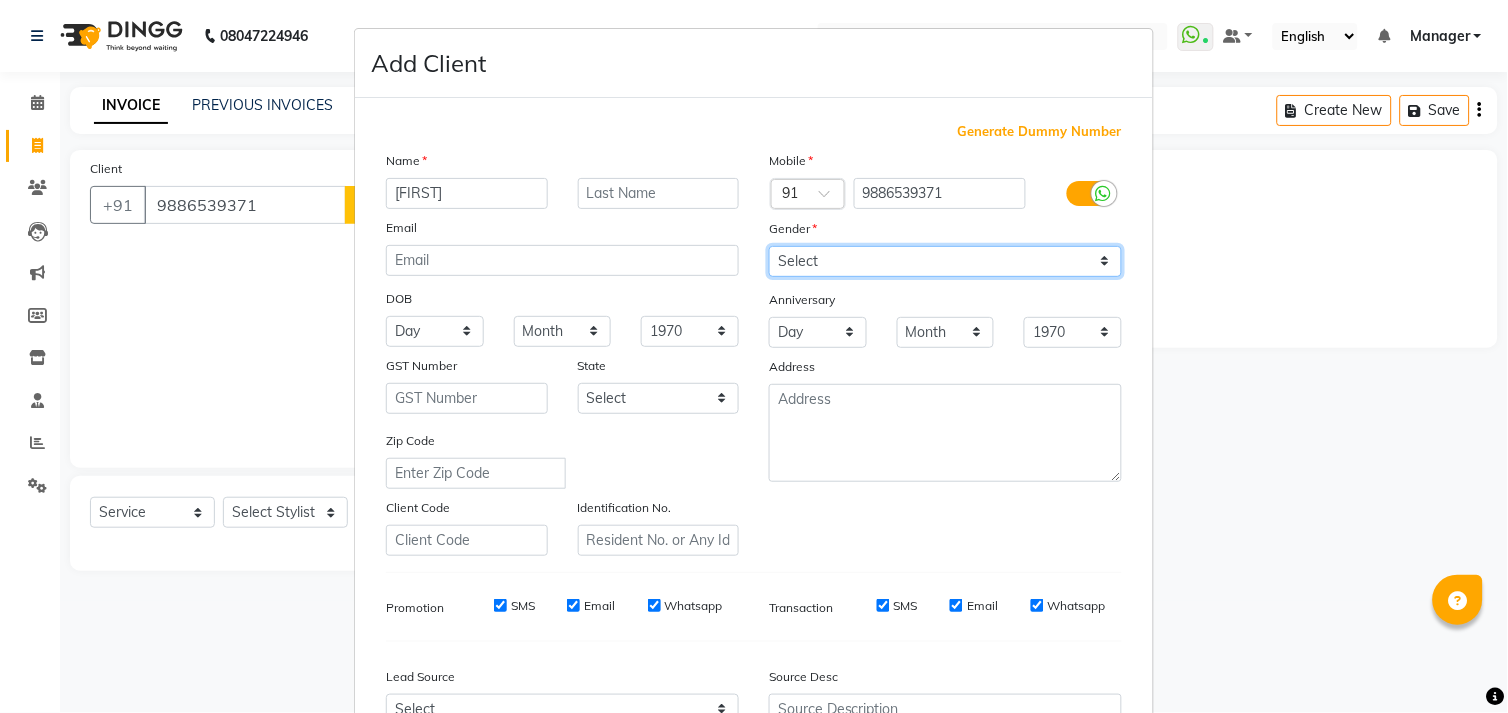 click on "Select Male Female Other Prefer Not To Say" at bounding box center (945, 261) 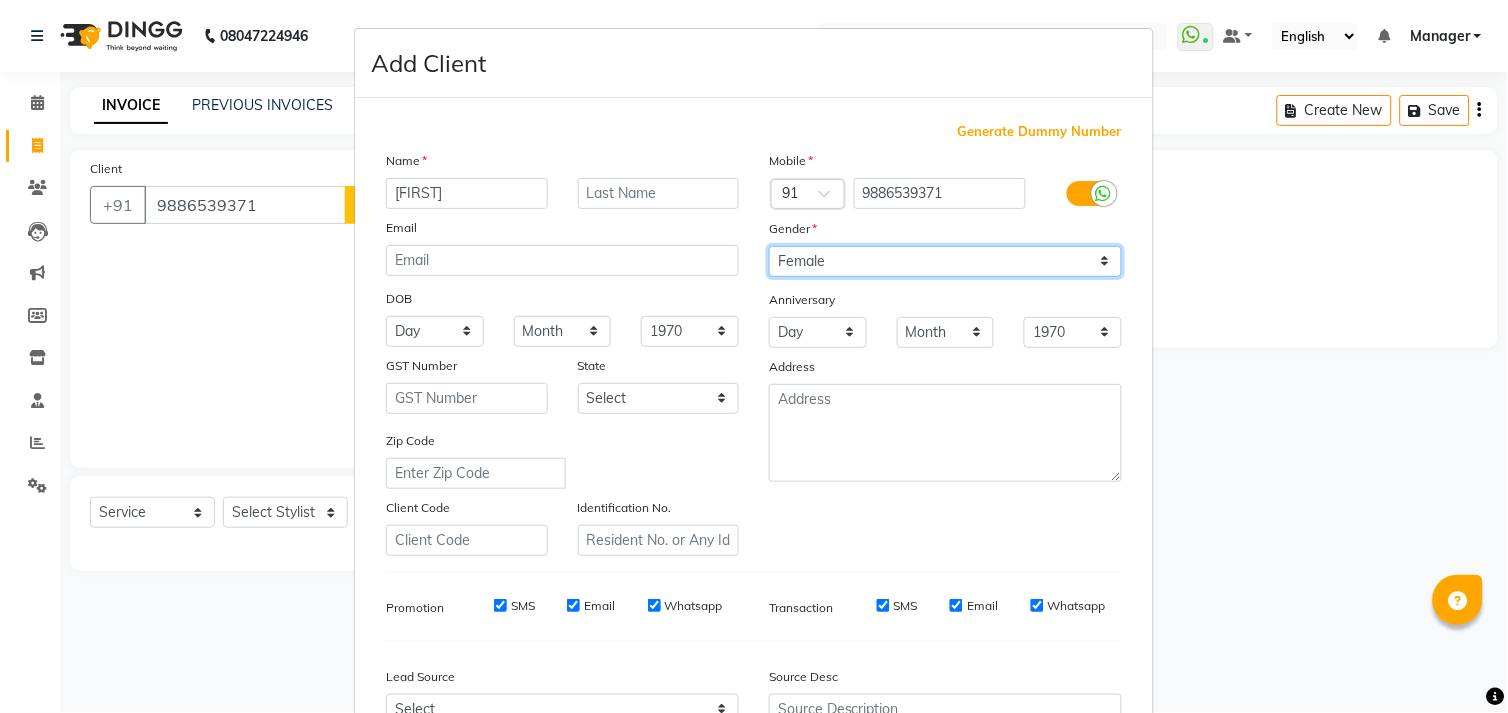 click on "Select Male Female Other Prefer Not To Say" at bounding box center (945, 261) 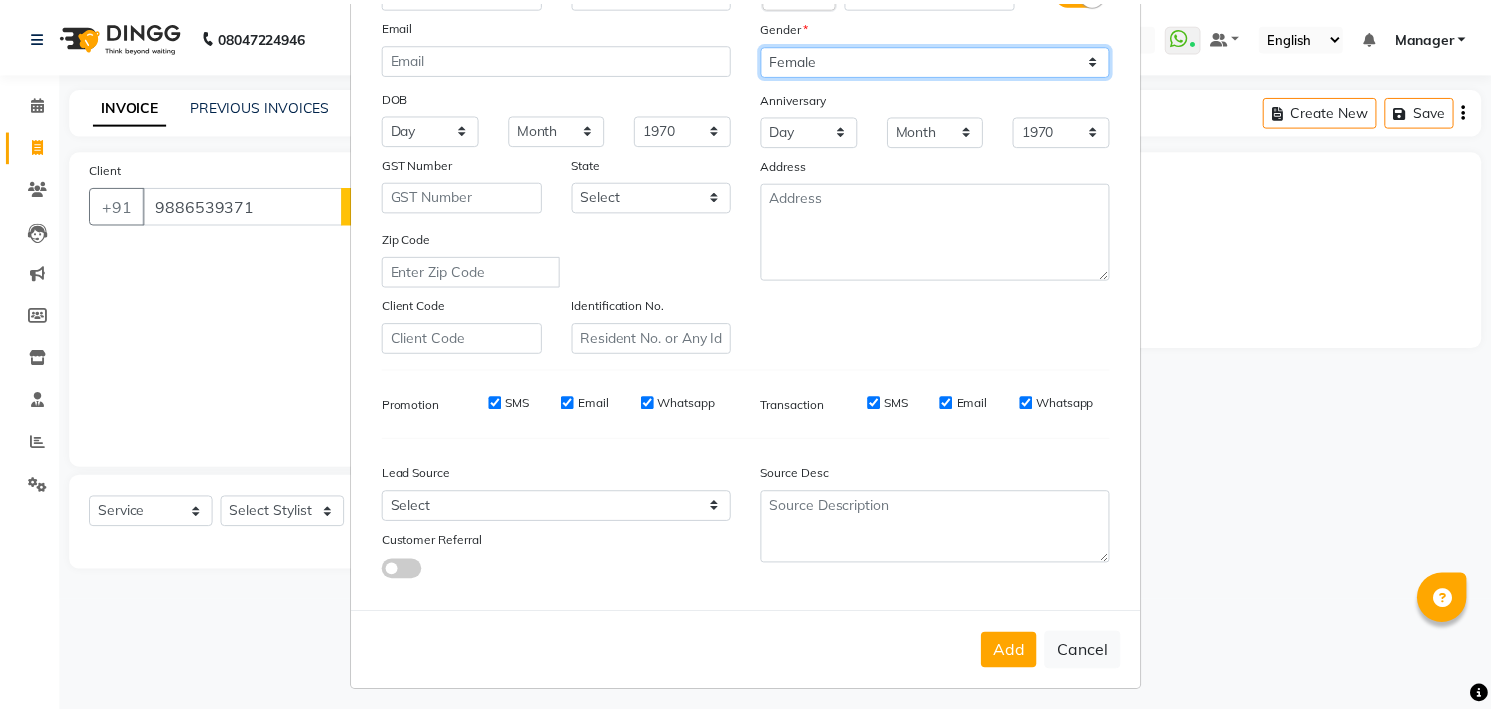 scroll, scrollTop: 211, scrollLeft: 0, axis: vertical 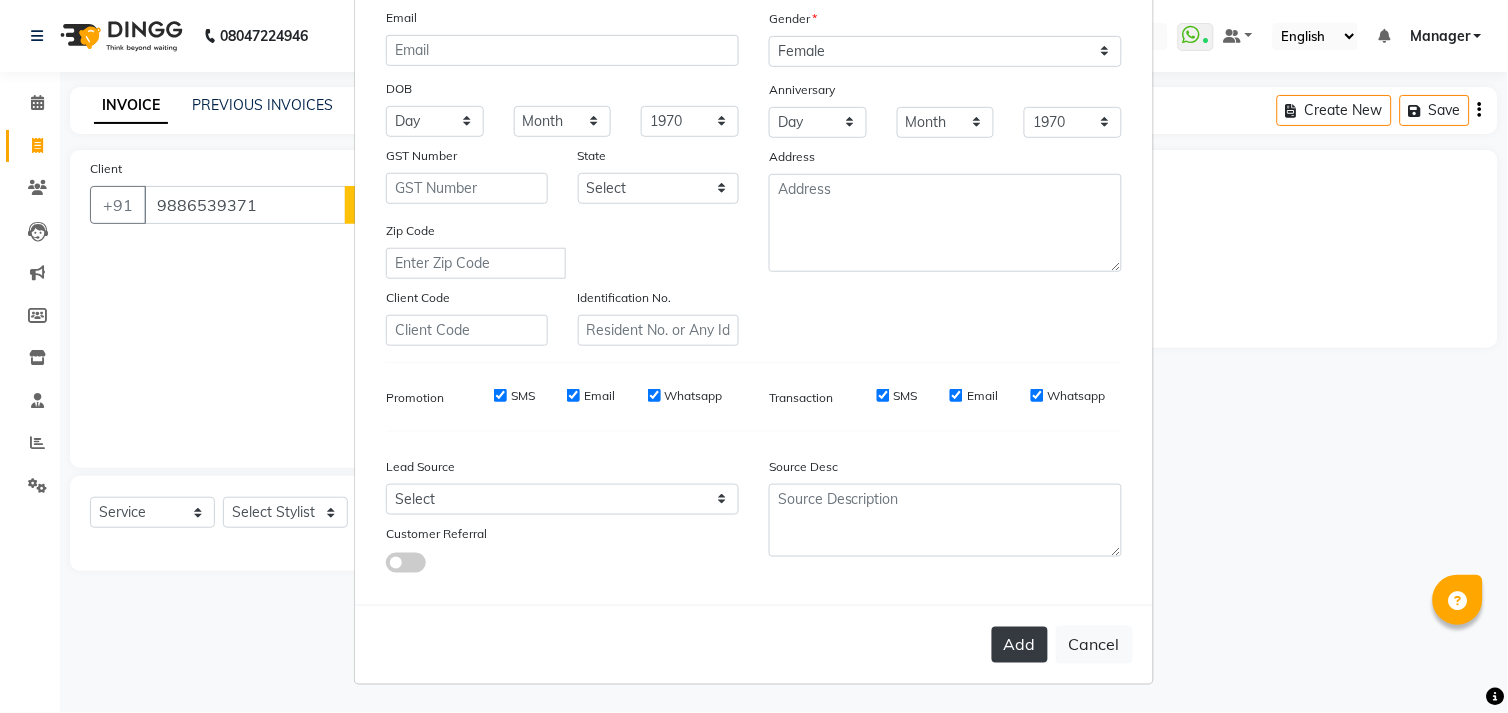 click on "Add" at bounding box center [1020, 645] 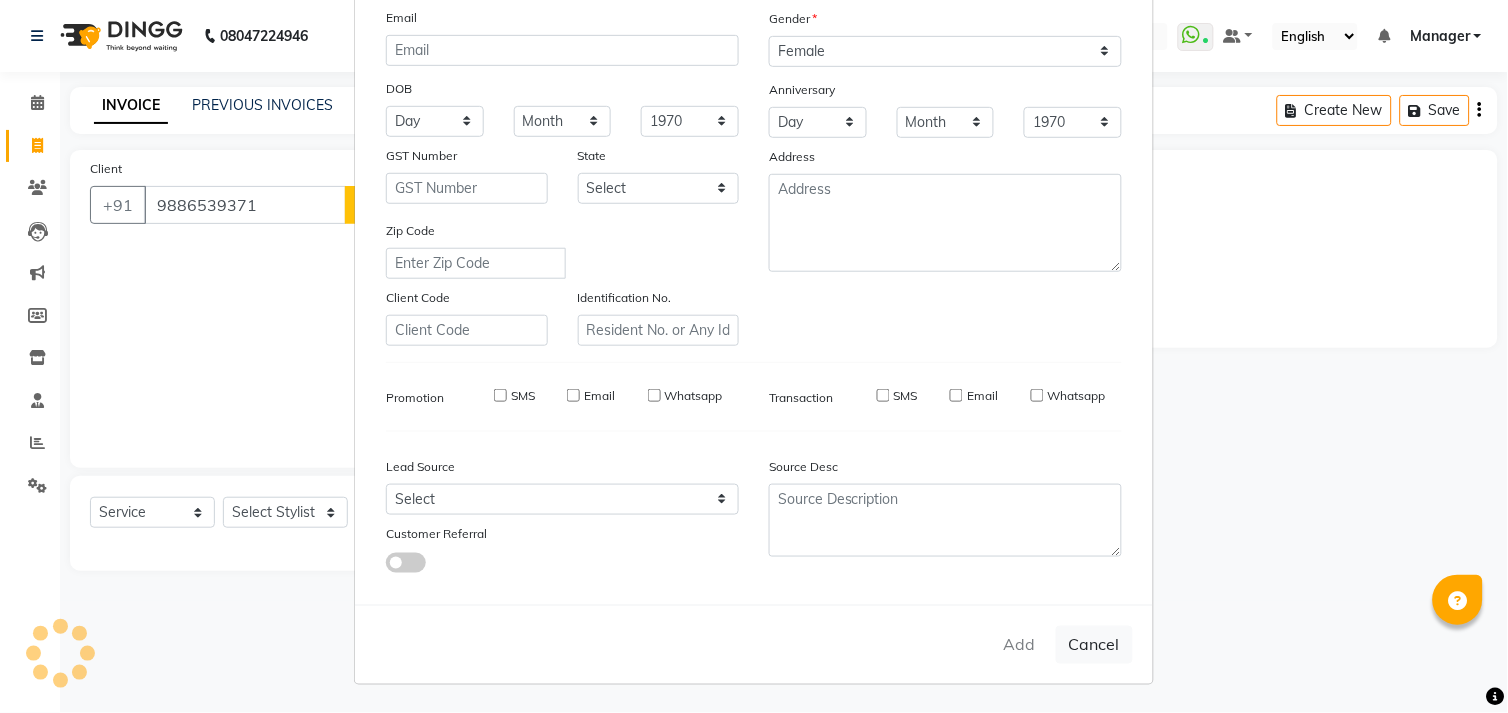 type 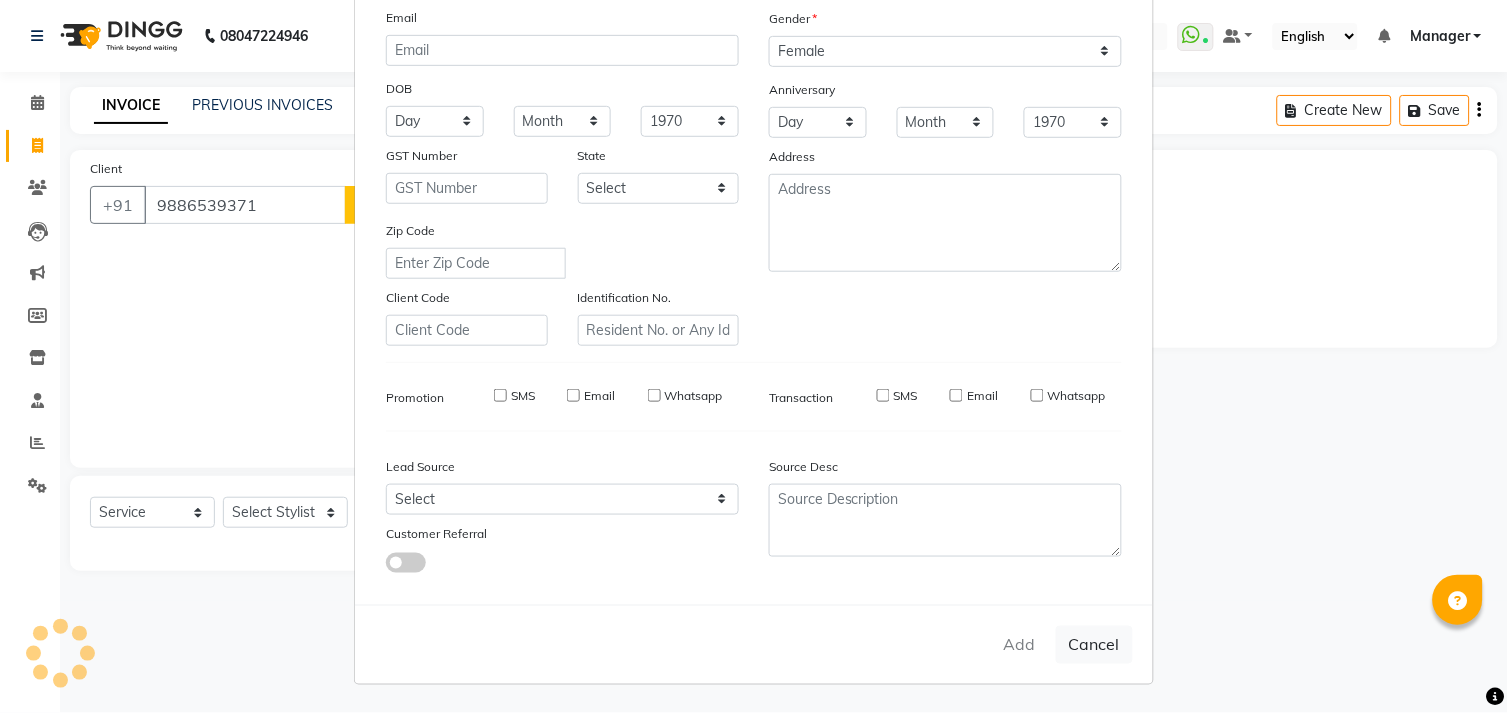 select 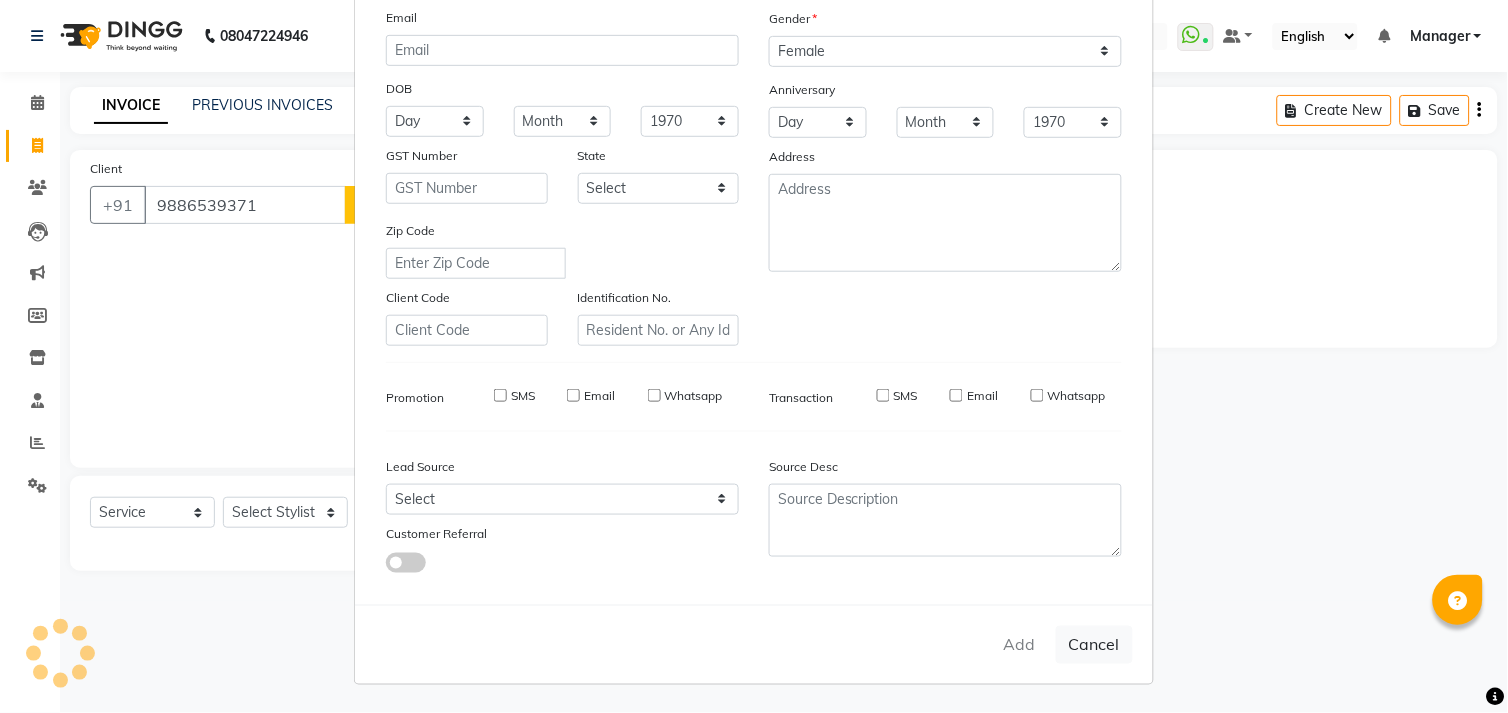 select 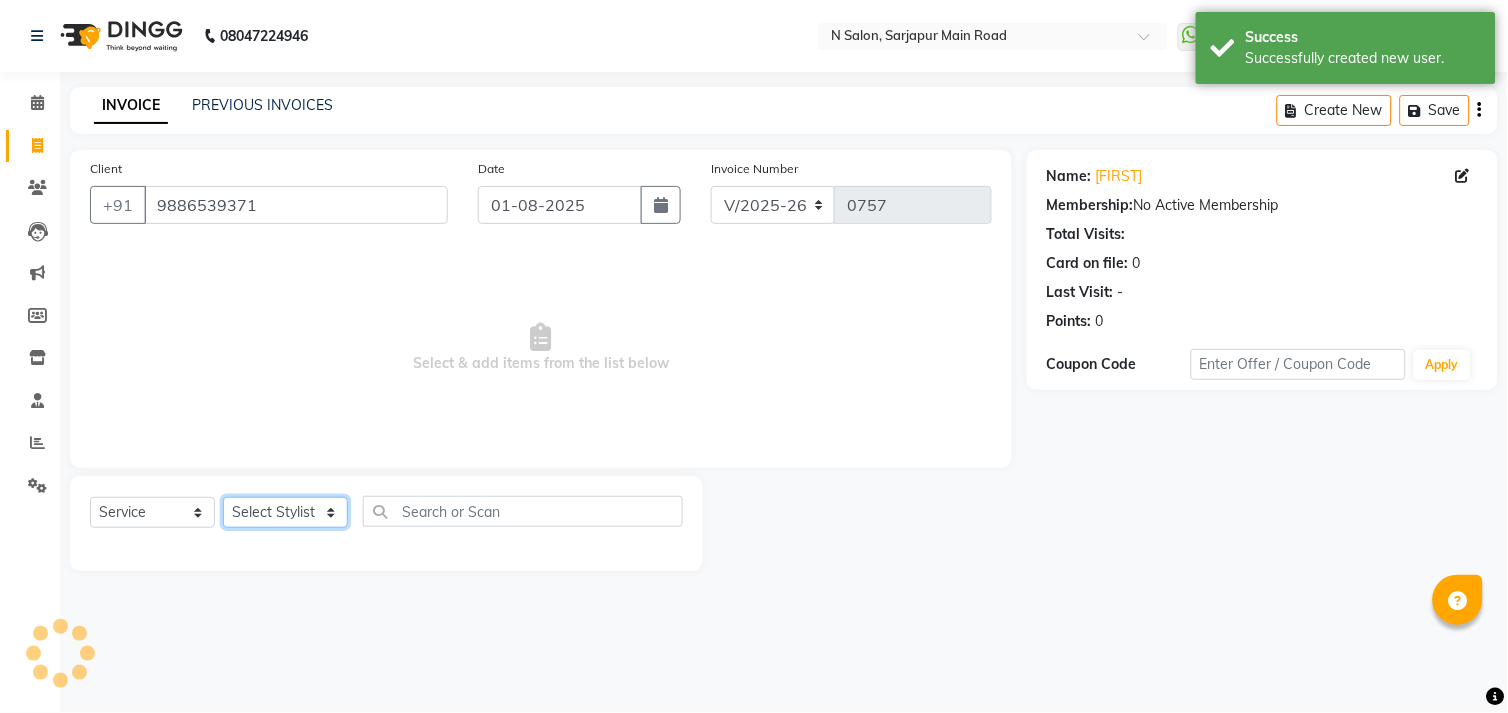click on "Select Stylist Amgha Arish CHANDU DIPEN kajal kupu  Manager megha Mukul Aggarwal NIRJALA Owner Pankaj Rahul Sir shradha" 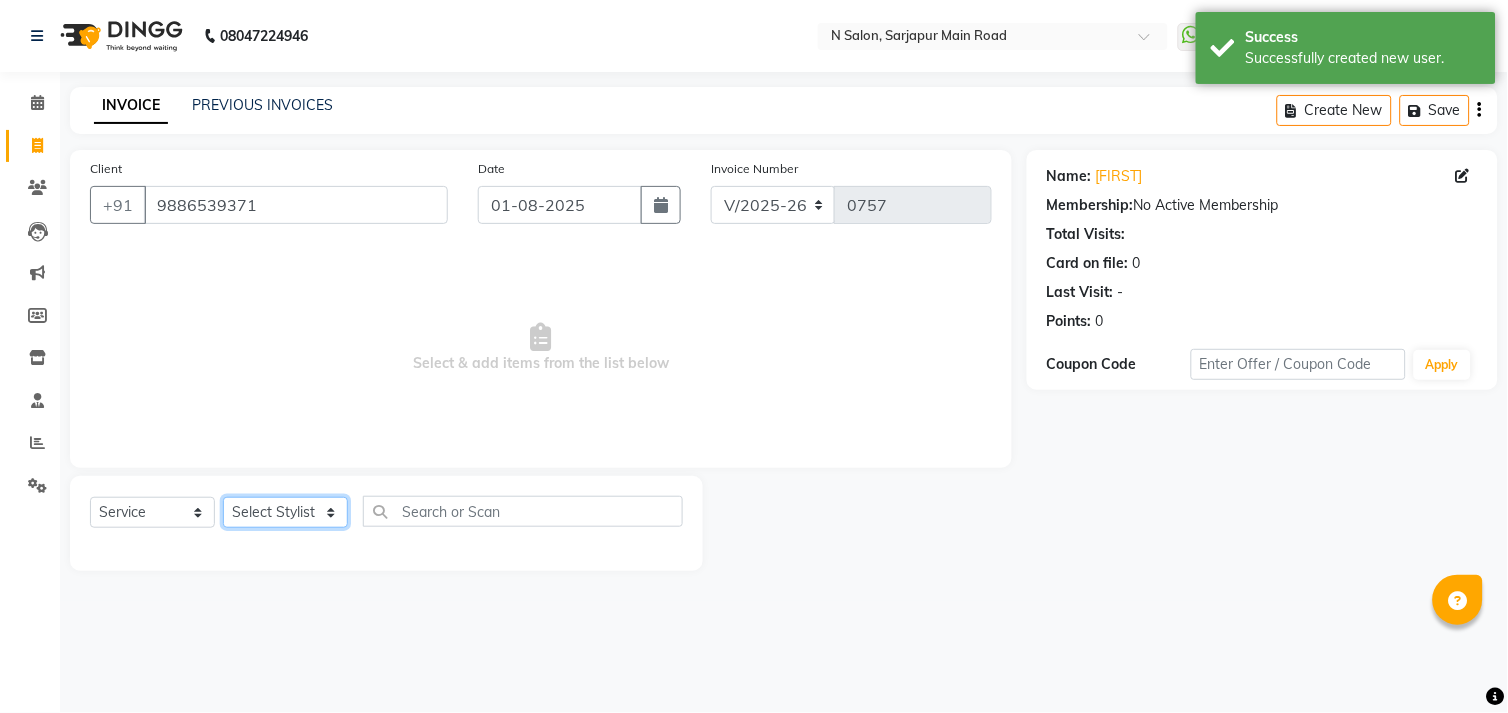 click on "Select Stylist Amgha Arish CHANDU DIPEN kajal kupu  Manager megha Mukul Aggarwal NIRJALA Owner Pankaj Rahul Sir shradha" 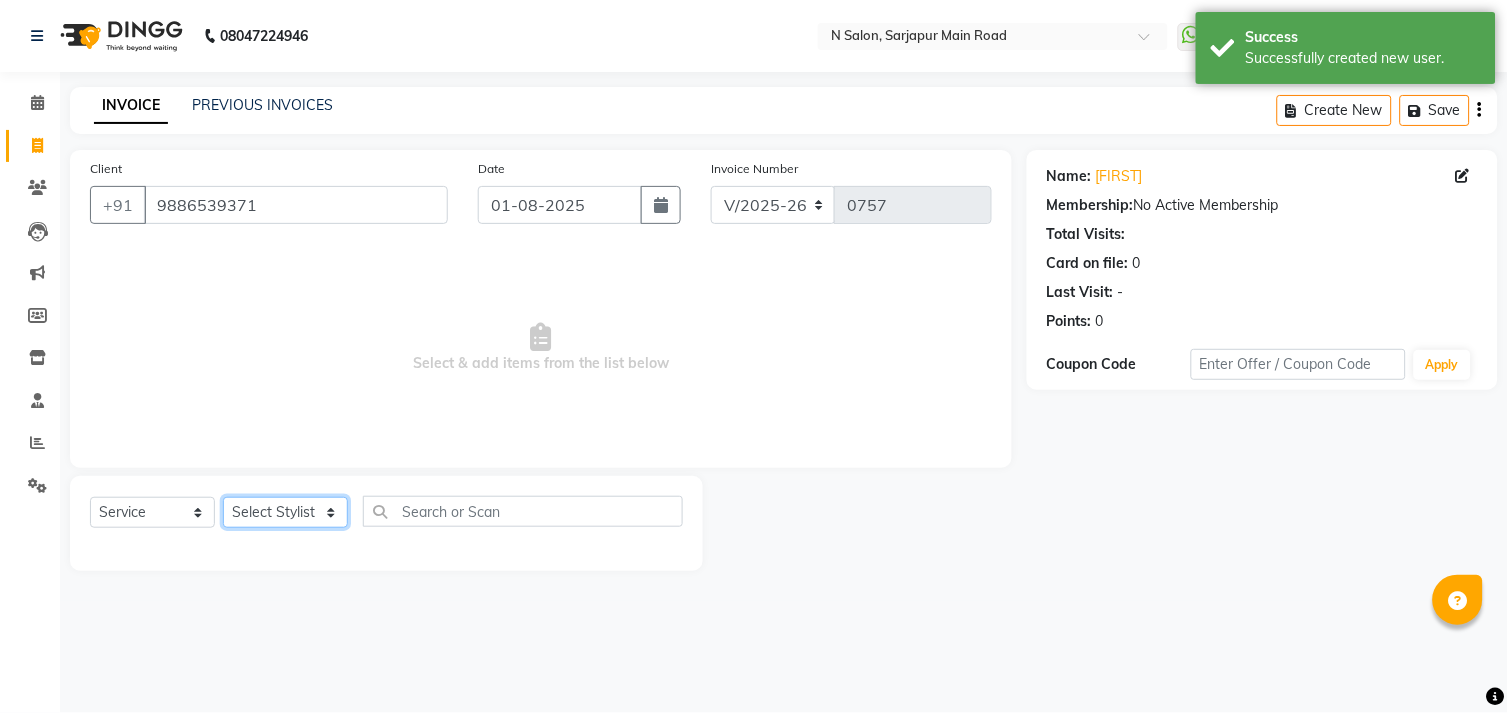 select on "[POSTAL_CODE]" 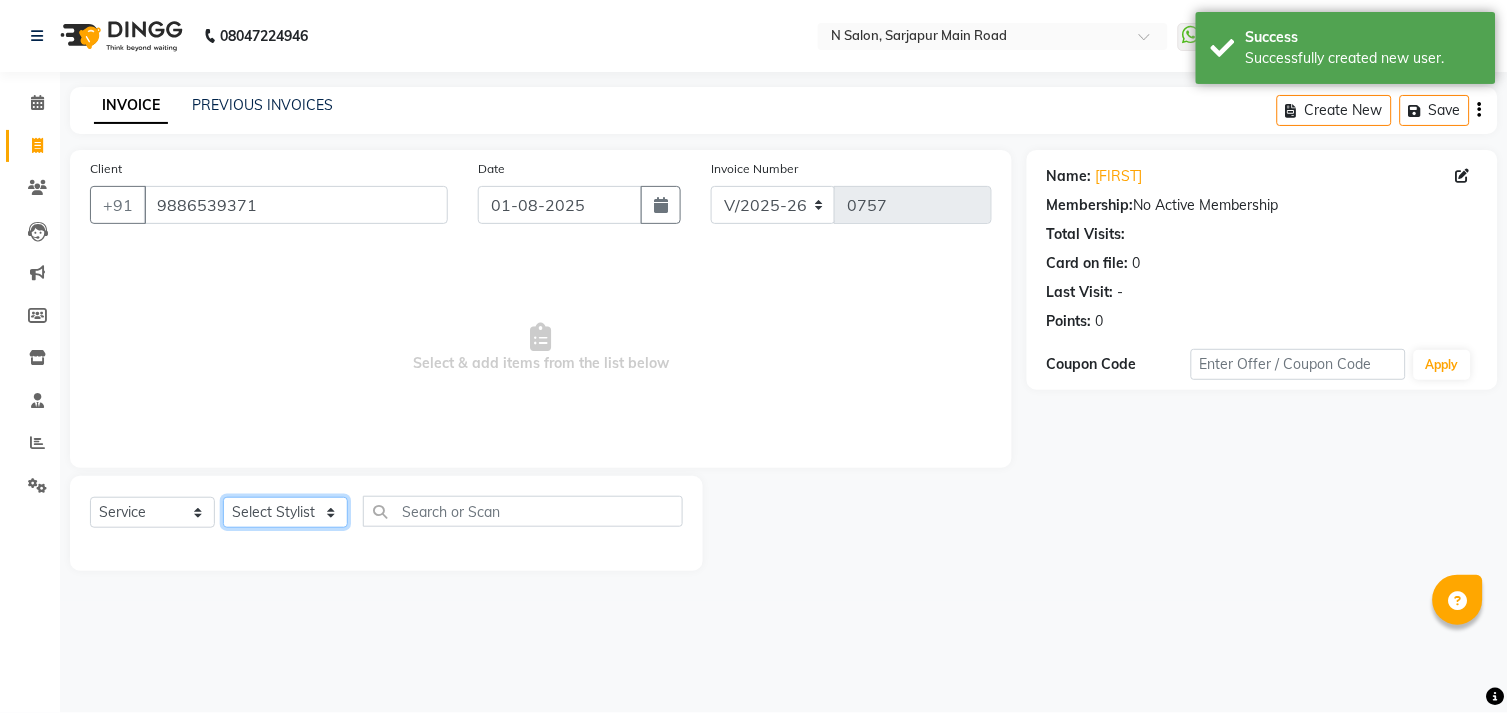 click on "Select Stylist Amgha Arish CHANDU DIPEN kajal kupu  Manager megha Mukul Aggarwal NIRJALA Owner Pankaj Rahul Sir shradha" 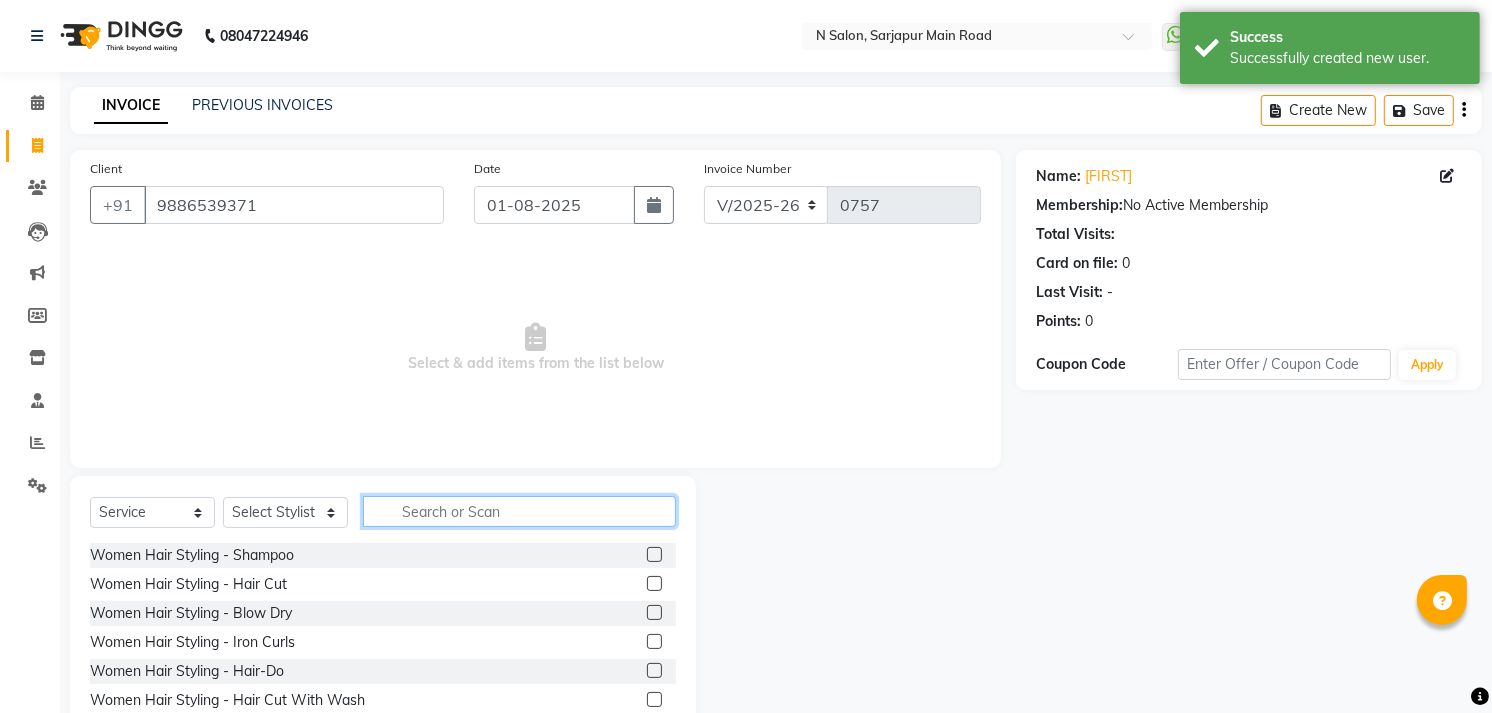 click 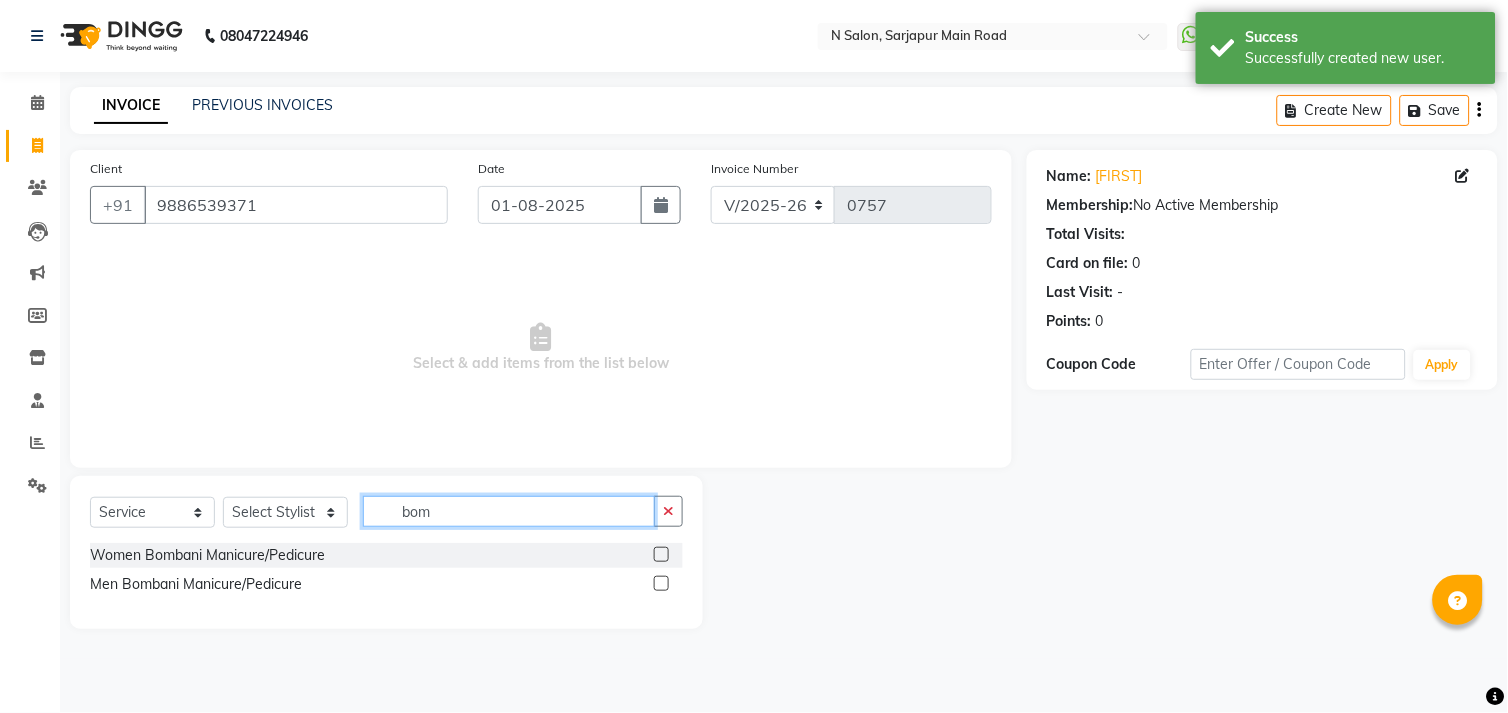 type on "bom" 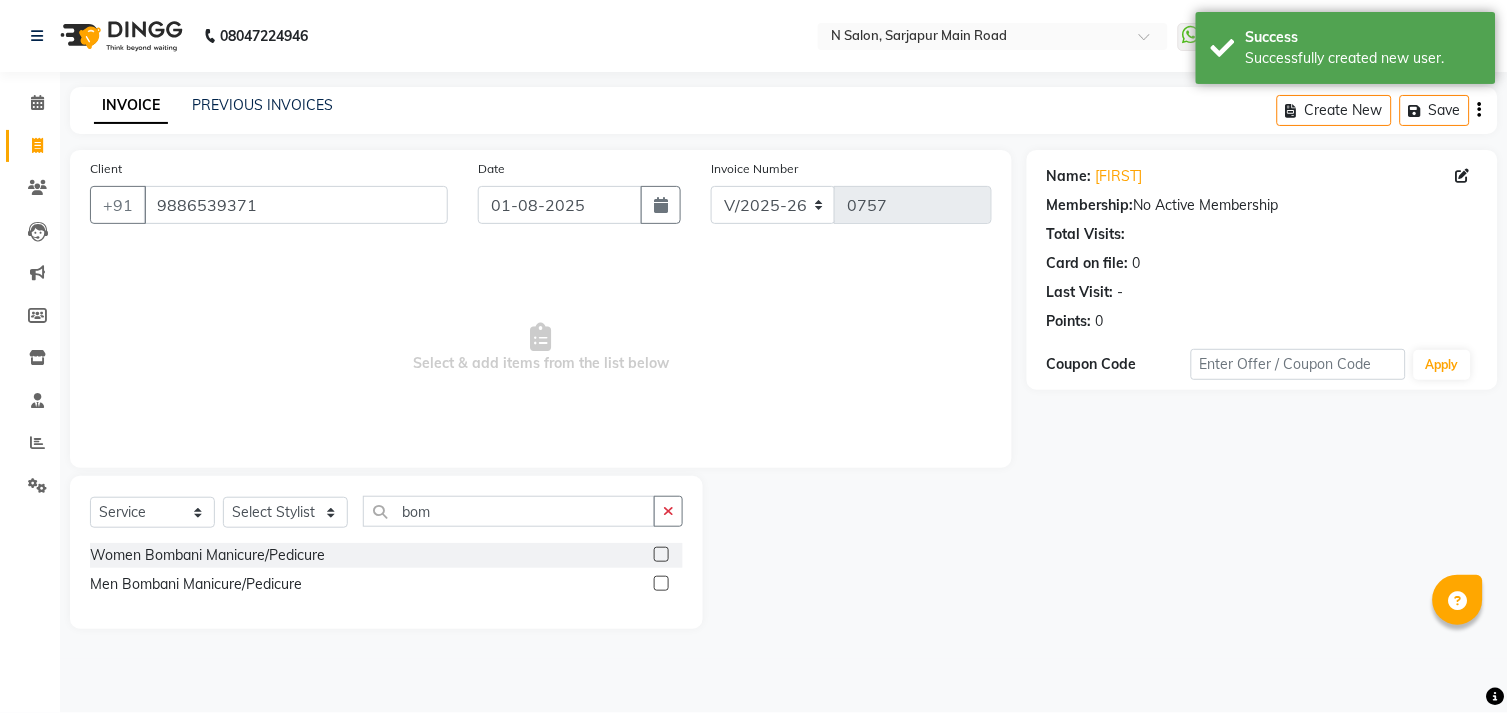 click 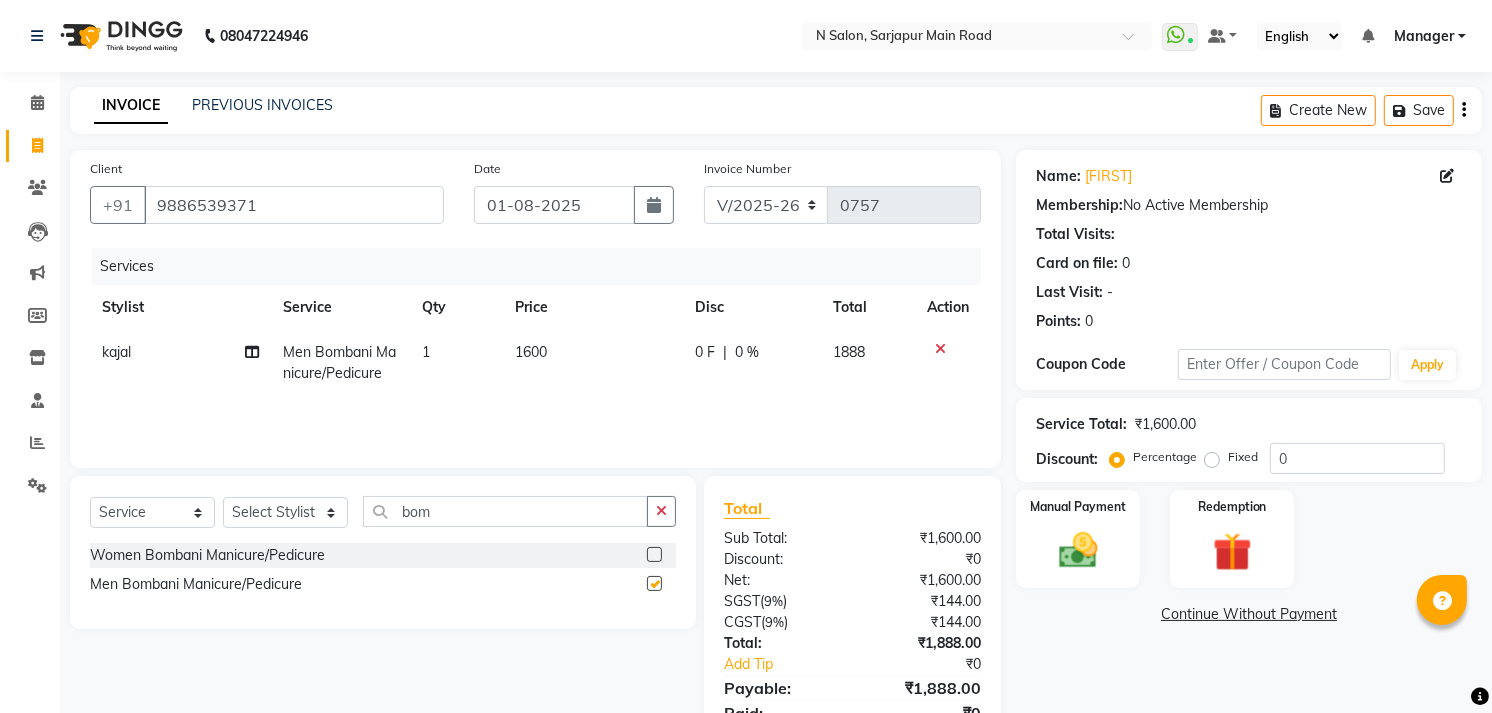 checkbox on "false" 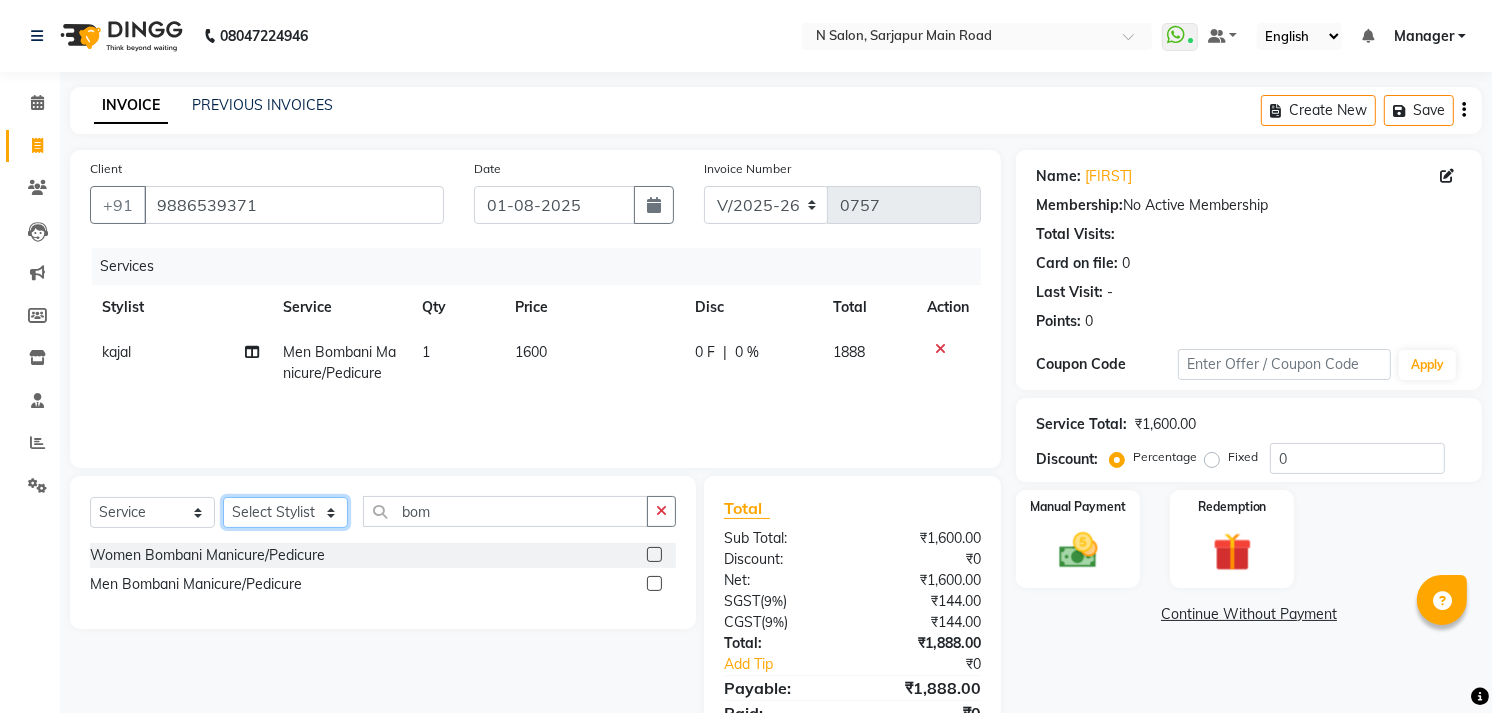 click on "Select Stylist Amgha Arish CHANDU DIPEN kajal kupu  Manager megha Mukul Aggarwal NIRJALA Owner Pankaj Rahul Sir shradha" 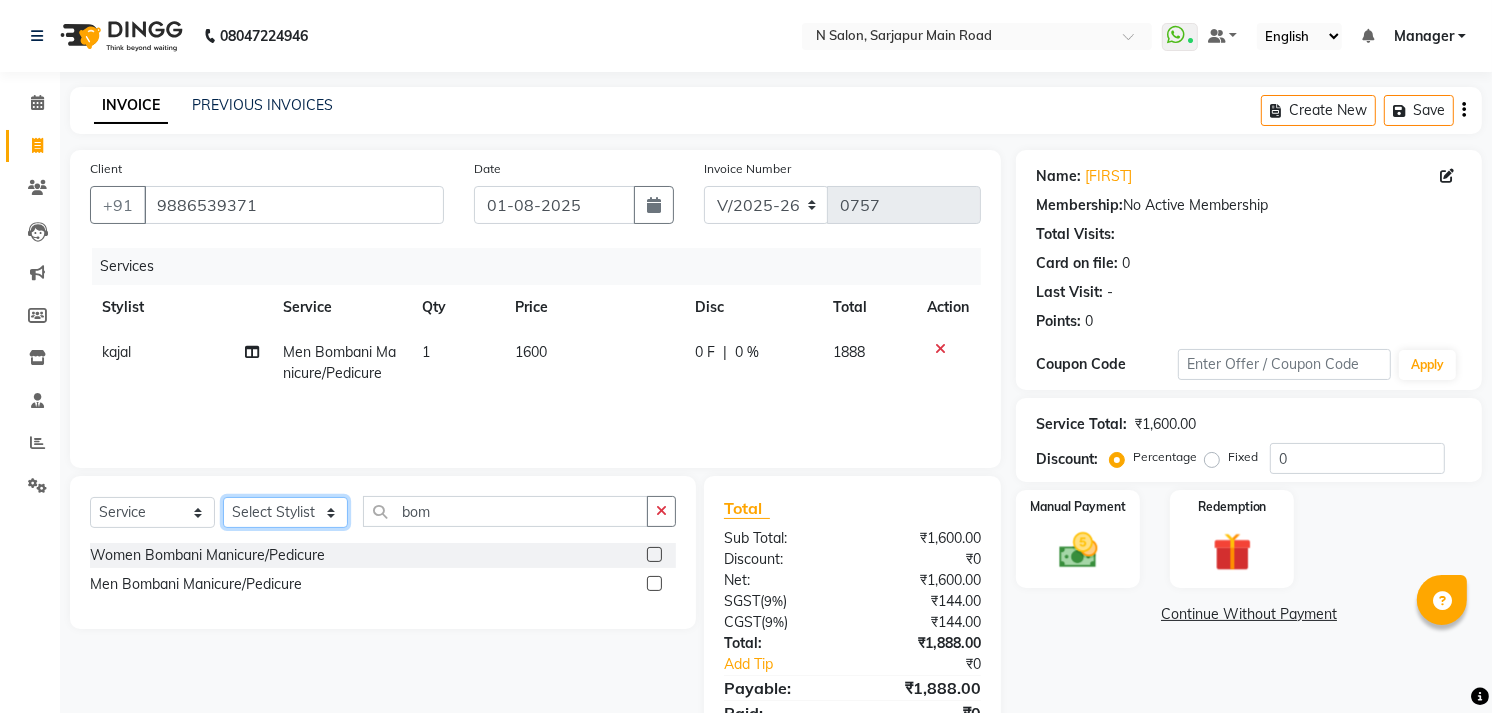 select on "78759" 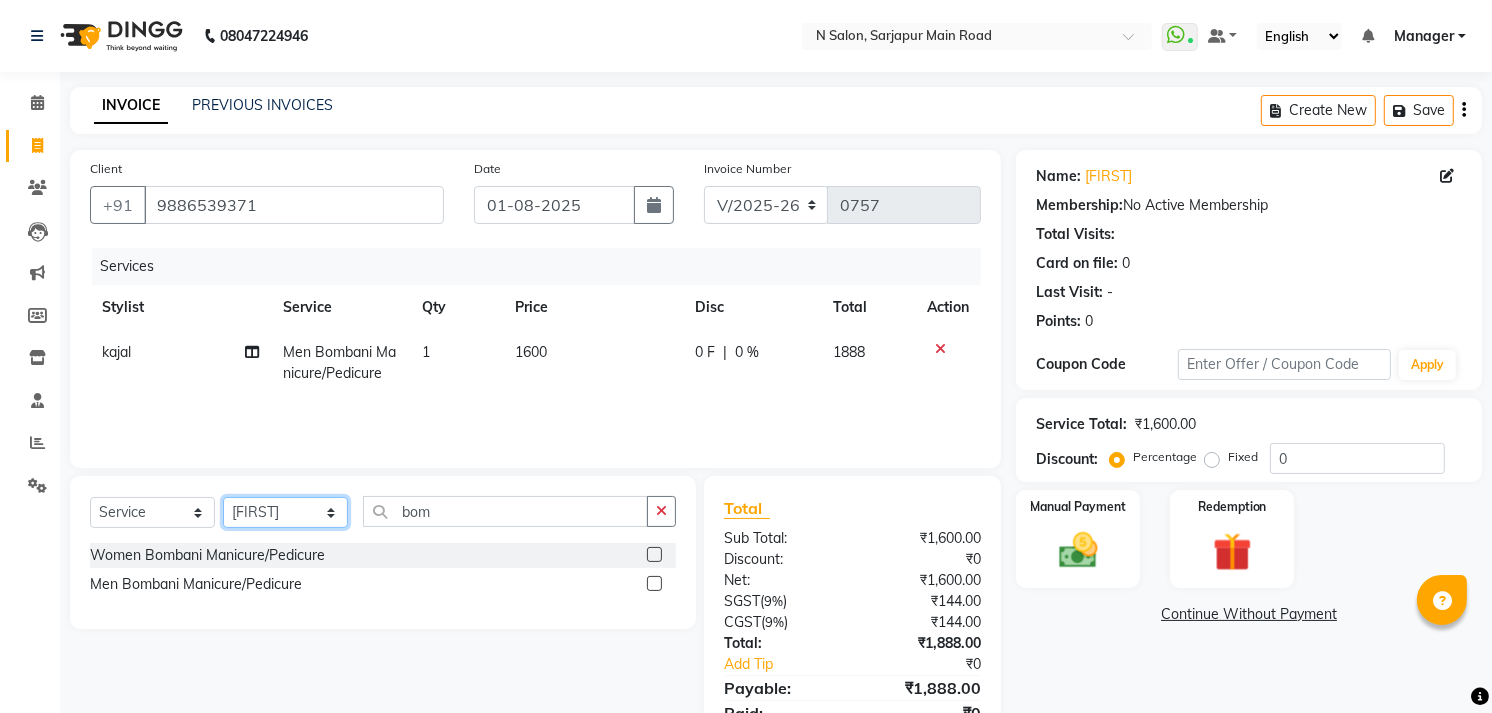 click on "Select Stylist Amgha Arish CHANDU DIPEN kajal kupu  Manager megha Mukul Aggarwal NIRJALA Owner Pankaj Rahul Sir shradha" 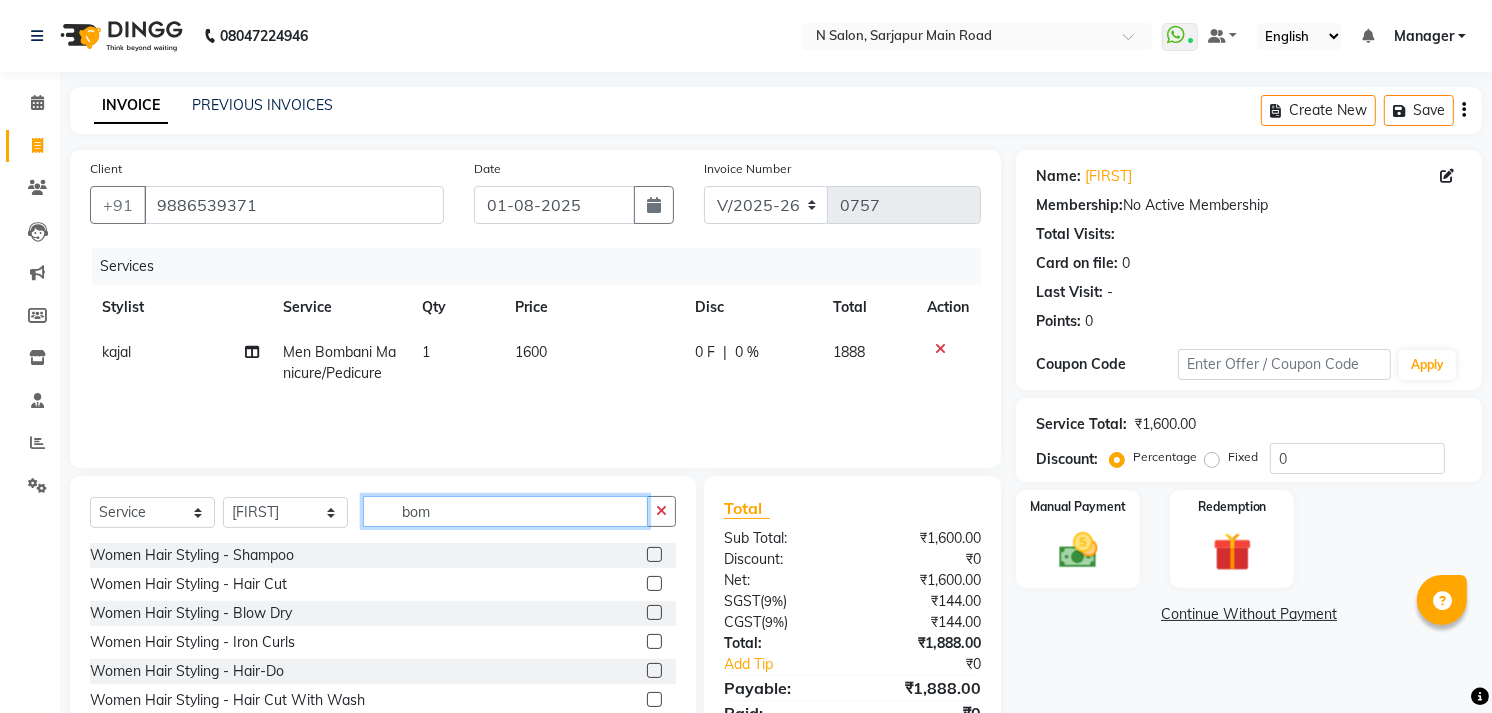 click on "bom" 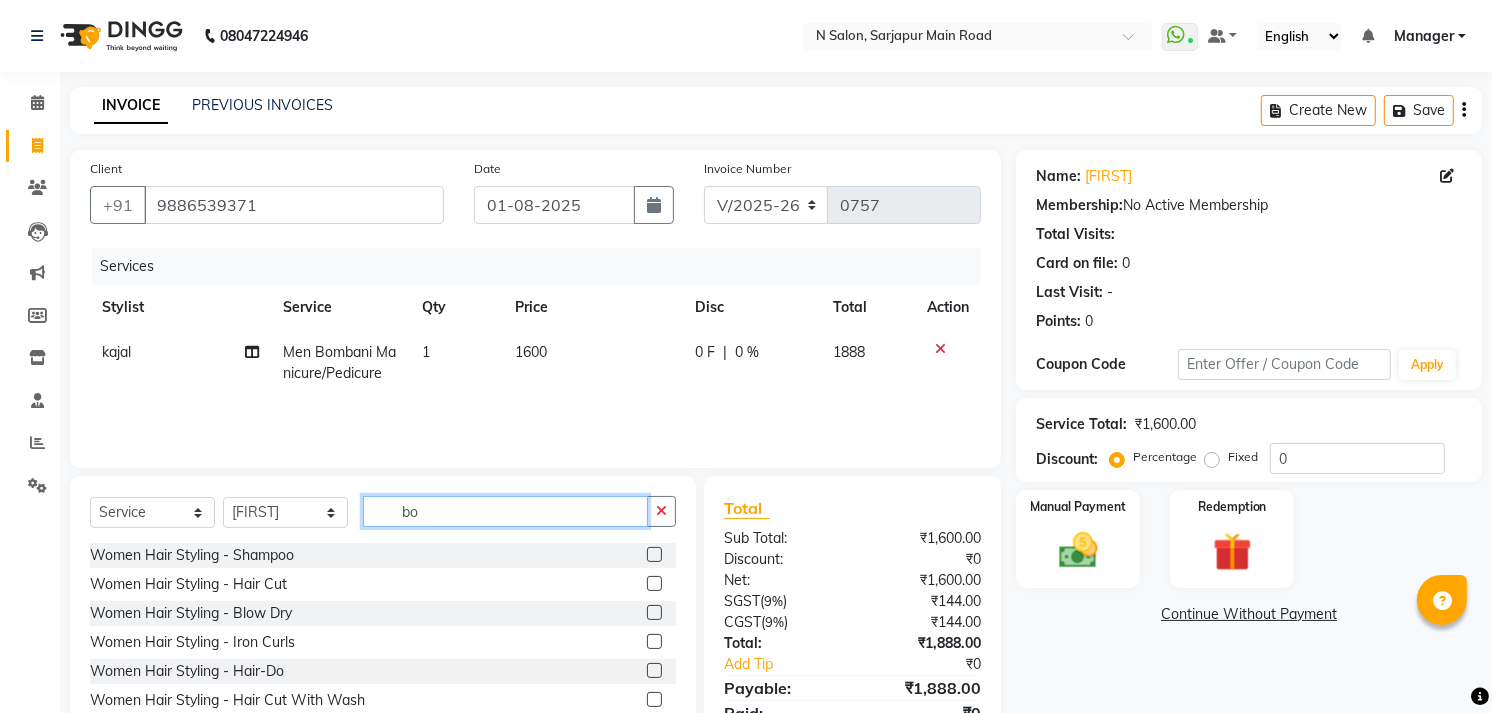 type on "b" 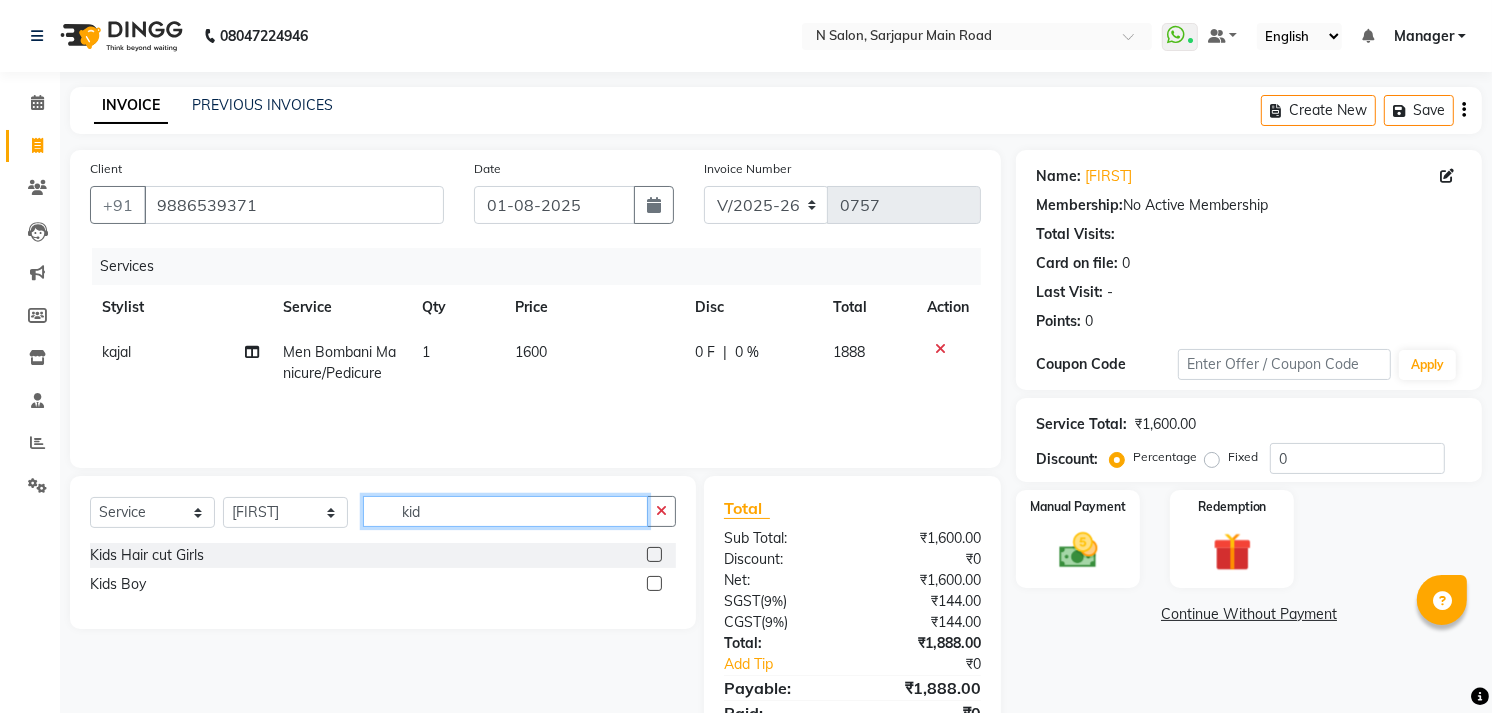 type on "kid" 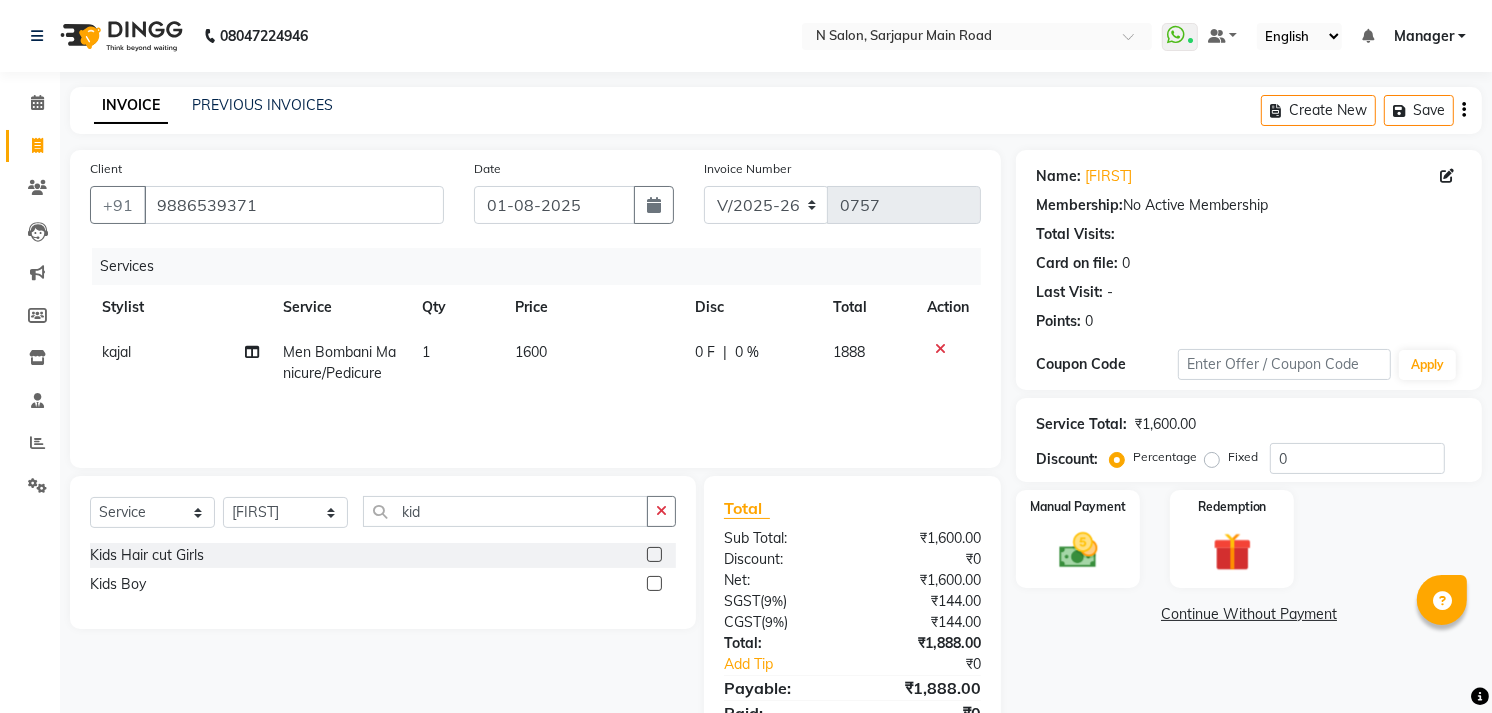 click 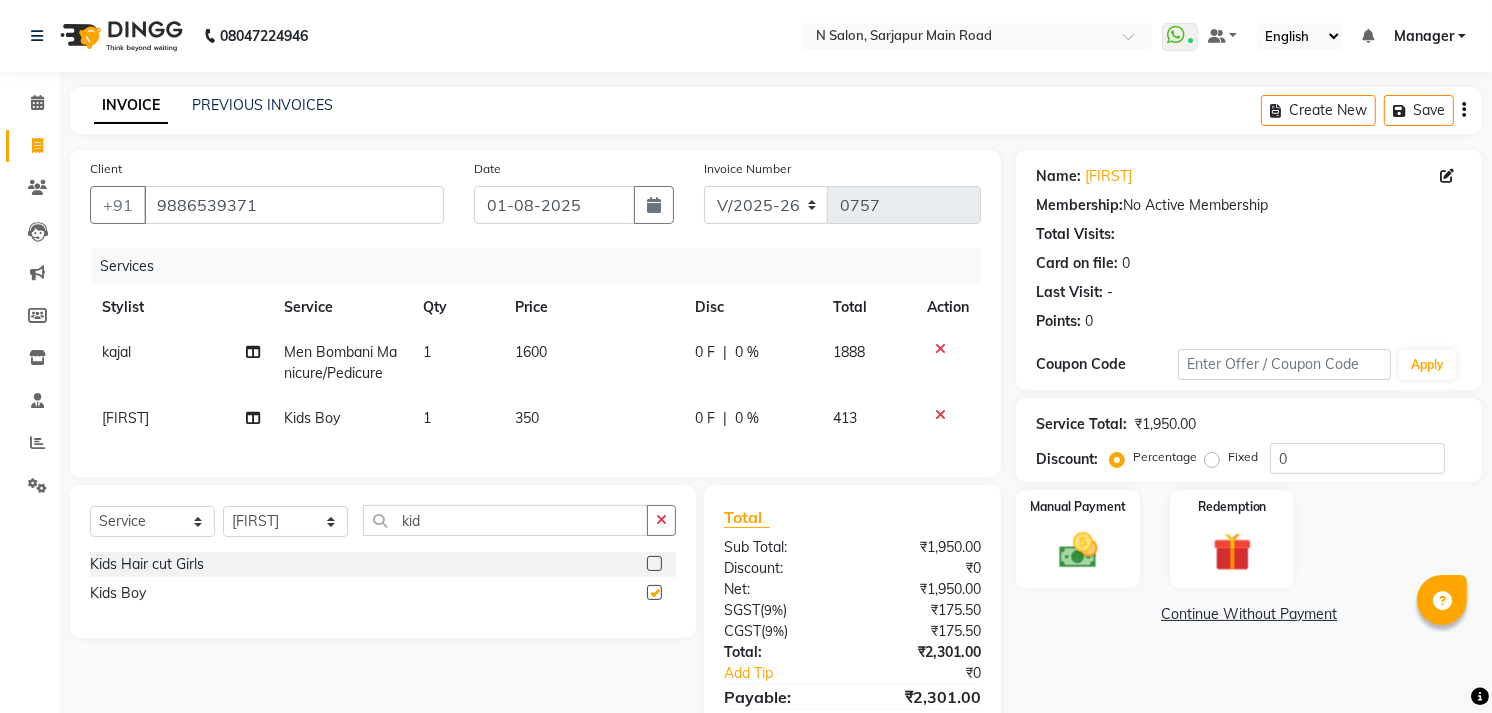 checkbox on "false" 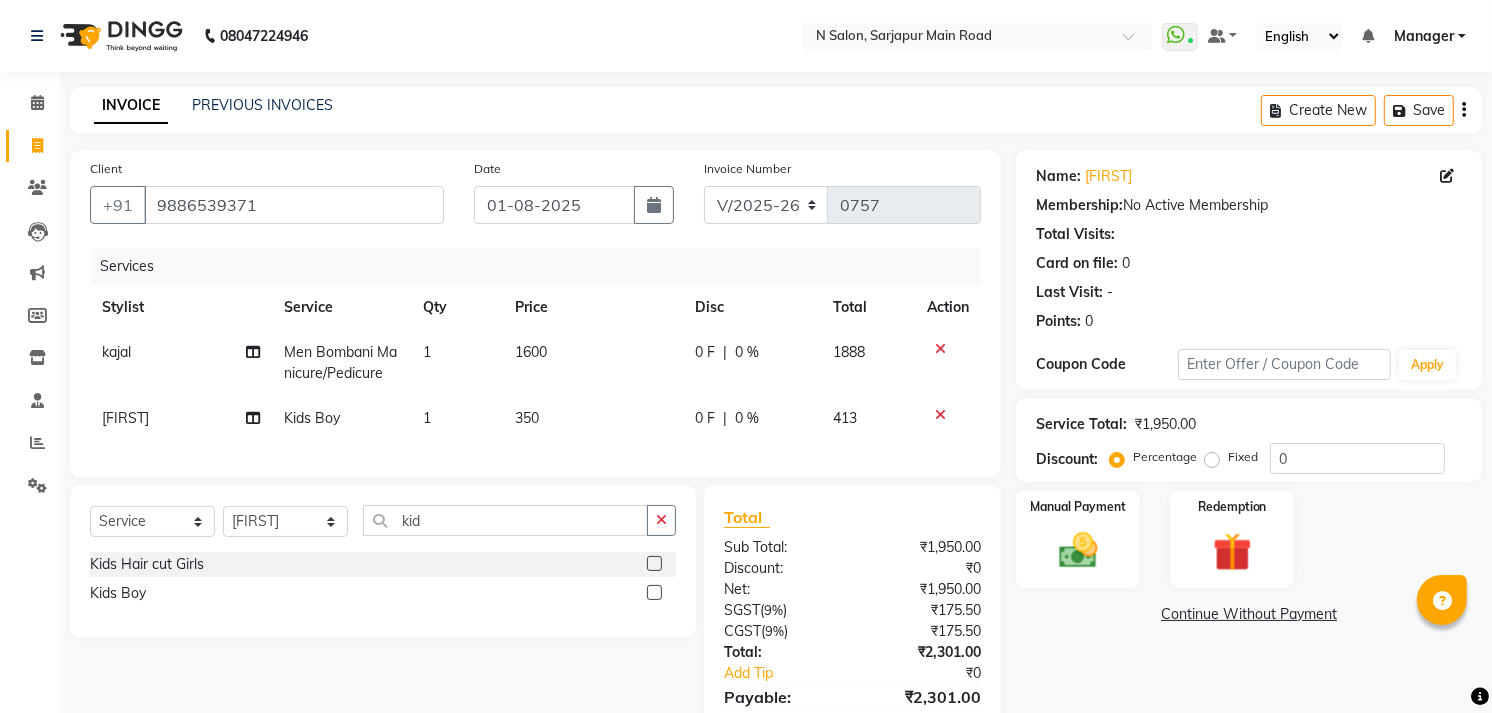 scroll, scrollTop: 112, scrollLeft: 0, axis: vertical 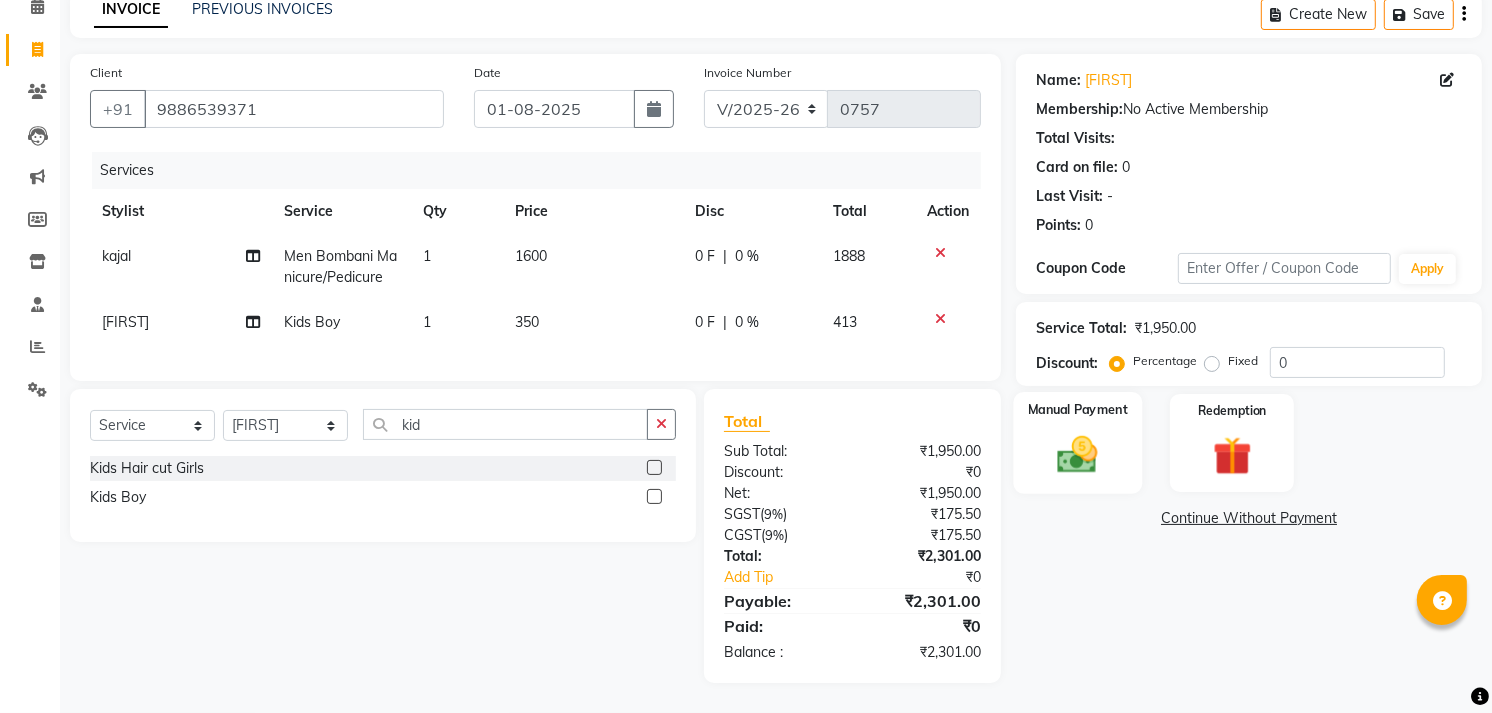 click on "Manual Payment" 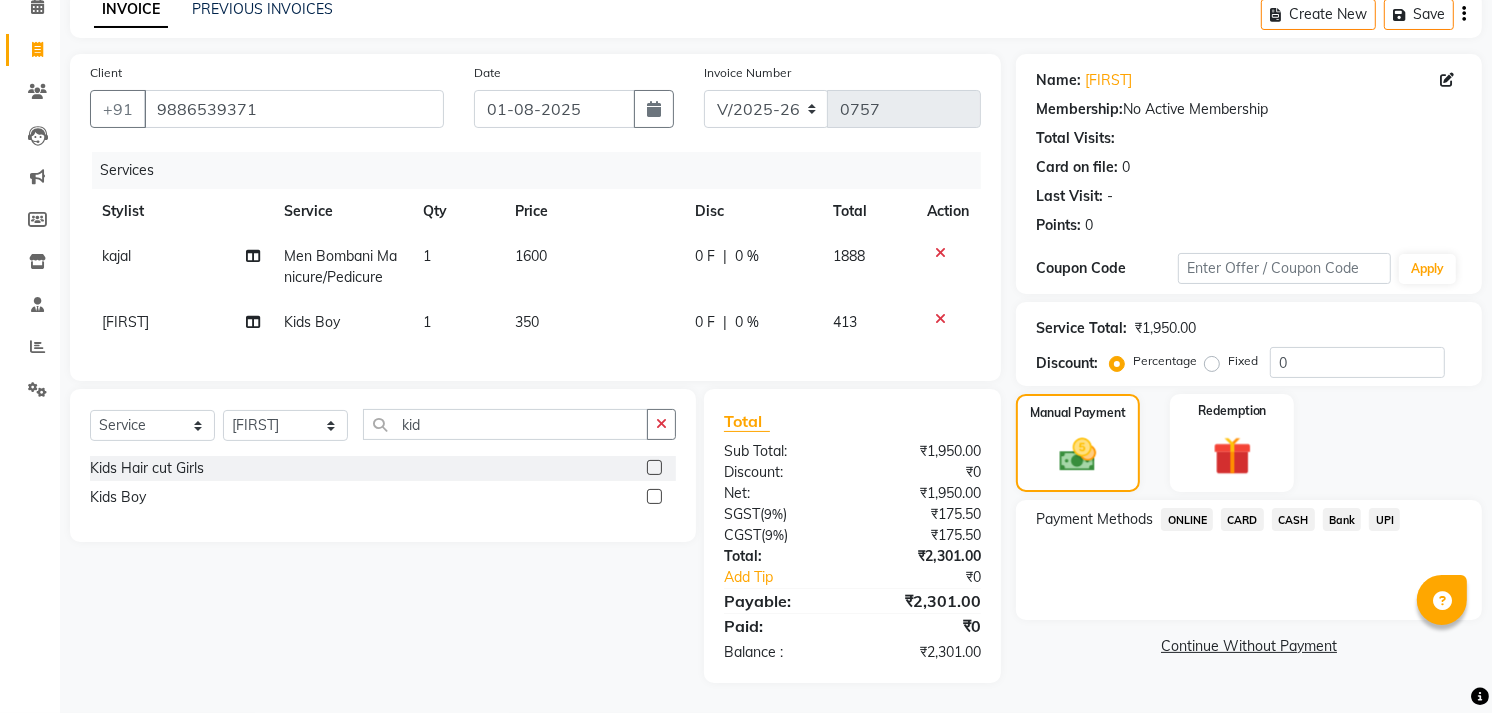 click on "CARD" 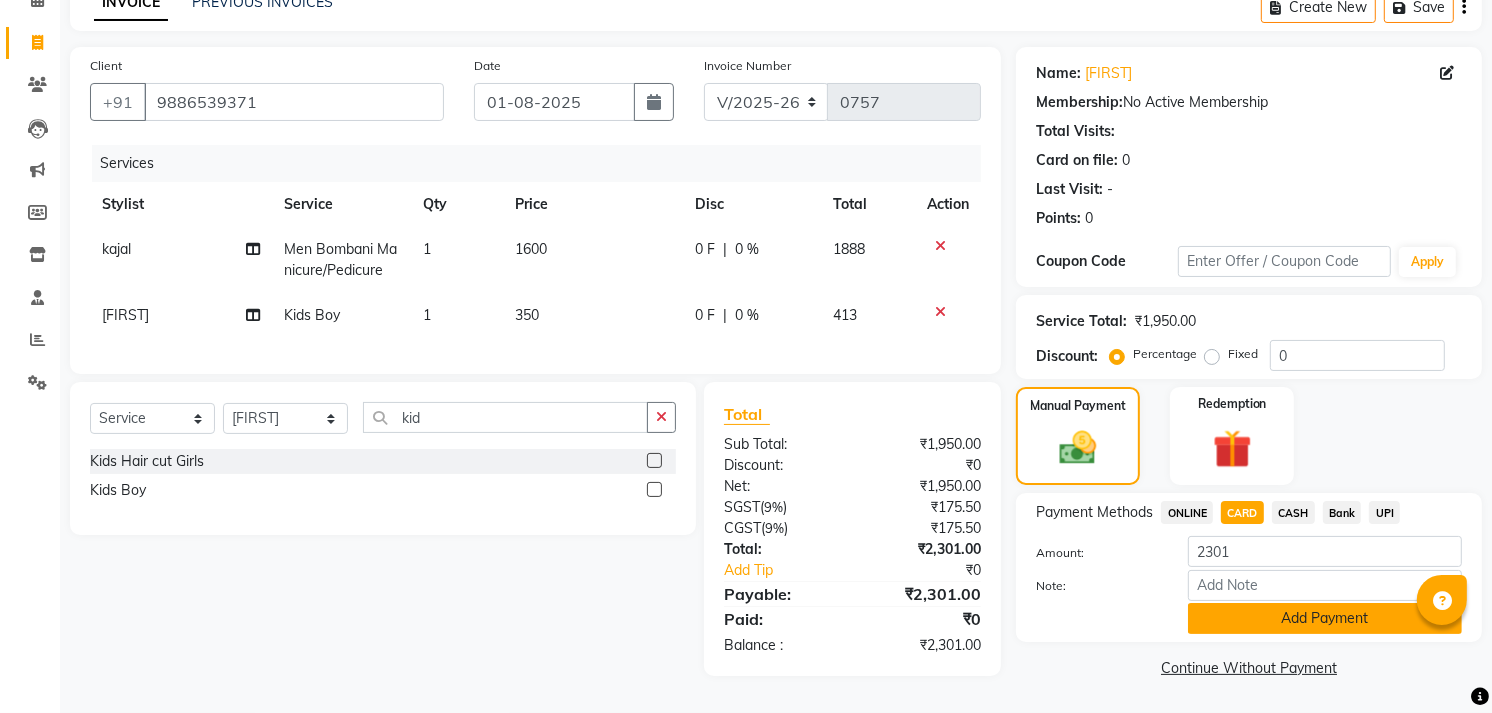 click on "Add Payment" 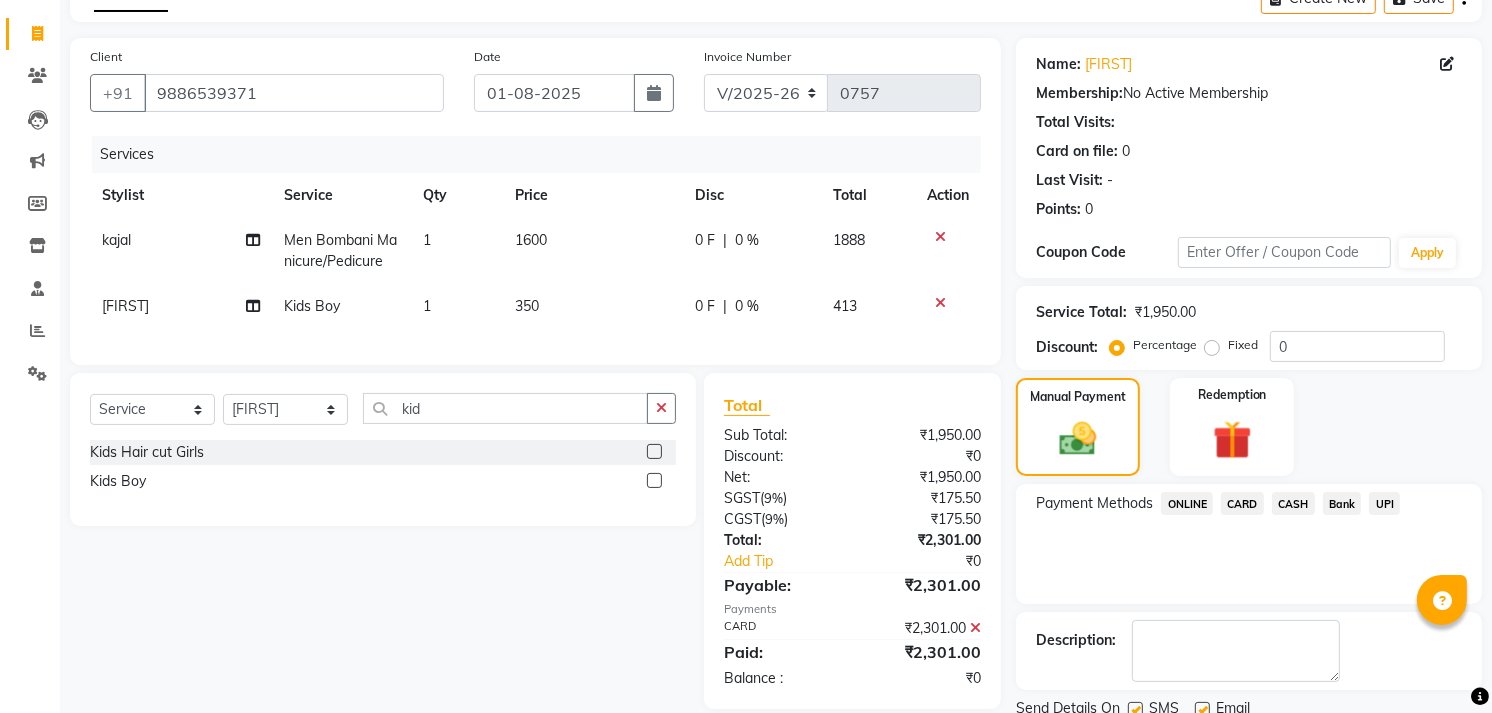 scroll, scrollTop: 186, scrollLeft: 0, axis: vertical 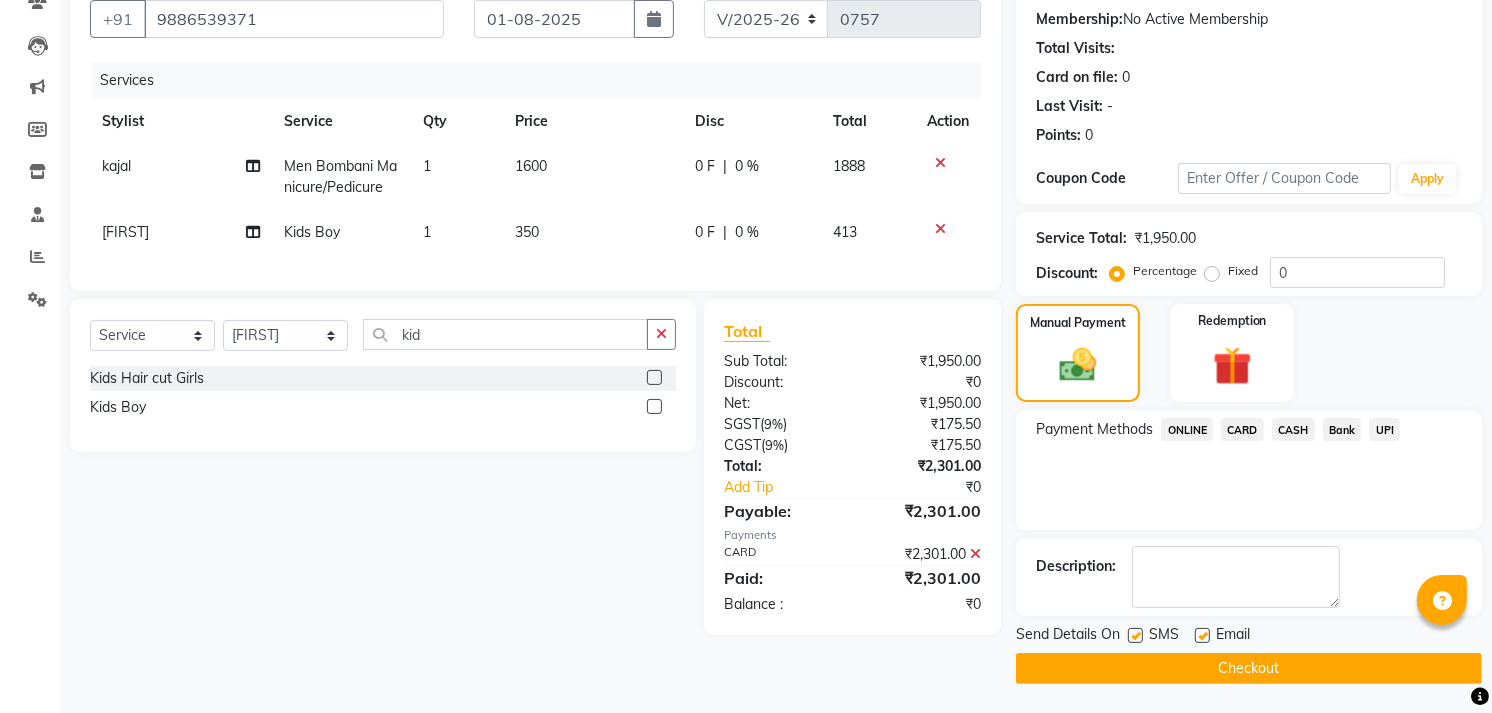 click on "Checkout" 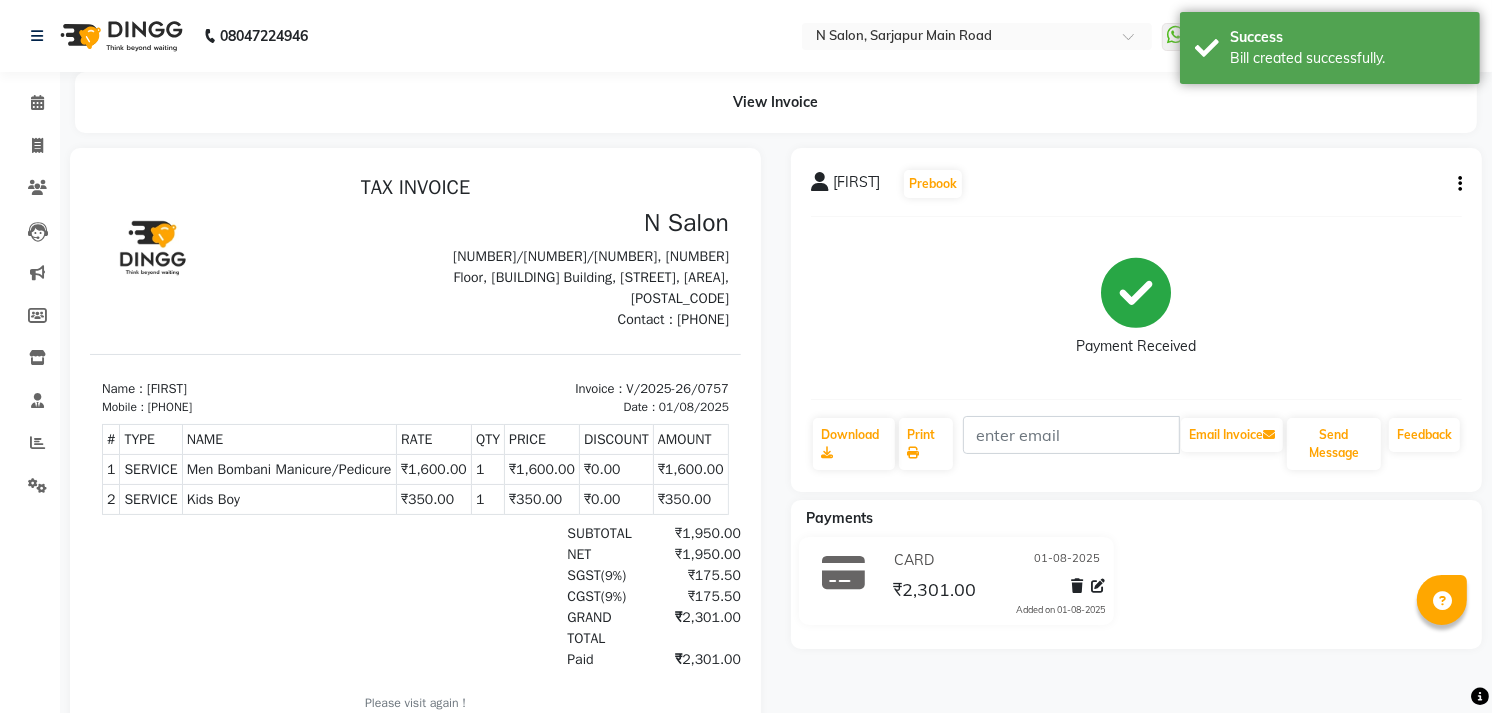 scroll, scrollTop: 0, scrollLeft: 0, axis: both 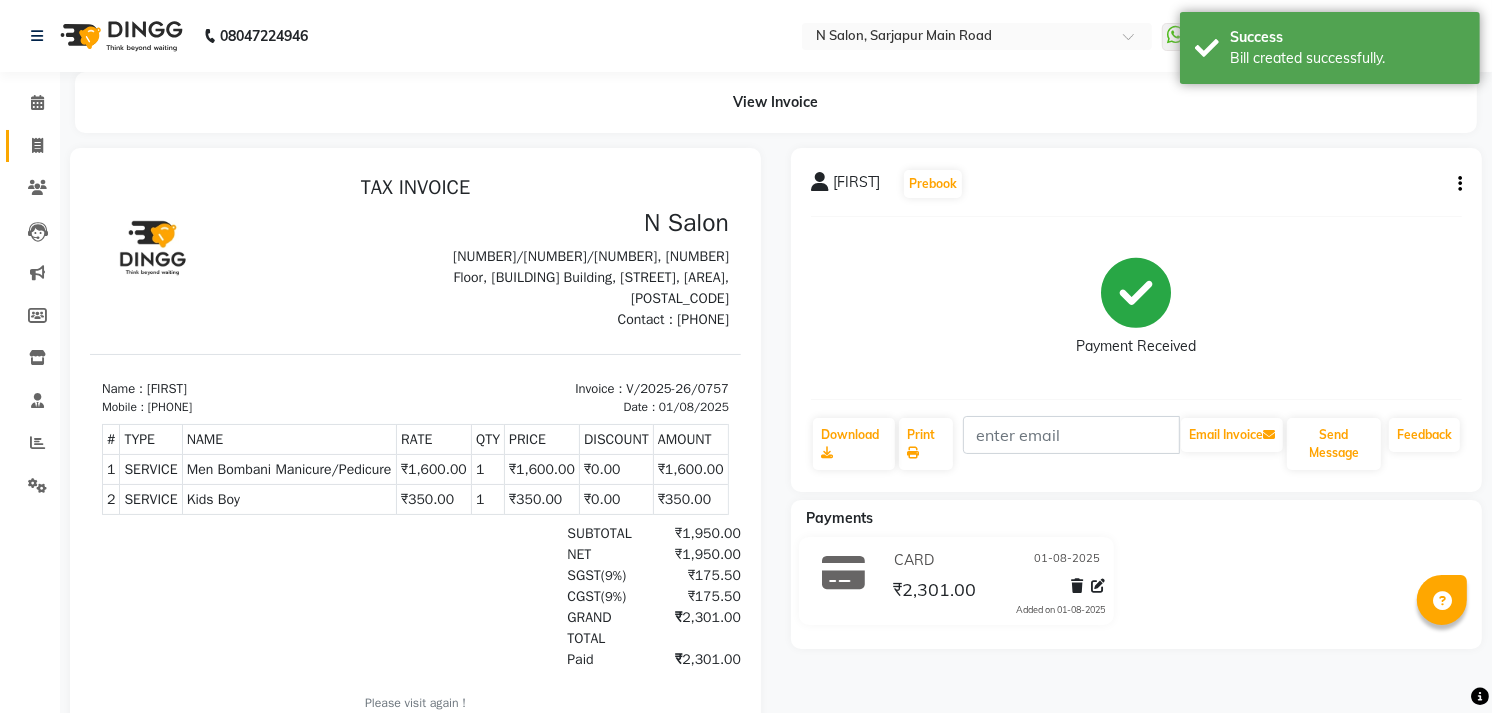 click on "Invoice" 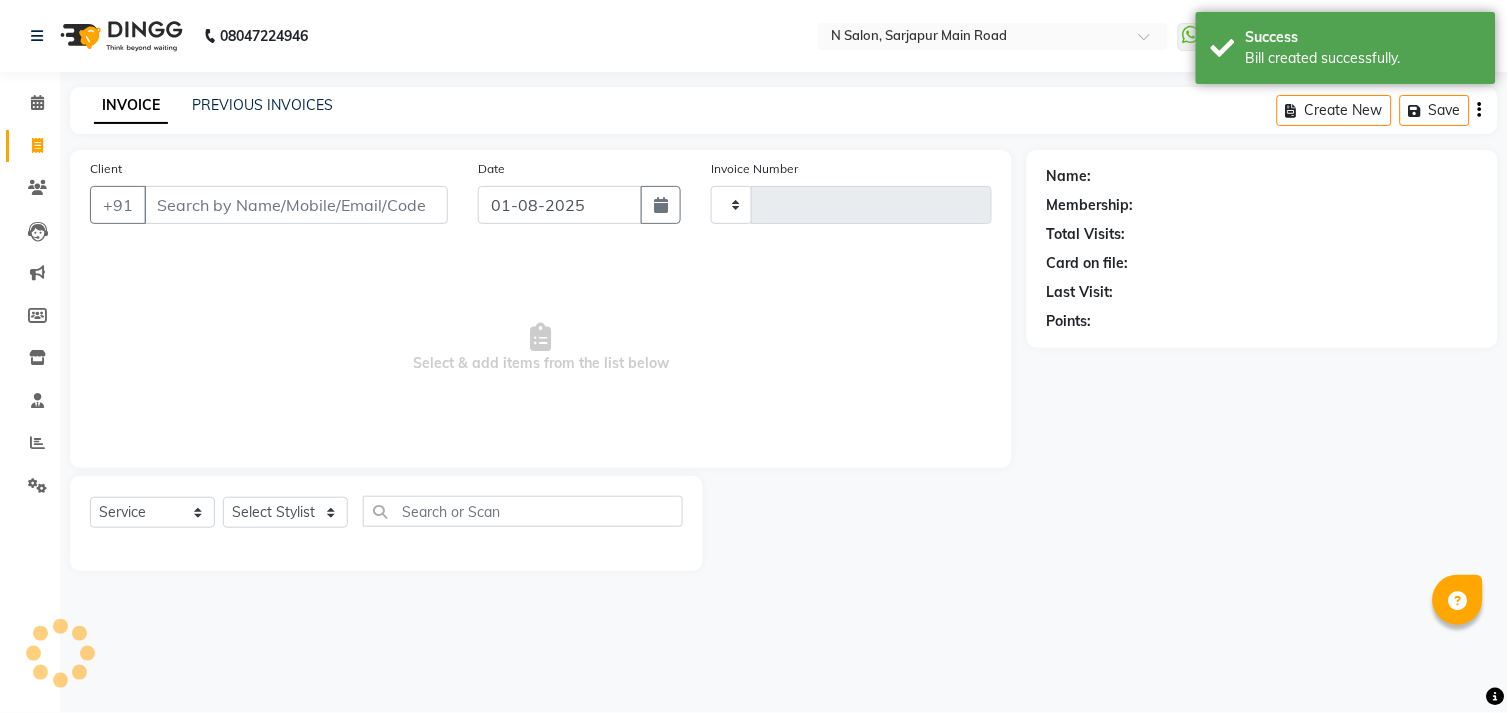 type on "0758" 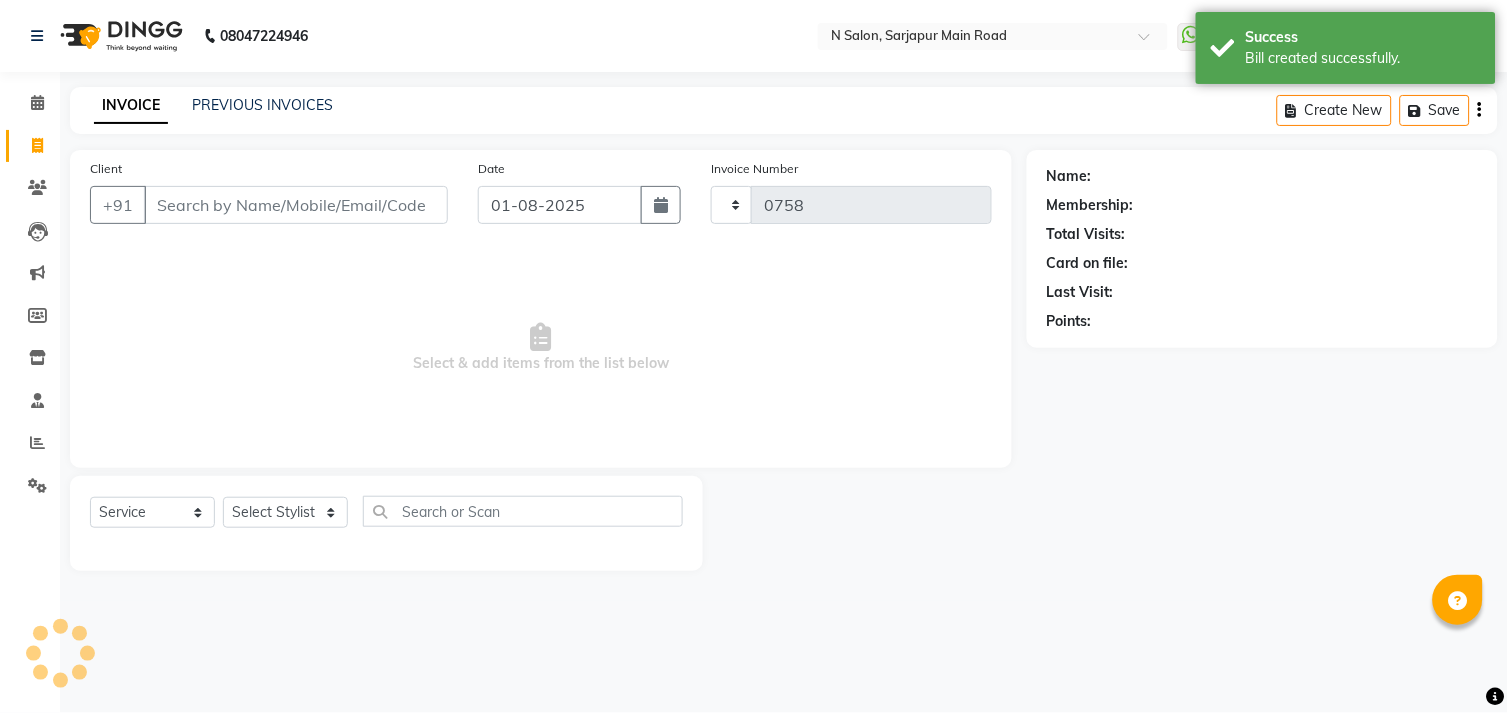 select on "7871" 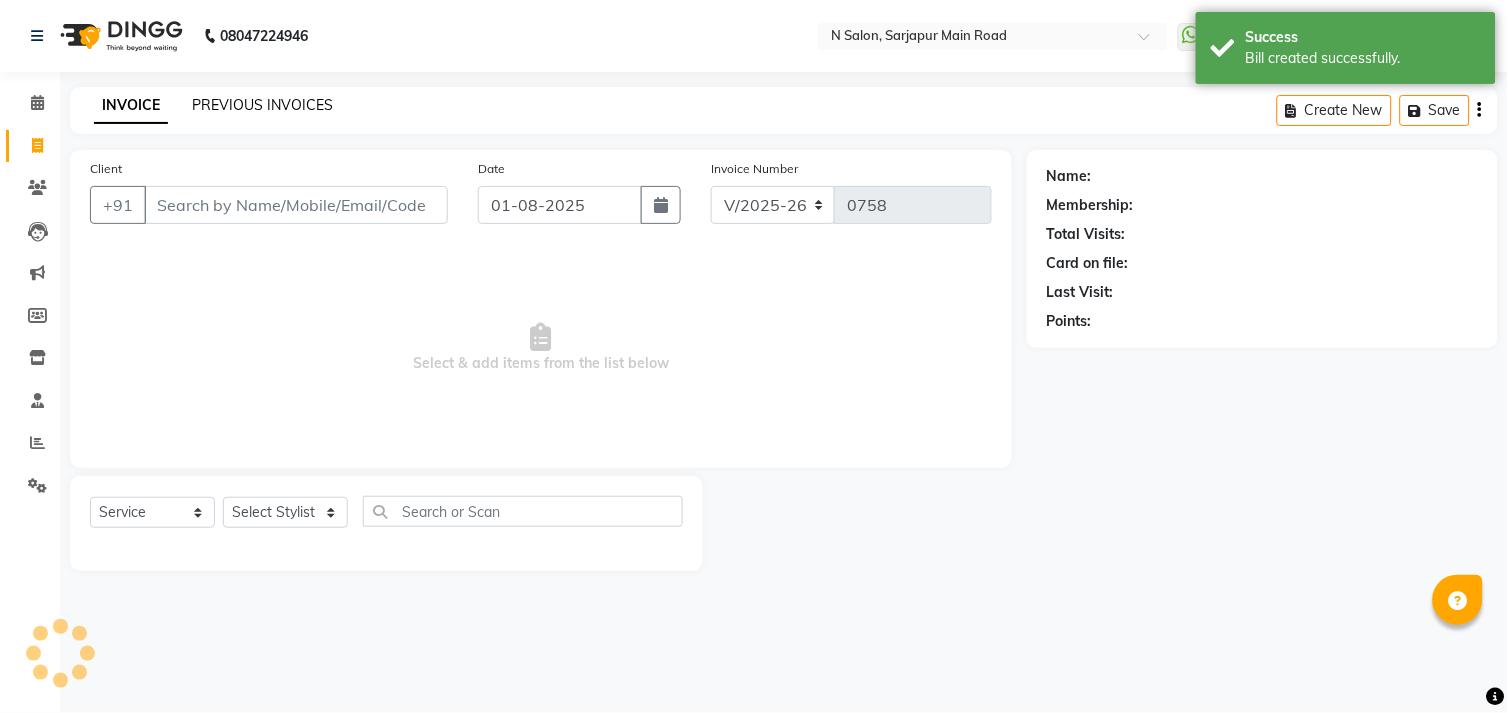 click on "PREVIOUS INVOICES" 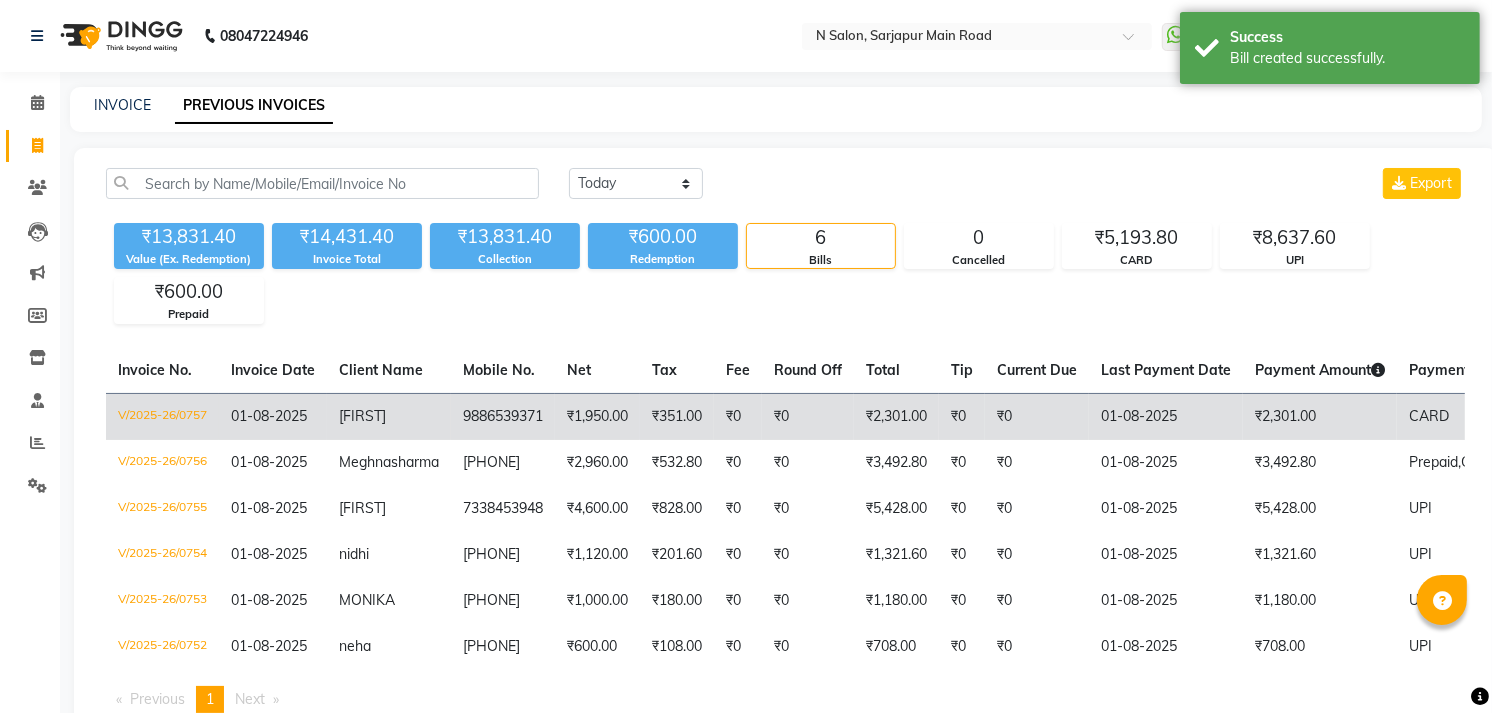 click on "V/2025-26/0757" 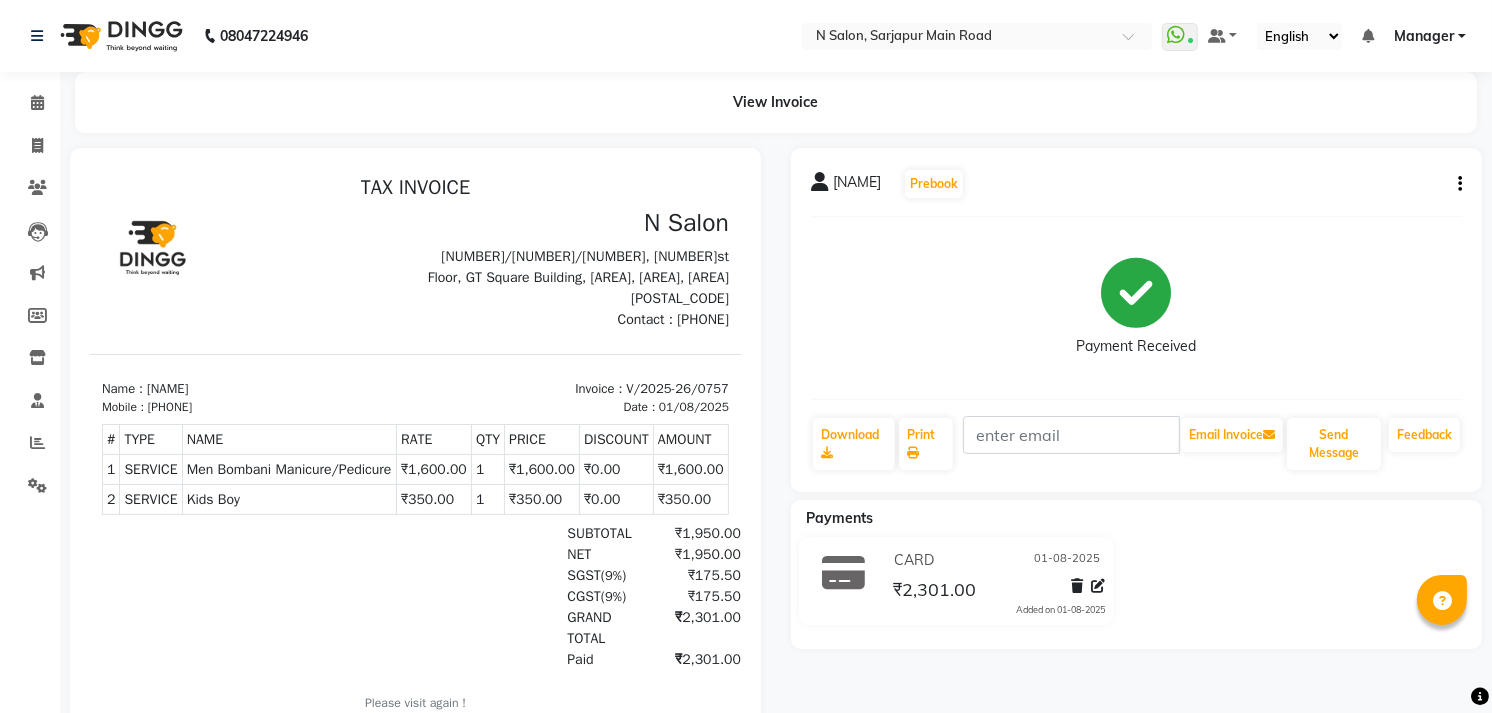 scroll, scrollTop: 0, scrollLeft: 0, axis: both 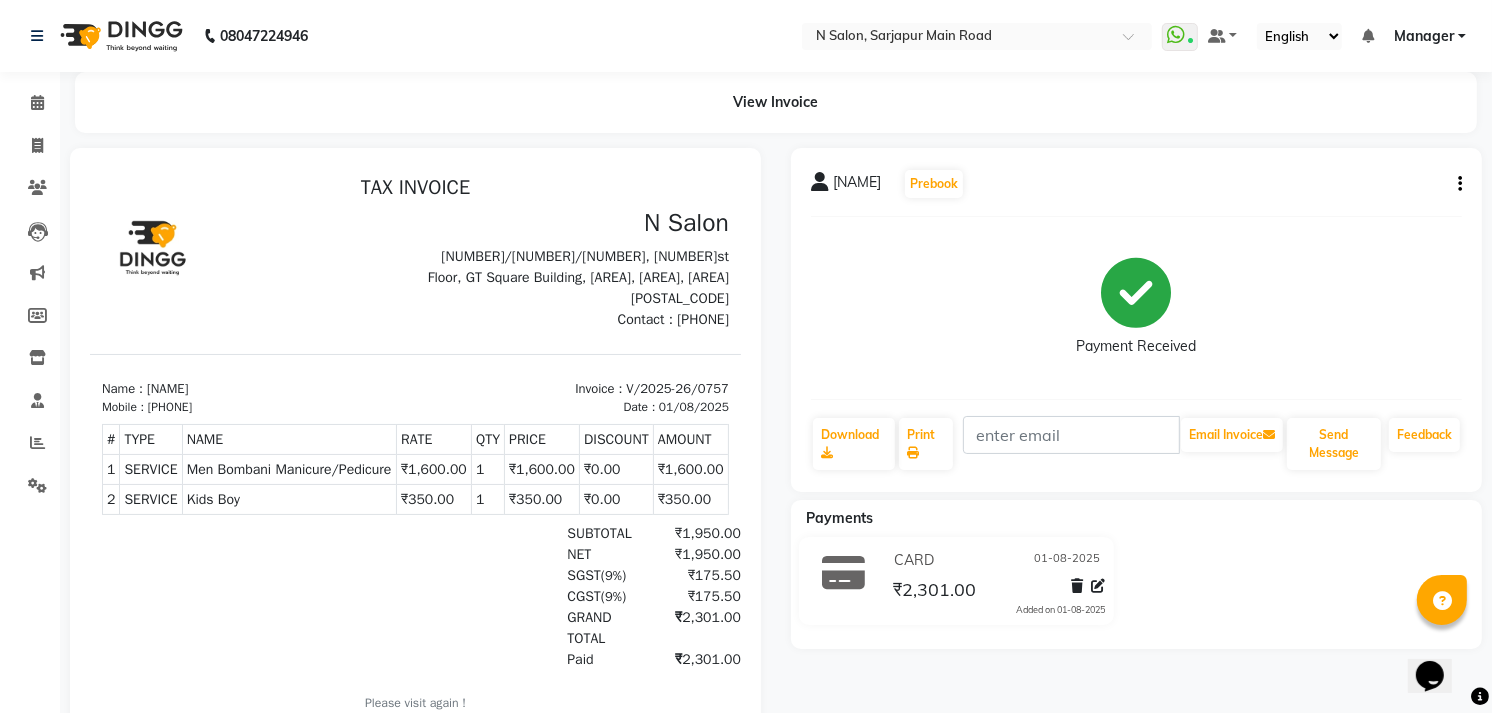 click 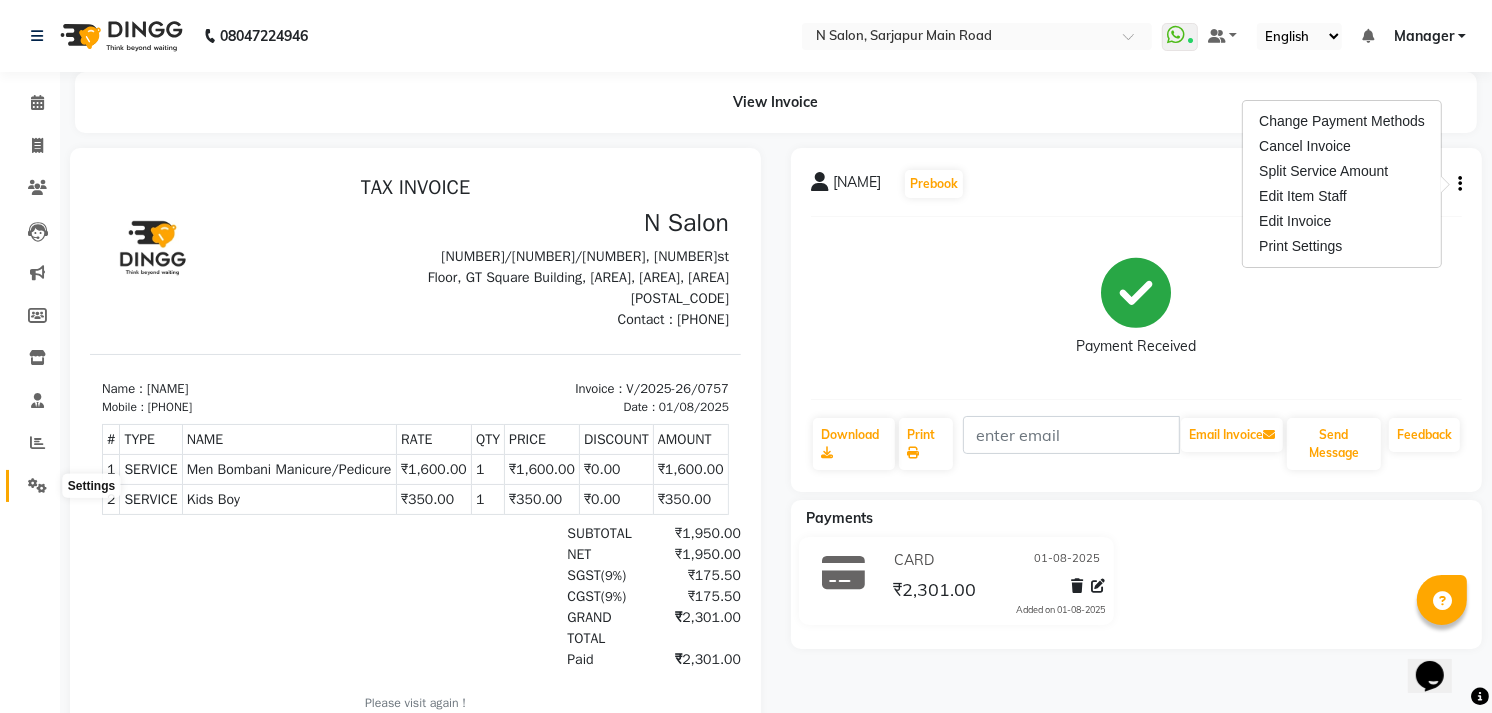 click 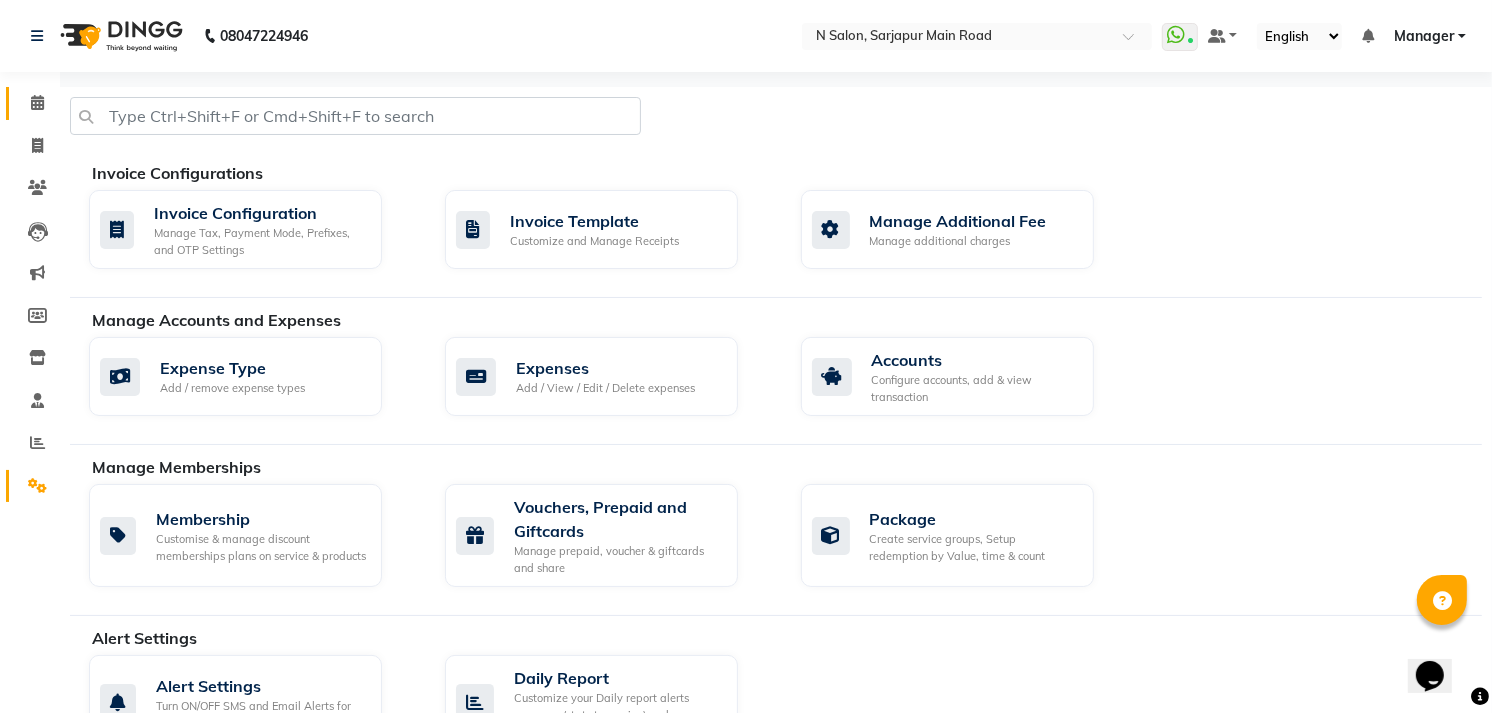 click 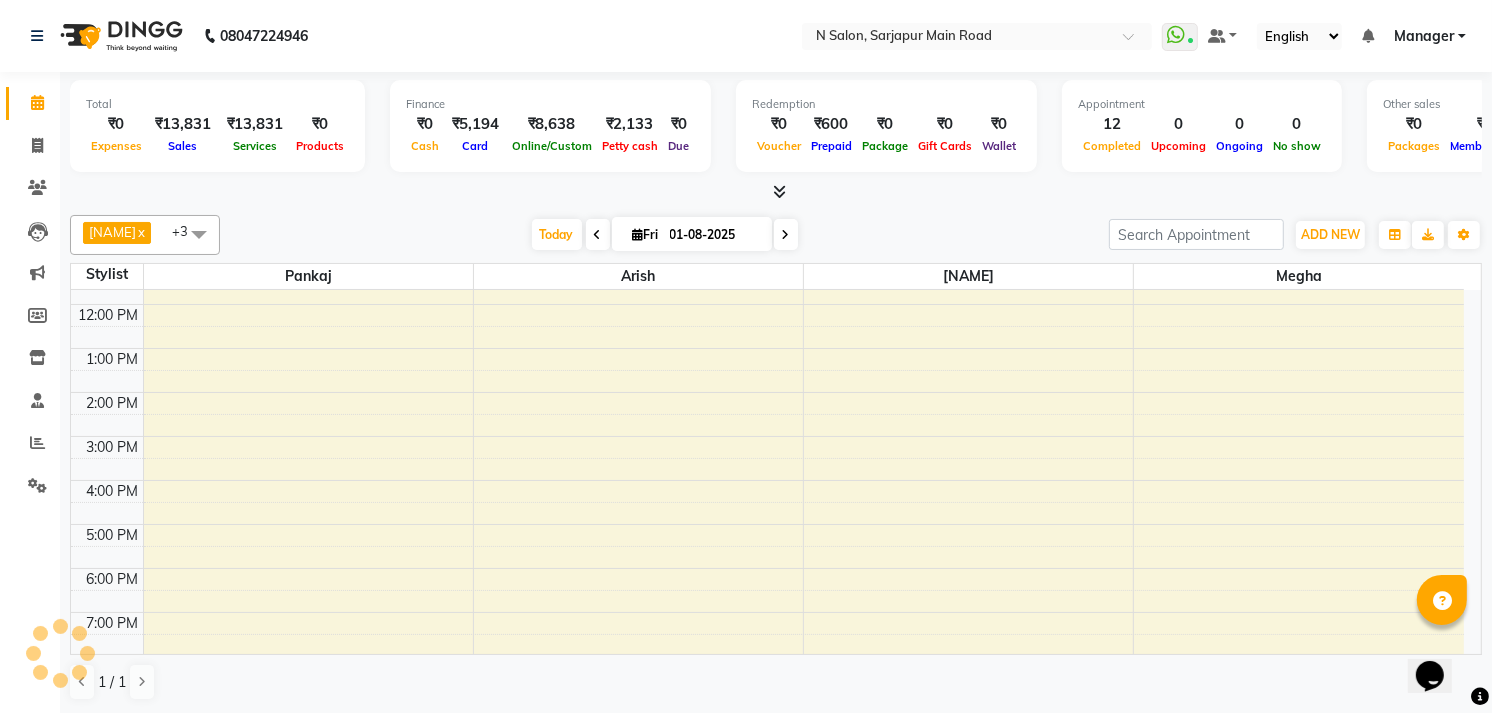 scroll, scrollTop: 0, scrollLeft: 0, axis: both 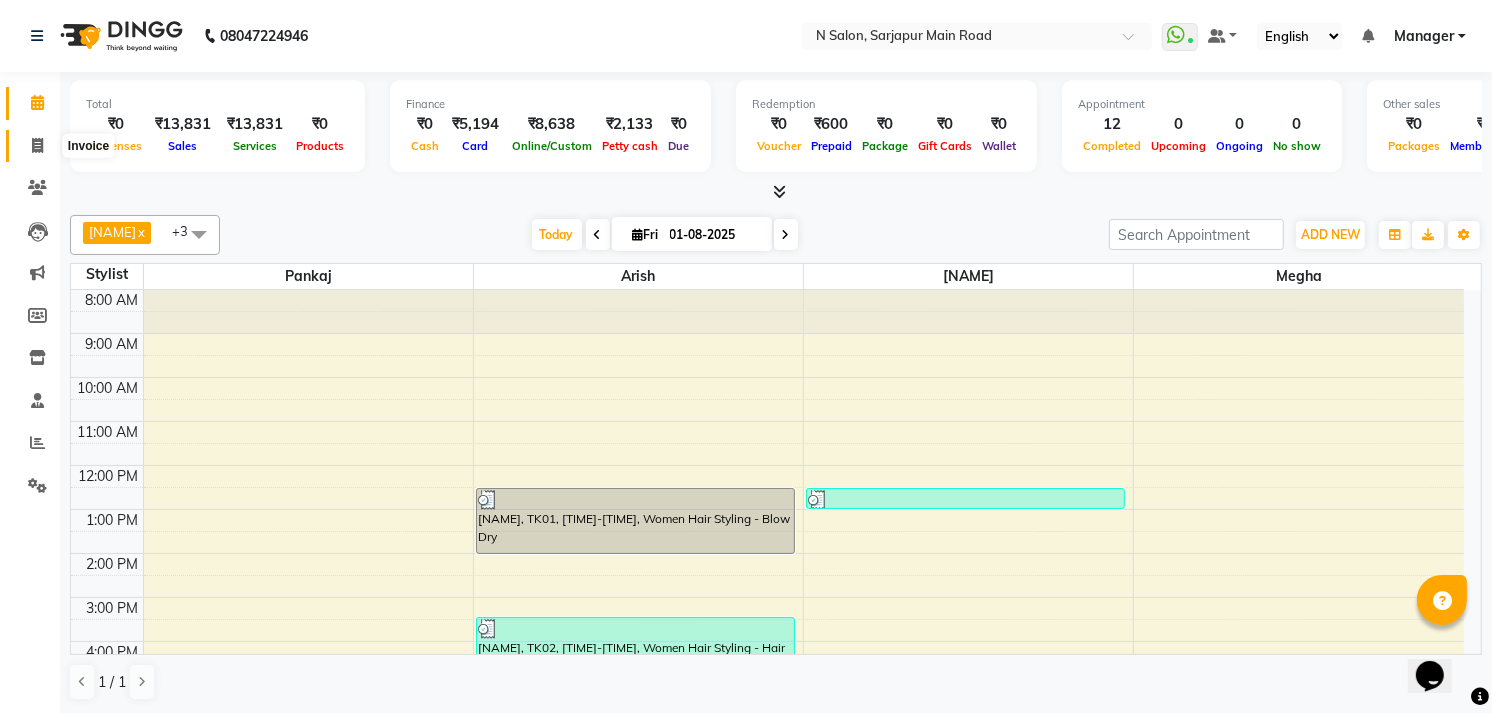 click 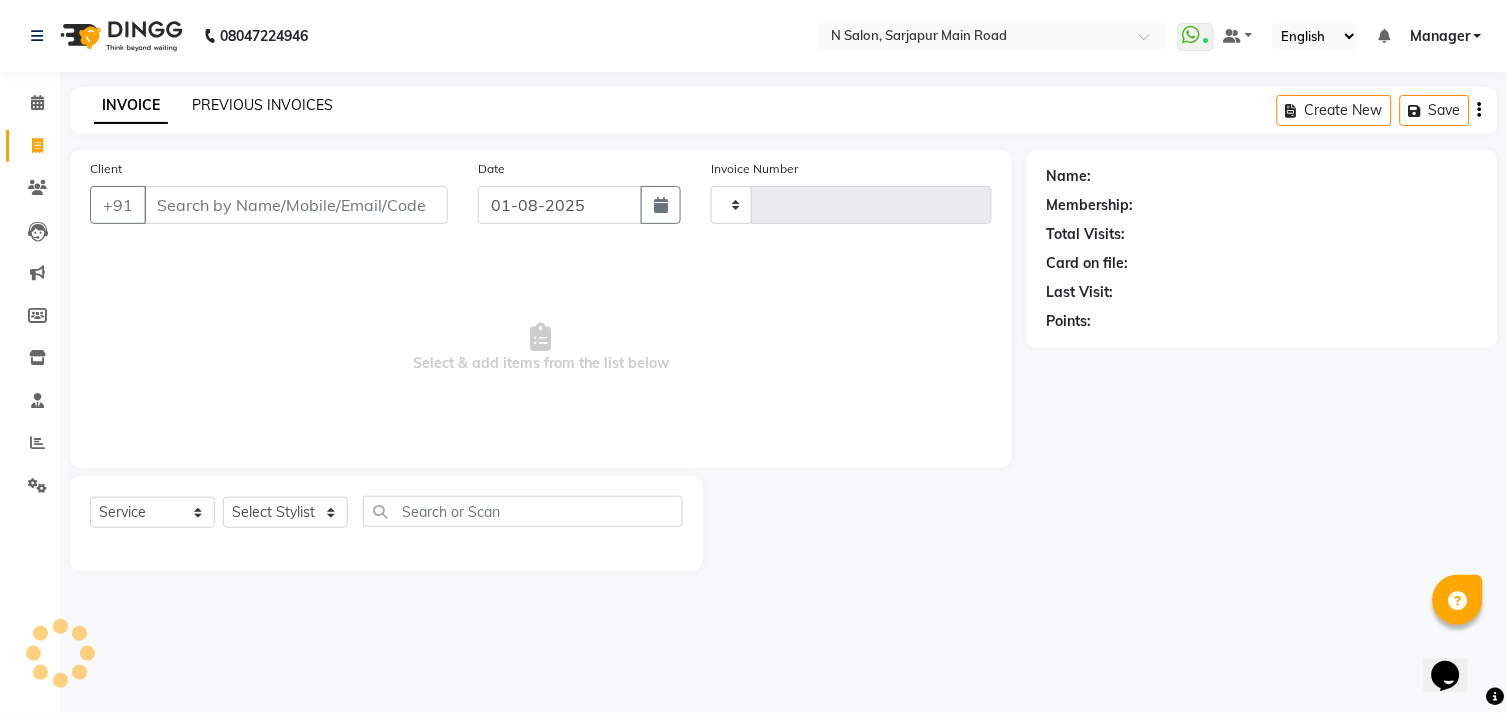click on "PREVIOUS INVOICES" 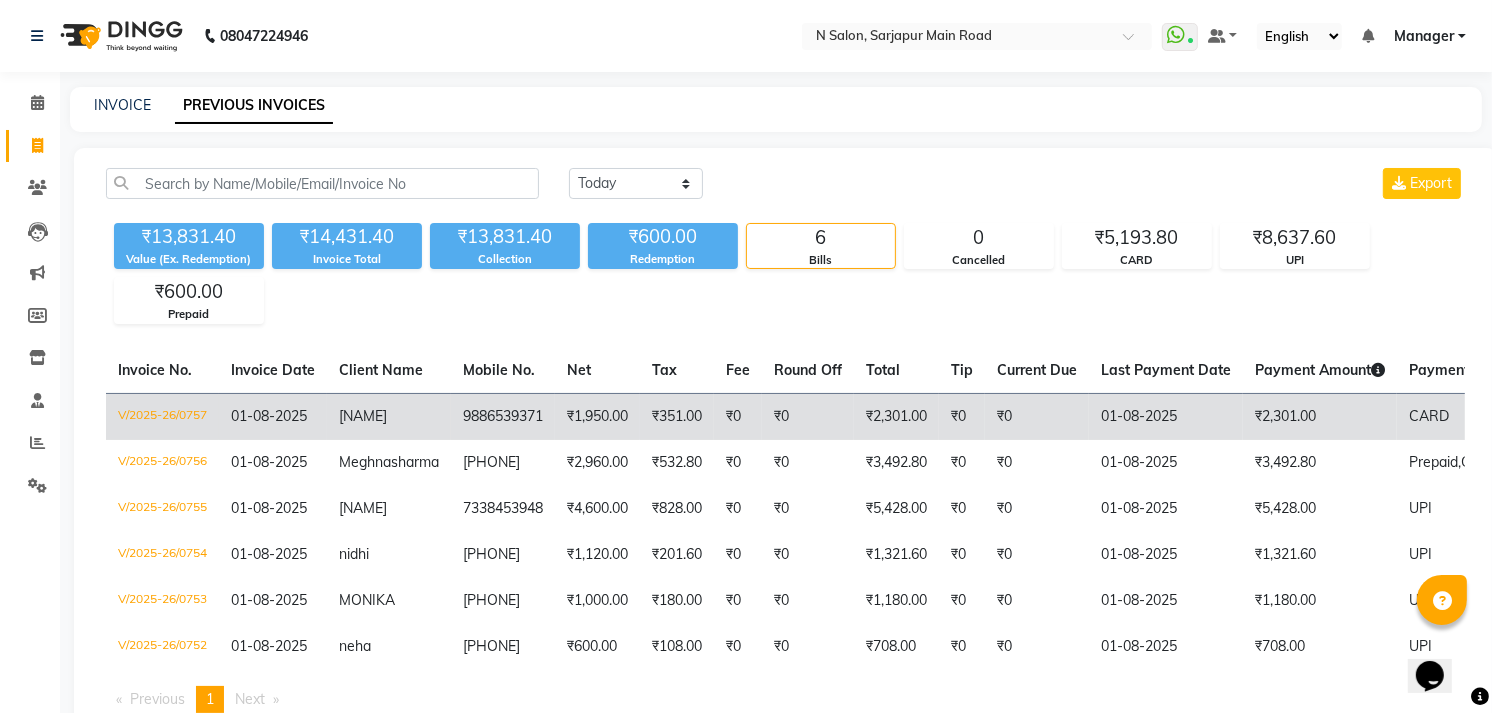 click on "V/2025-26/0757" 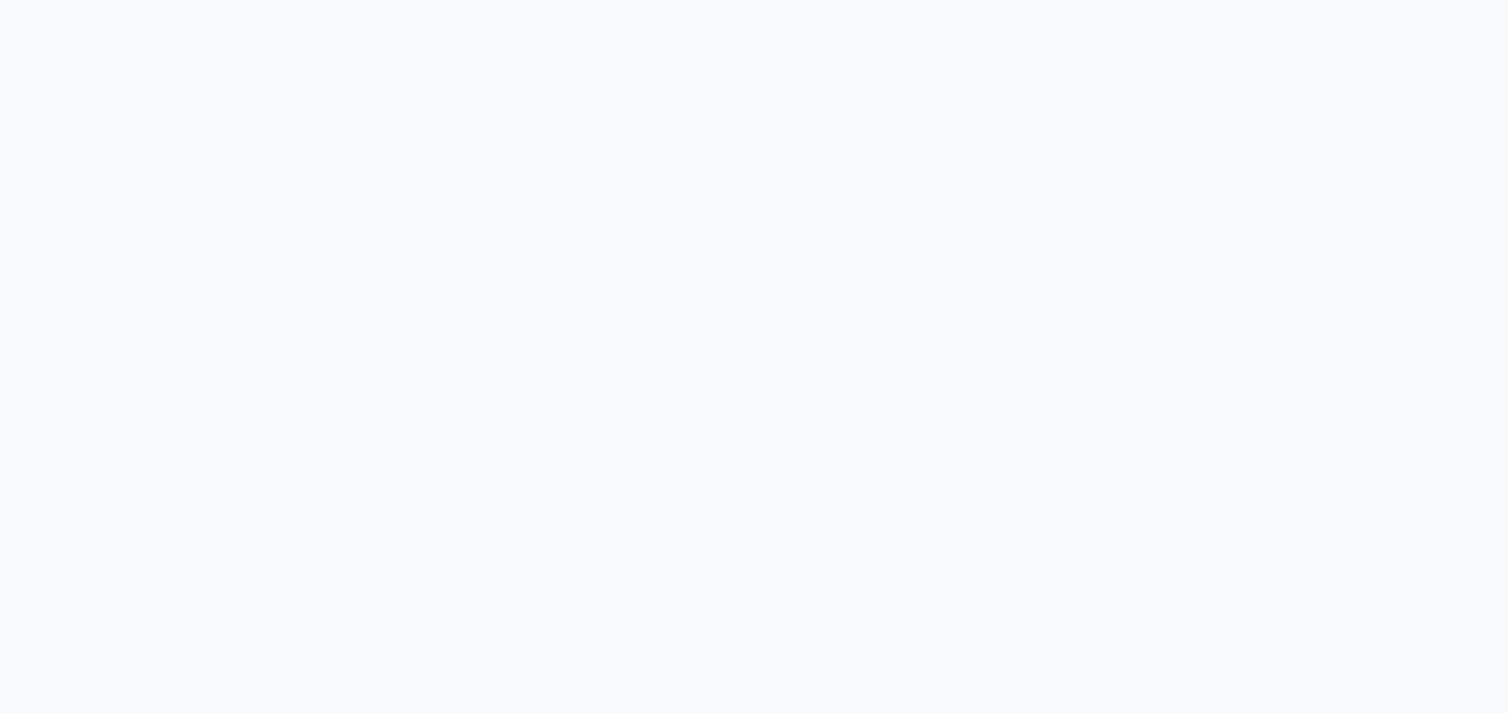 scroll, scrollTop: 0, scrollLeft: 0, axis: both 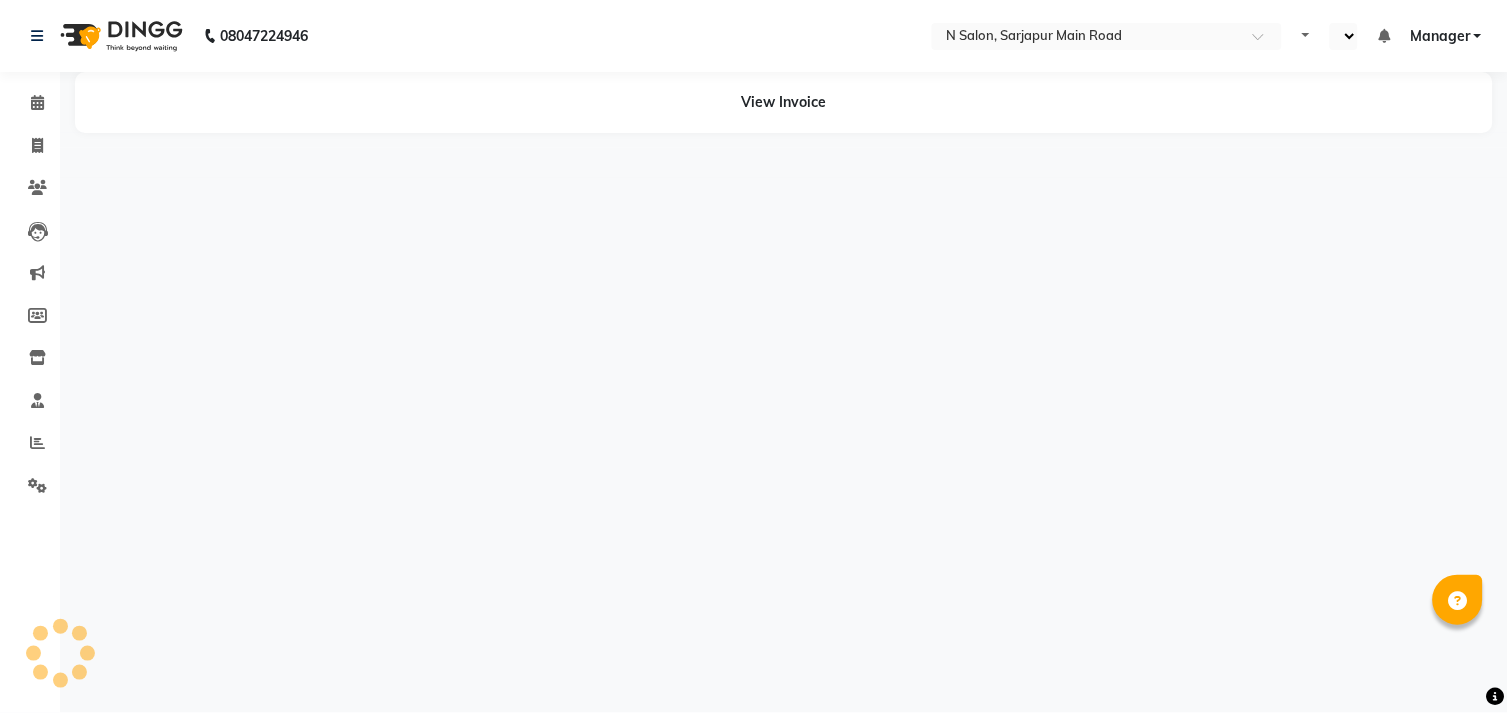 select on "en" 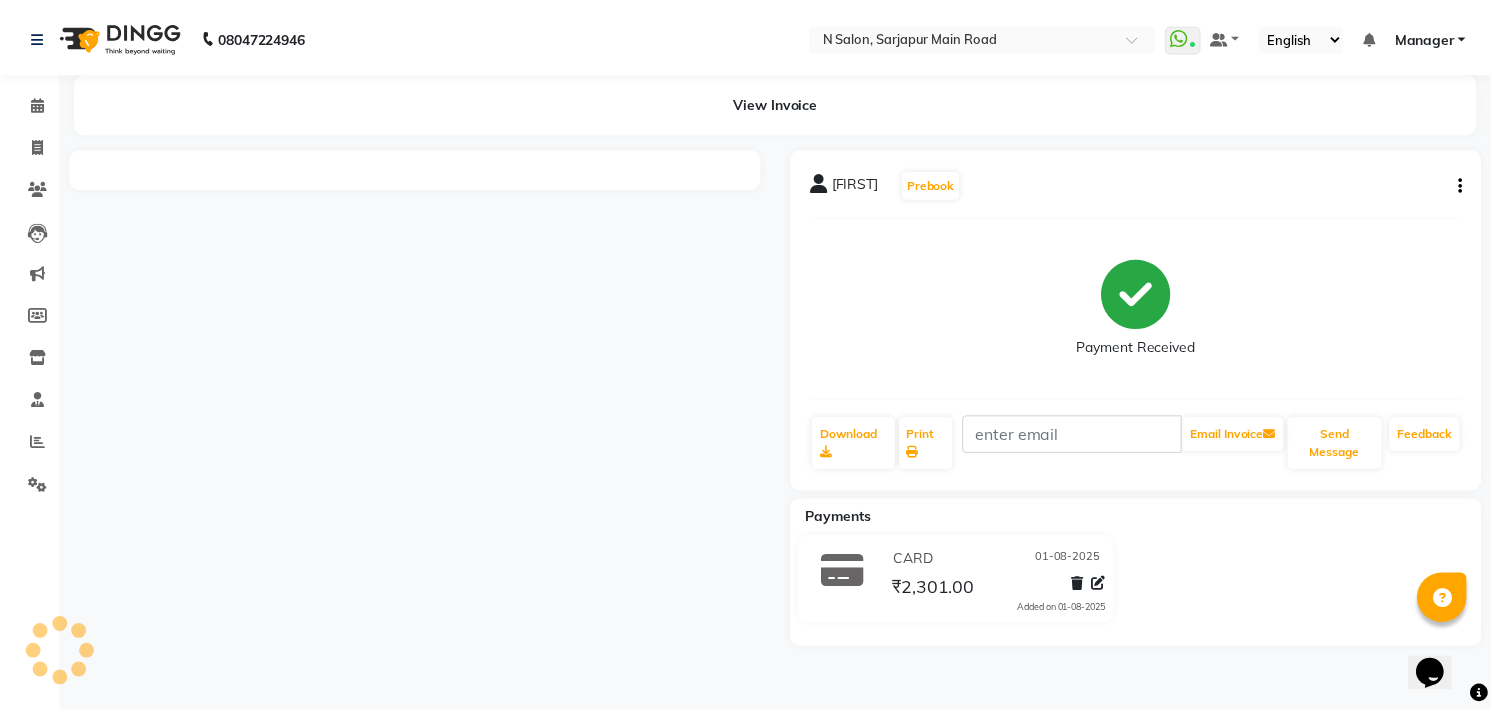 scroll, scrollTop: 0, scrollLeft: 0, axis: both 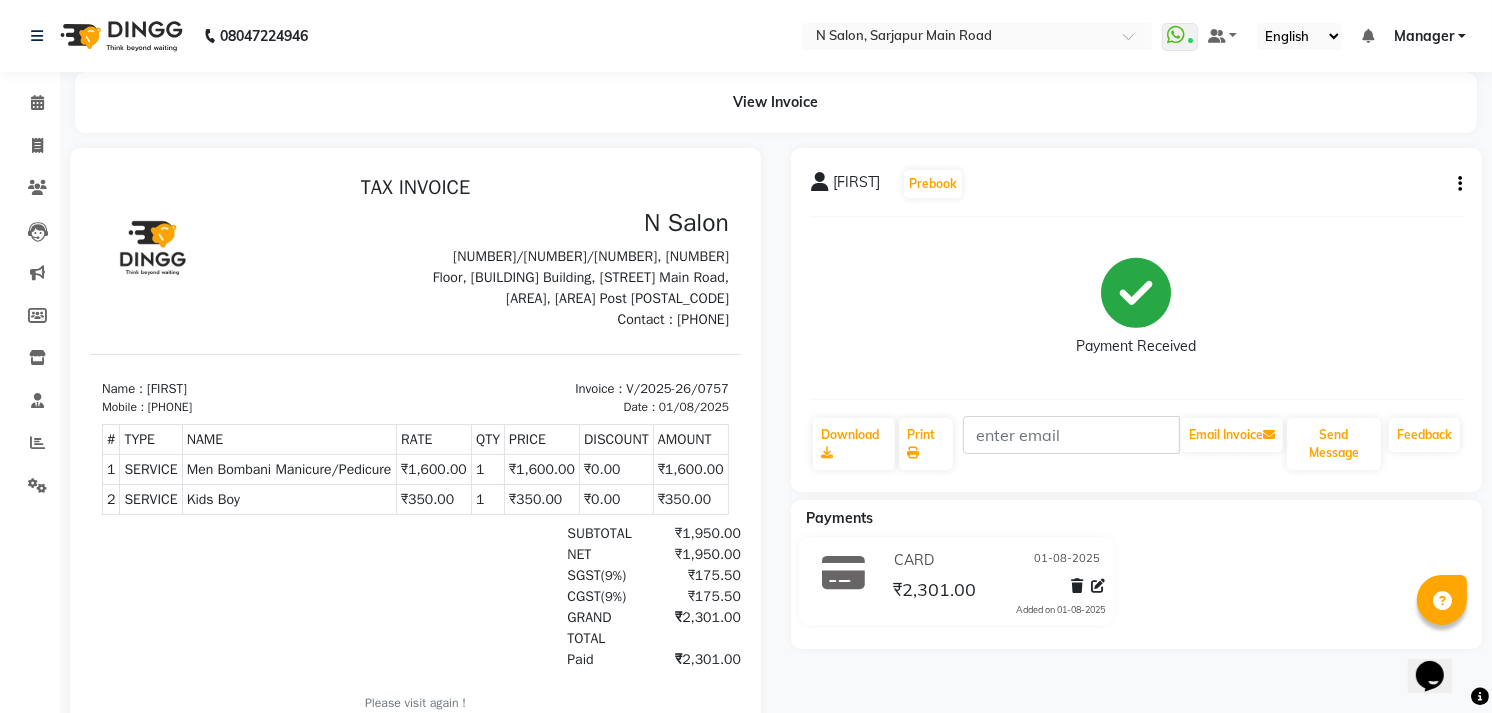 click on "[FIRST]   Prebook   Payment Received  Download  Print   Email Invoice   Send Message Feedback" 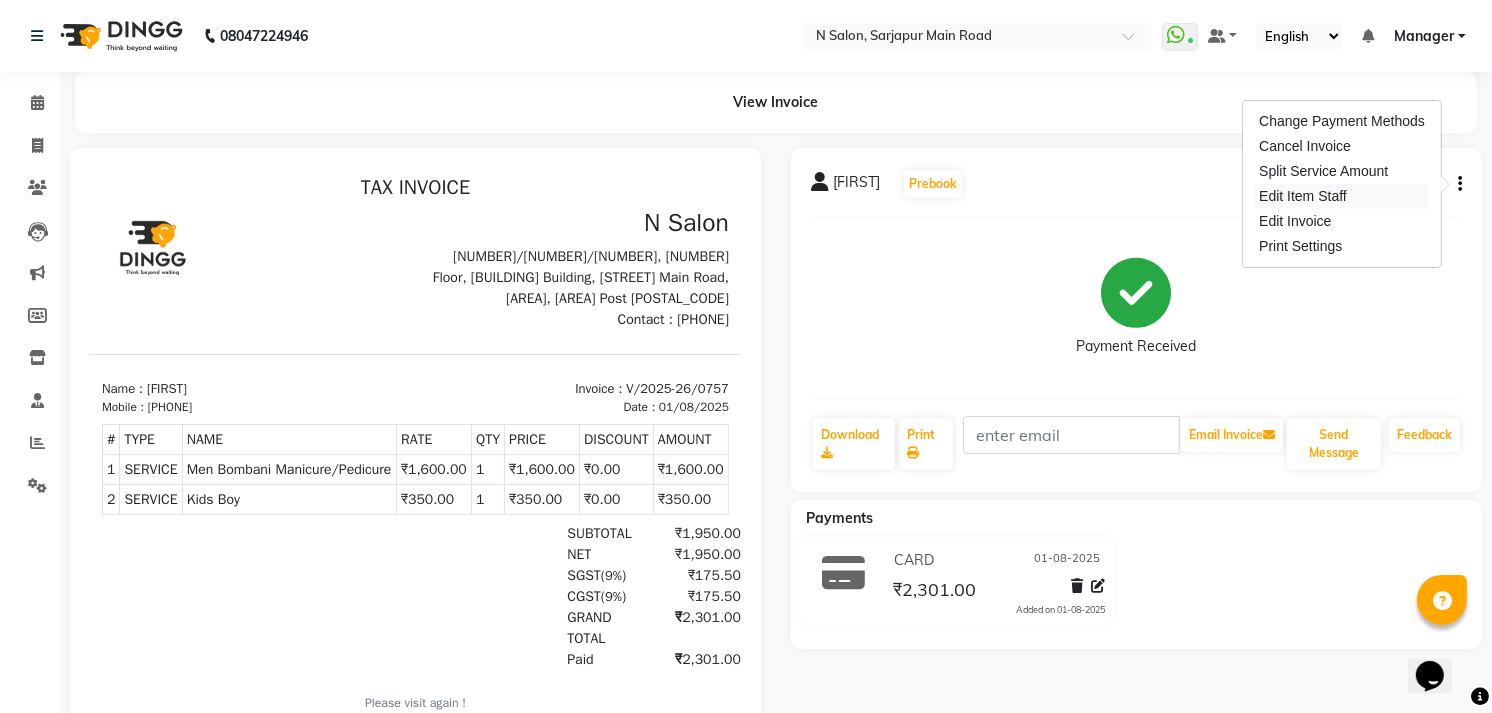 click on "Edit Item Staff" at bounding box center [1342, 196] 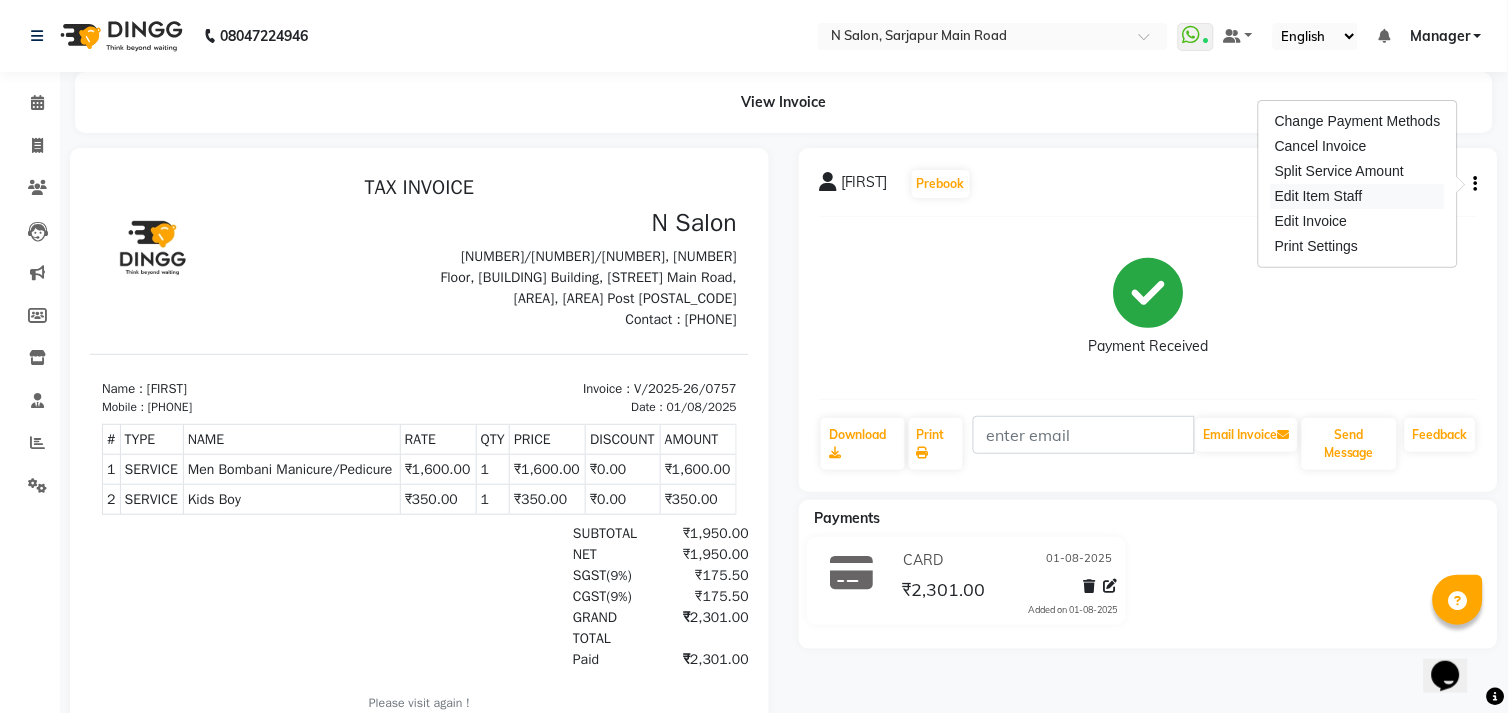 select on "[POSTAL_CODE]" 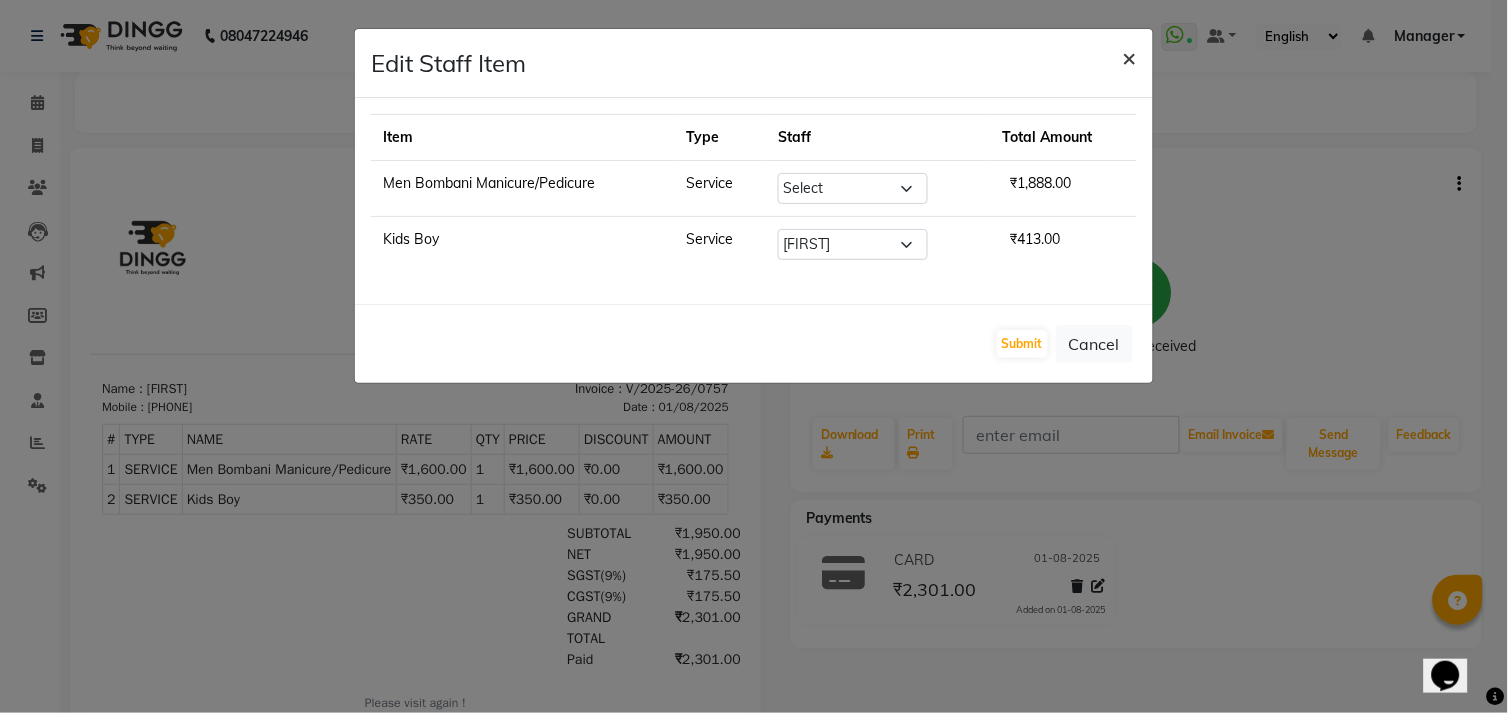 click on "×" 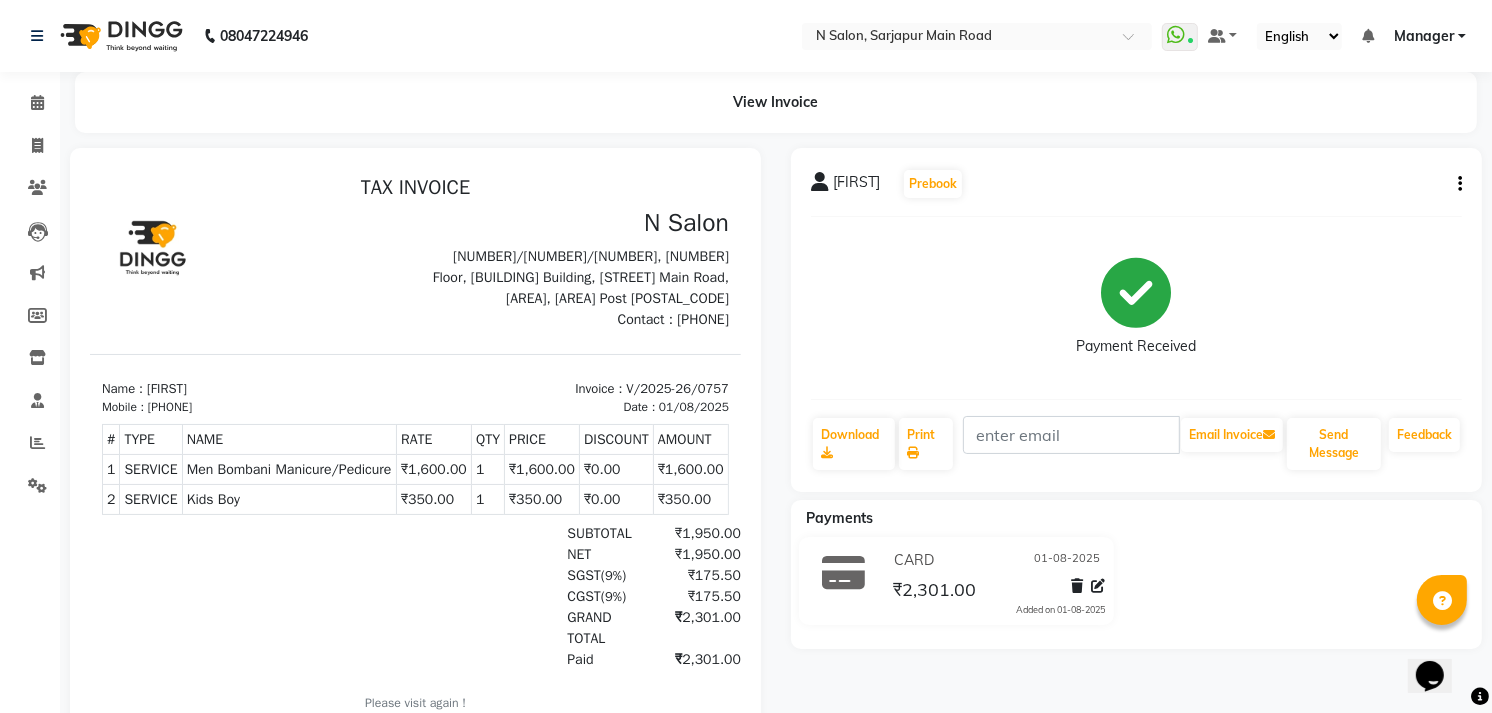 click 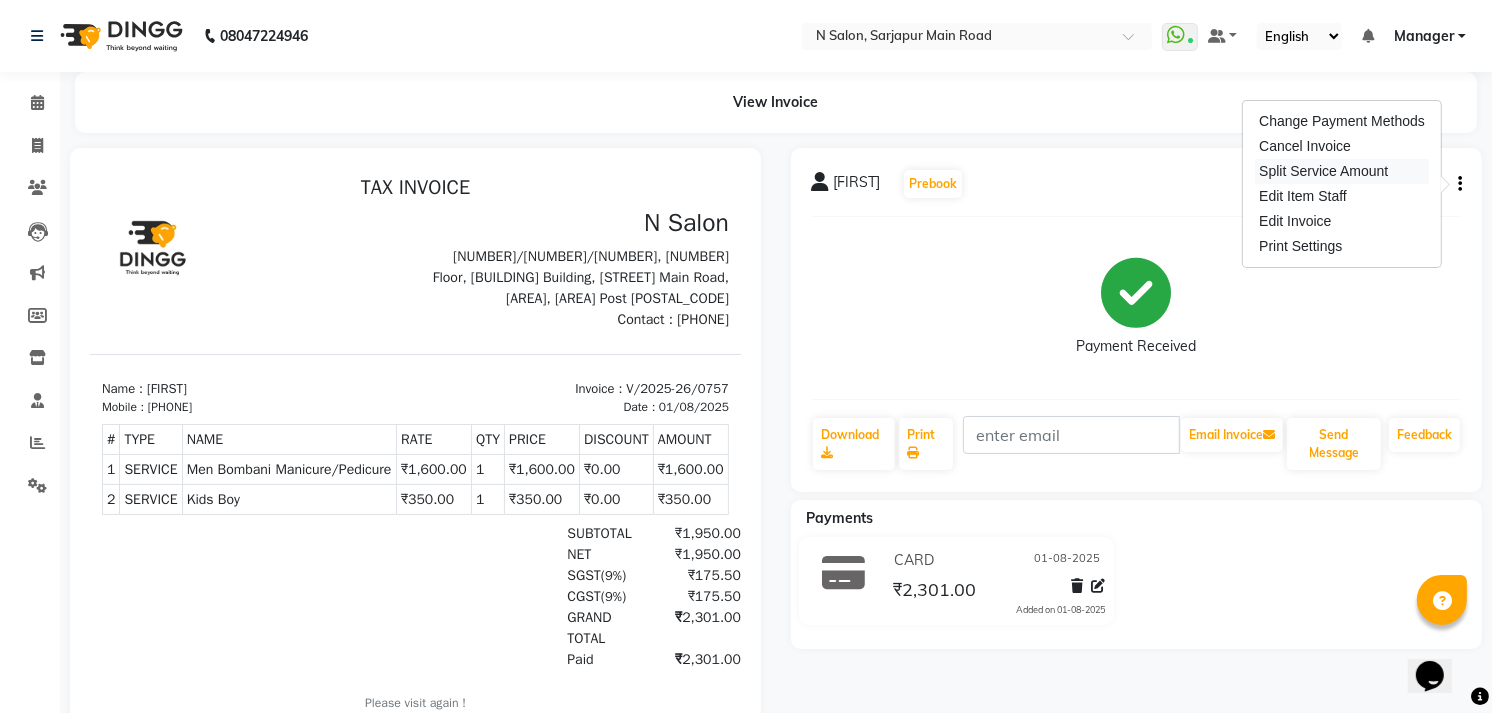 click on "Split Service Amount" at bounding box center [1342, 171] 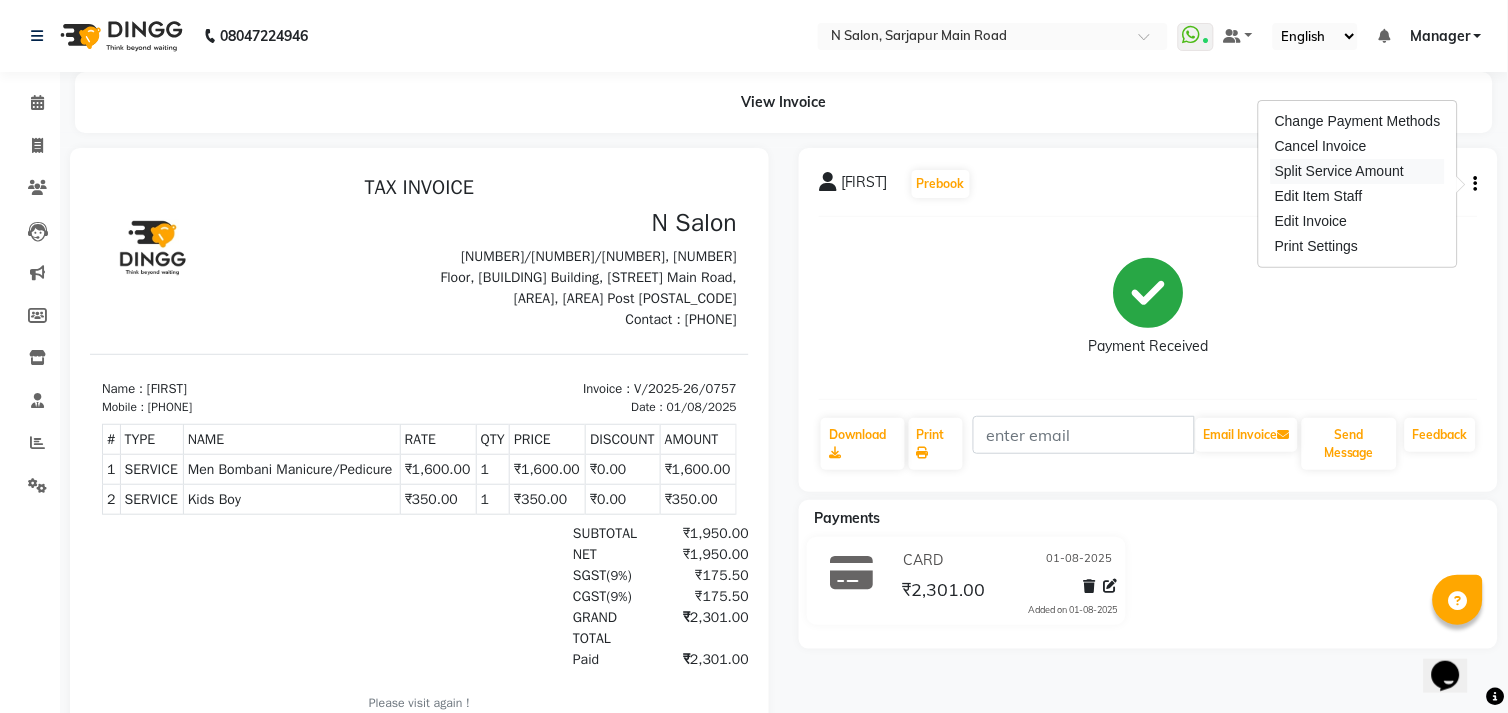 select on "[POSTAL_CODE]" 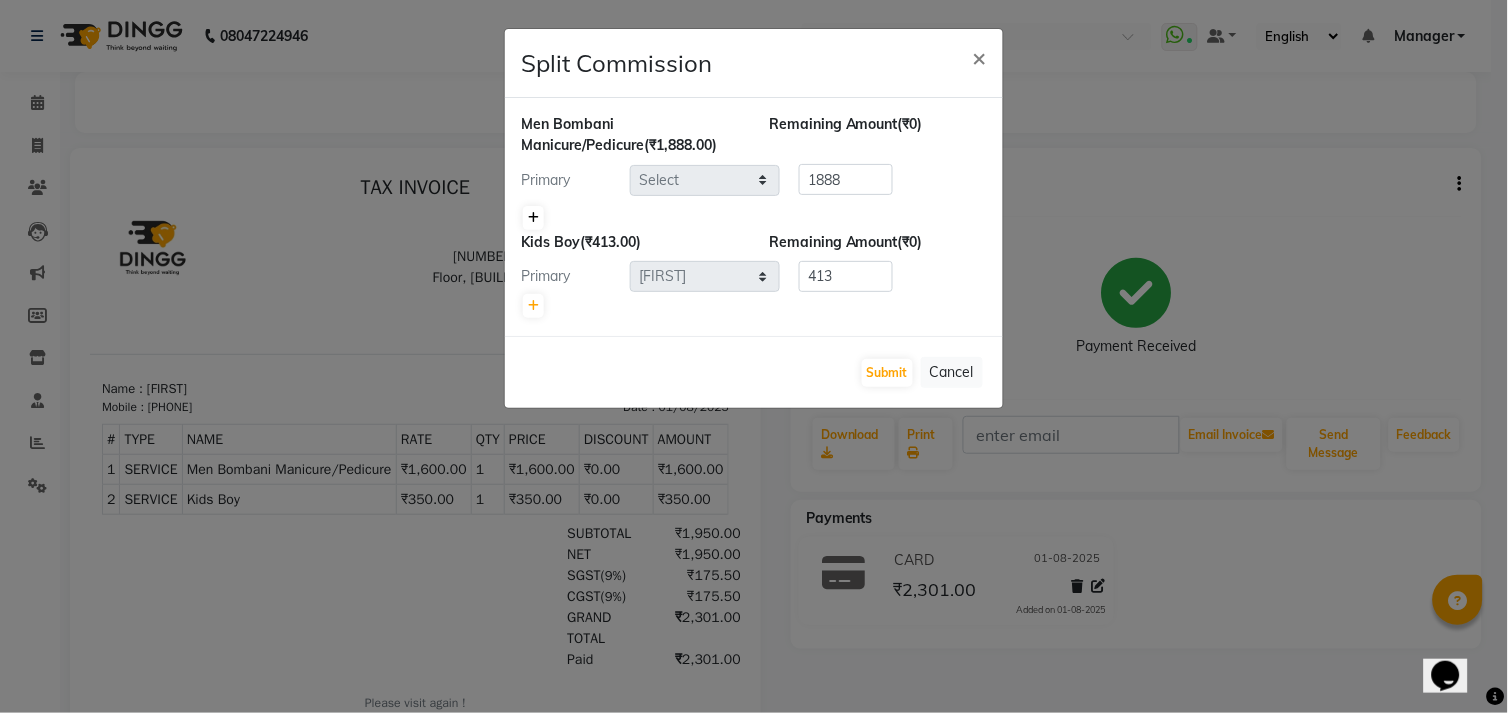 click 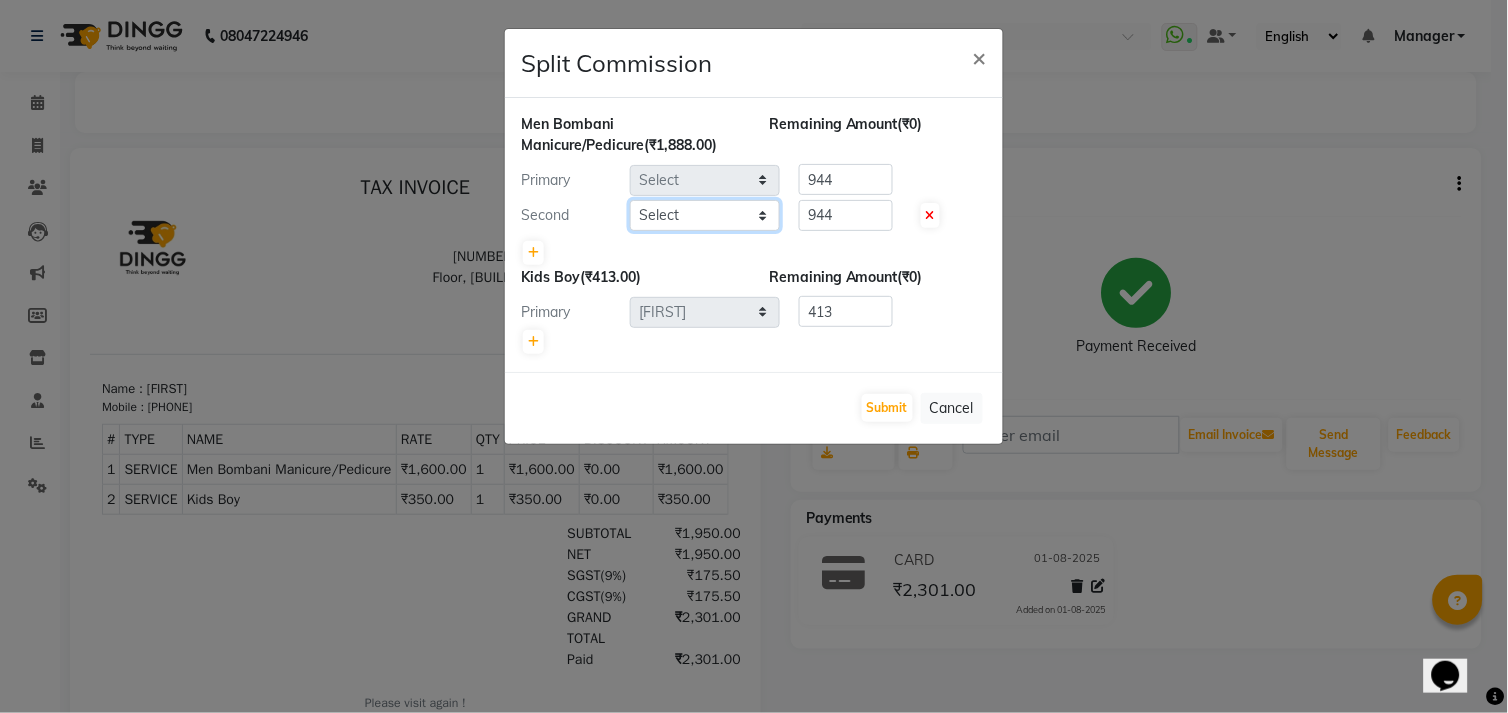 click on "Select  Amgha   Arish   CHANDU   DIPEN   kajal   kupu    Manager   megha   Mukul Aggarwal   NIRJALA   Owner   Pankaj   Rahul Sir   shradha" 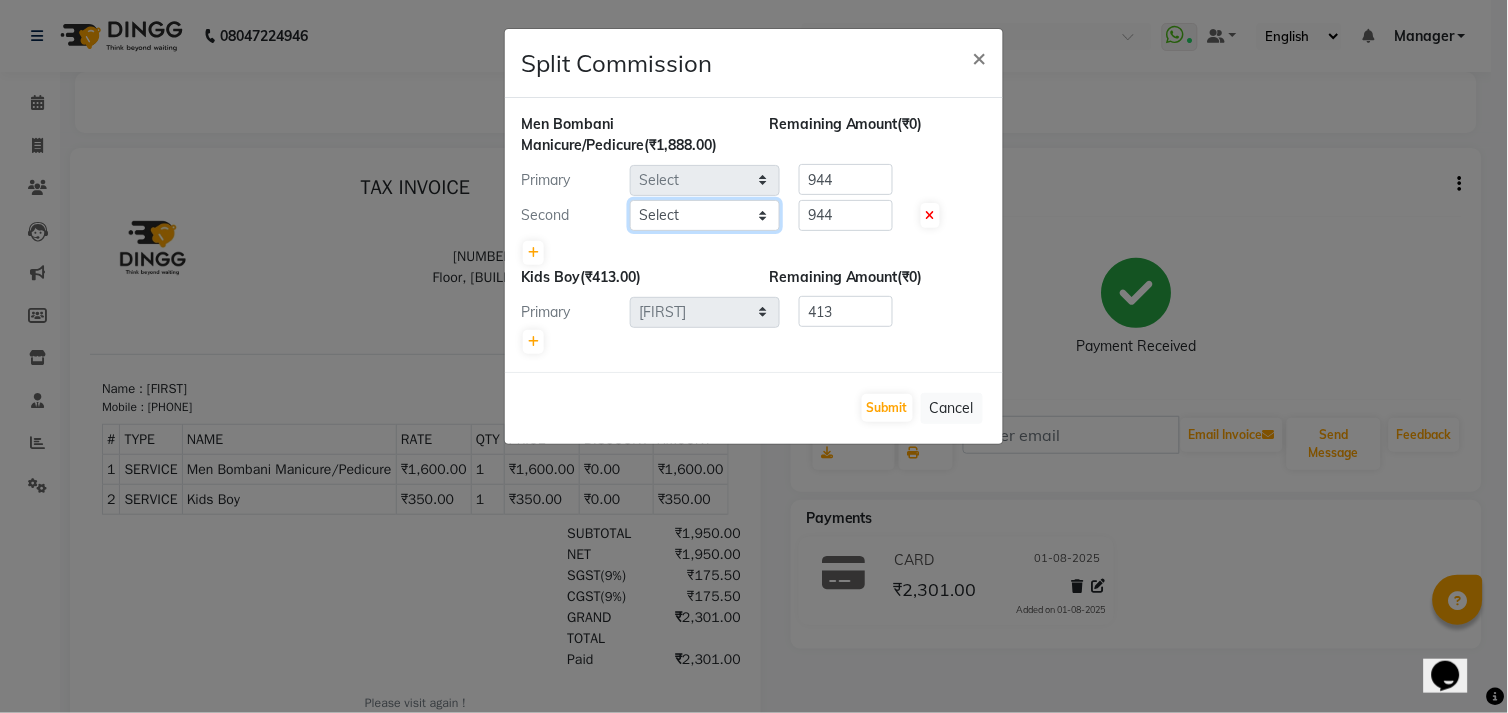 select on "79049" 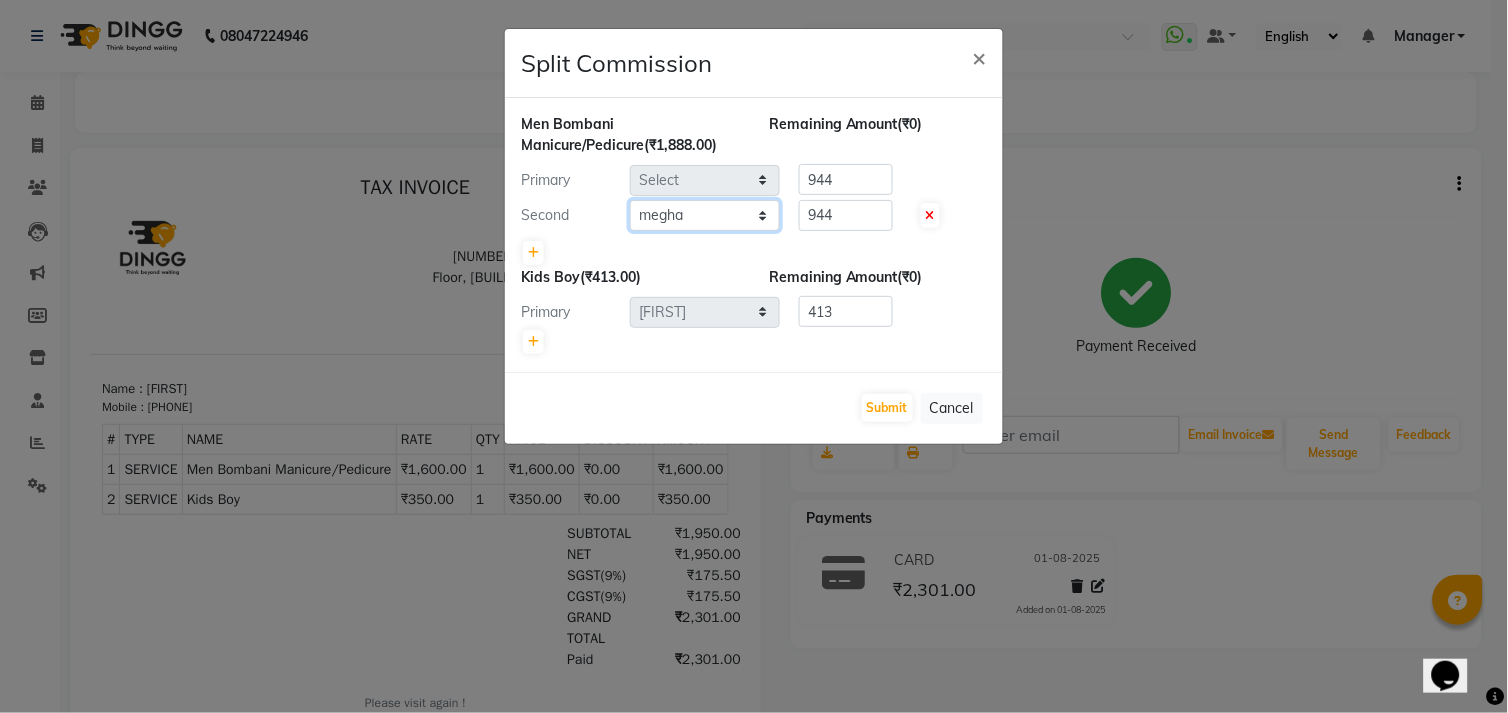 click on "Select  Amgha   Arish   CHANDU   DIPEN   kajal   kupu    Manager   megha   Mukul Aggarwal   NIRJALA   Owner   Pankaj   Rahul Sir   shradha" 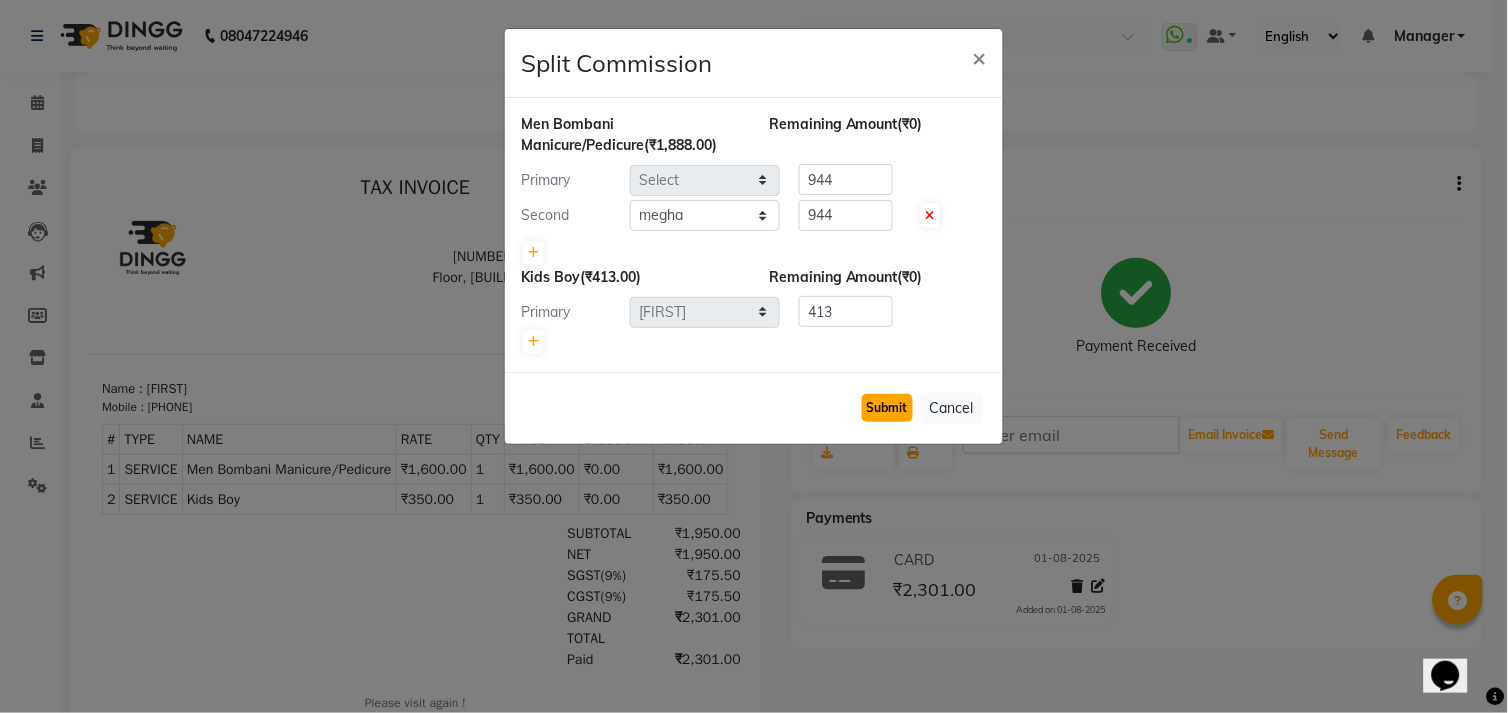 click on "Submit" 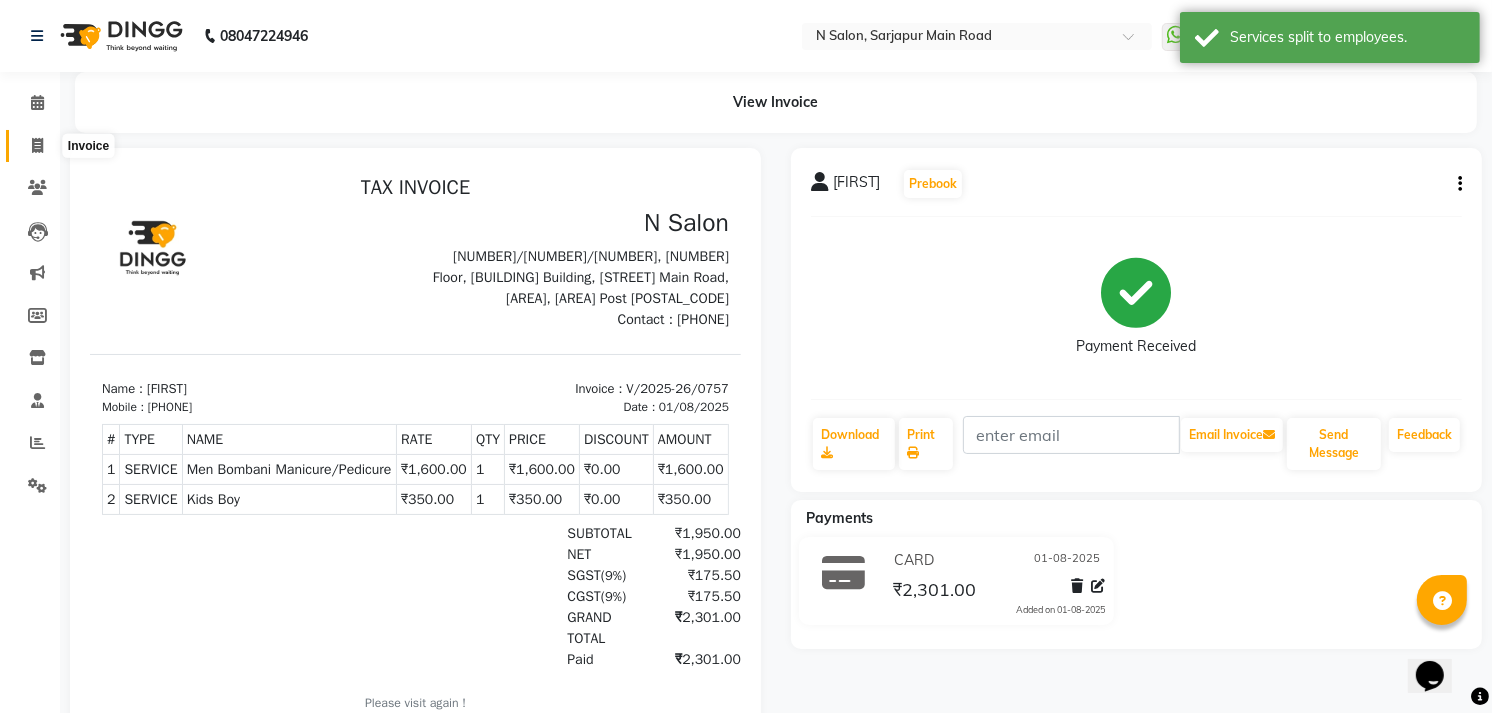 click 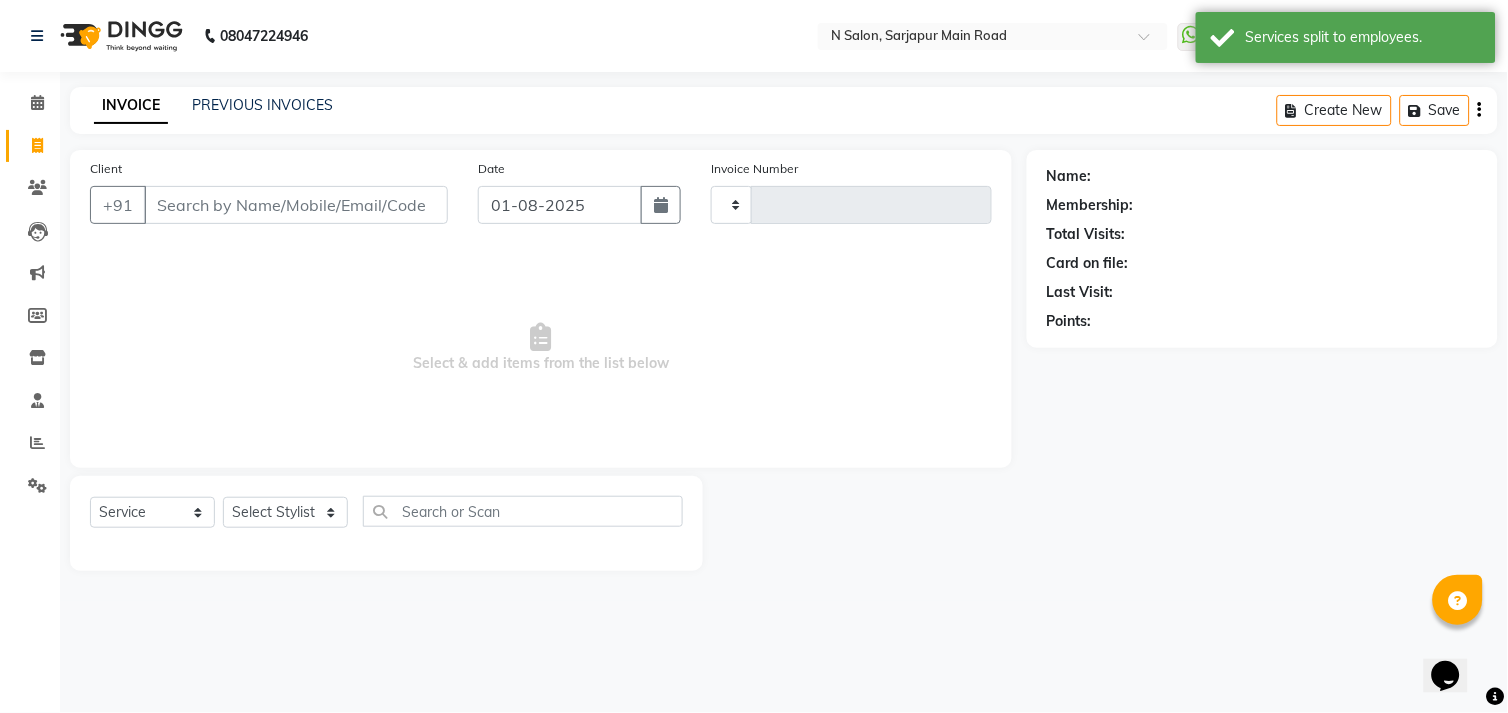 type on "0758" 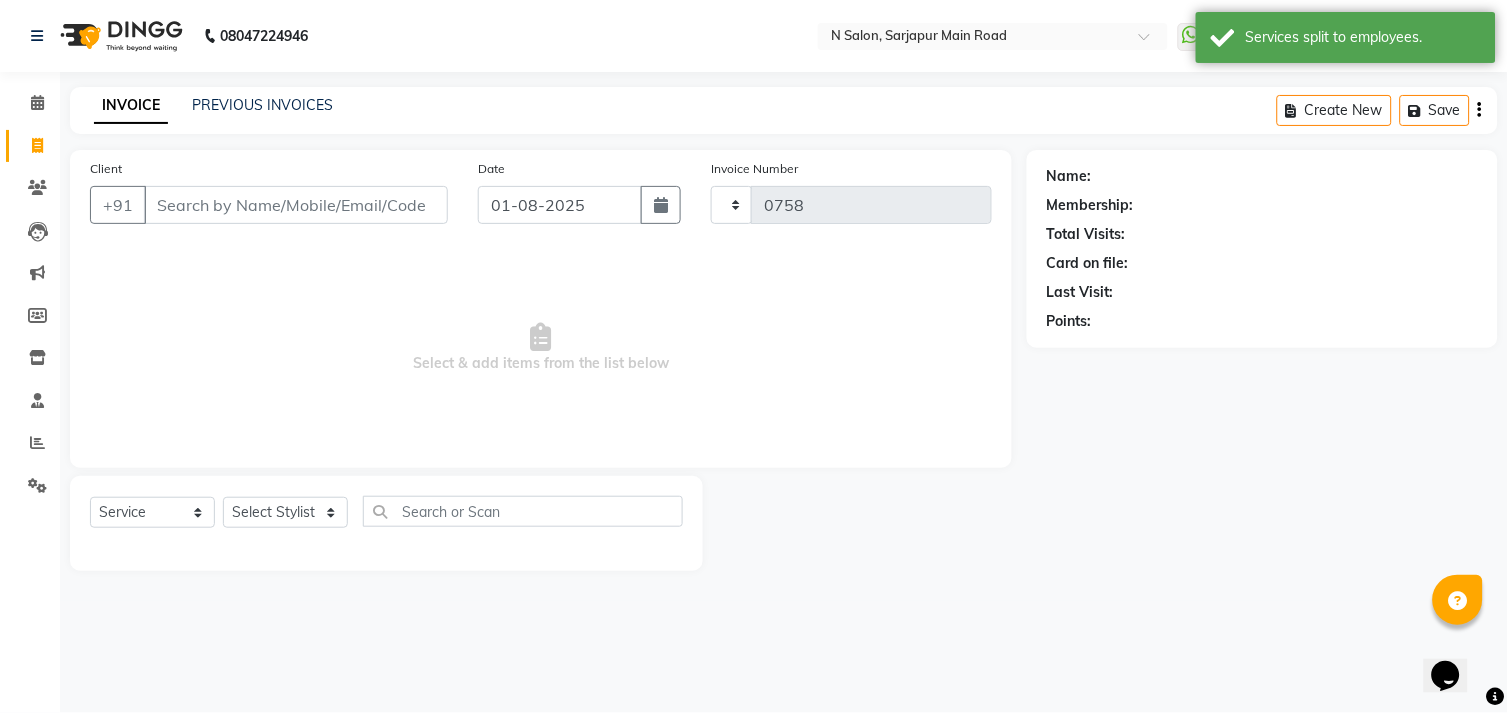 select on "7871" 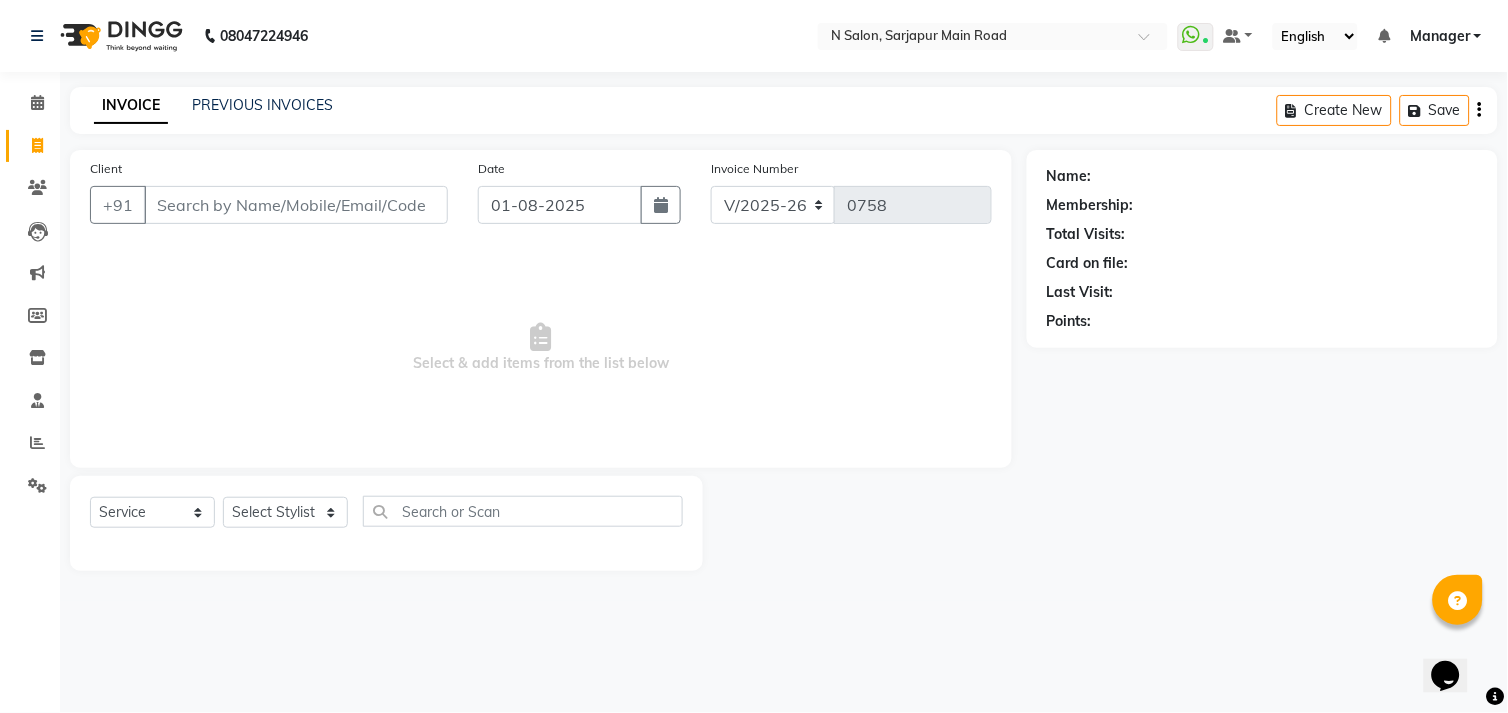 click on "Client" at bounding box center (296, 205) 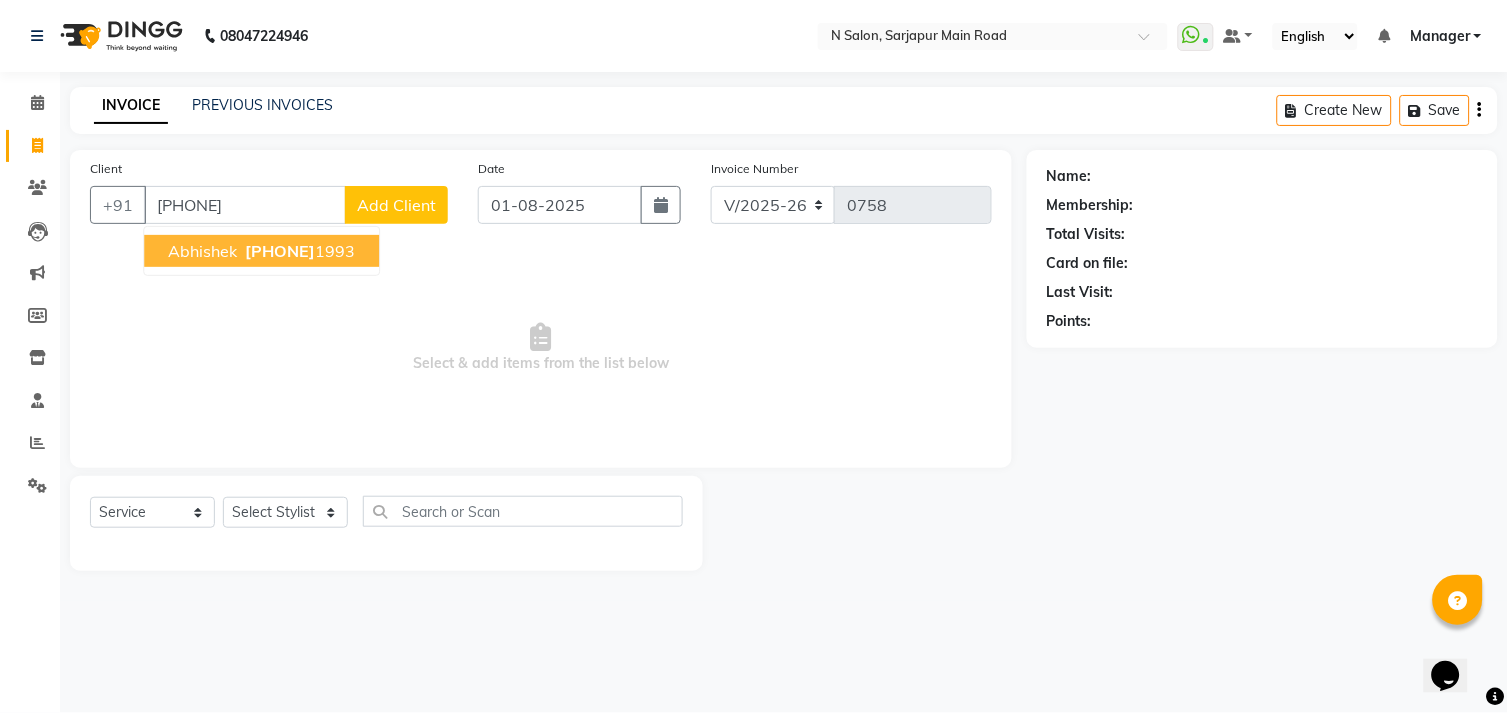 click on "[PHONE]" at bounding box center [280, 251] 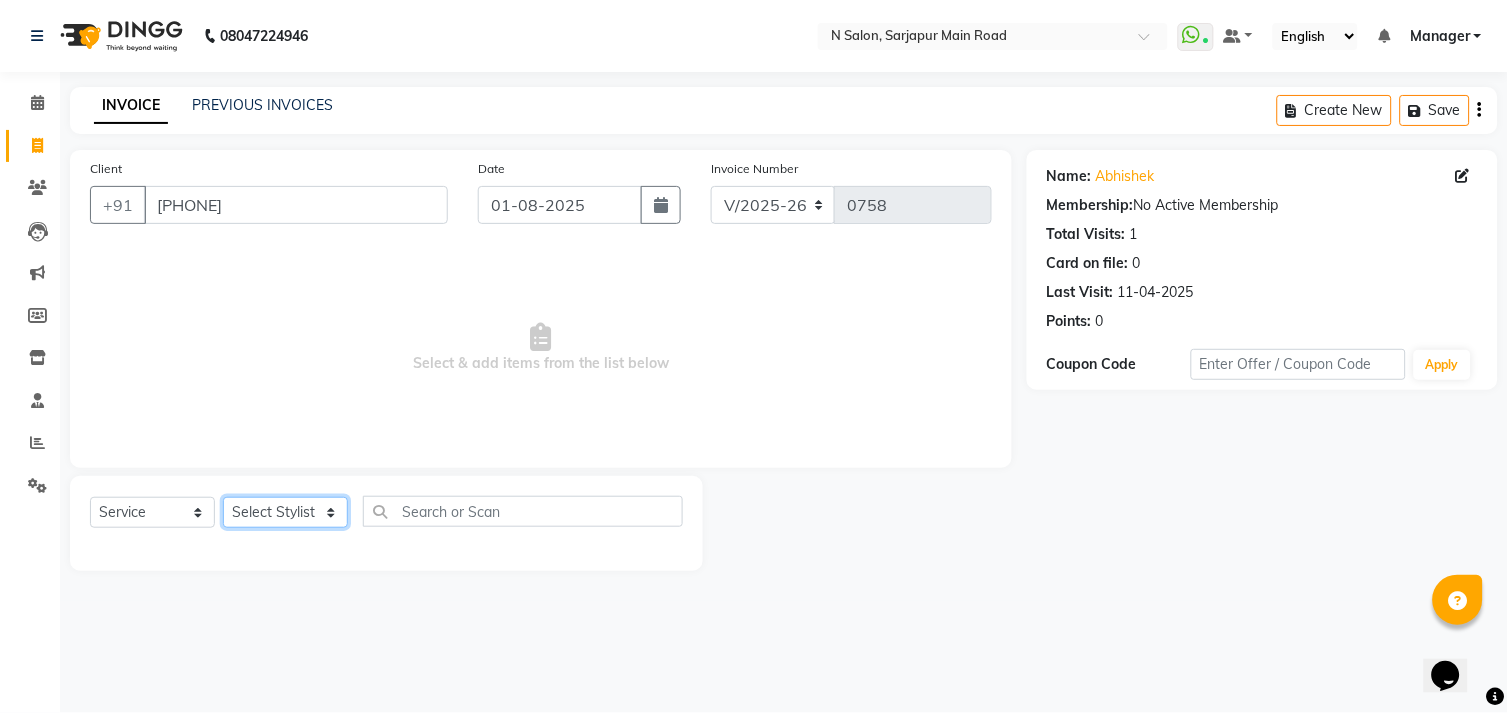 click on "Select Stylist Amgha Arish CHANDU DIPEN kajal kupu  Manager megha Mukul Aggarwal NIRJALA Owner Pankaj Rahul Sir shradha" 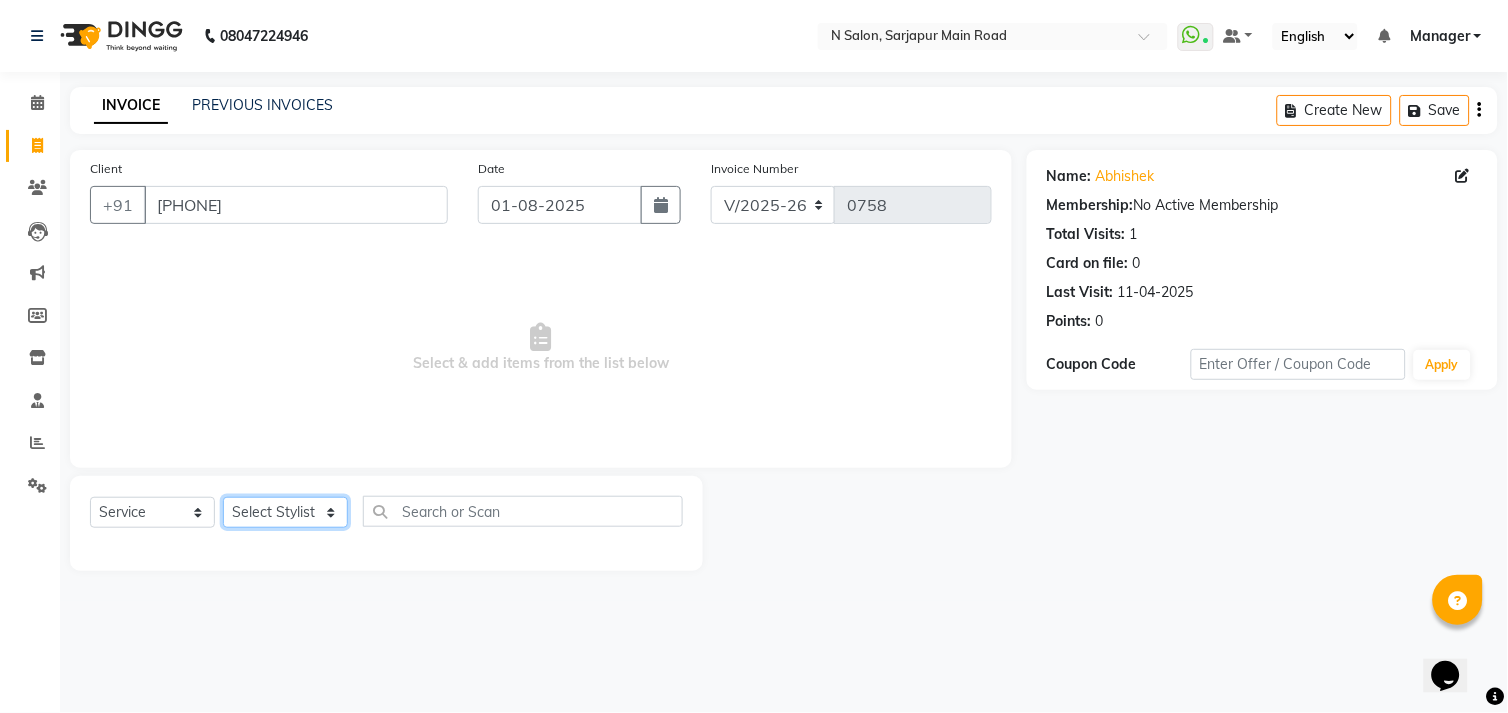 select on "70687" 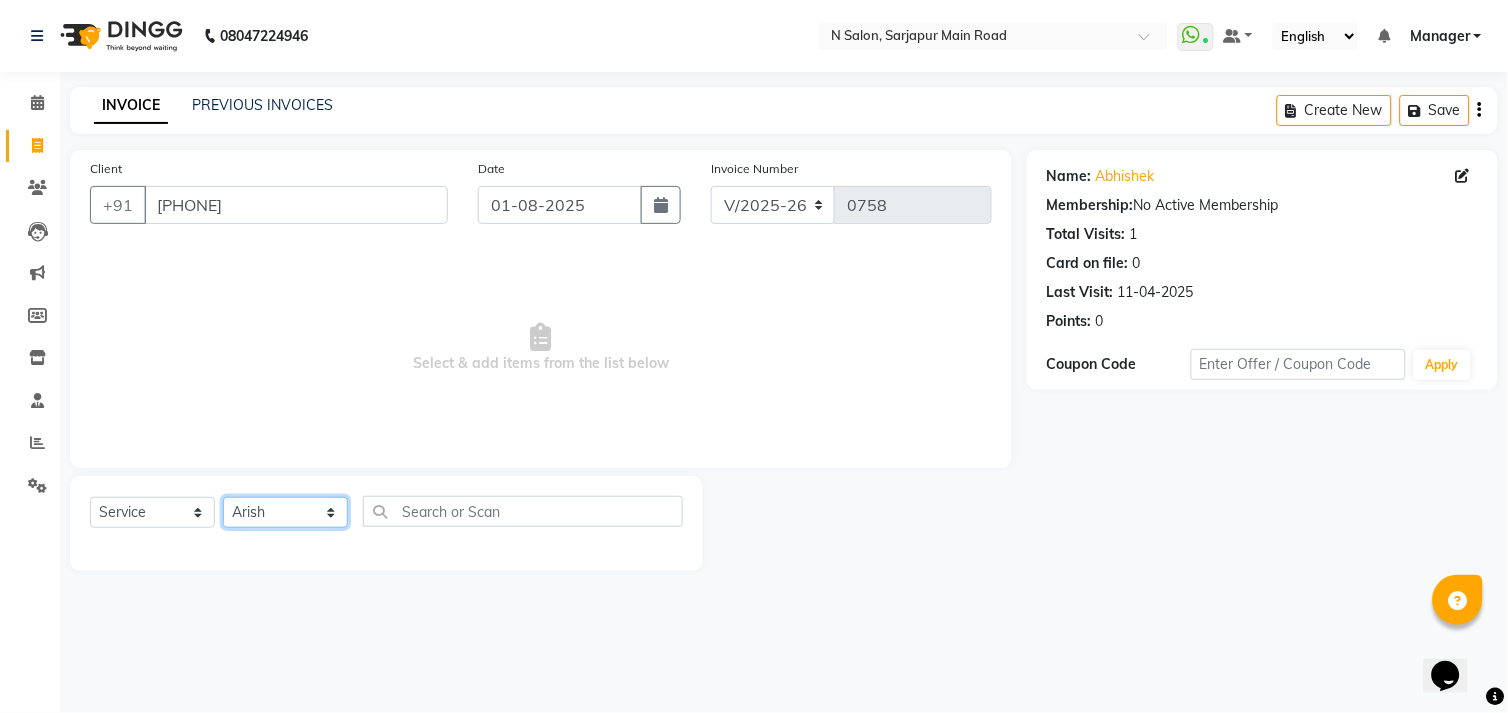 click on "Select Stylist Amgha Arish CHANDU DIPEN kajal kupu  Manager megha Mukul Aggarwal NIRJALA Owner Pankaj Rahul Sir shradha" 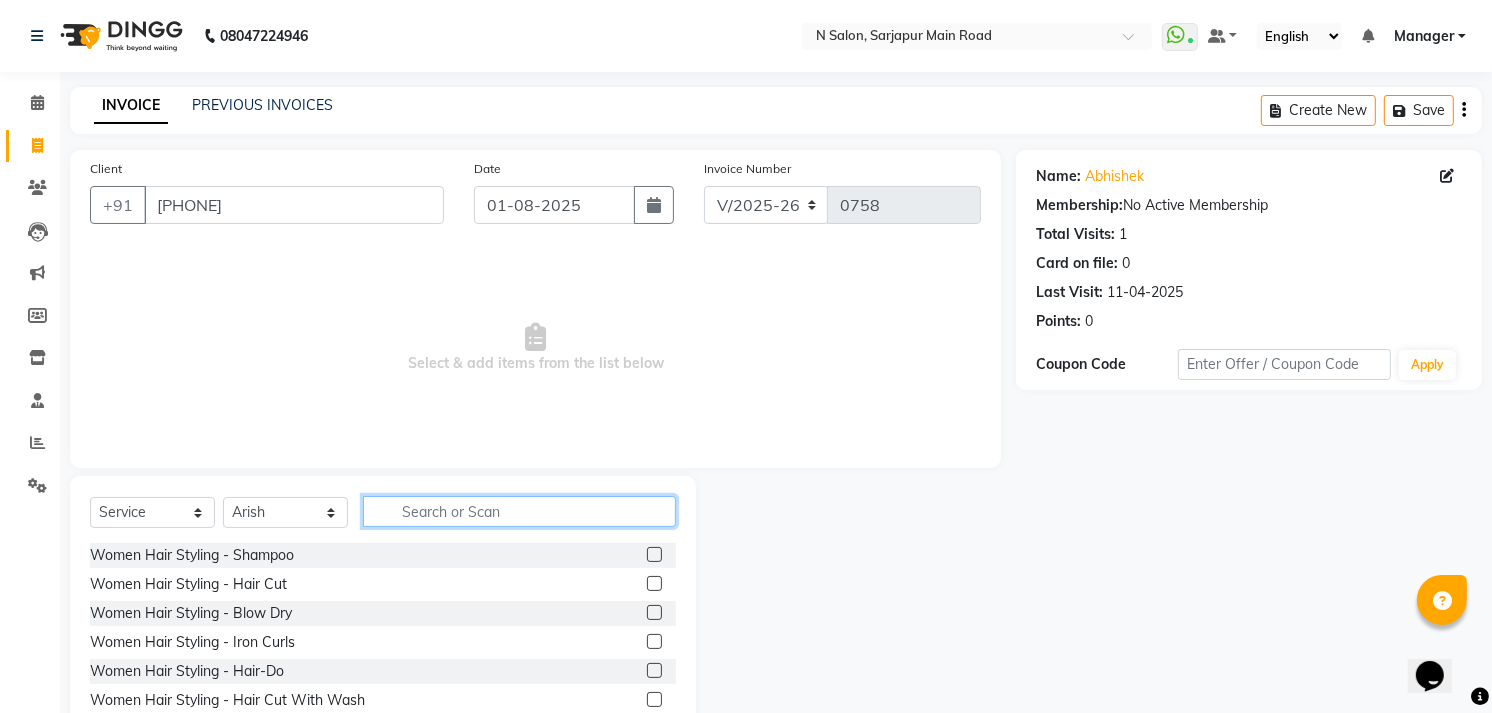 click 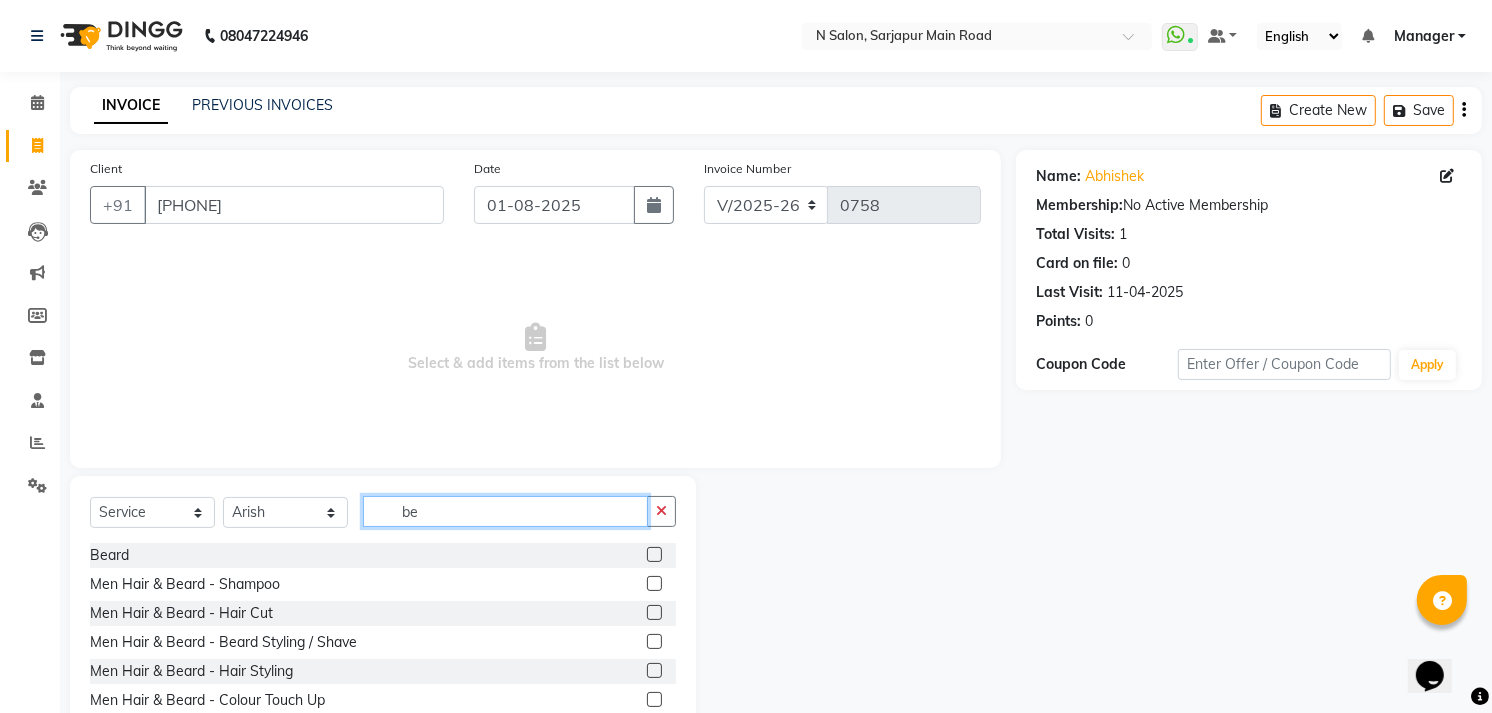 type on "be" 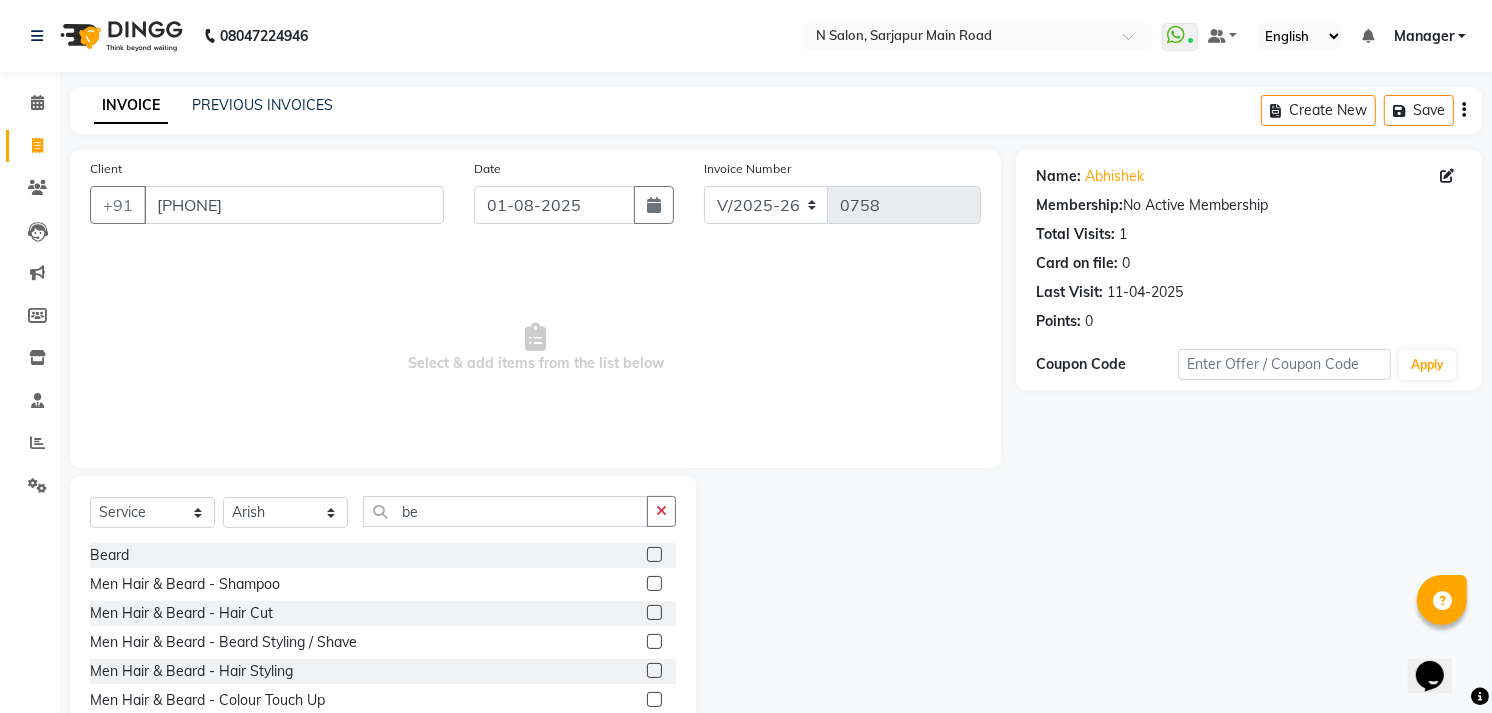 click 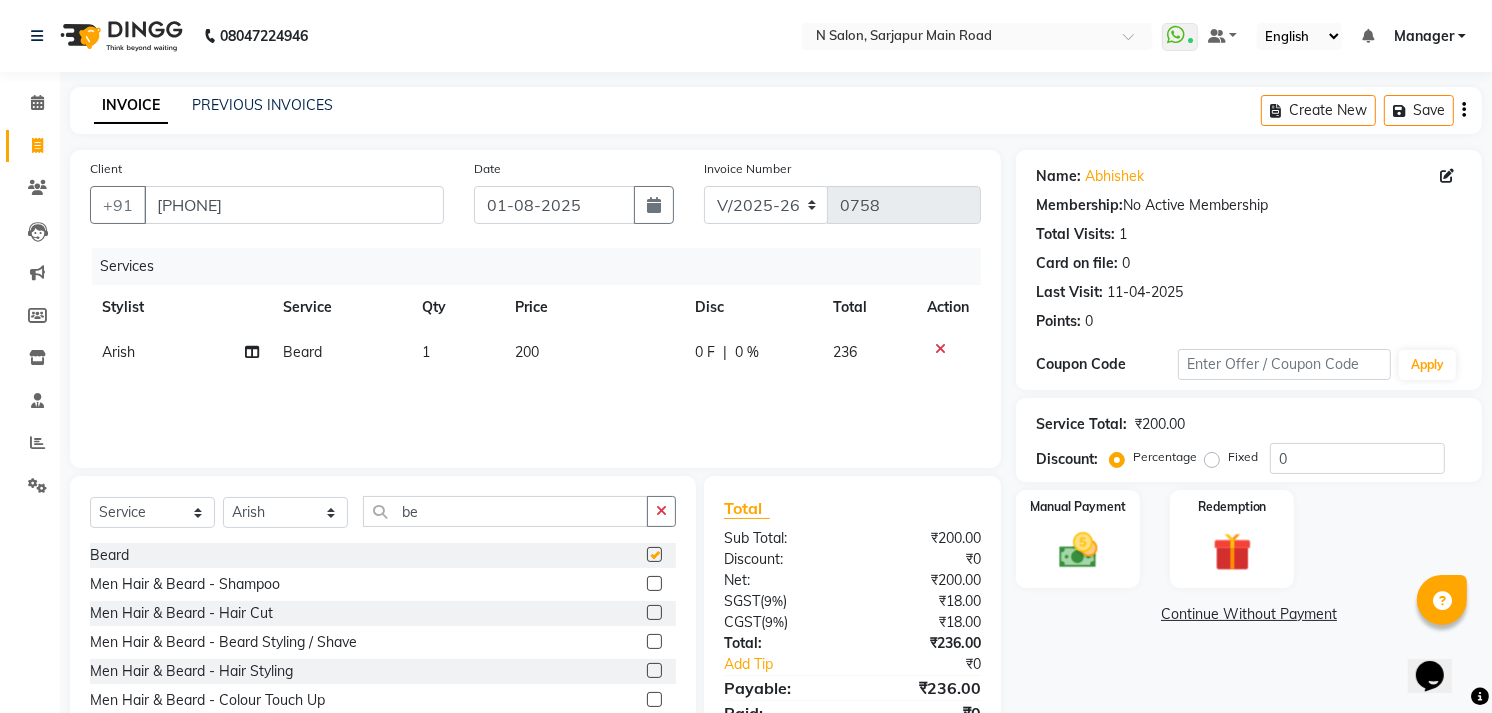 checkbox on "false" 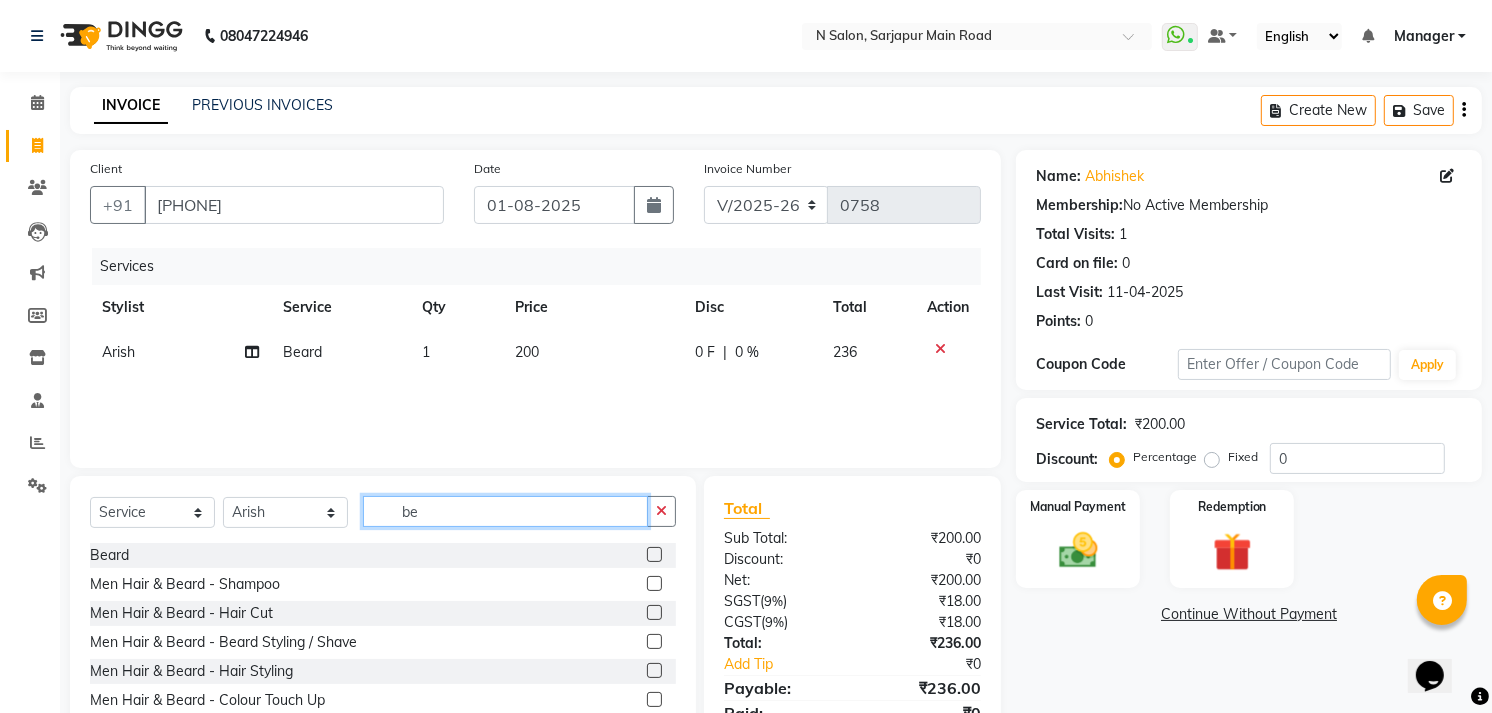 click on "be" 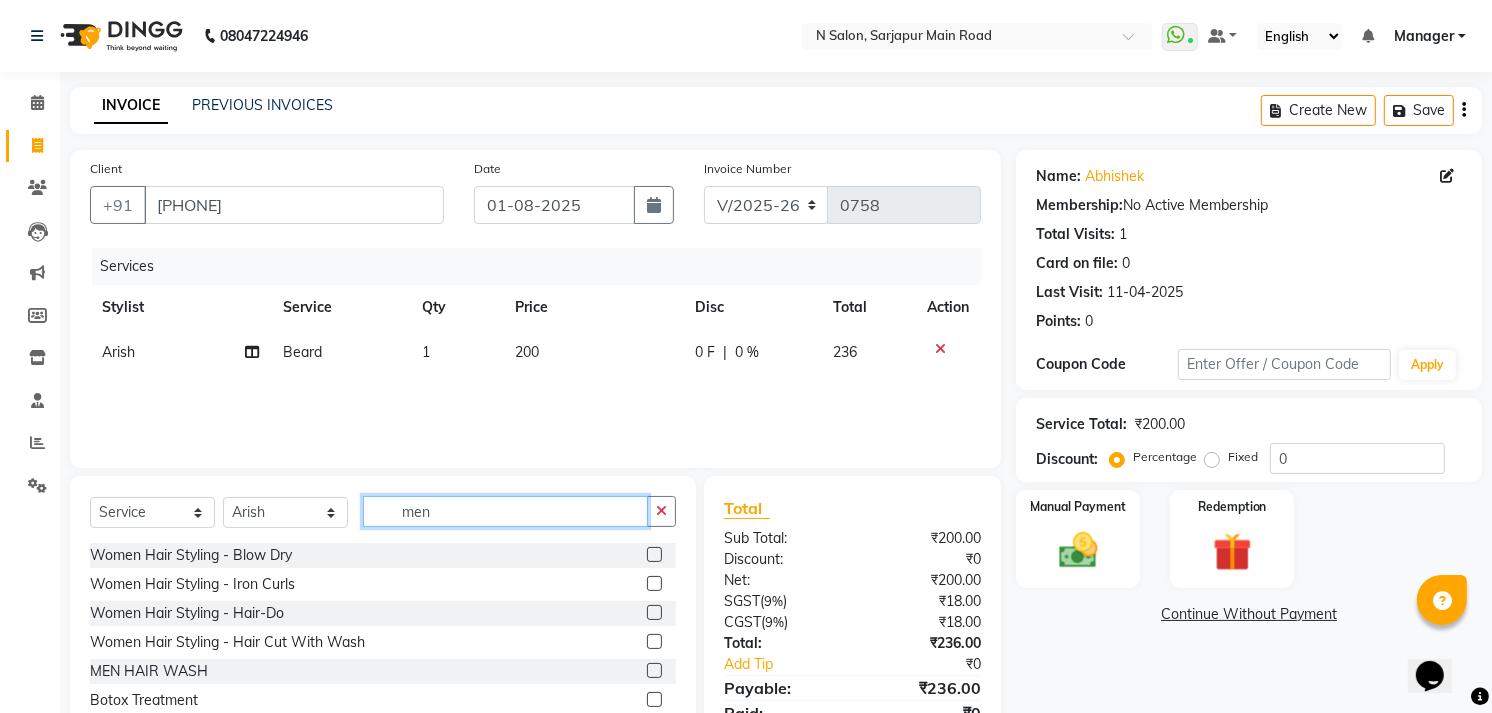 scroll, scrollTop: 111, scrollLeft: 0, axis: vertical 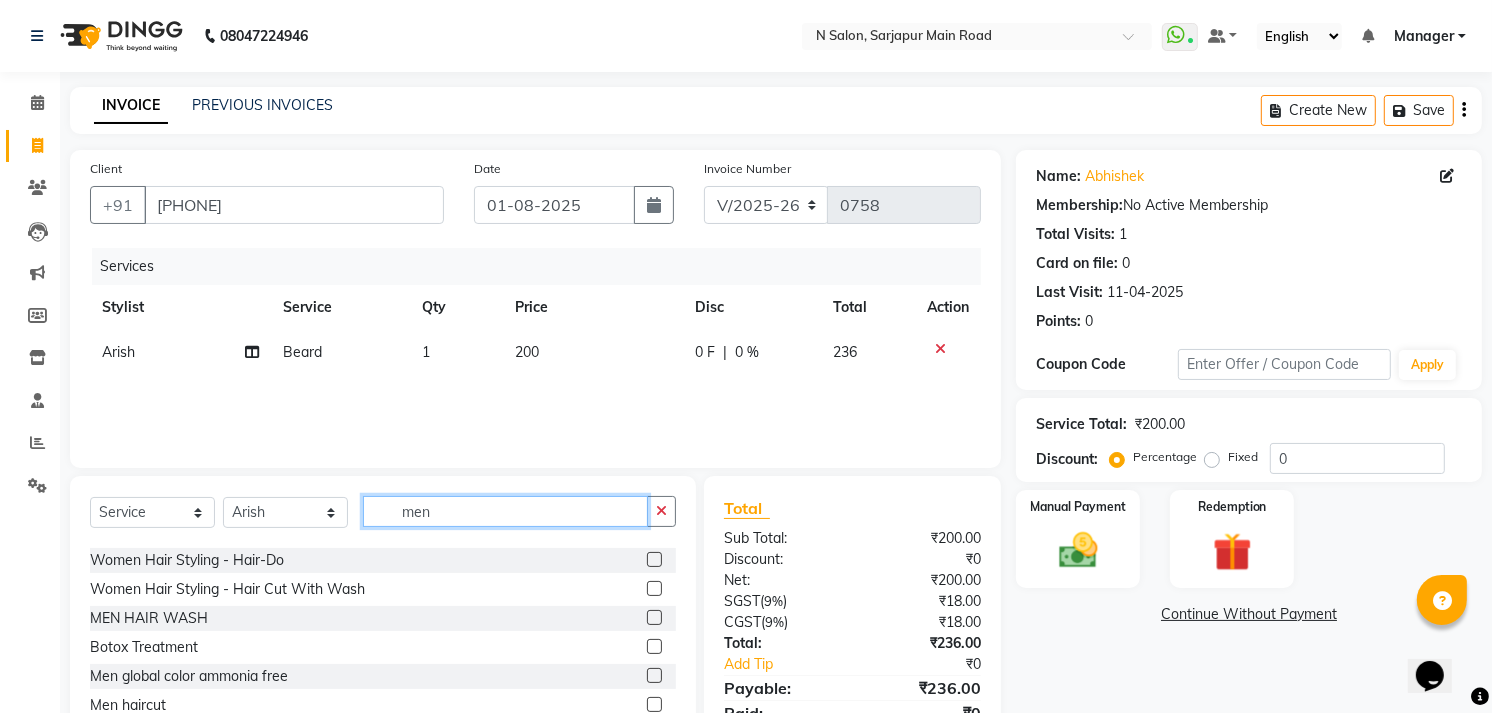 type on "men" 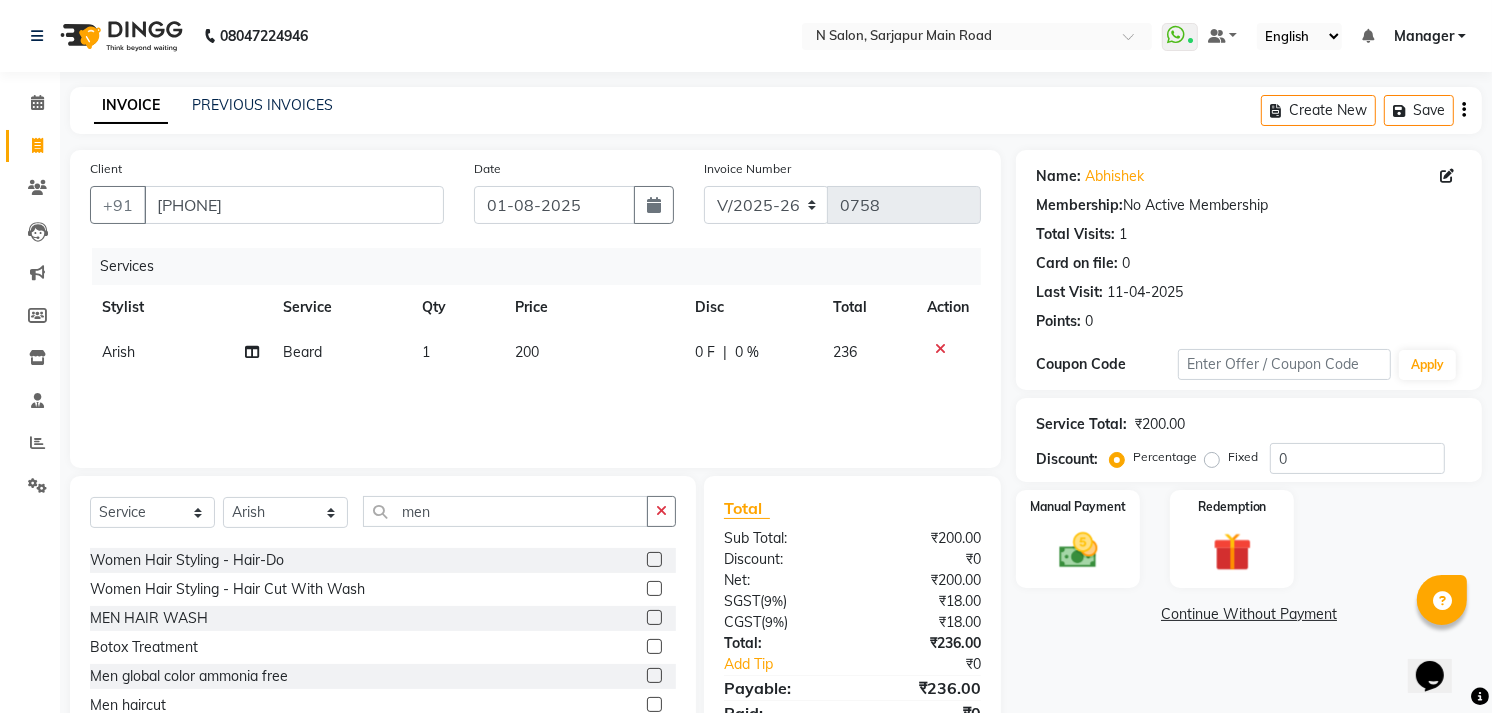 click 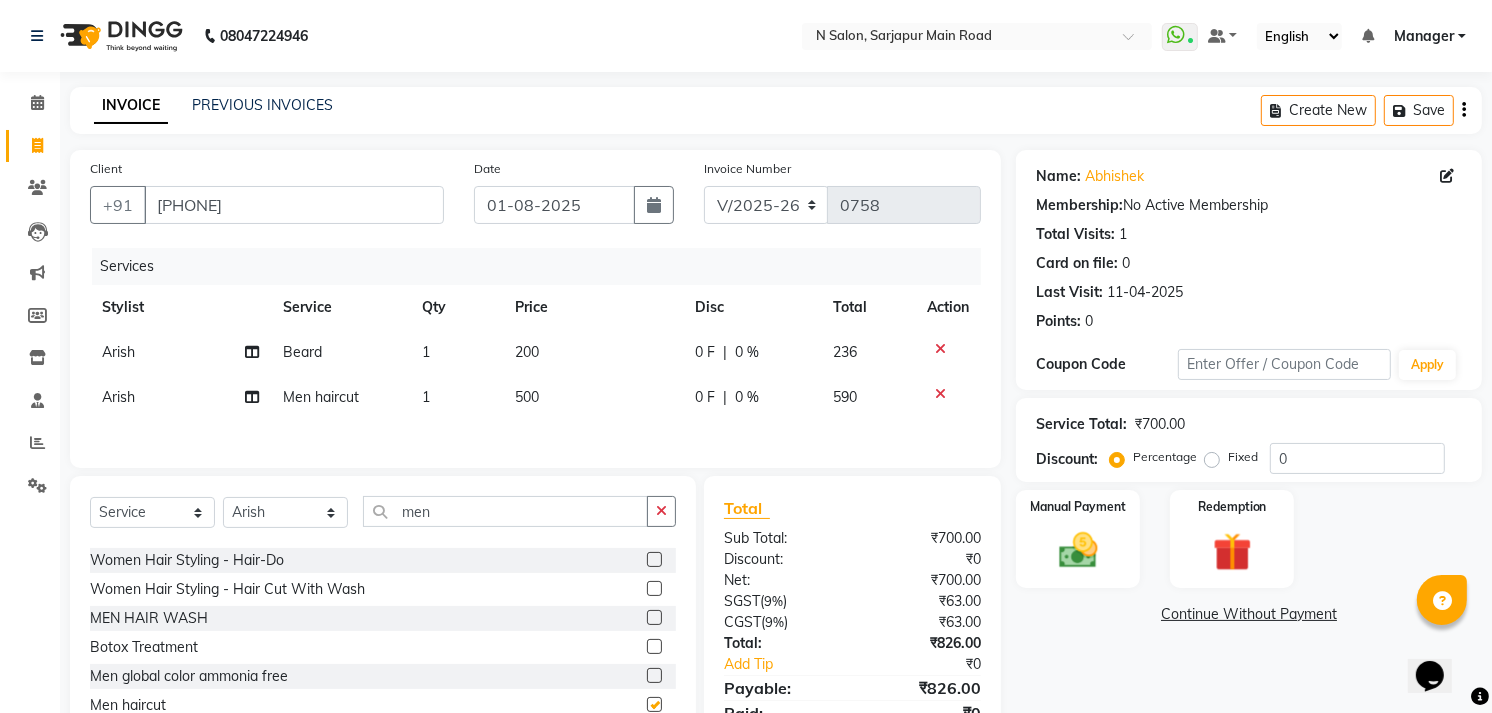 checkbox on "false" 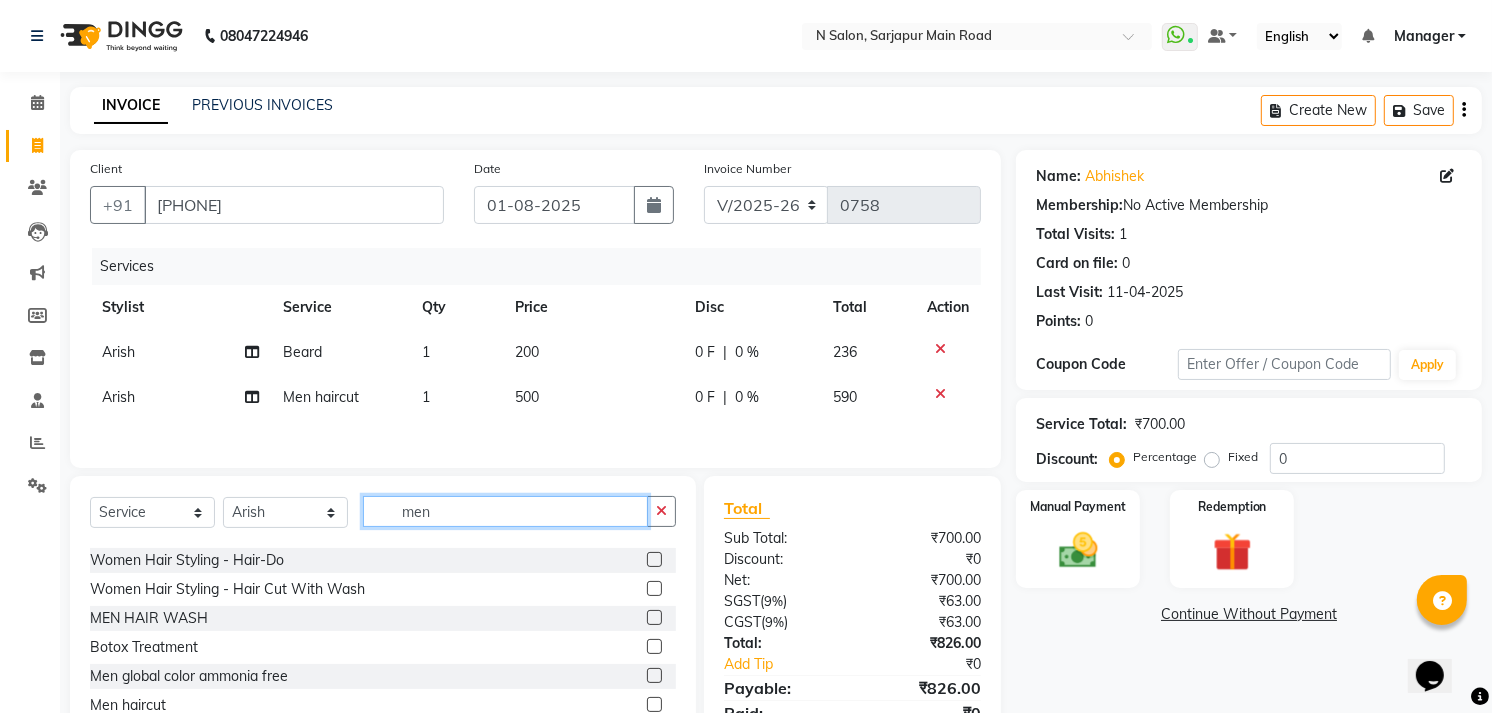 click on "men" 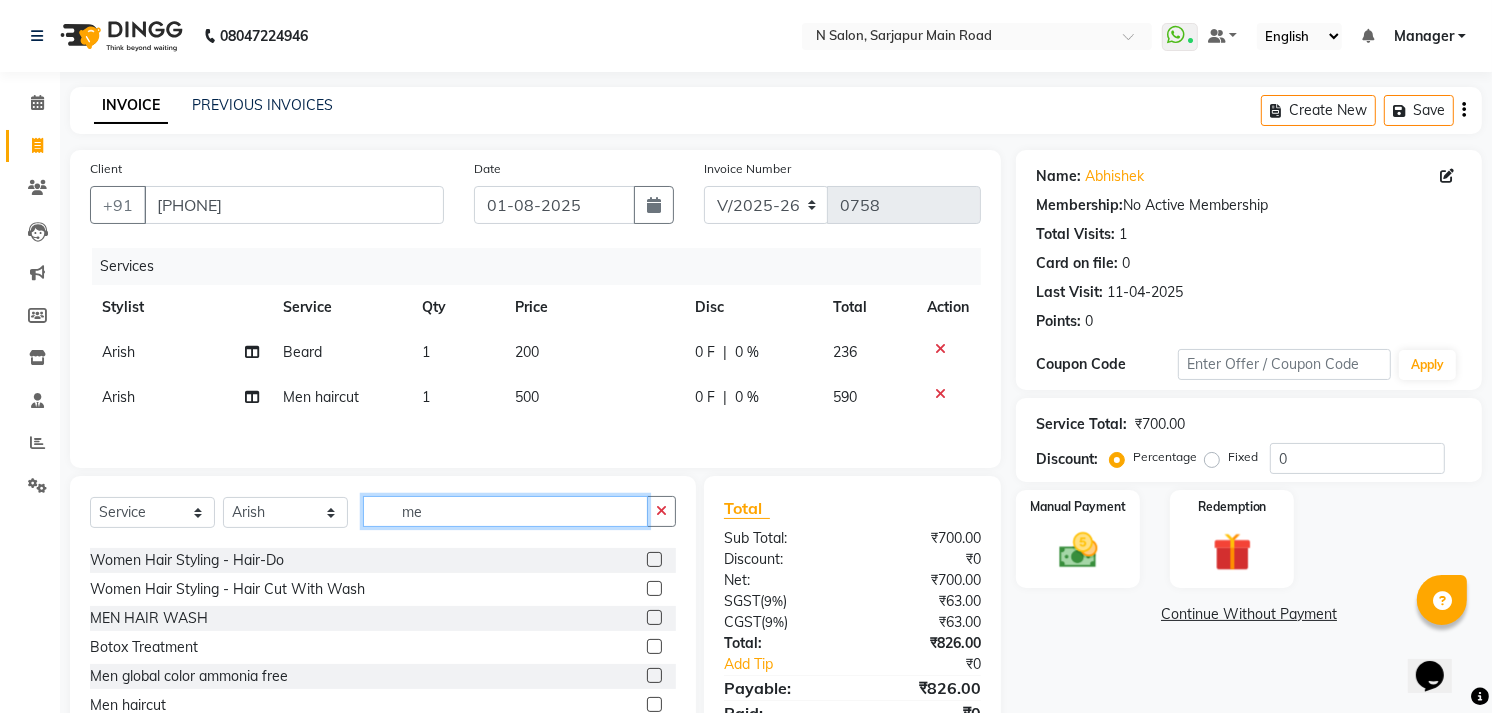 type on "m" 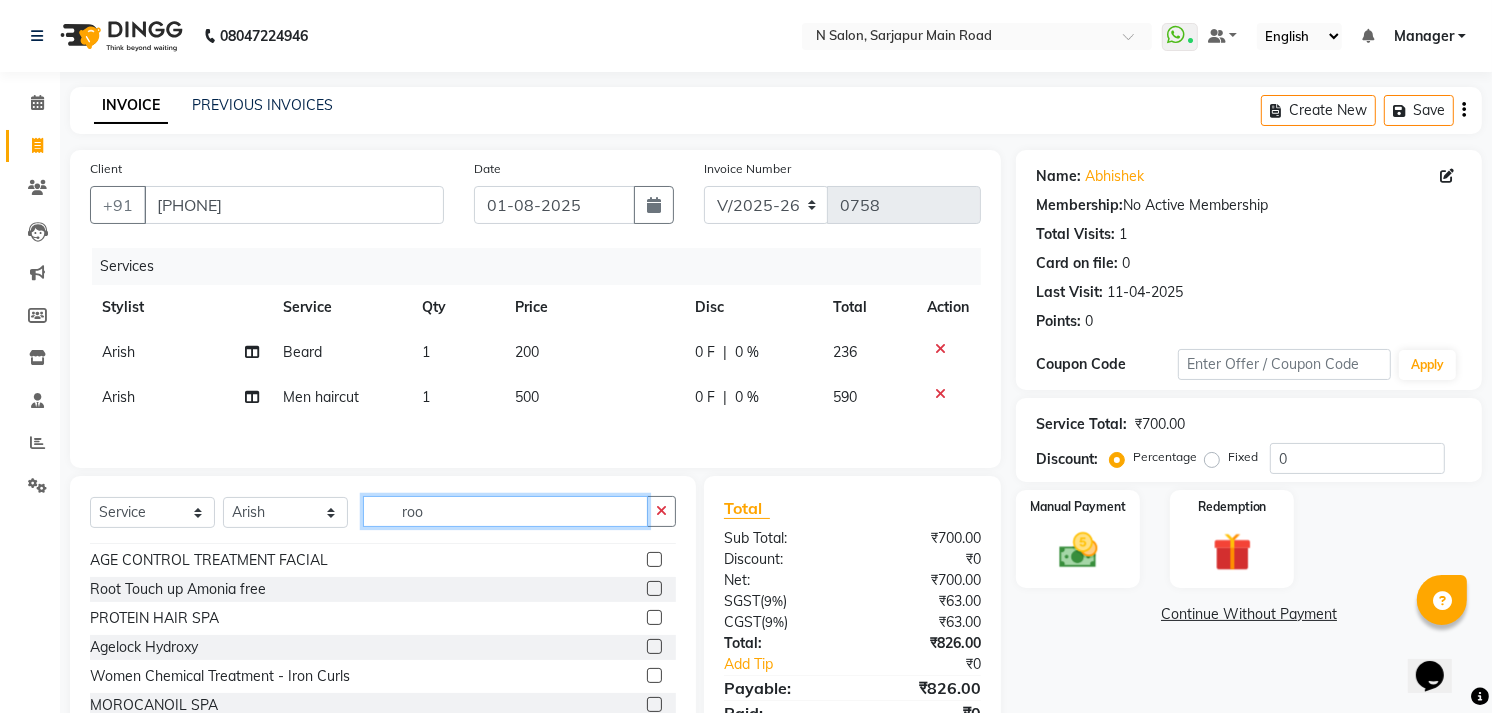 scroll, scrollTop: 0, scrollLeft: 0, axis: both 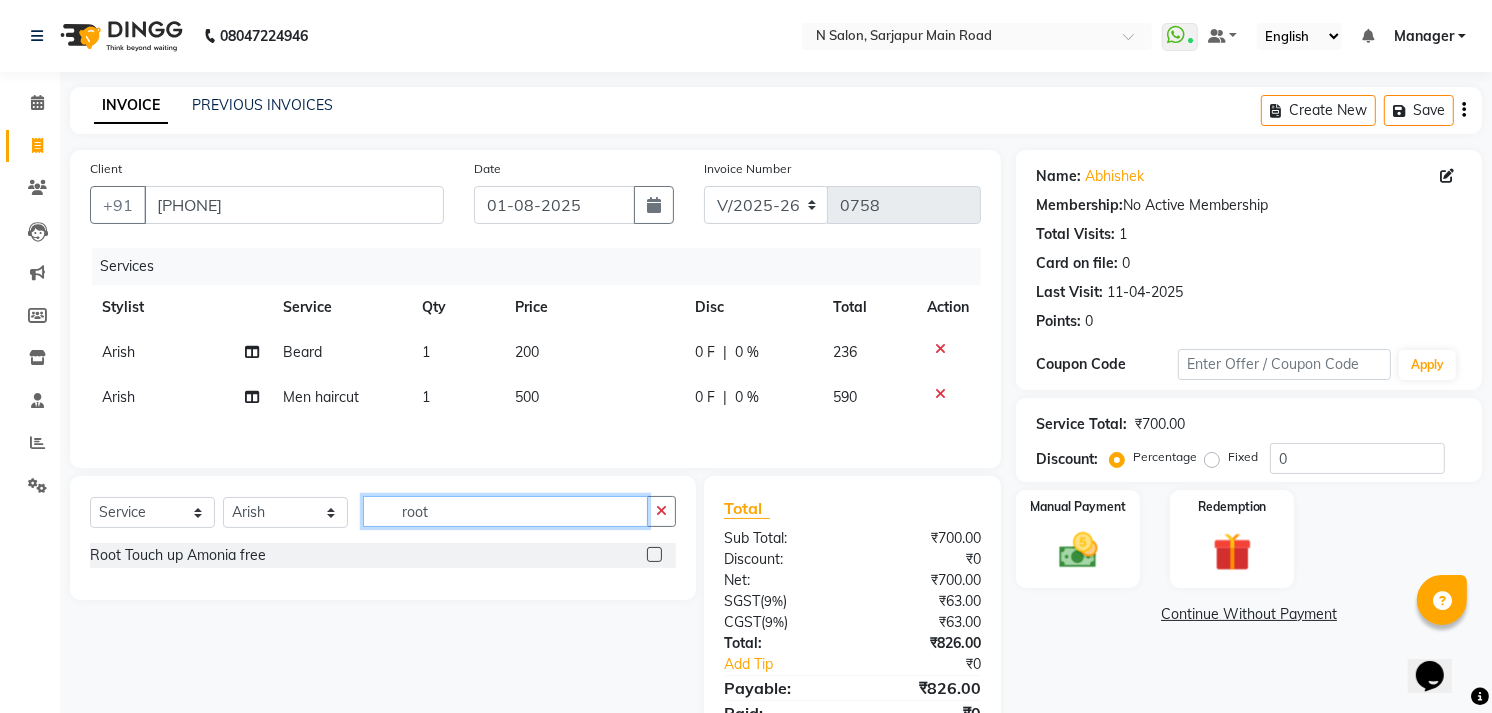 type on "root" 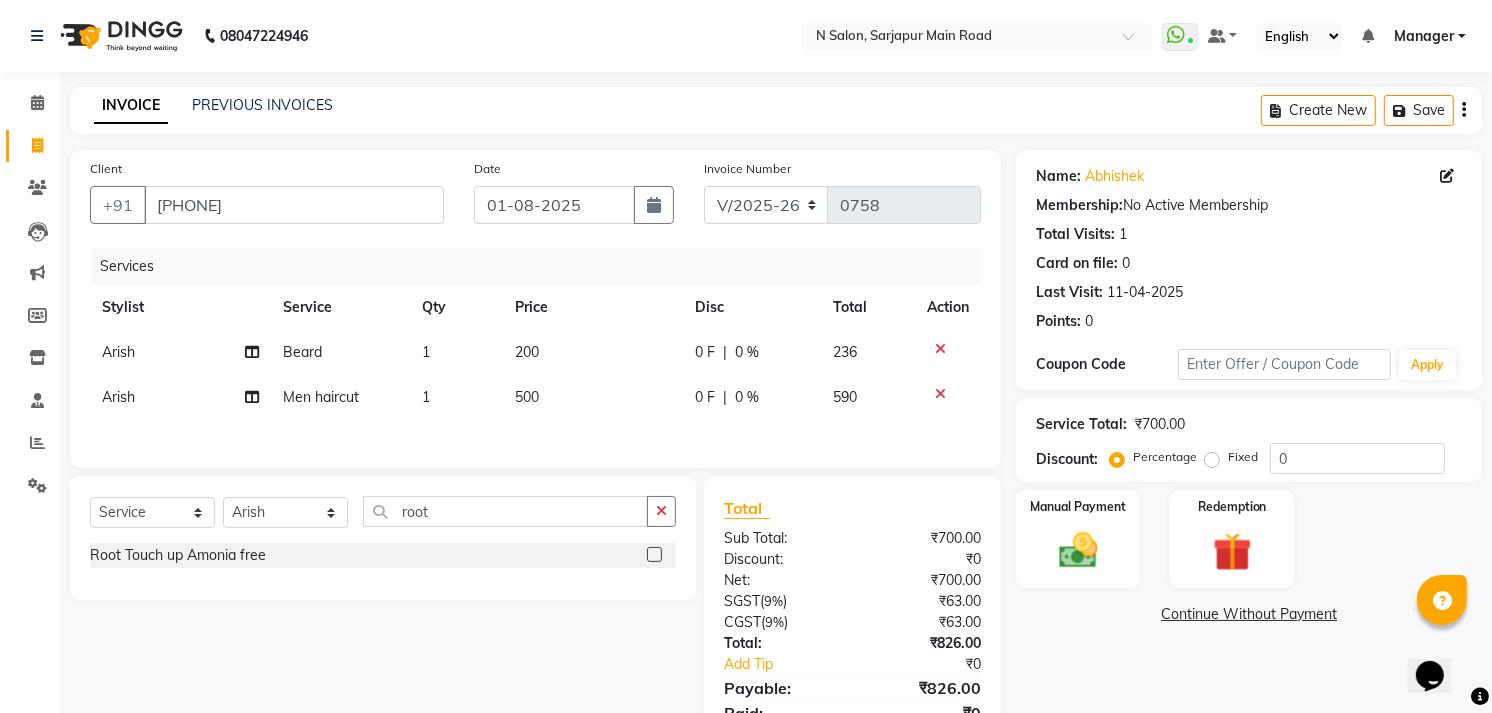 click 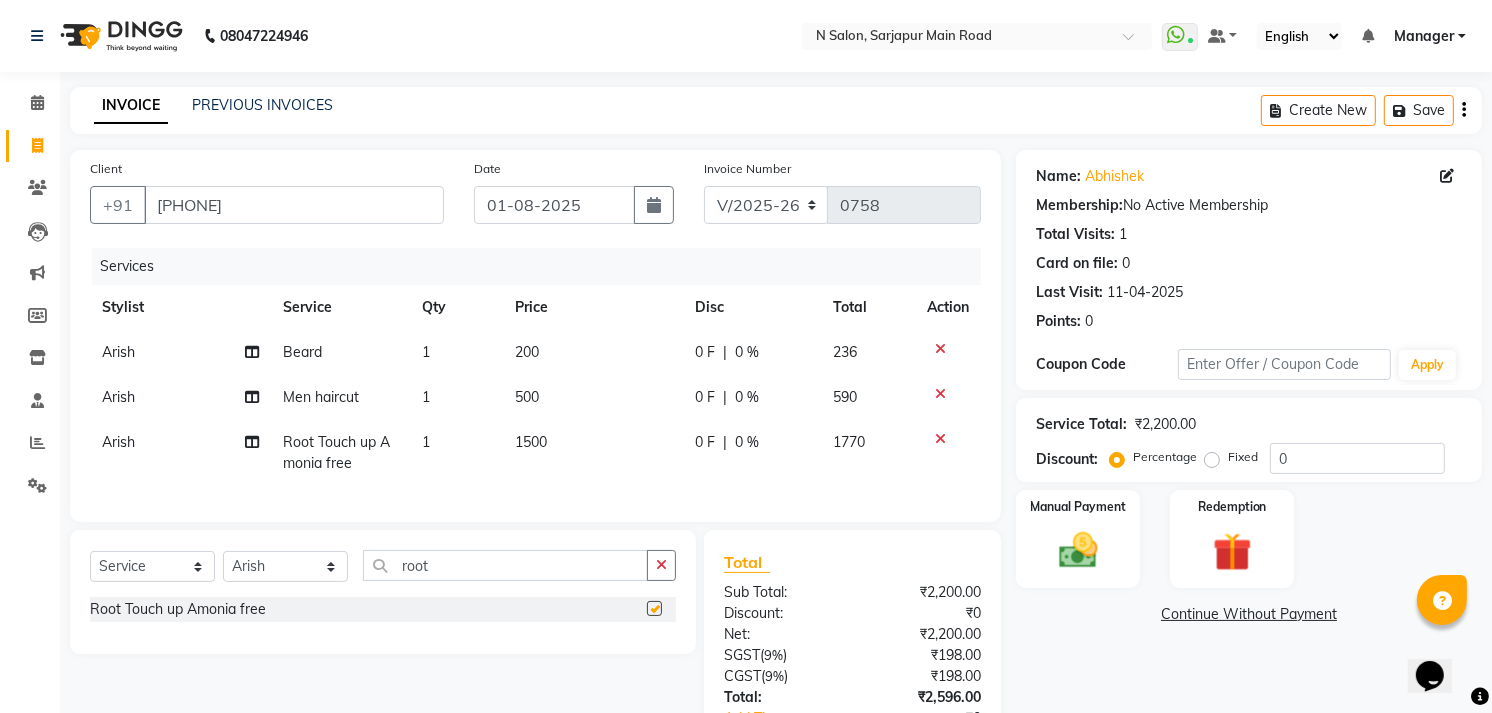 checkbox on "false" 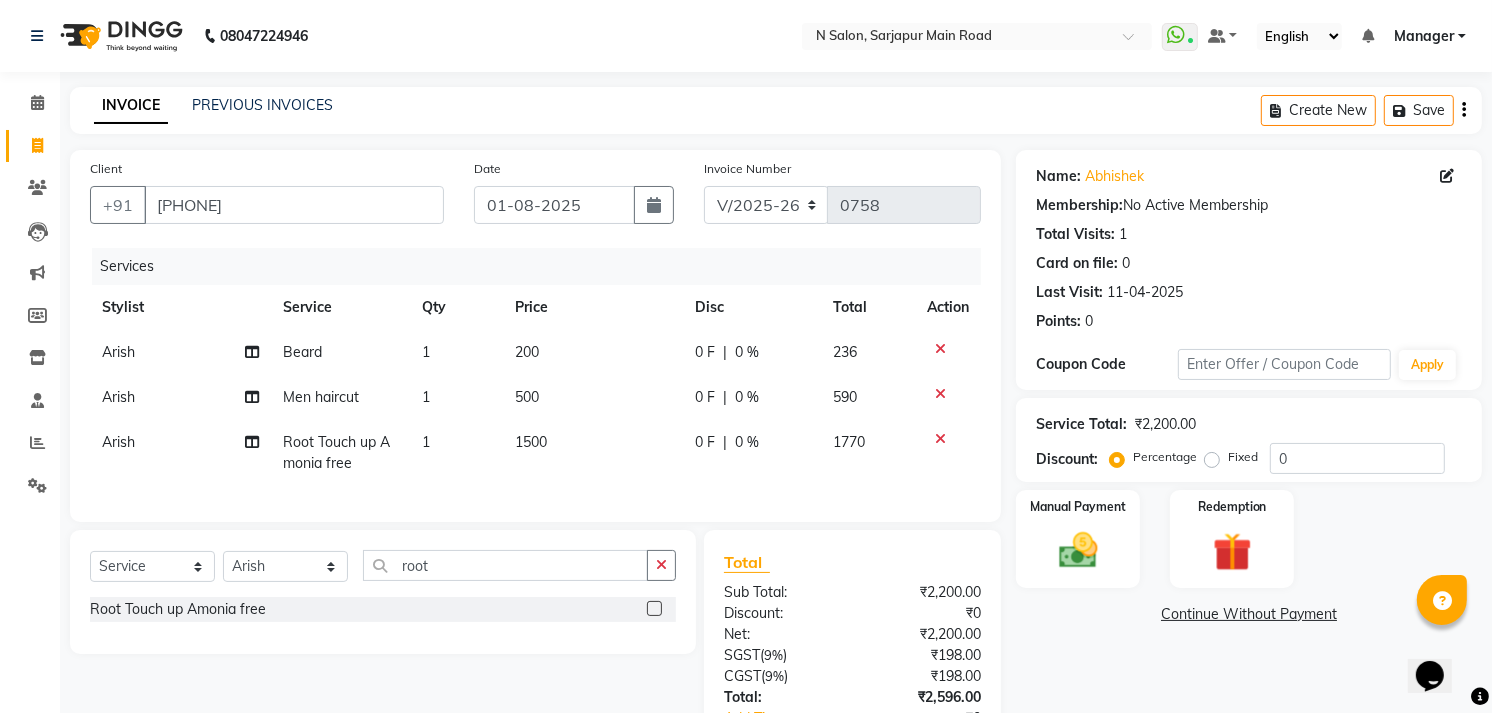 click on "1500" 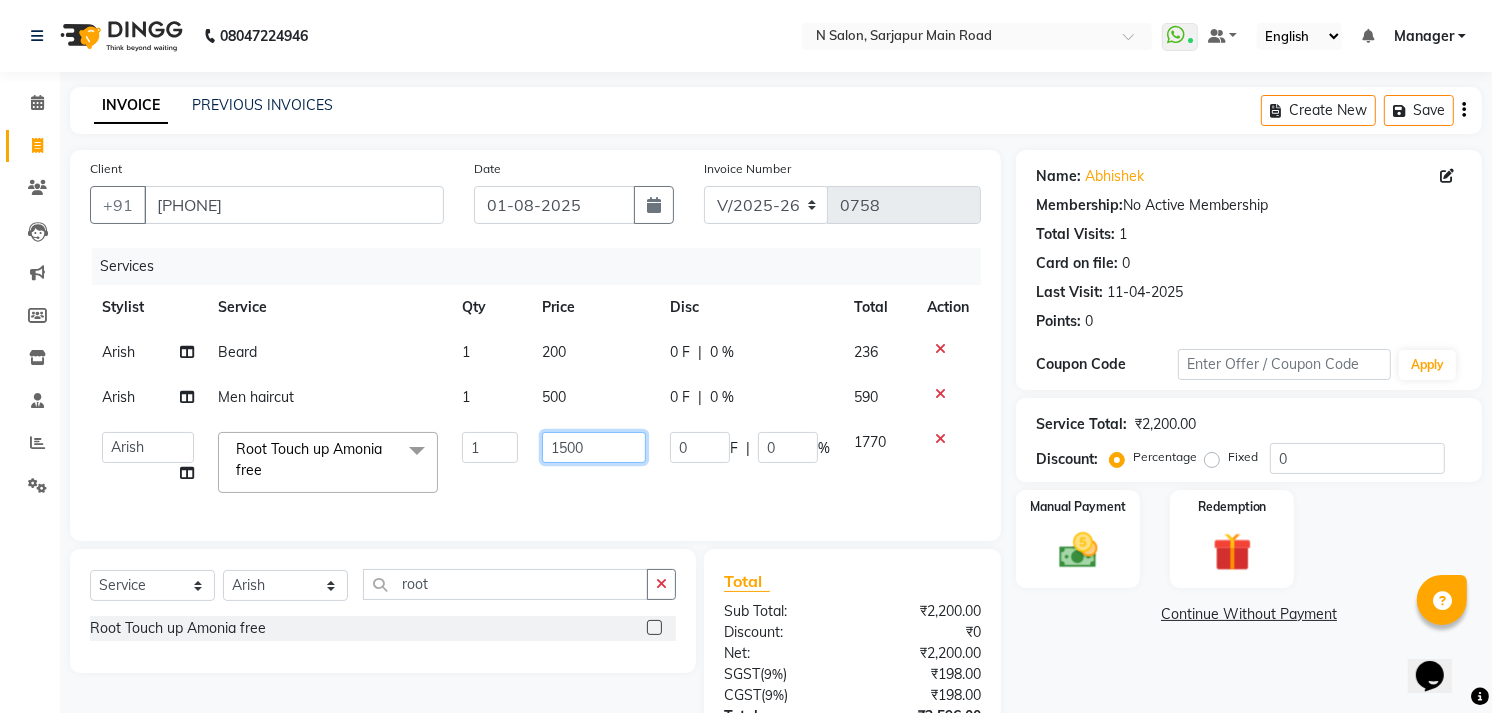 click on "1500" 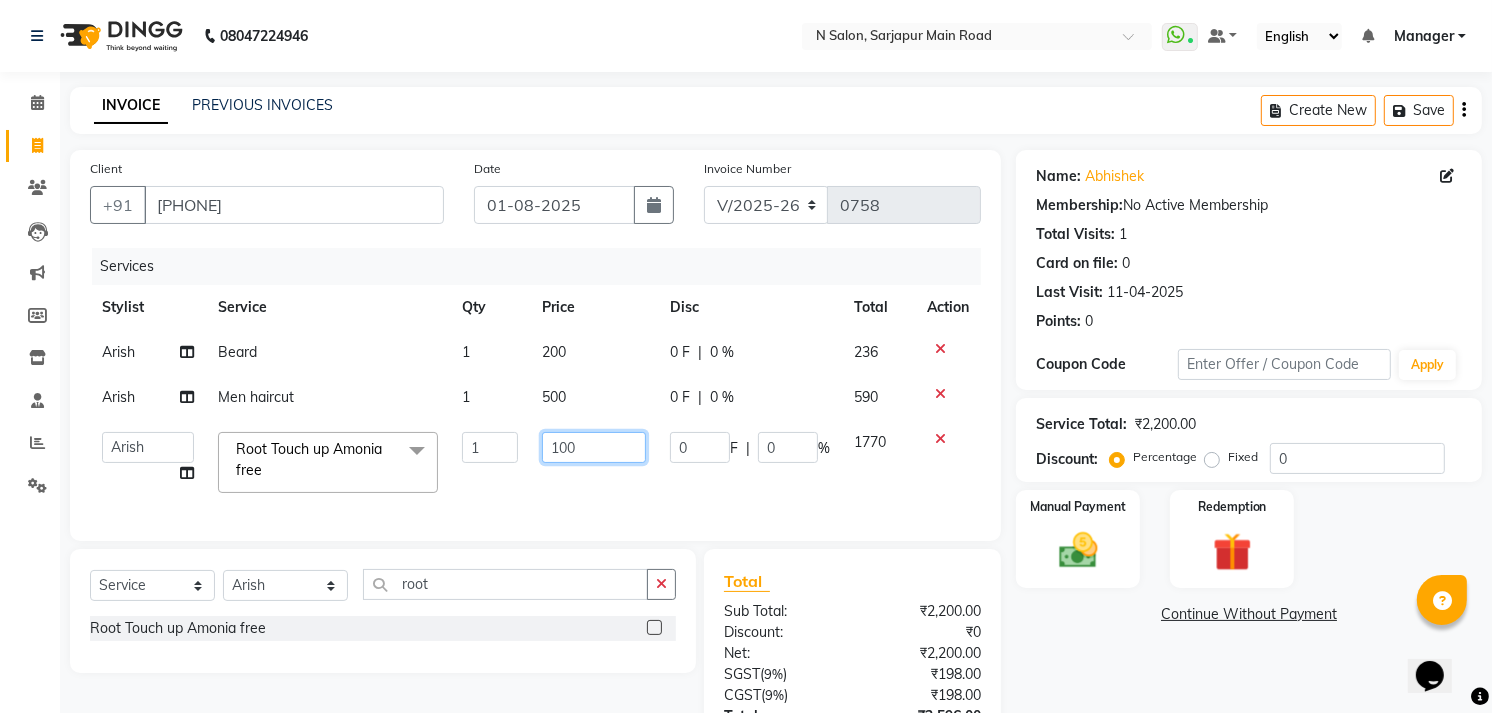 type on "1200" 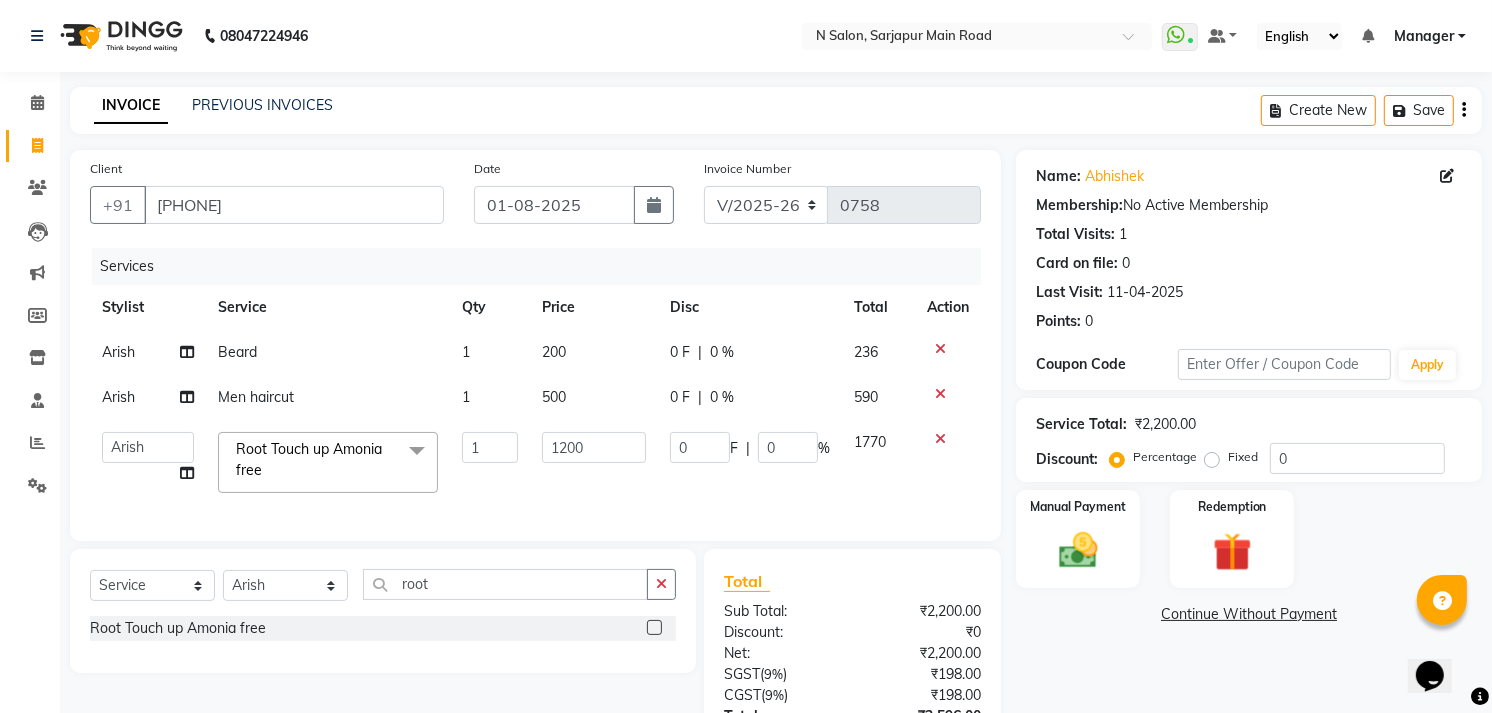 click on "200" 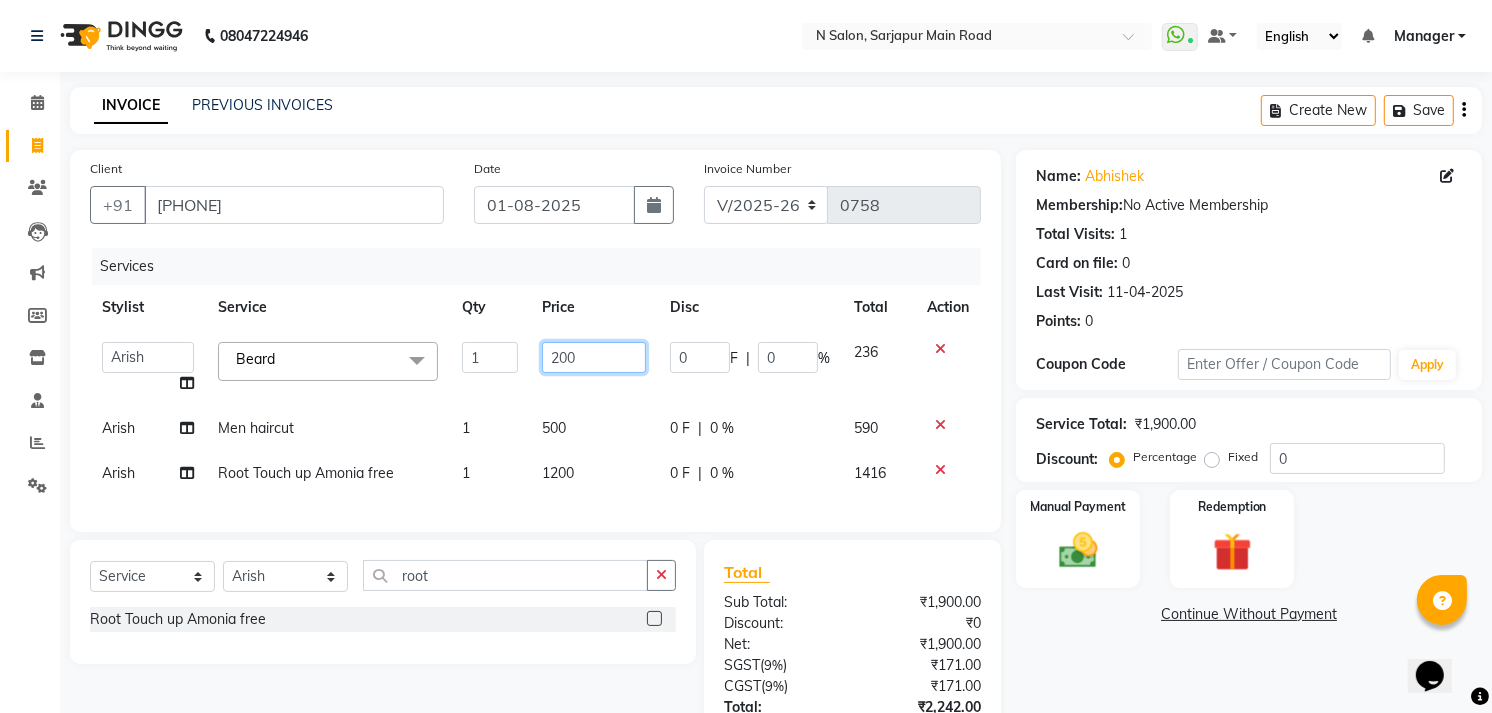 click on "200" 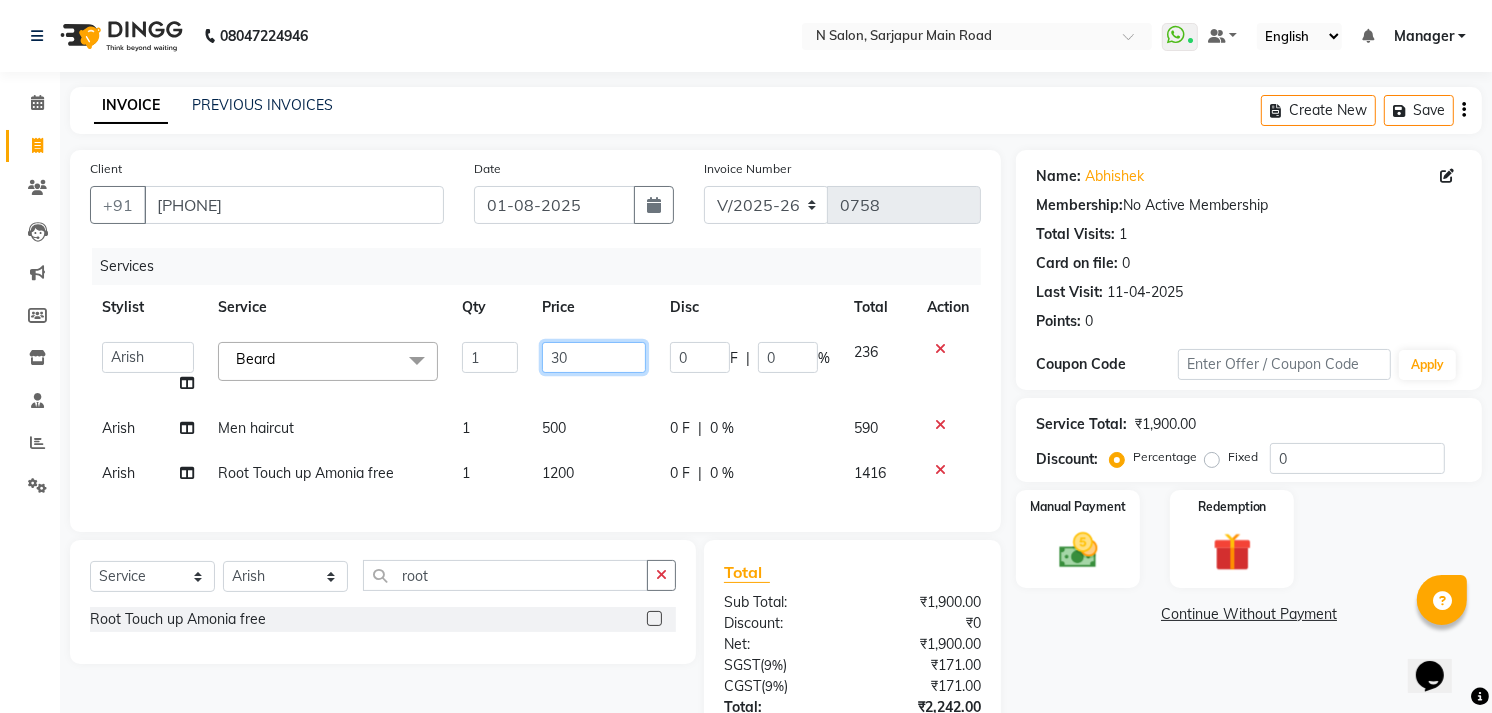 type on "350" 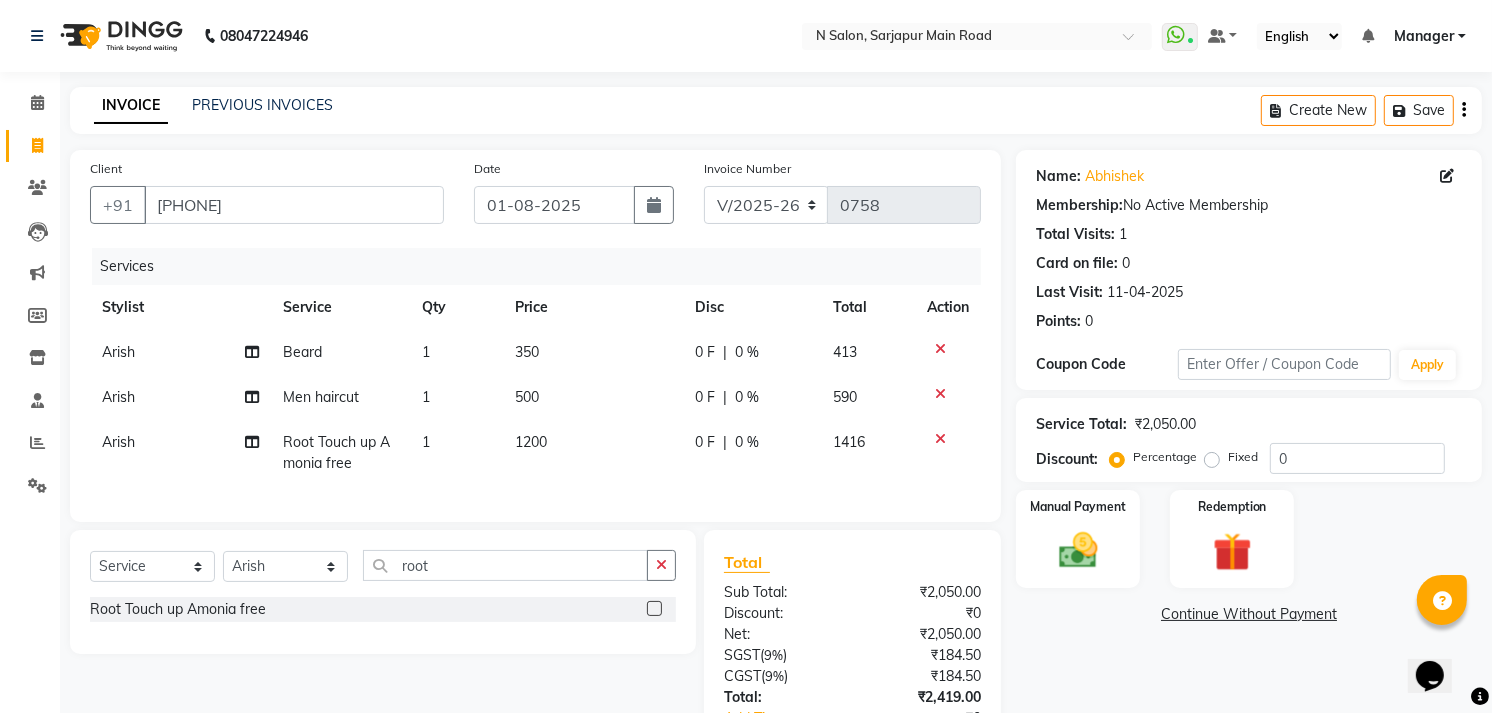 drag, startPoint x: 1188, startPoint y: 668, endPoint x: 916, endPoint y: 618, distance: 276.5574 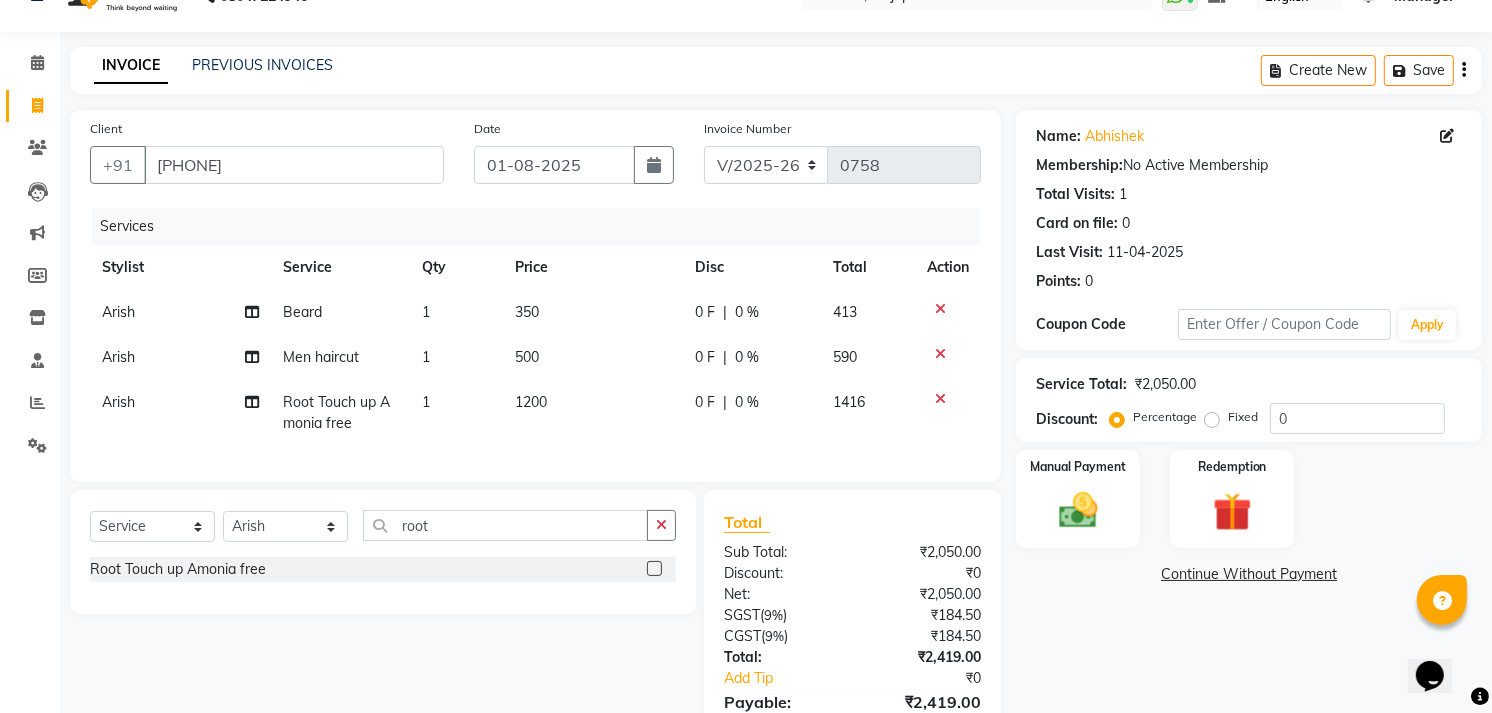 scroll, scrollTop: 0, scrollLeft: 0, axis: both 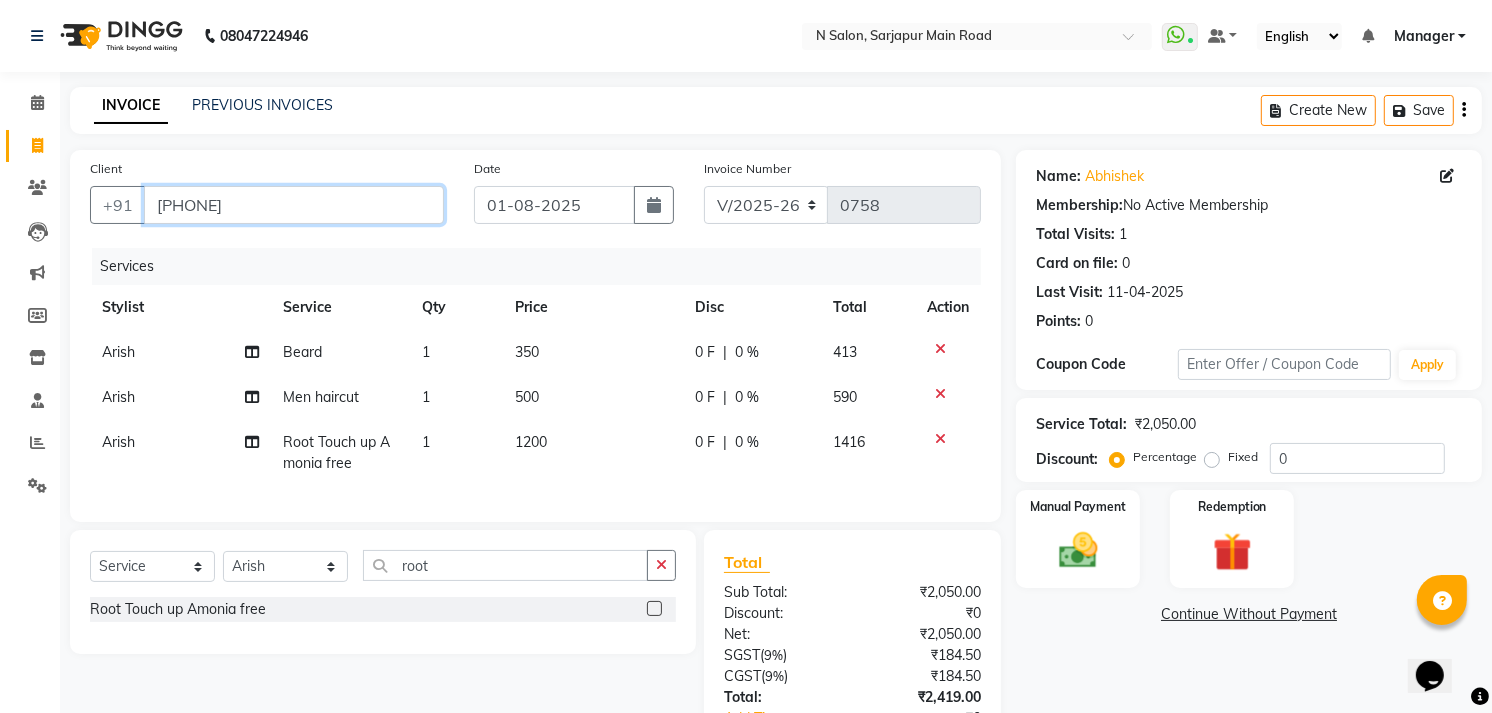click on "[PHONE]" at bounding box center (294, 205) 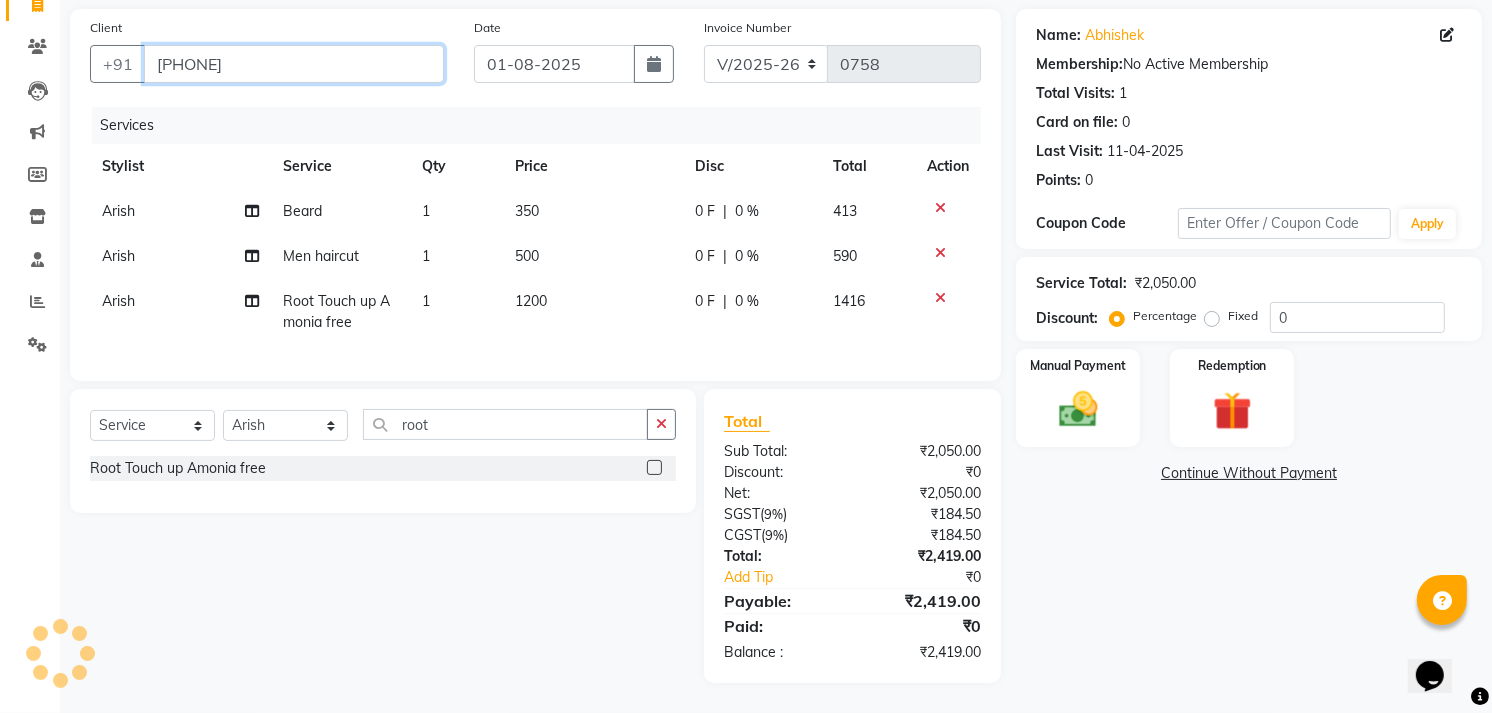 scroll, scrollTop: 157, scrollLeft: 0, axis: vertical 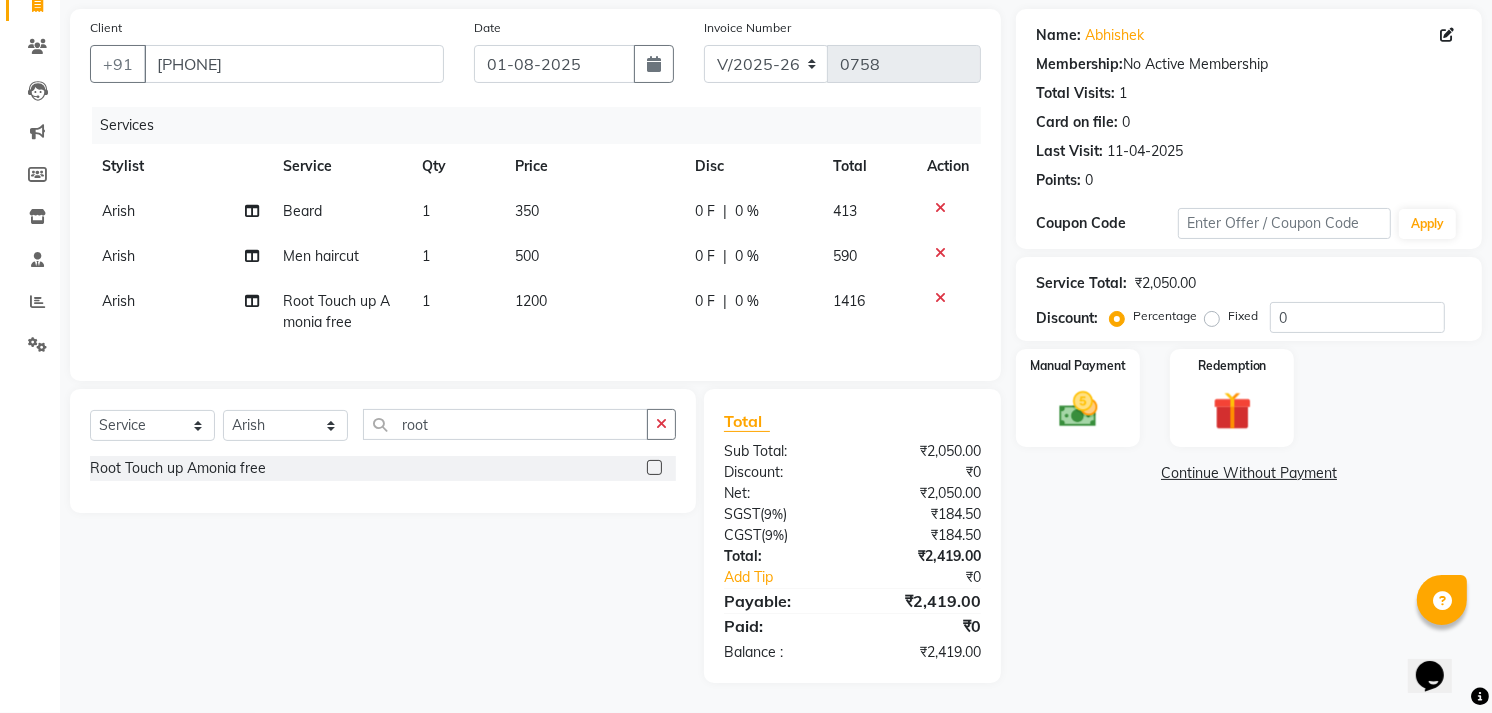 click on "Name: [FIRST]  Membership:  No Active Membership  Total Visits:  1 Card on file:  0 Last Visit:   11-04-2025 Points:   0  Coupon Code Apply Service Total:  ₹2,050.00  Discount:  Percentage   Fixed  0 Manual Payment Redemption  Continue Without Payment" 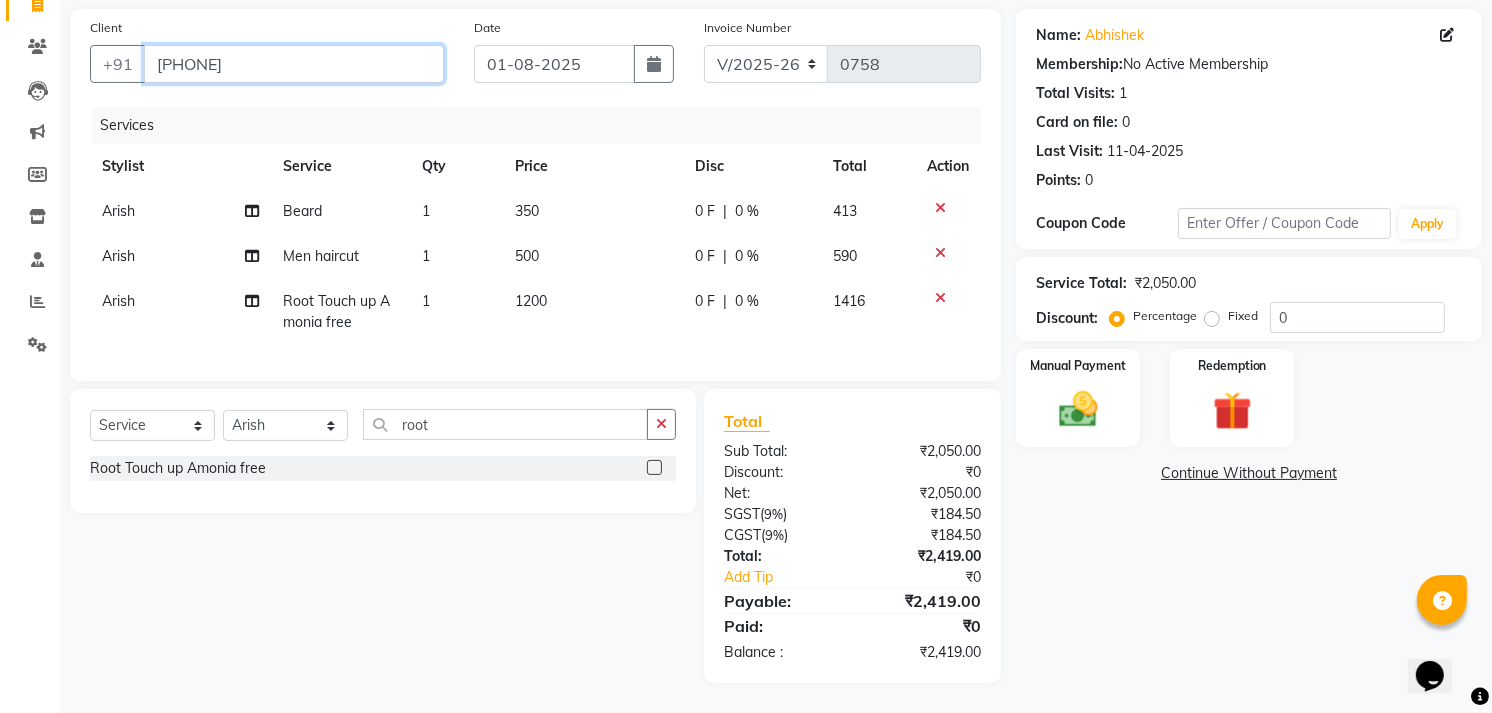 click on "[PHONE]" at bounding box center (294, 64) 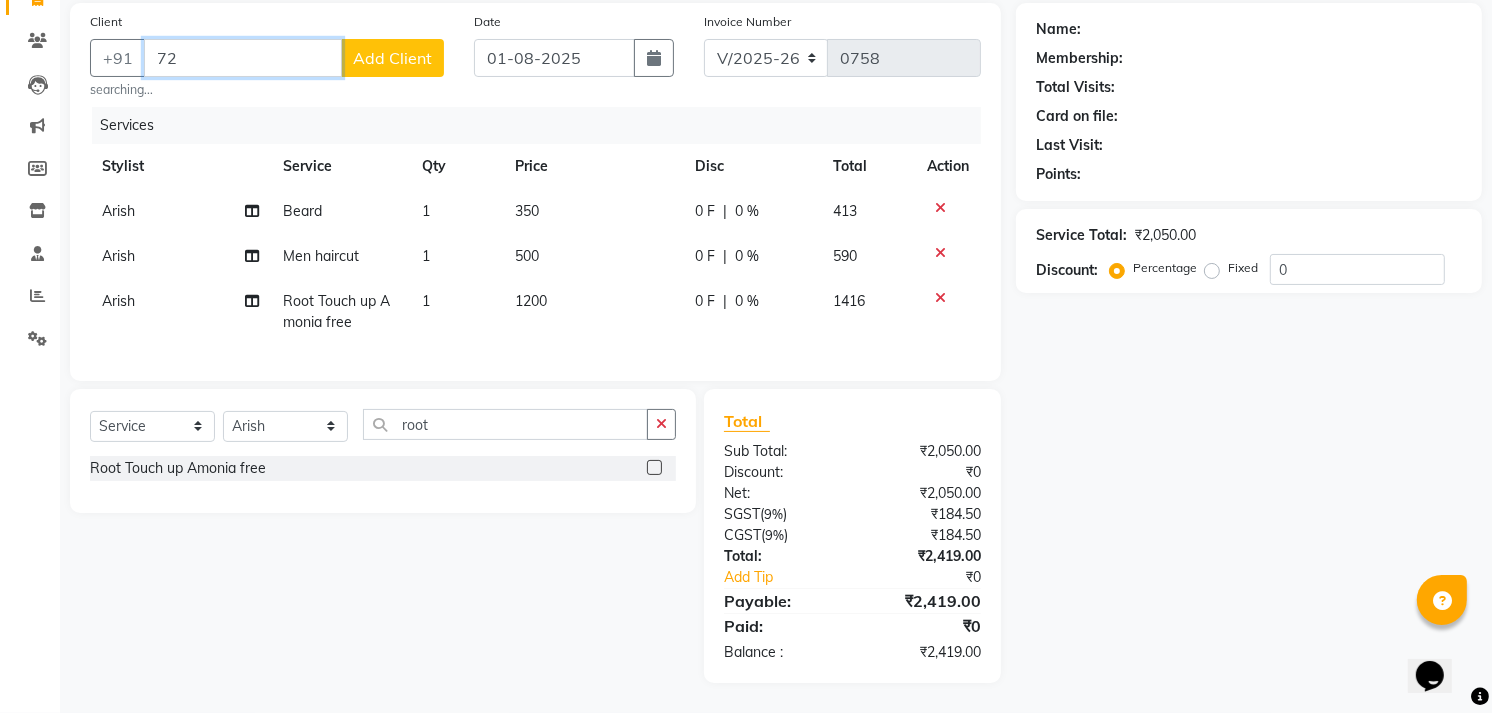 type on "7" 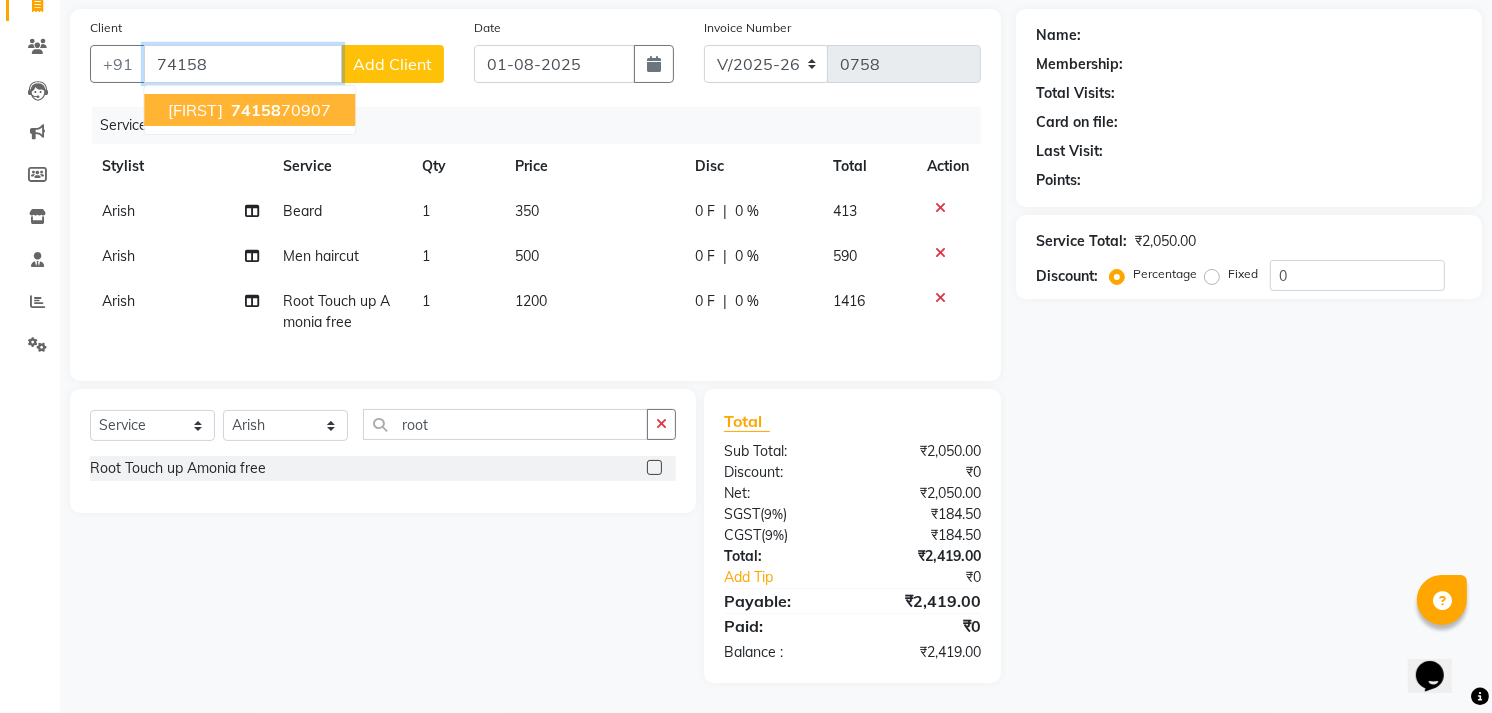 click on "[PHONE]" at bounding box center (279, 110) 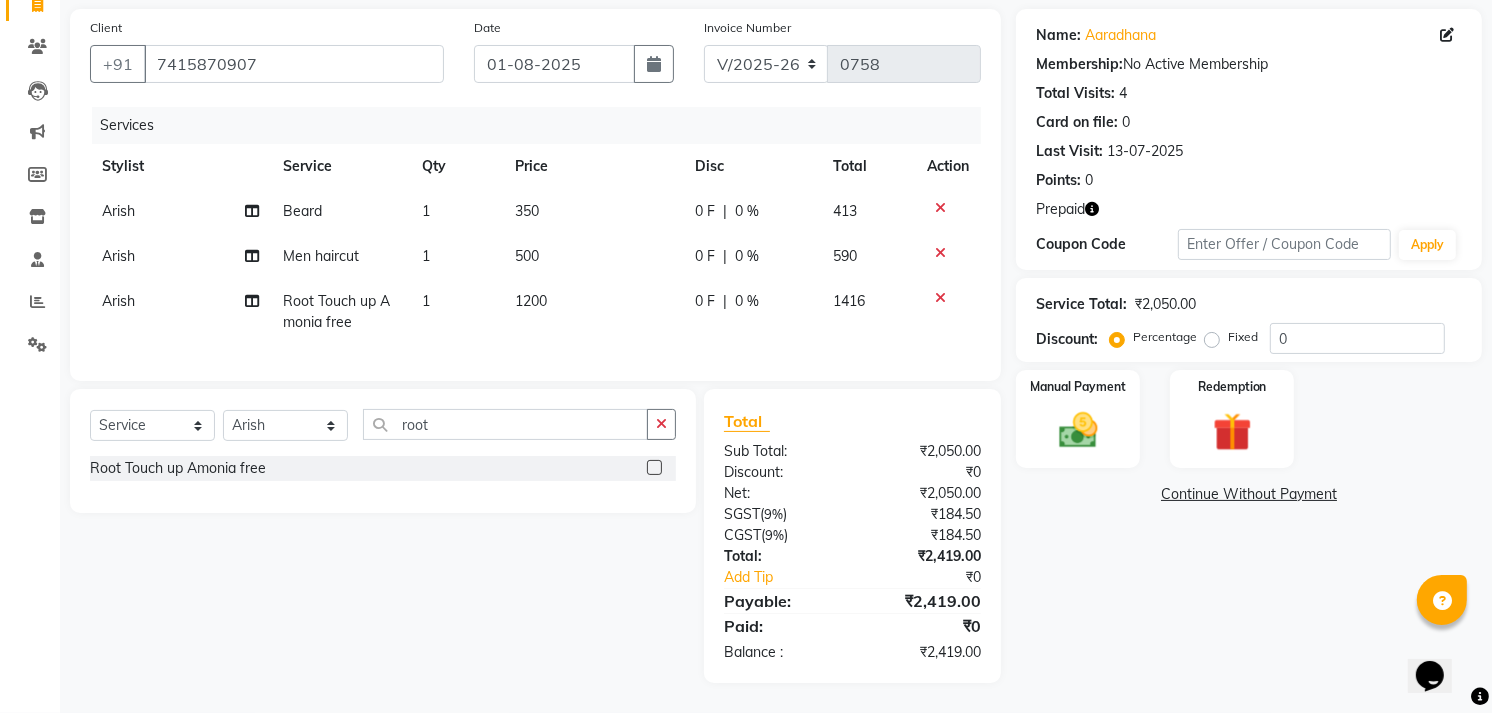scroll, scrollTop: 157, scrollLeft: 0, axis: vertical 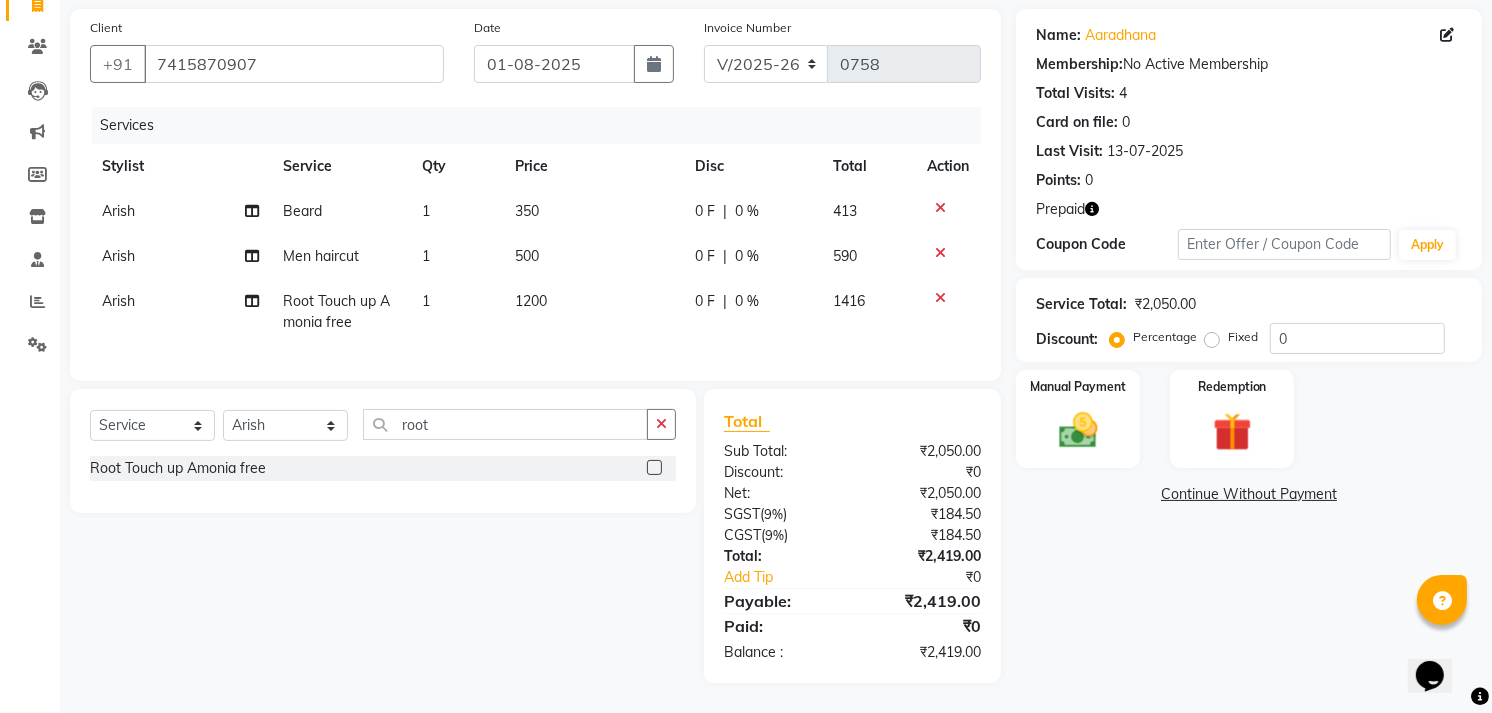 click 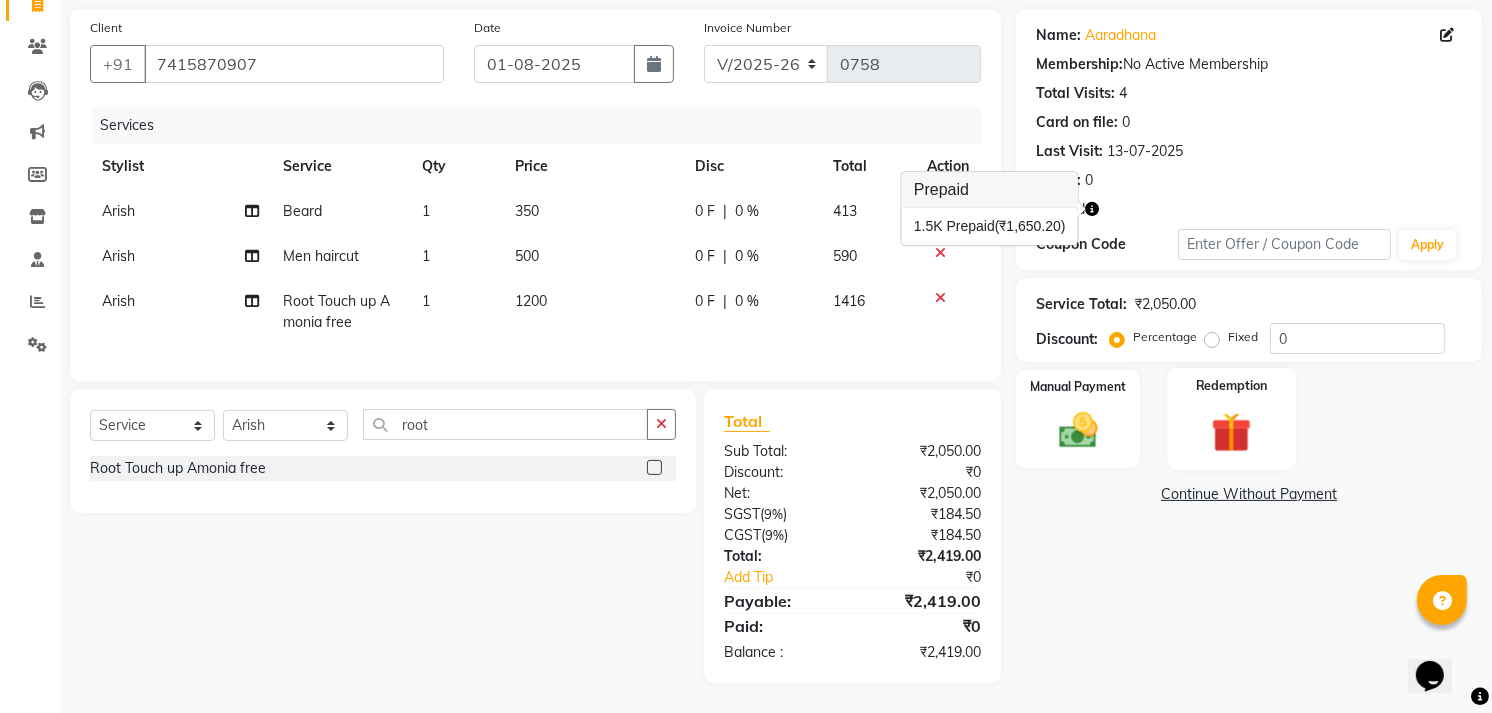 click 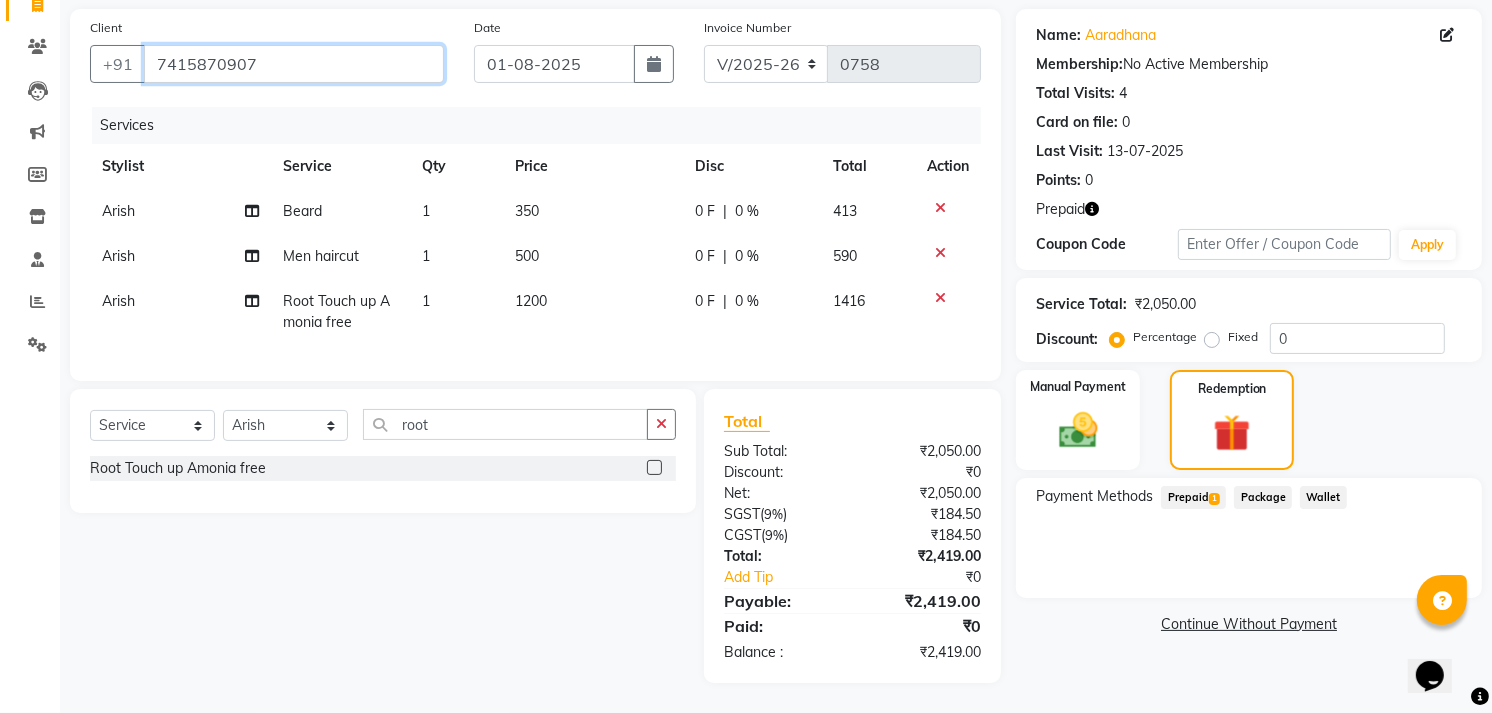 click on "7415870907" at bounding box center (294, 64) 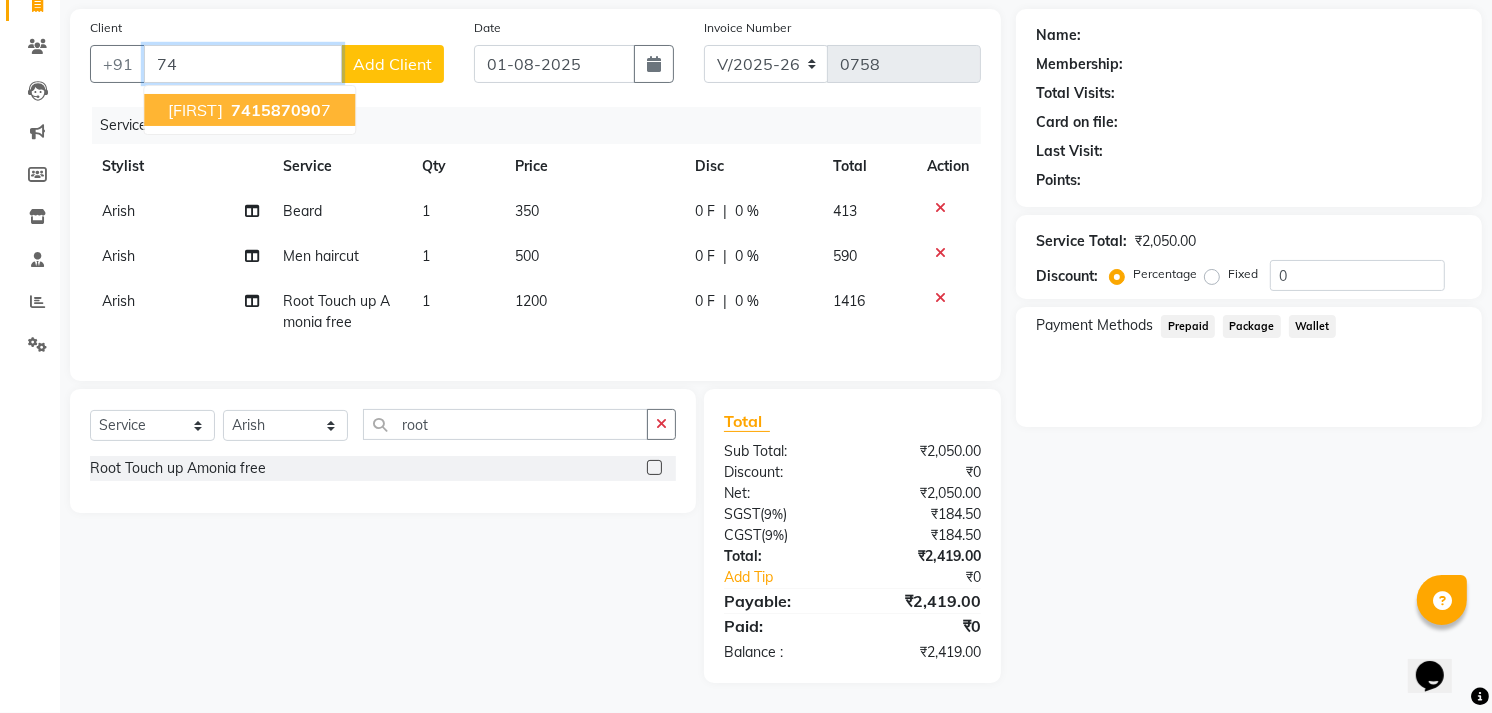 type on "7" 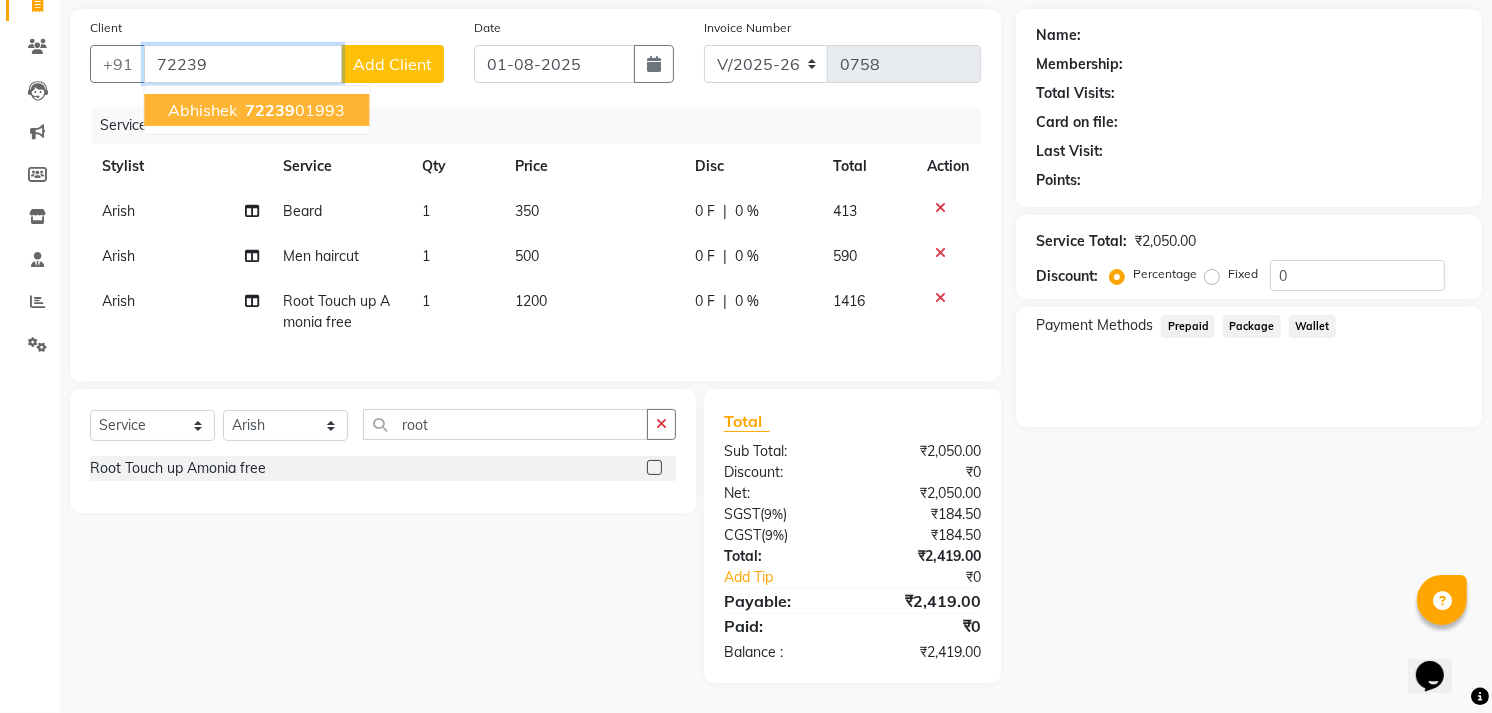 click on "[PHONE]" at bounding box center (293, 110) 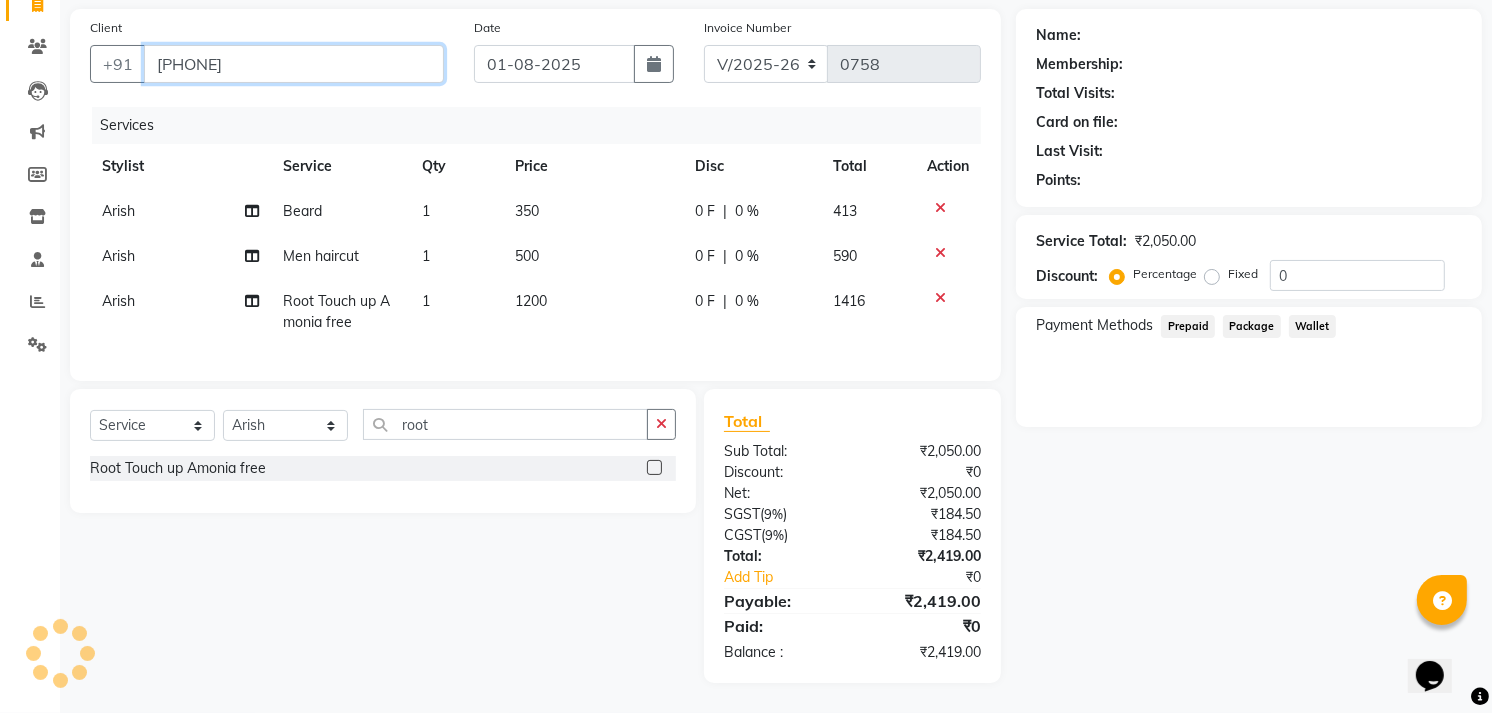 type on "[PHONE]" 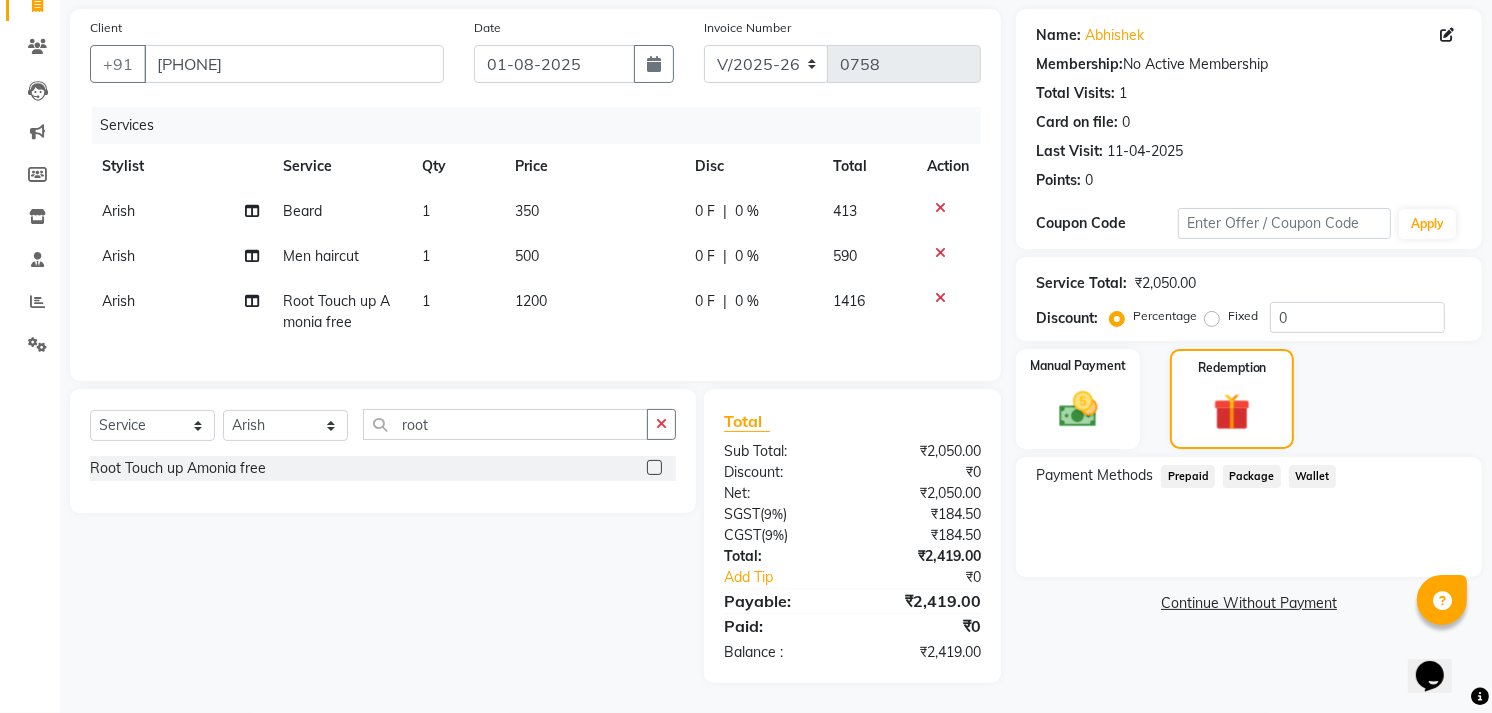 click on "Total Sub Total: ₹2,050.00 Discount: ₹0 Net: ₹2,050.00 SGST  ( 9% ) ₹184.50 CGST  ( 9% ) ₹184.50 Total: ₹2,419.00 Add Tip ₹0 Payable: ₹2,419.00 Paid: ₹0 Balance   : ₹2,419.00" 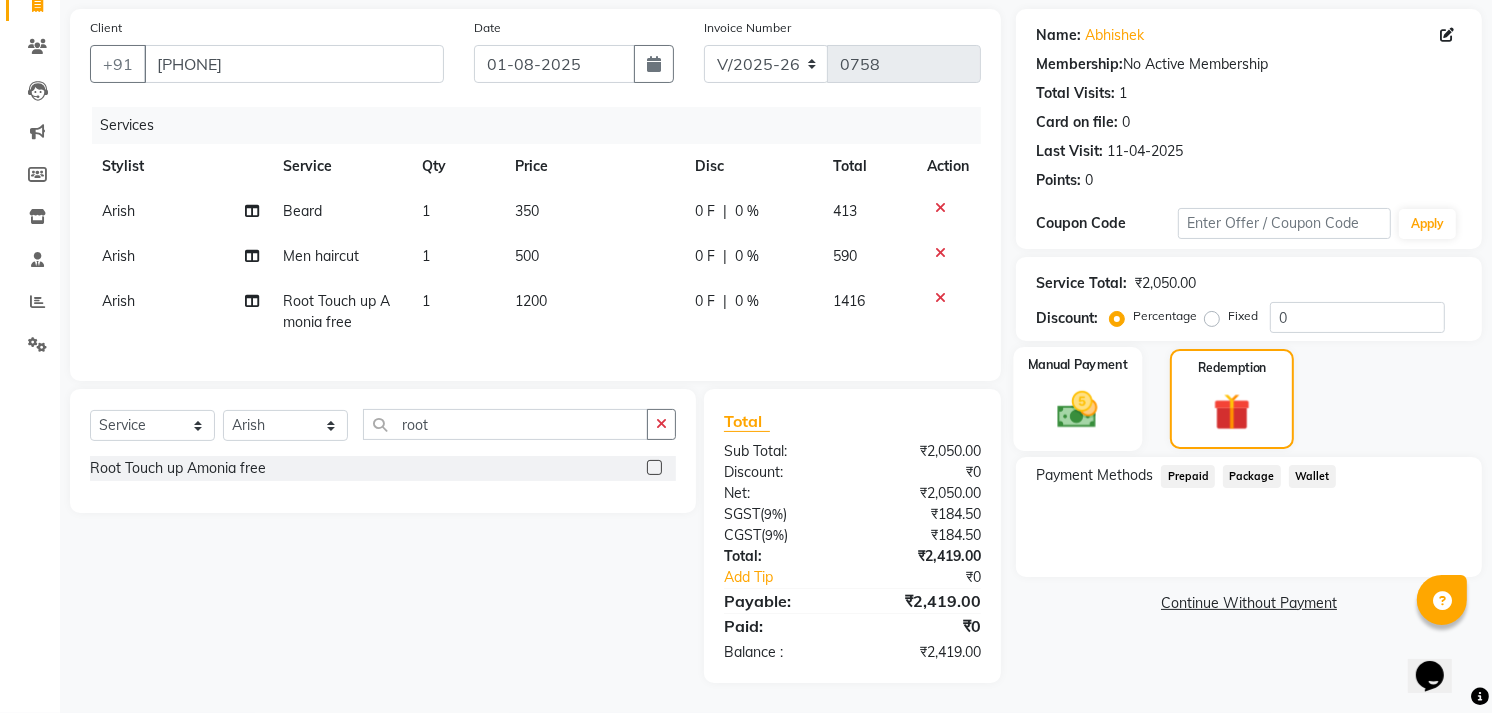 click 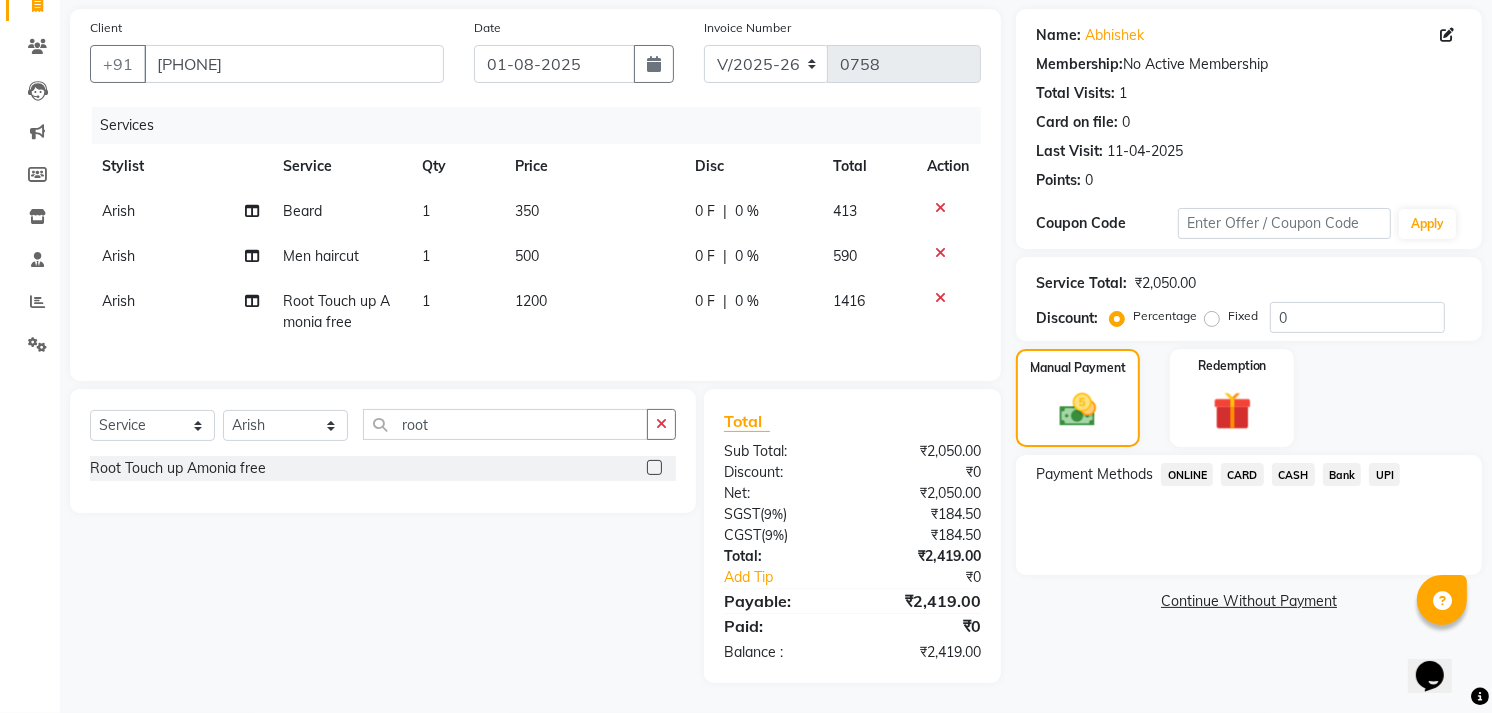 click on "UPI" 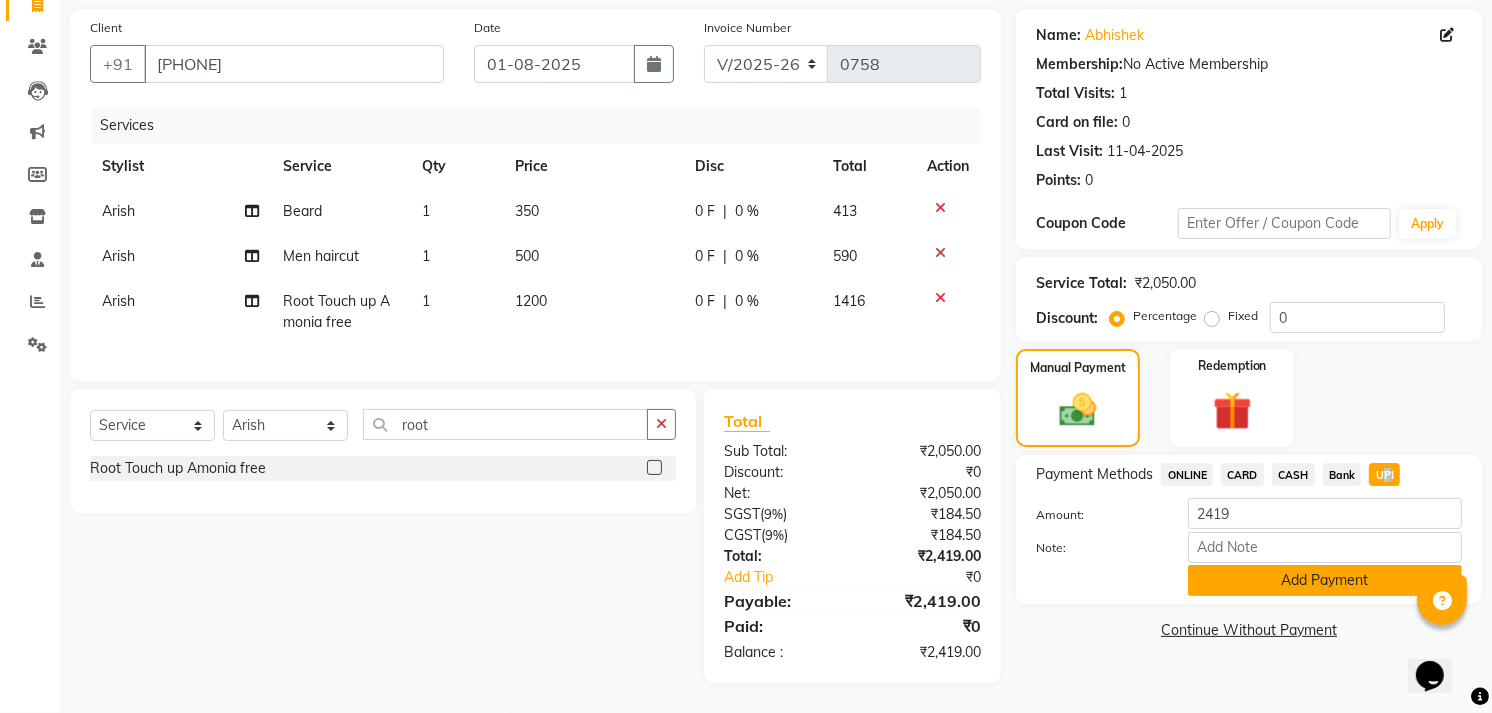 drag, startPoint x: 1382, startPoint y: 451, endPoint x: 1303, endPoint y: 561, distance: 135.42896 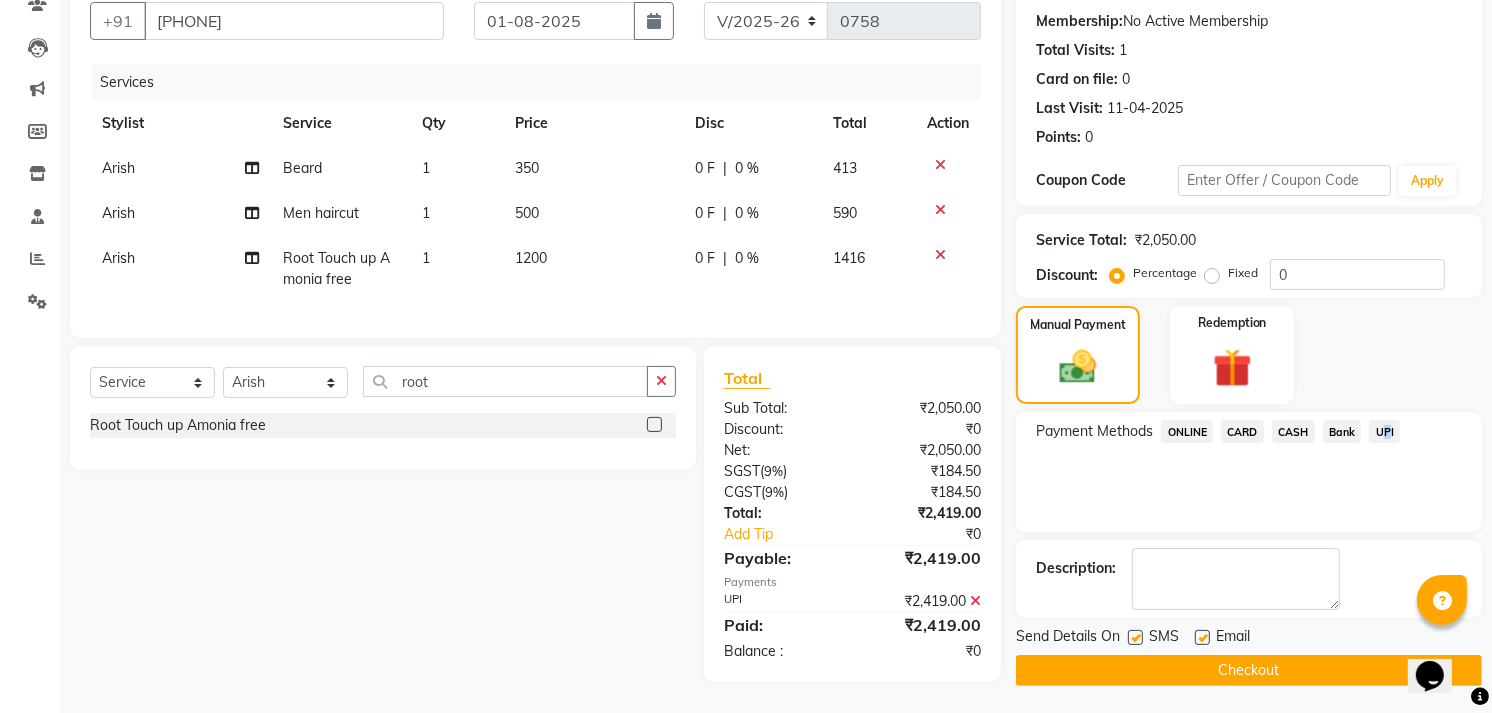 scroll, scrollTop: 198, scrollLeft: 0, axis: vertical 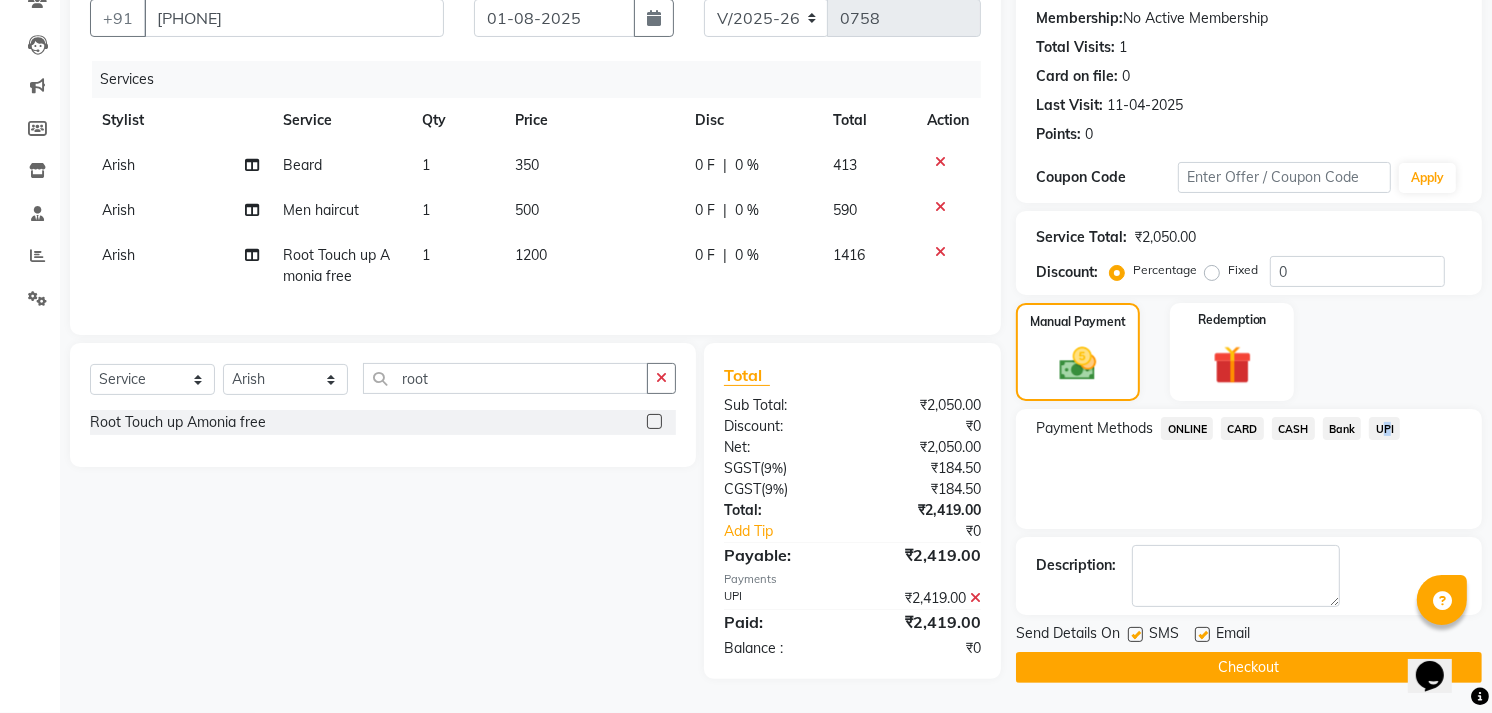 click on "Checkout" 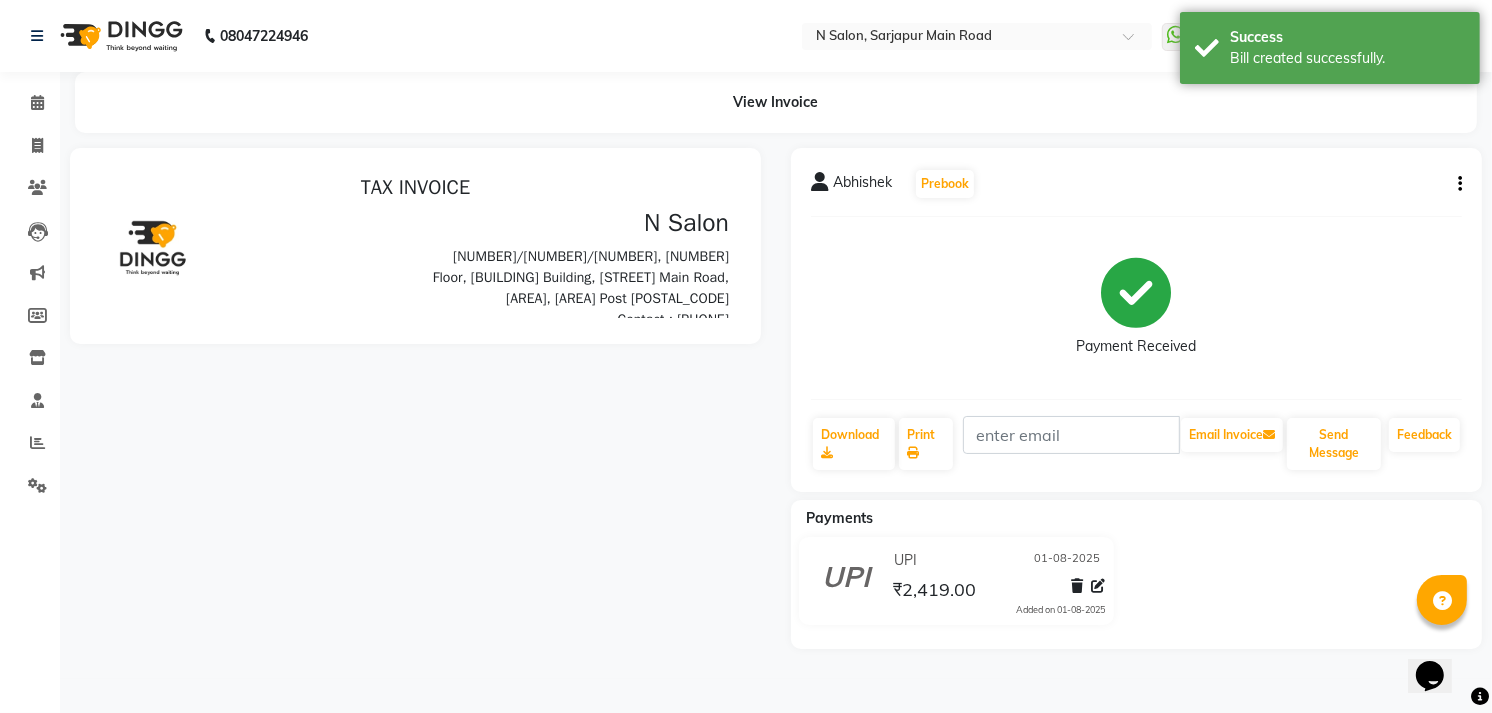 scroll, scrollTop: 0, scrollLeft: 0, axis: both 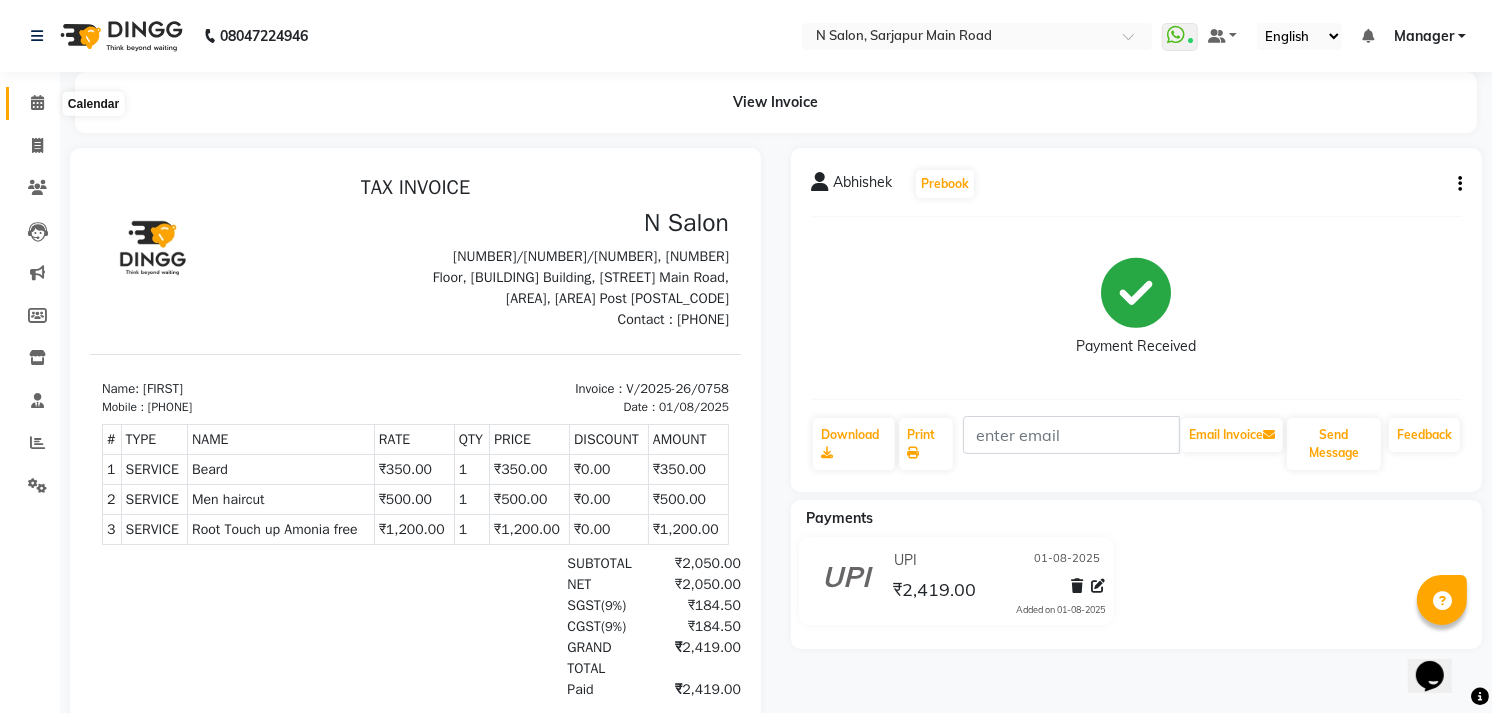 click 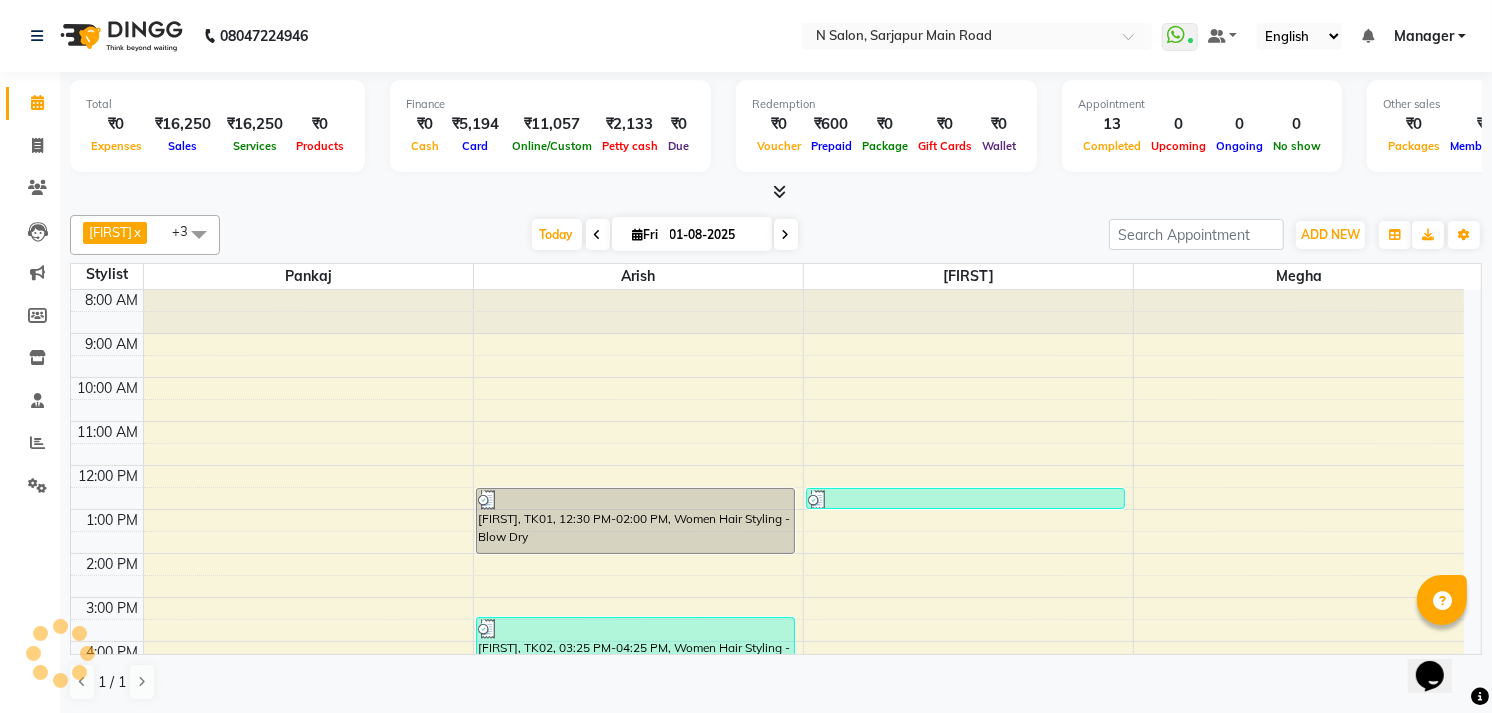scroll, scrollTop: 0, scrollLeft: 0, axis: both 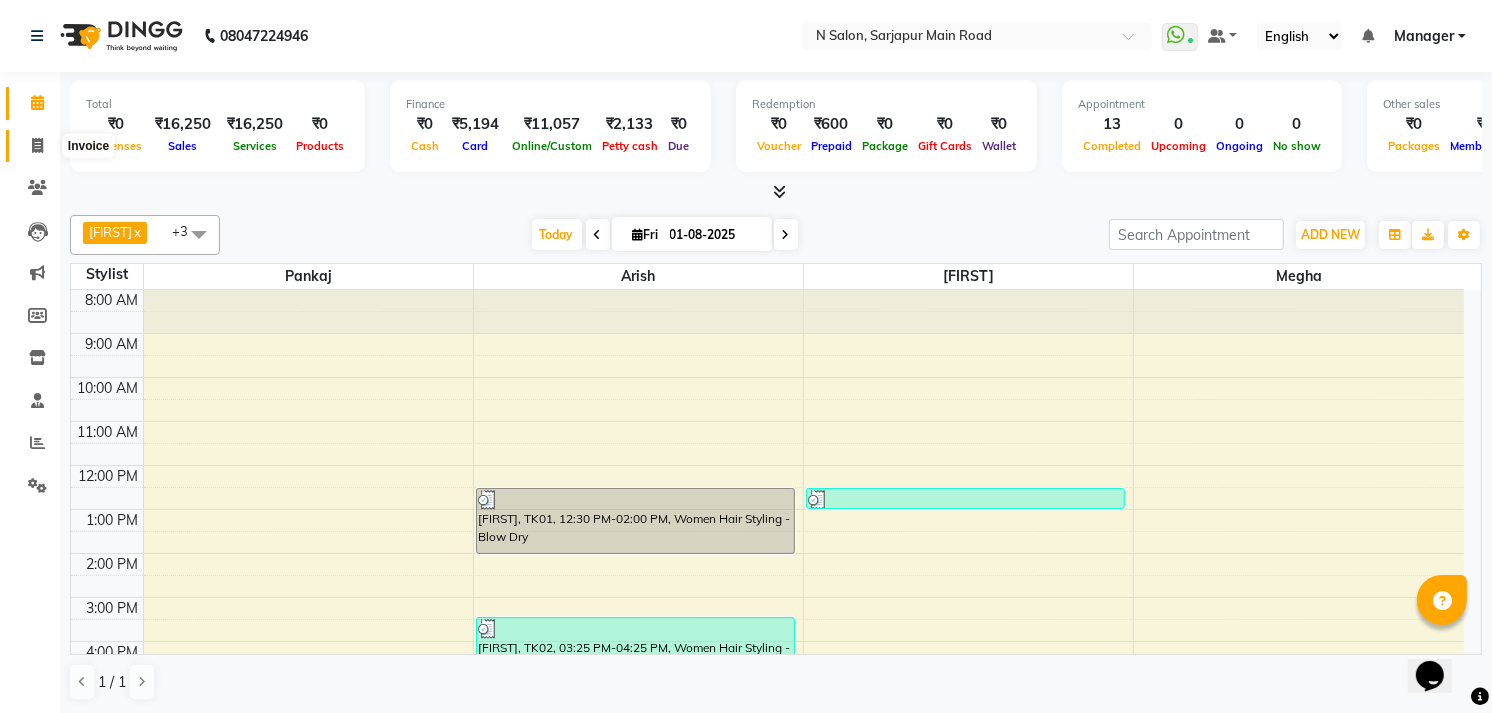 click 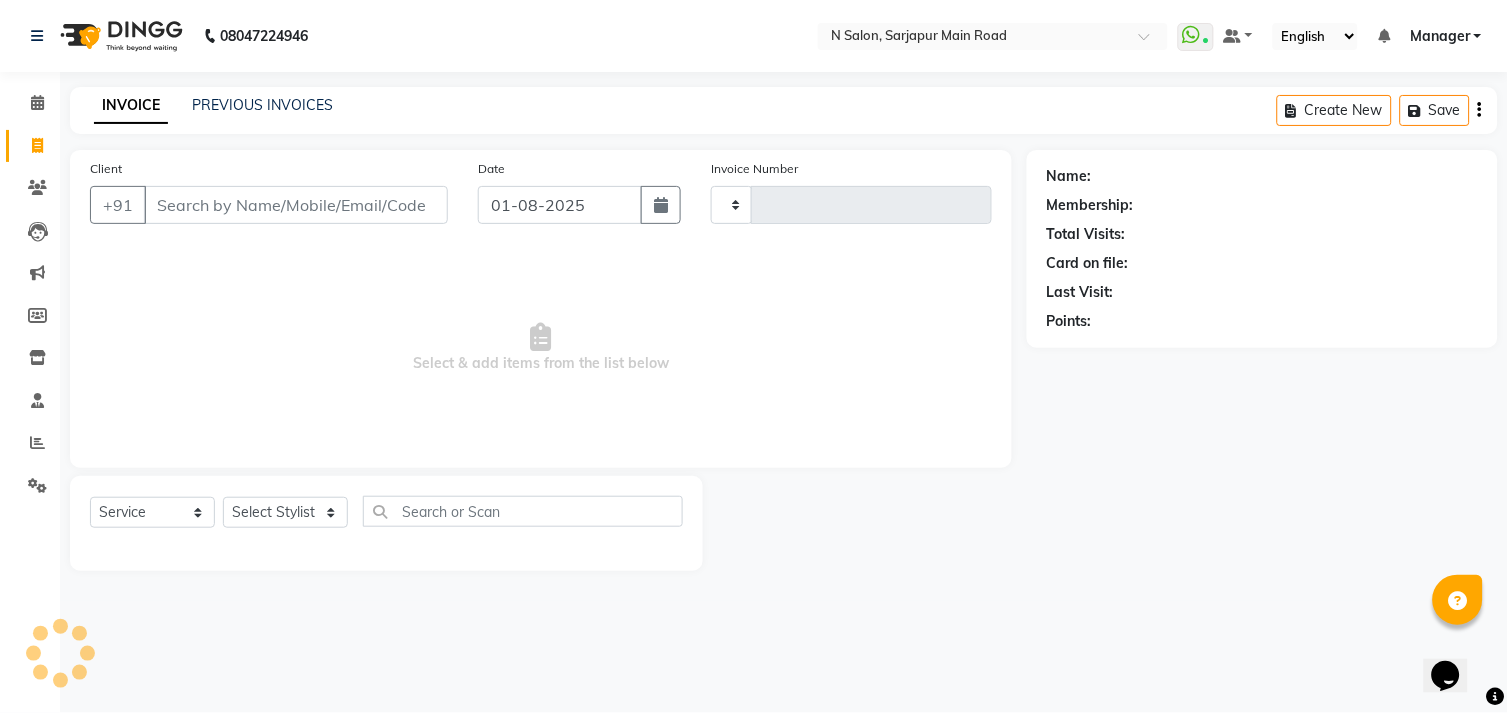 type on "0759" 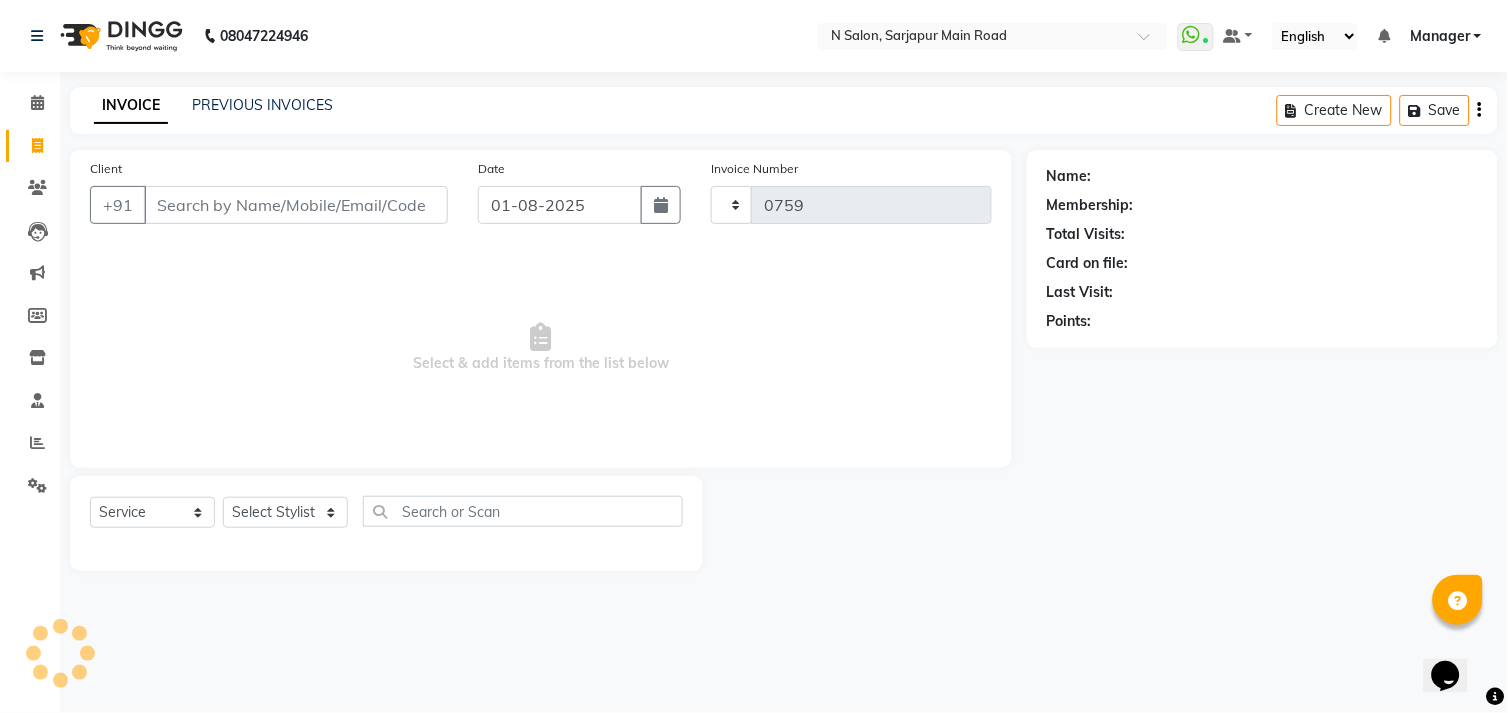 select on "7871" 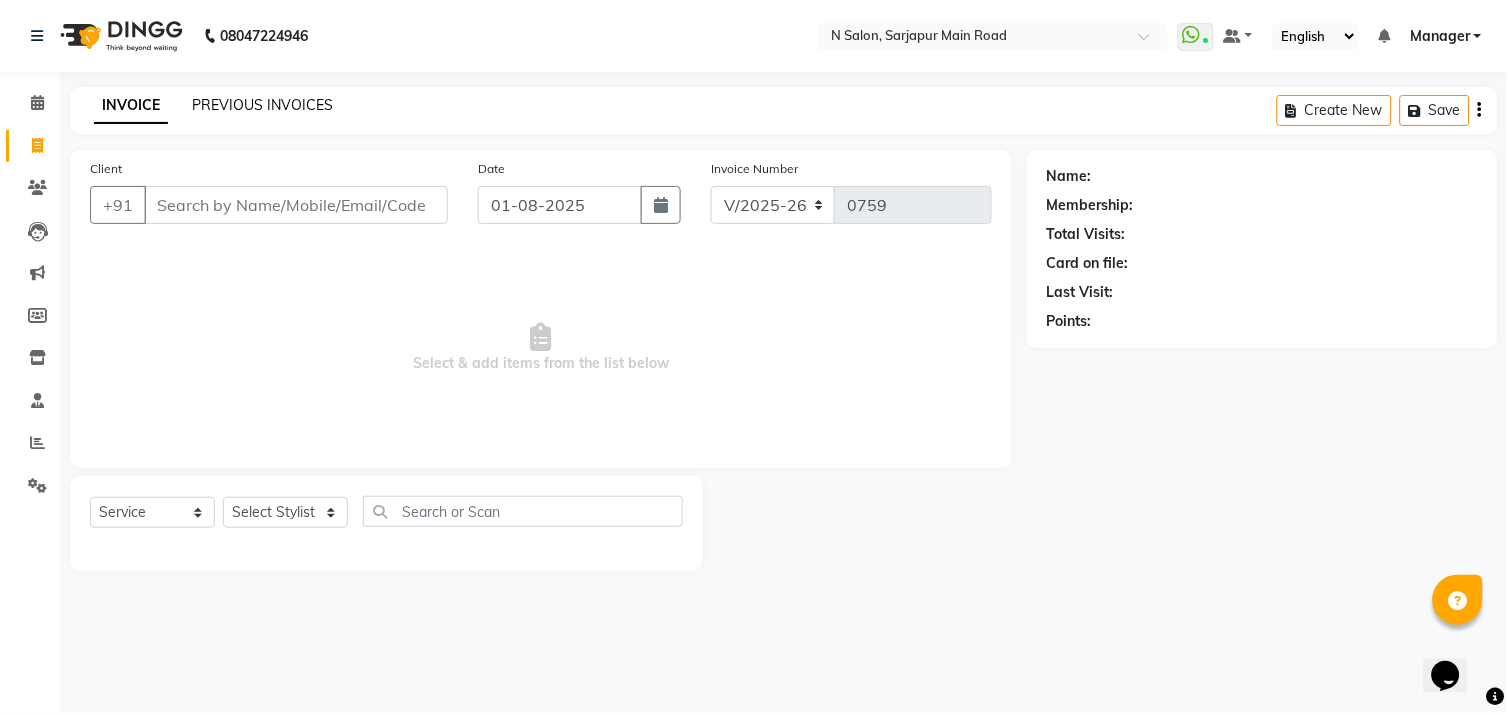 click on "PREVIOUS INVOICES" 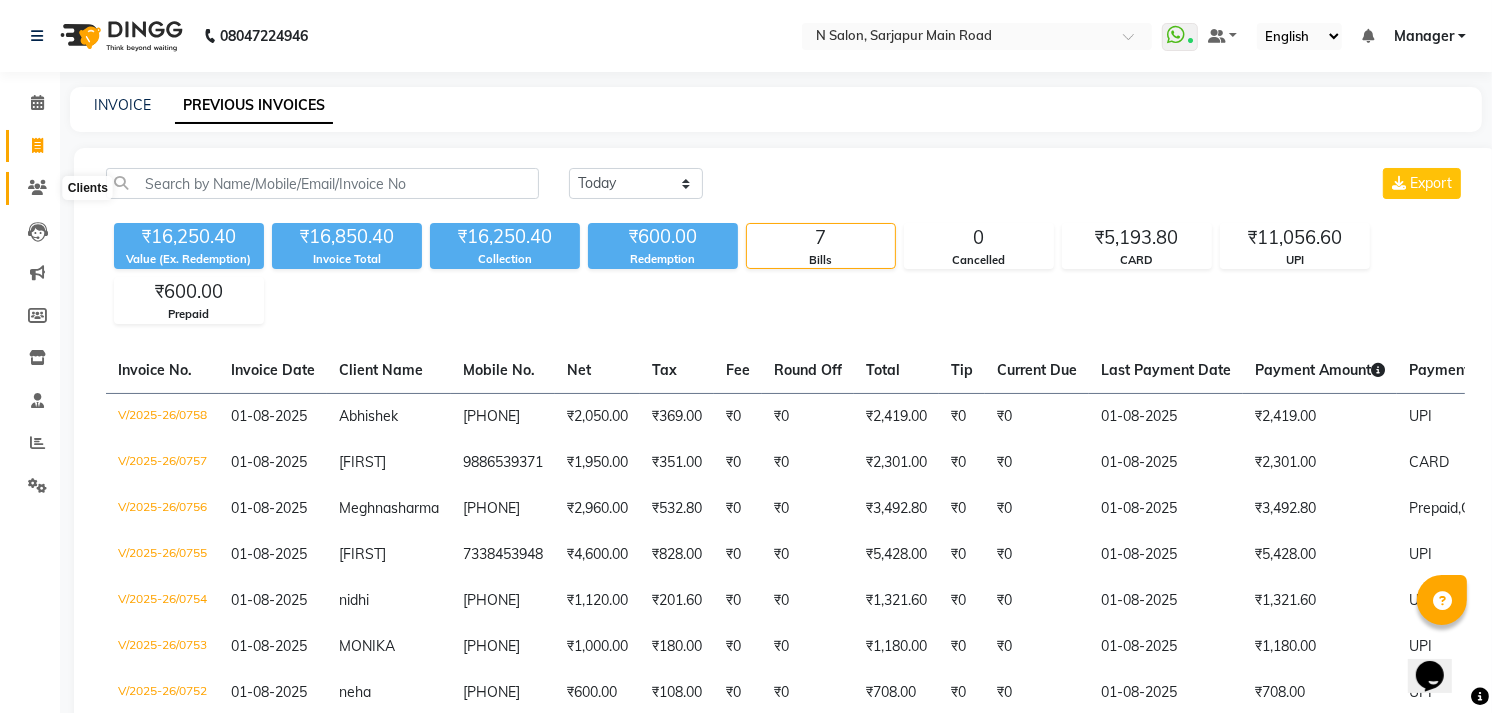 click 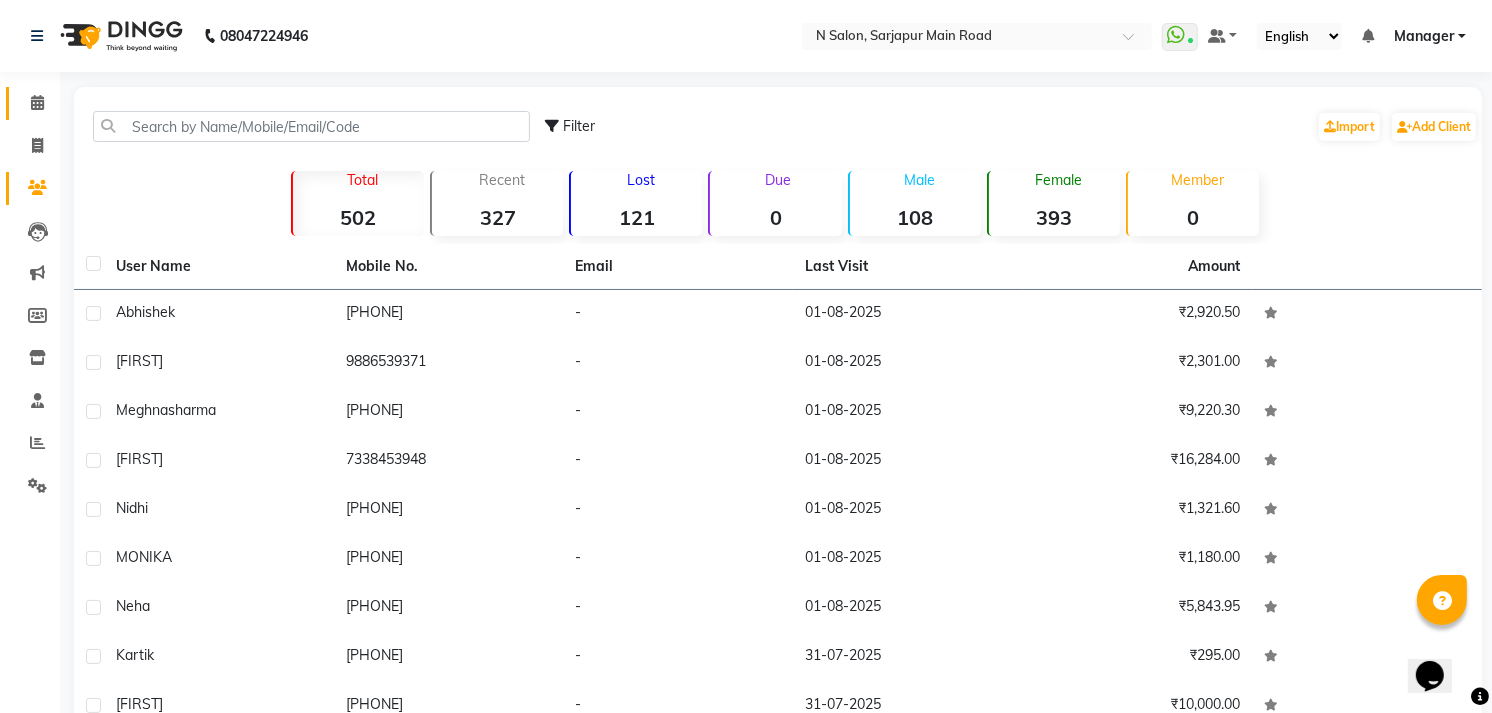 click on "Calendar" 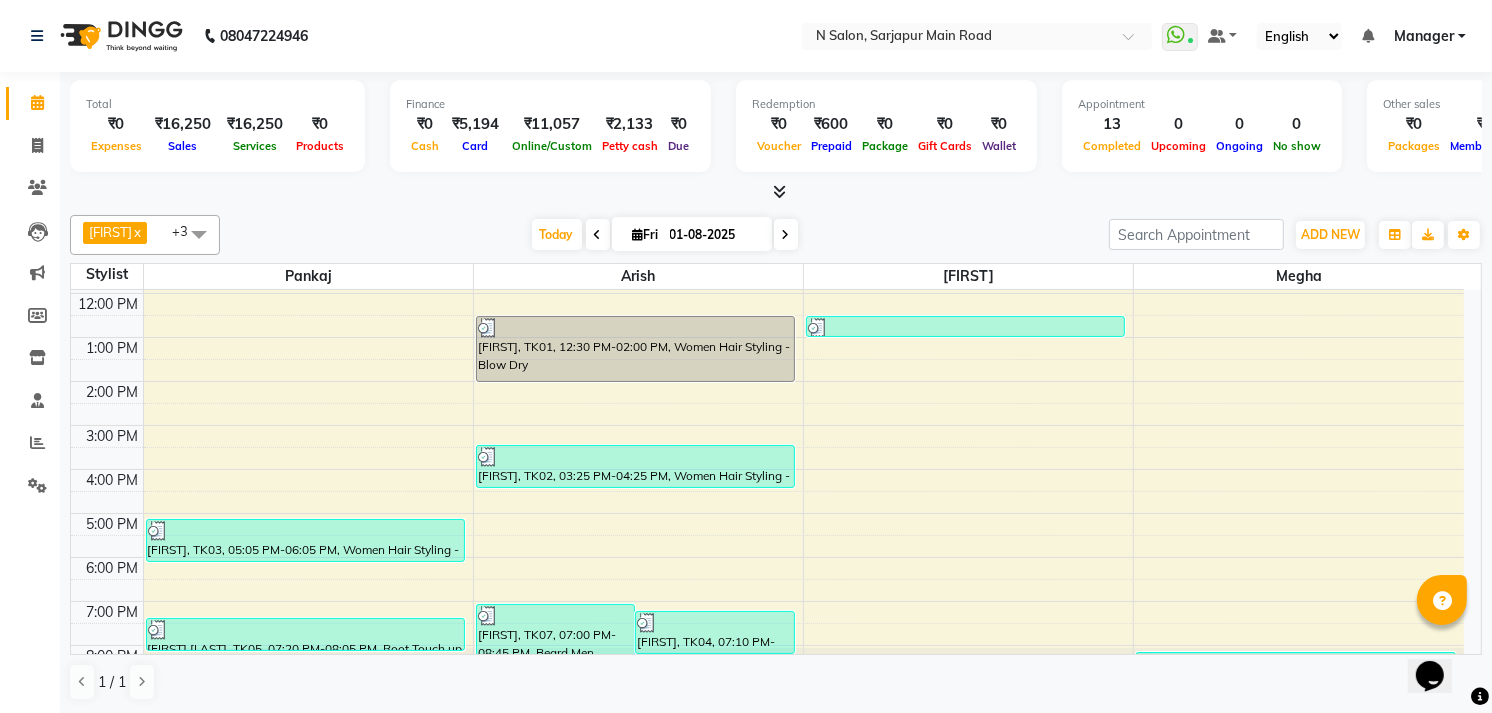 scroll, scrollTop: 220, scrollLeft: 0, axis: vertical 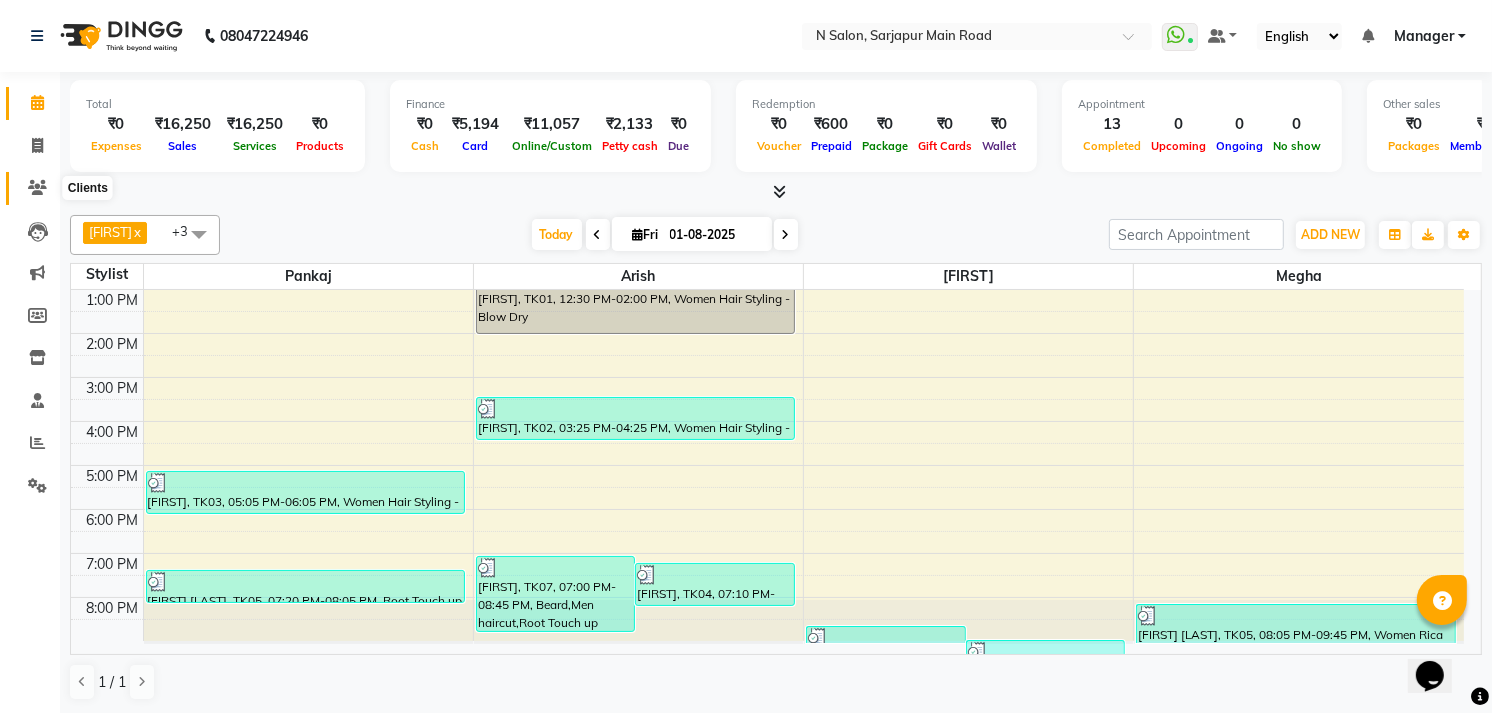 click 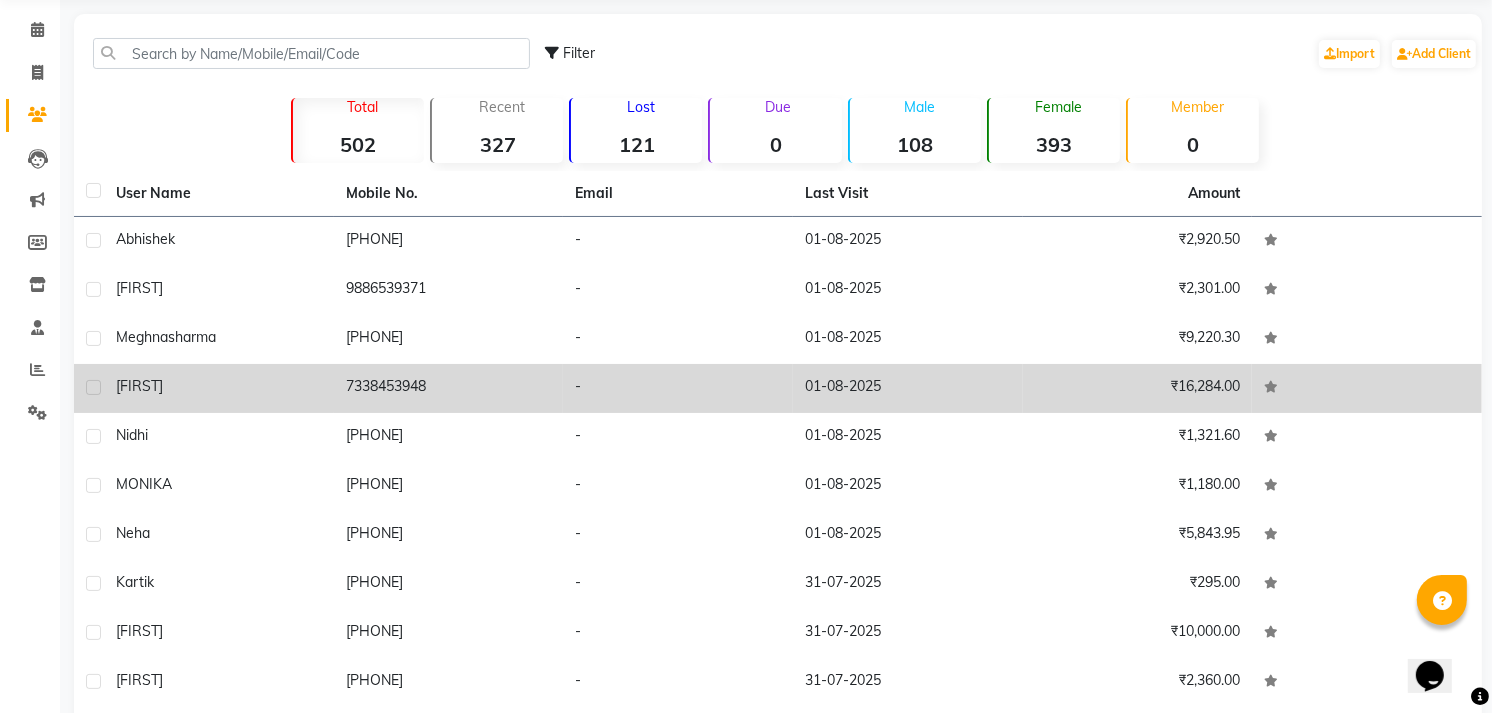 scroll, scrollTop: 152, scrollLeft: 0, axis: vertical 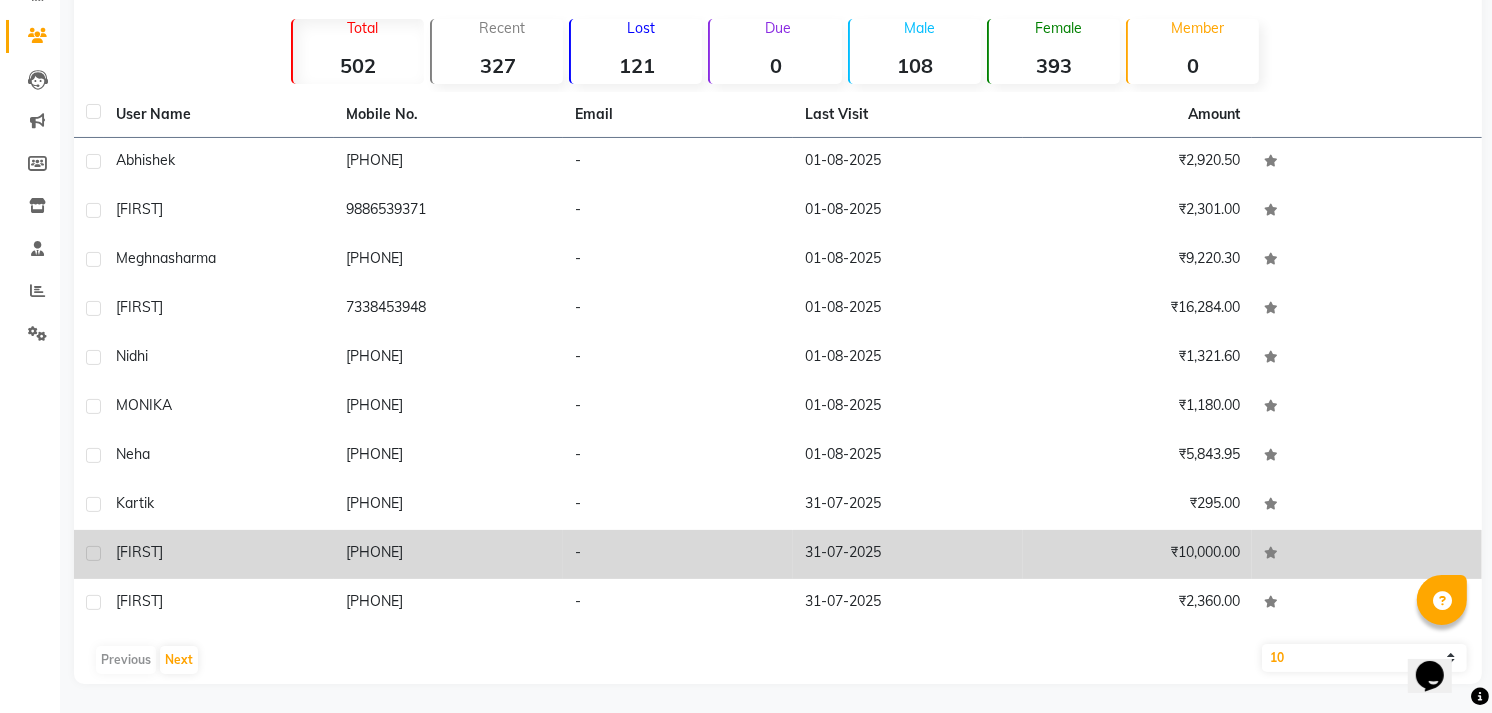 click on "[FIRST]" 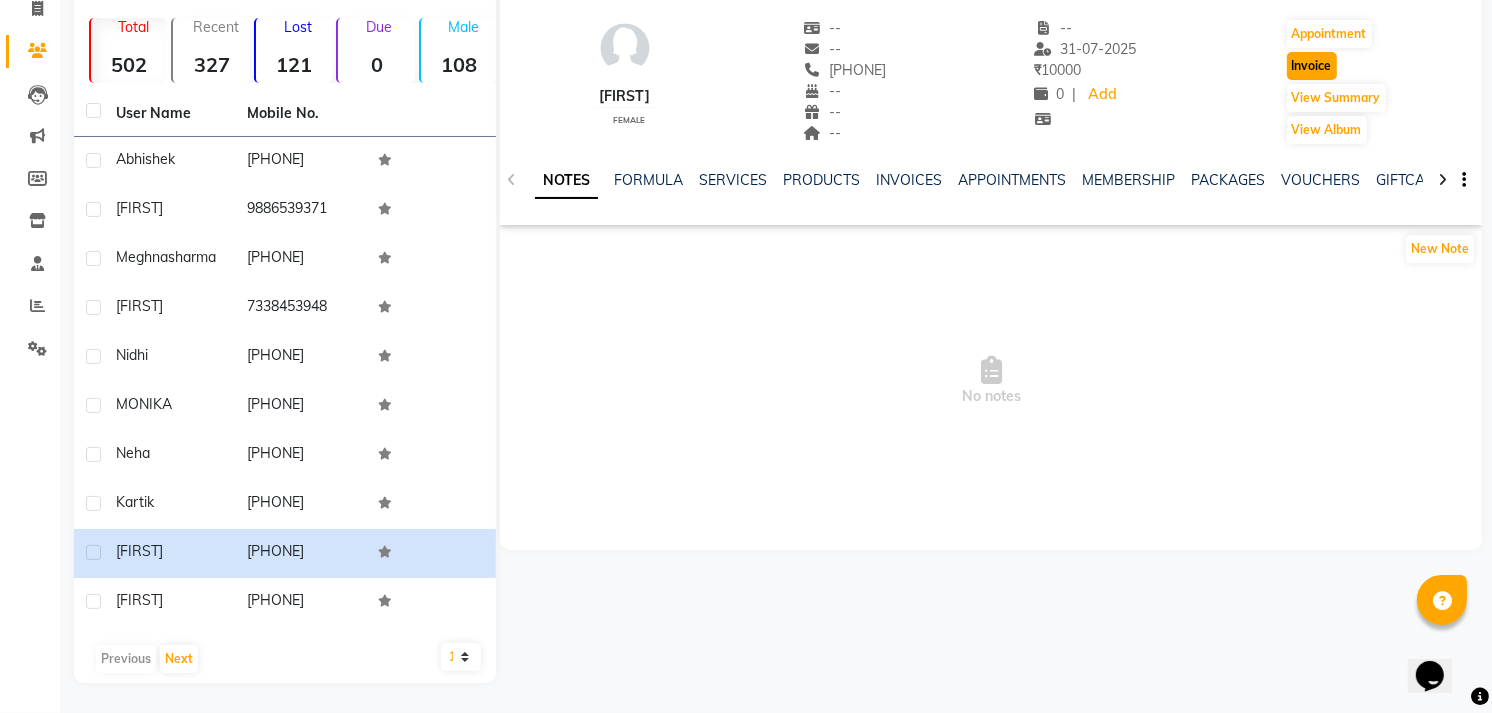 click on "Invoice" 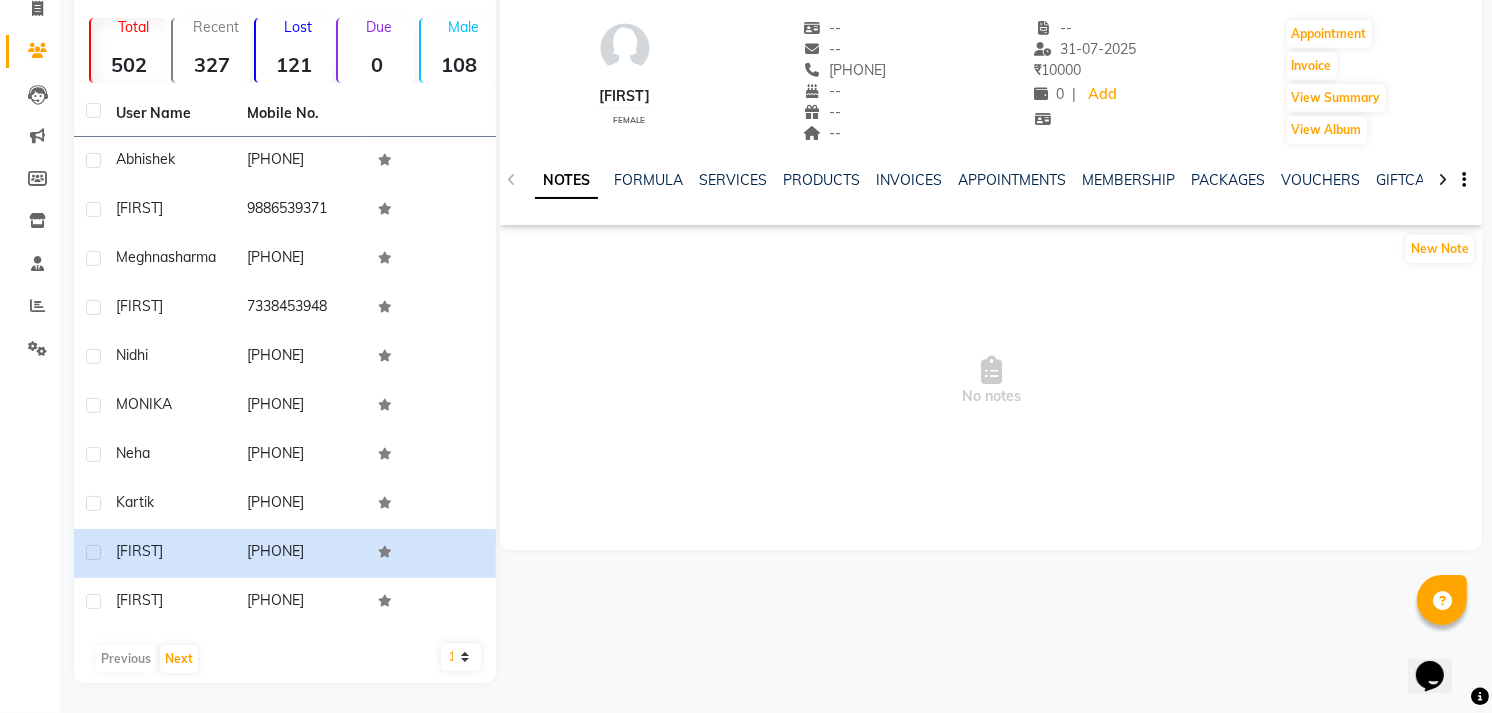 select on "service" 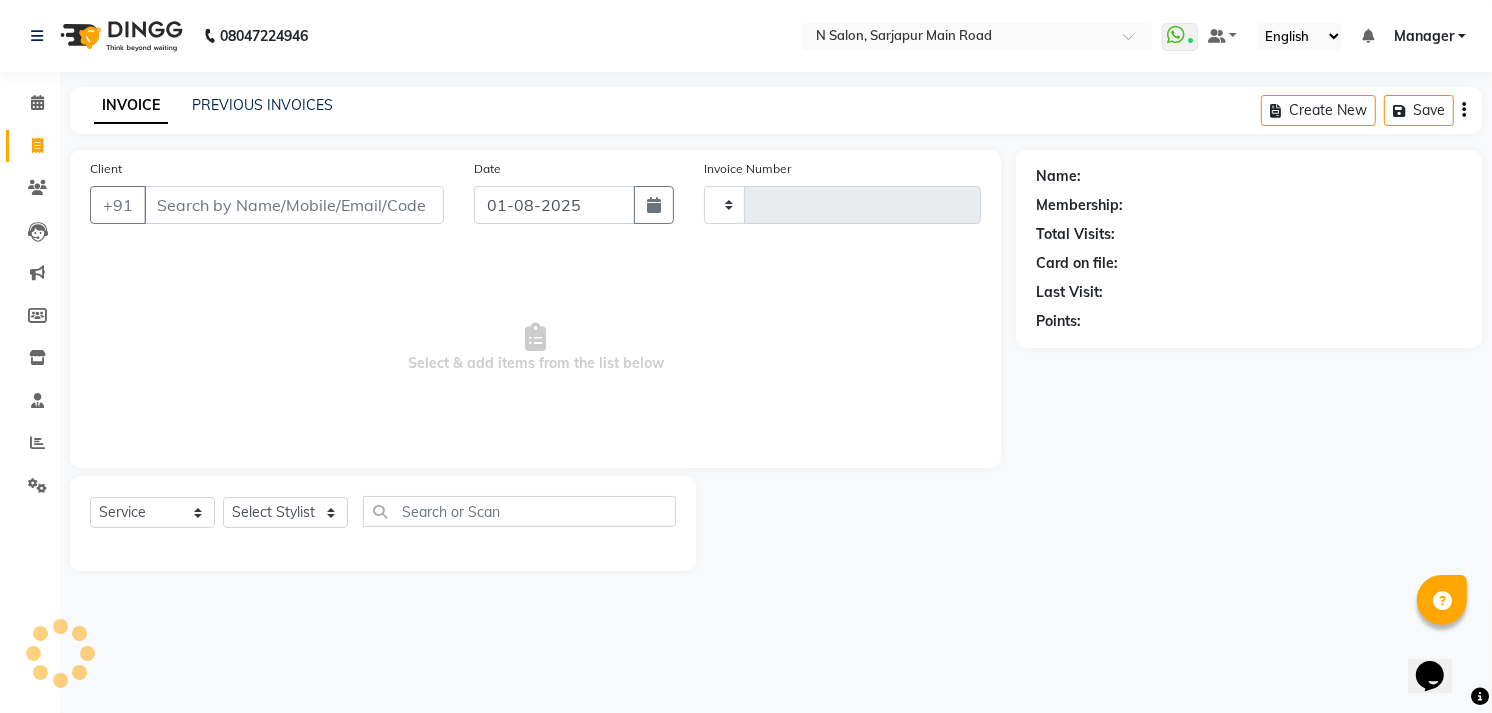 scroll, scrollTop: 0, scrollLeft: 0, axis: both 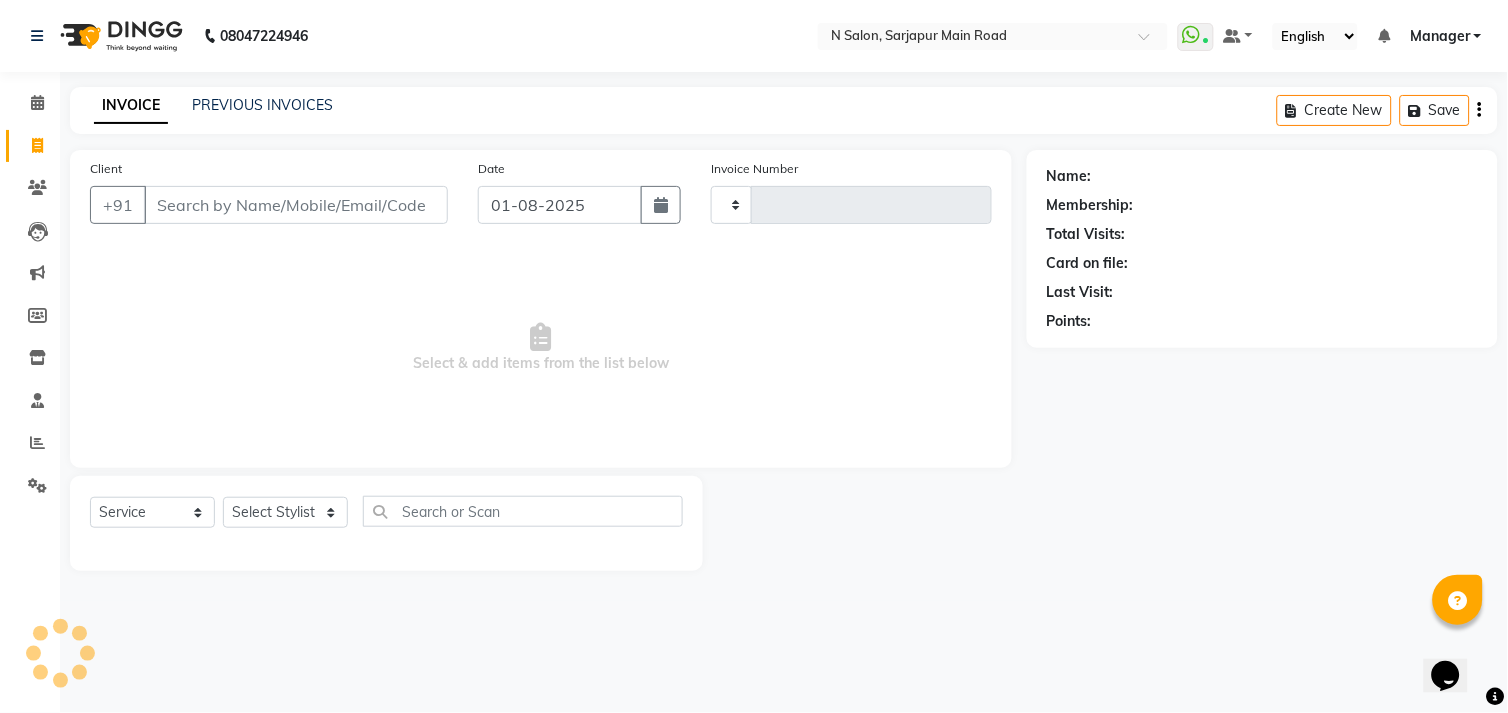 type on "0759" 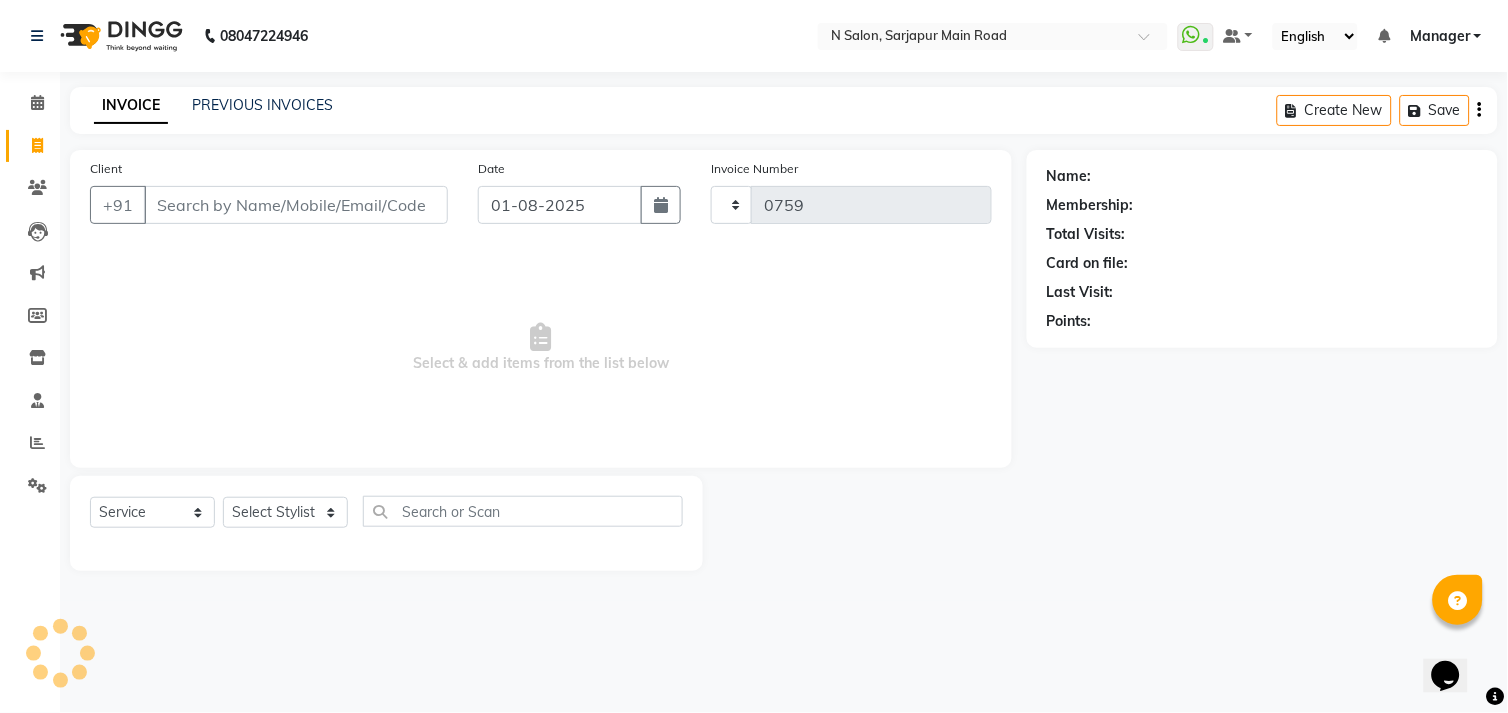 select on "7871" 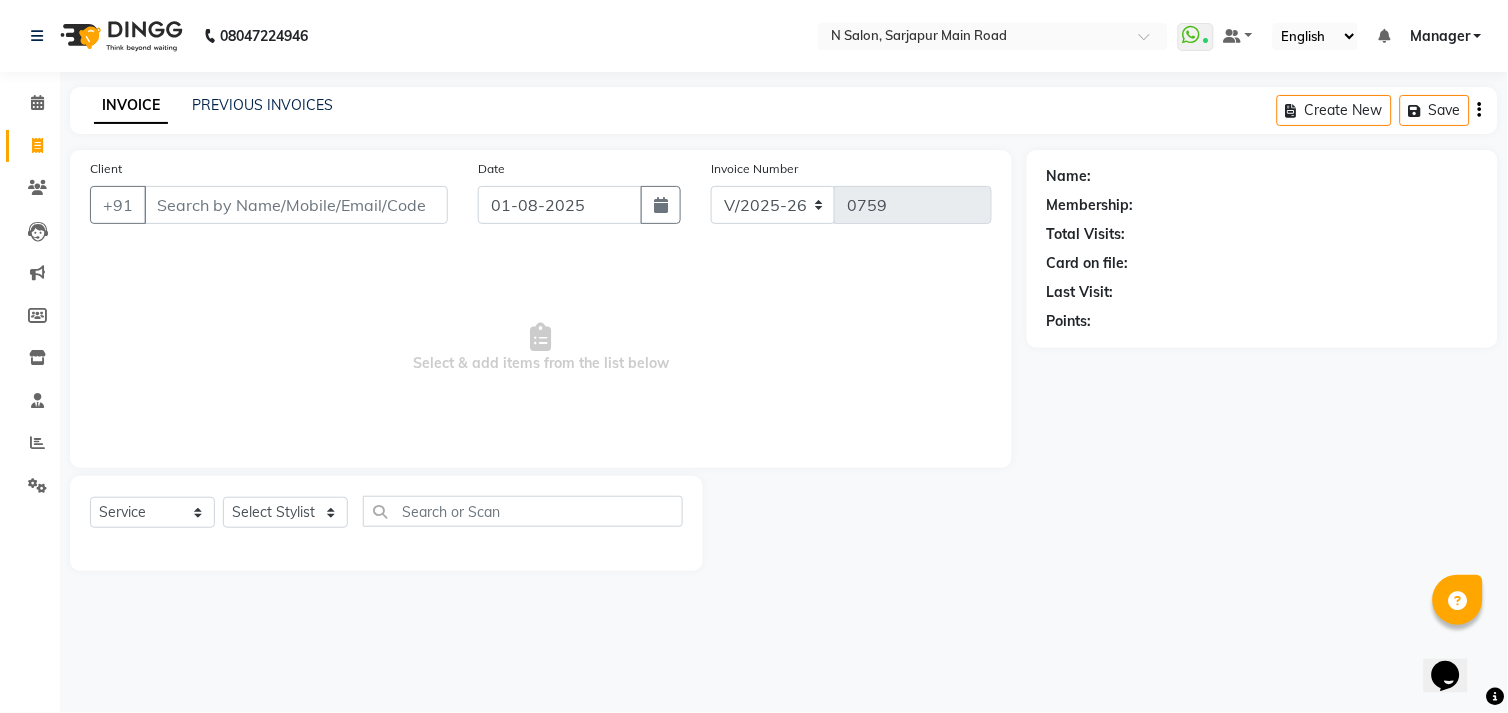 type on "[PHONE]" 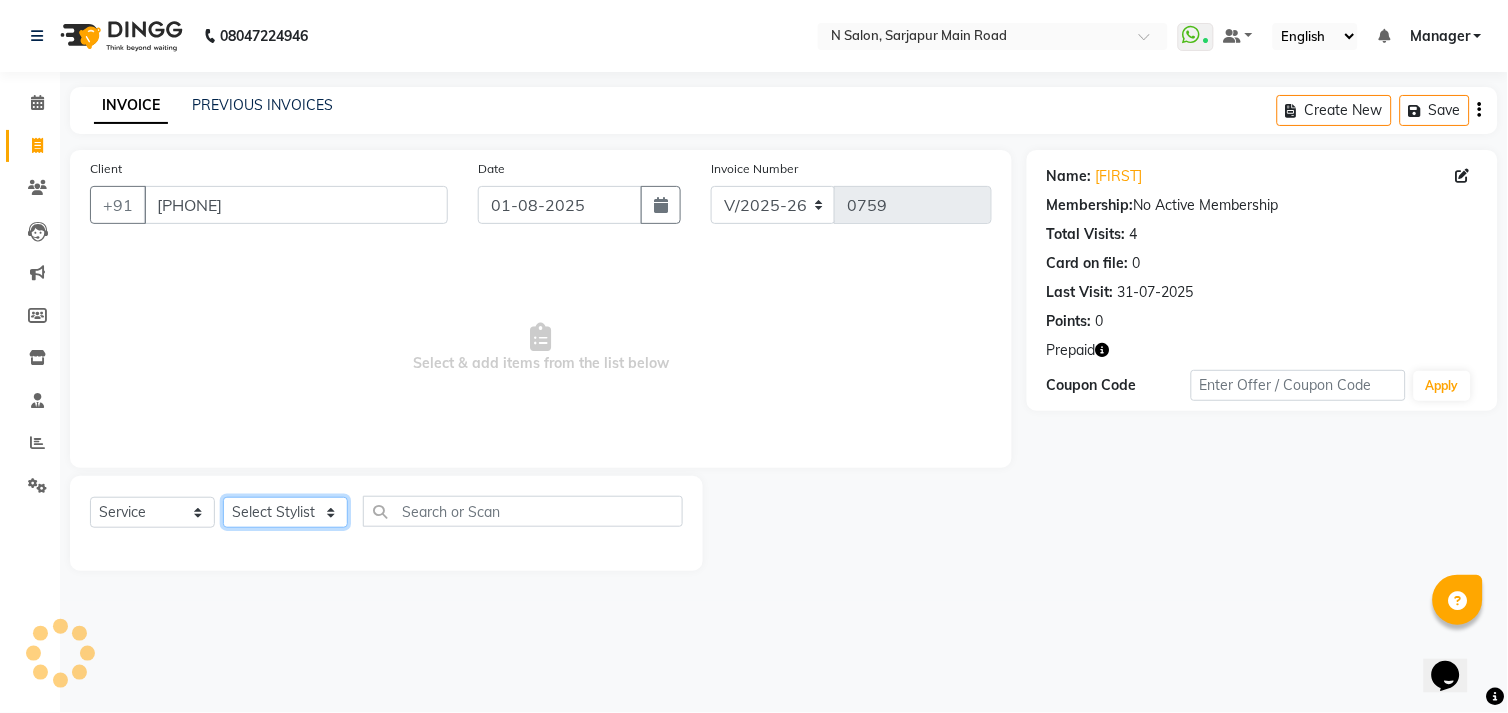 click on "Select Stylist Amgha Arish CHANDU DIPEN kajal kupu  Manager megha Mukul Aggarwal NIRJALA Owner Pankaj Rahul Sir shradha" 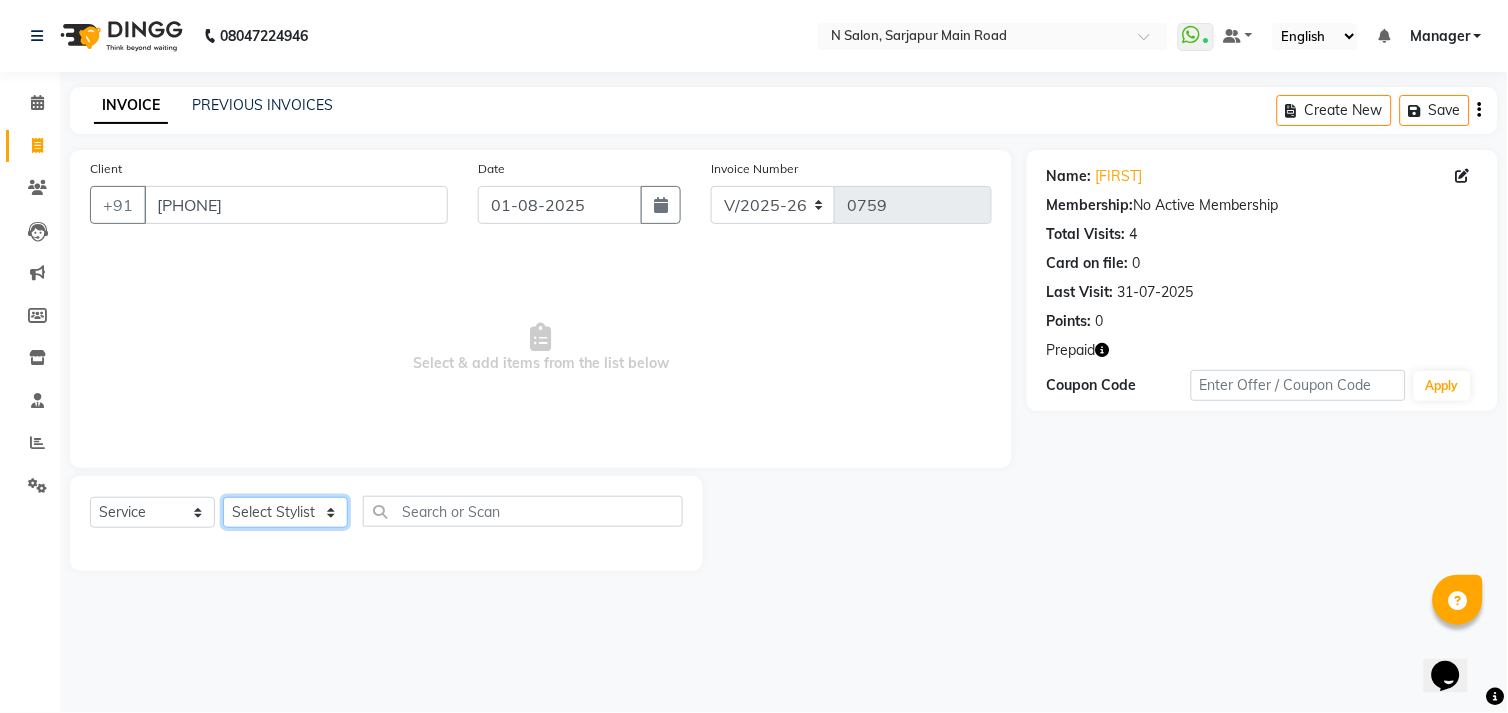 select on "79049" 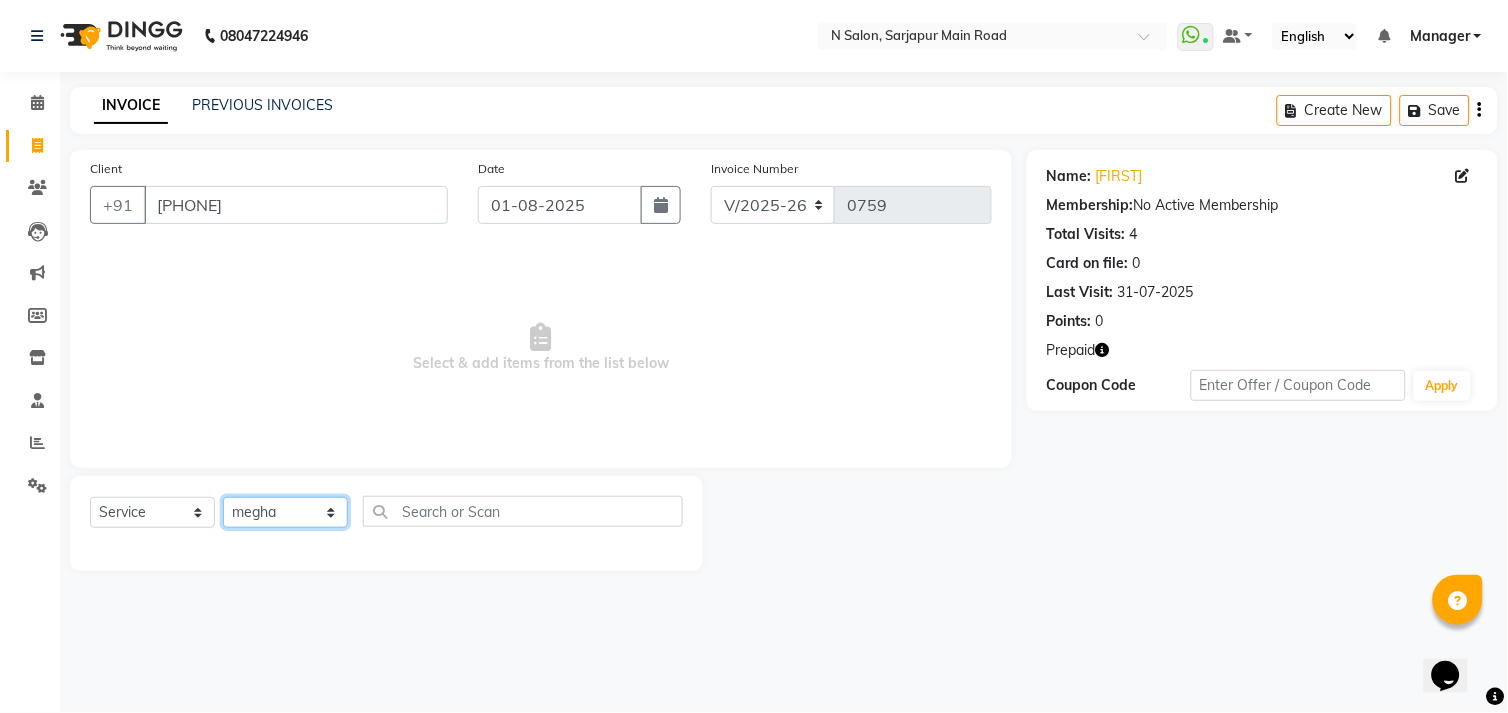 click on "Select Stylist Amgha Arish CHANDU DIPEN kajal kupu  Manager megha Mukul Aggarwal NIRJALA Owner Pankaj Rahul Sir shradha" 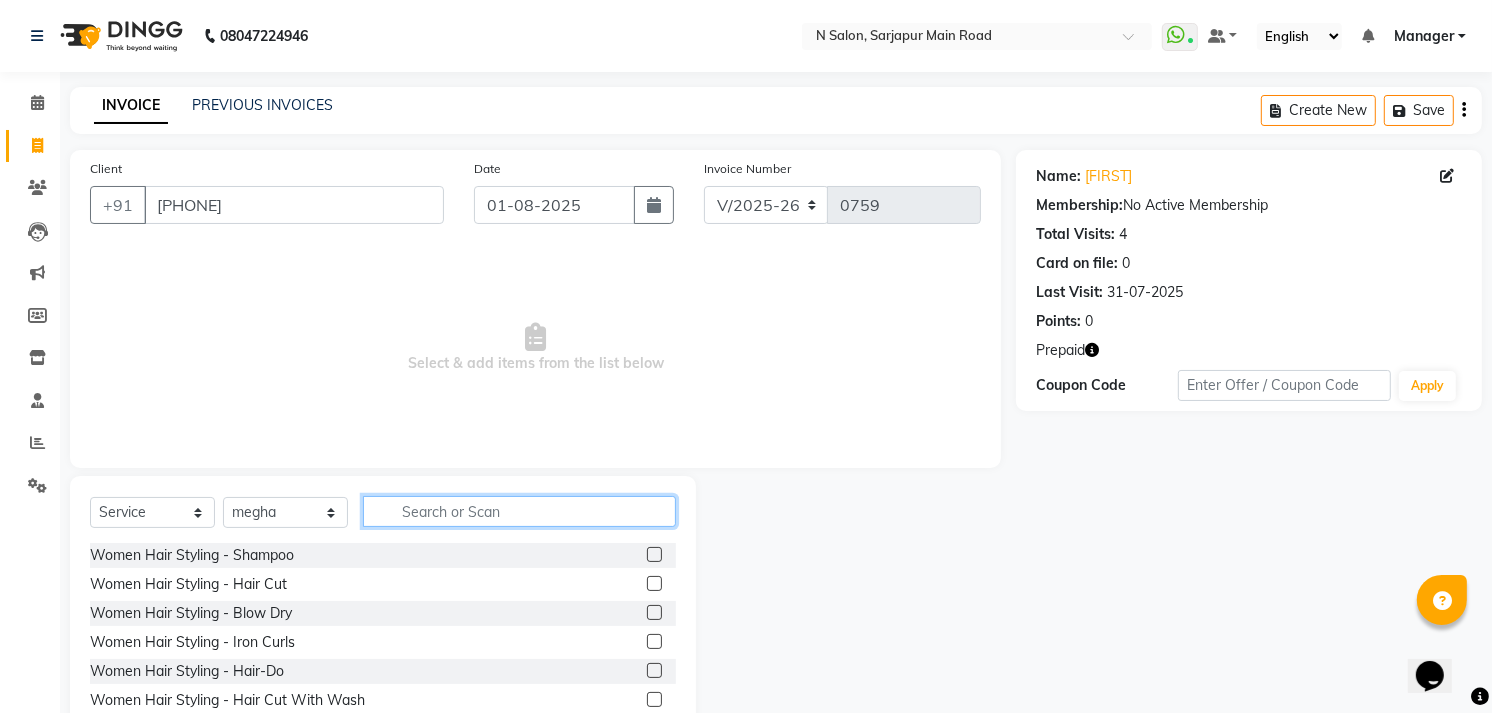 click 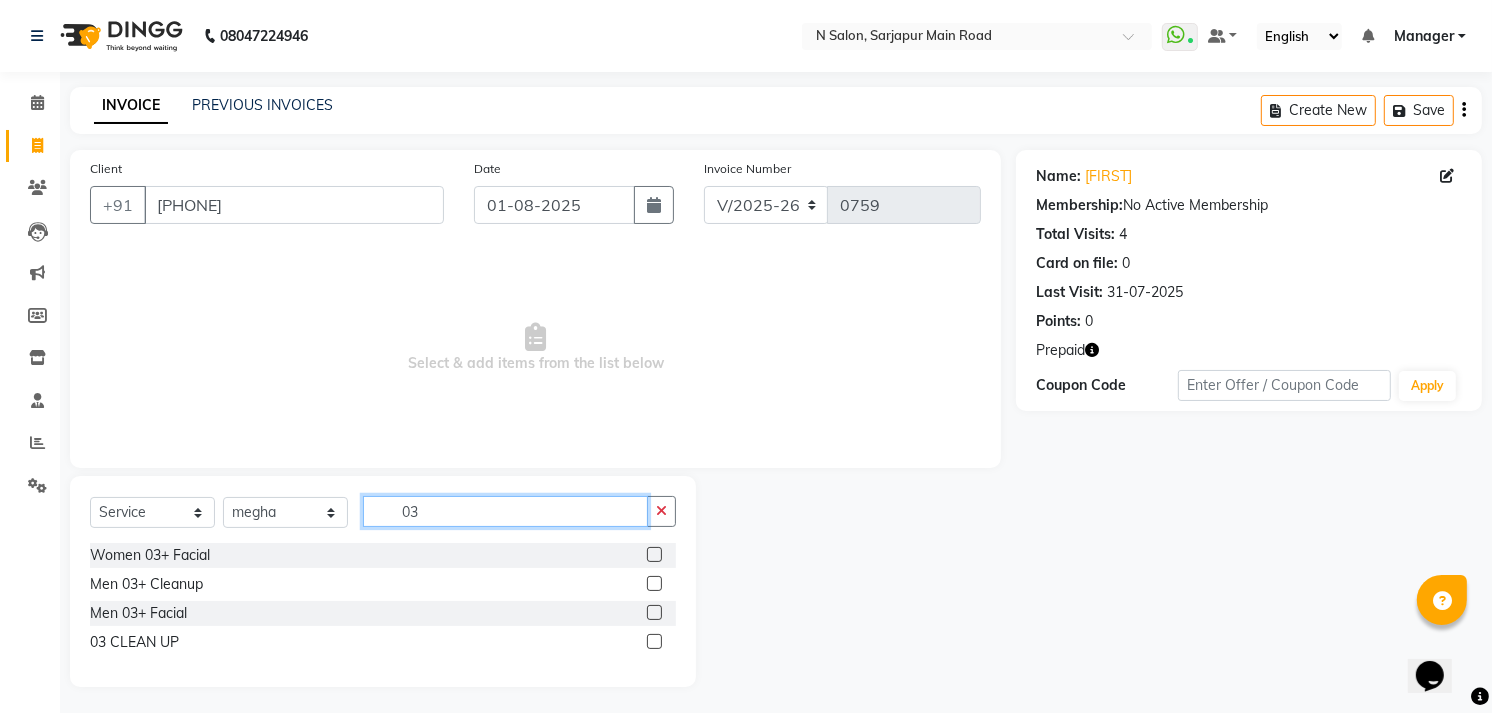 type on "03" 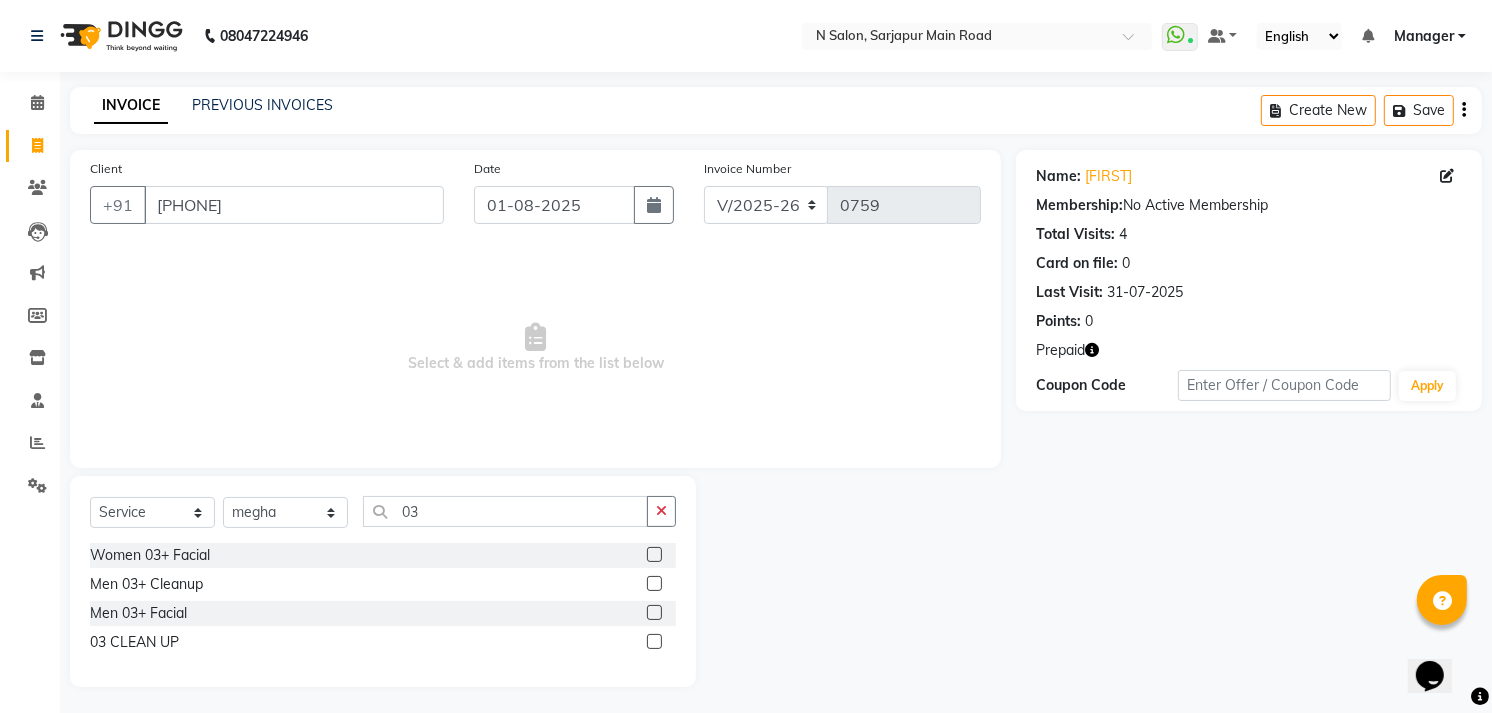 click 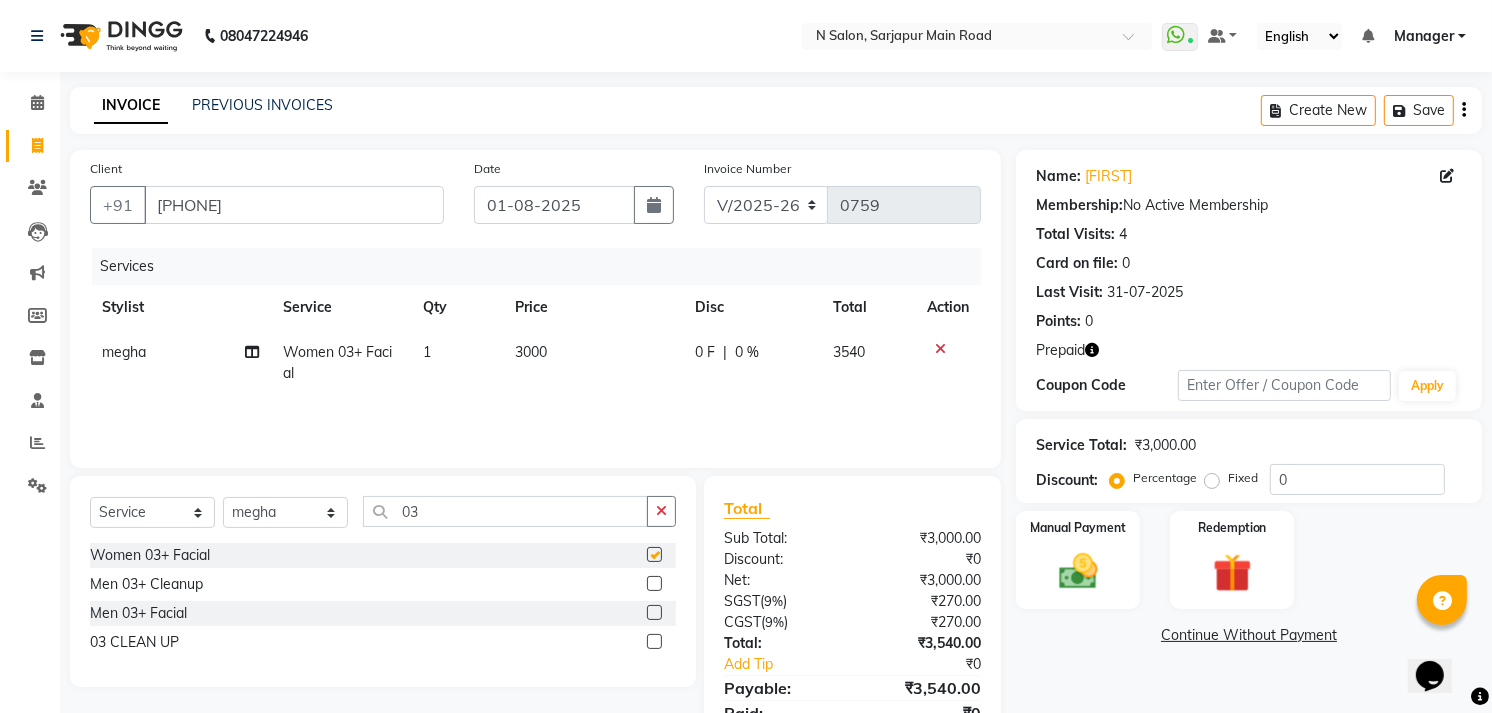checkbox on "false" 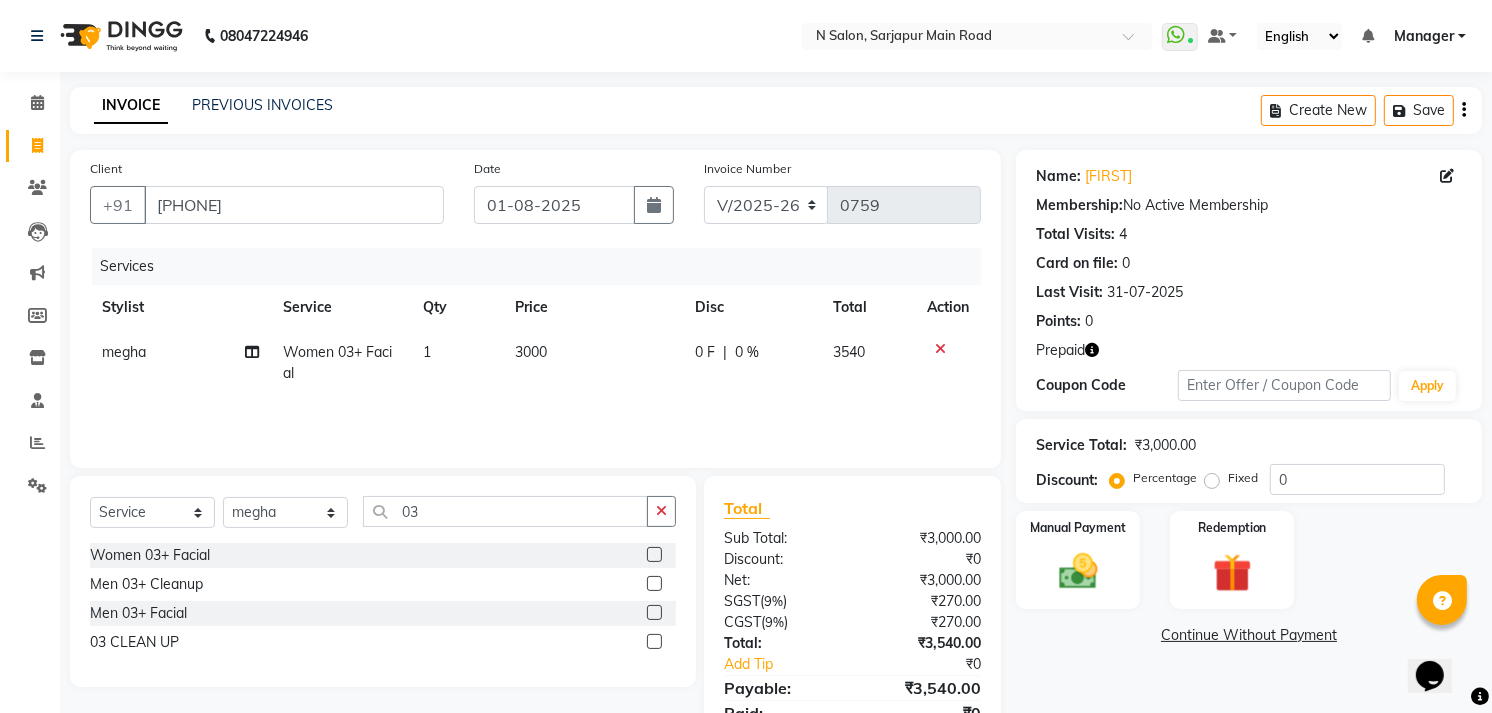 click on "Select  Service  Product  Membership  Package Voucher Prepaid Gift Card  Select Stylist Amgha Arish CHANDU DIPEN kajal kupu  Manager megha Mukul Aggarwal NIRJALA Owner Pankaj Rahul Sir shradha 03" 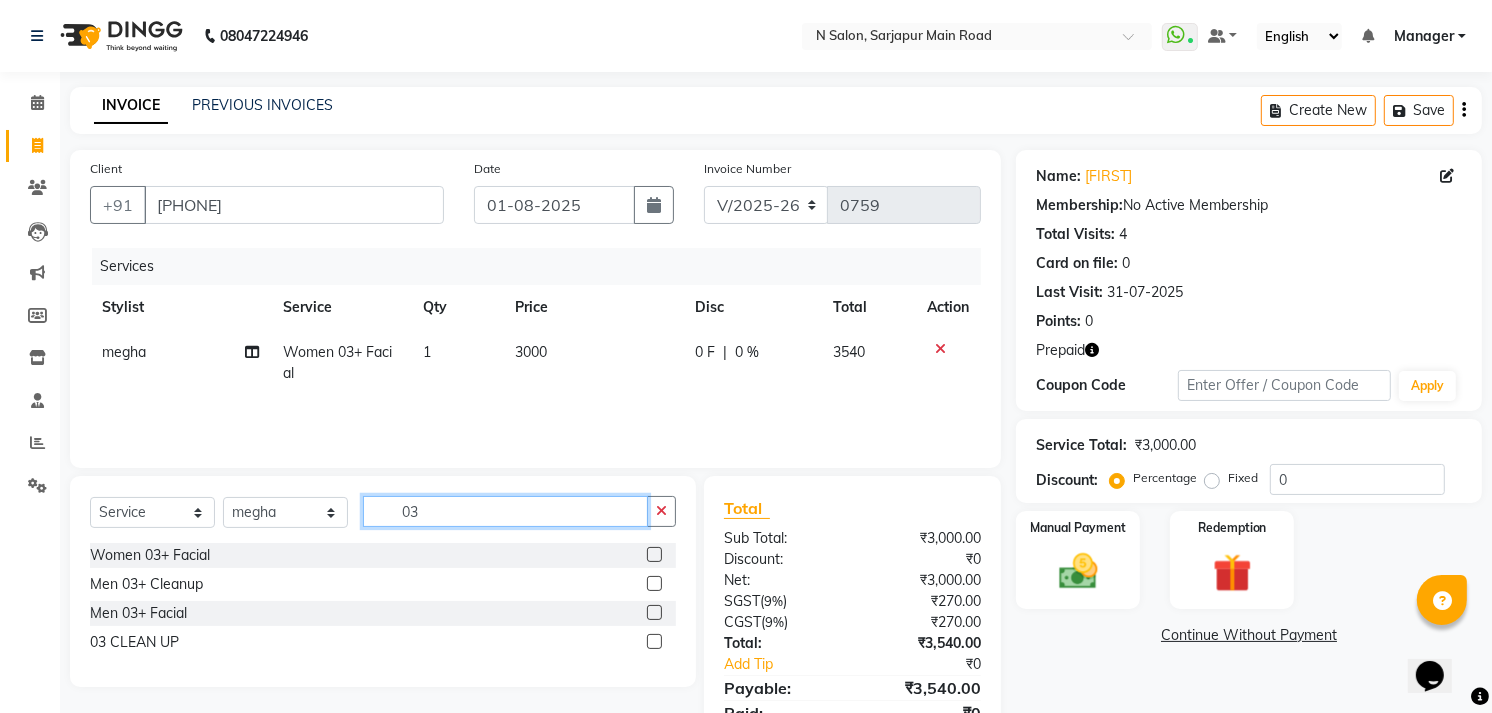 click on "03" 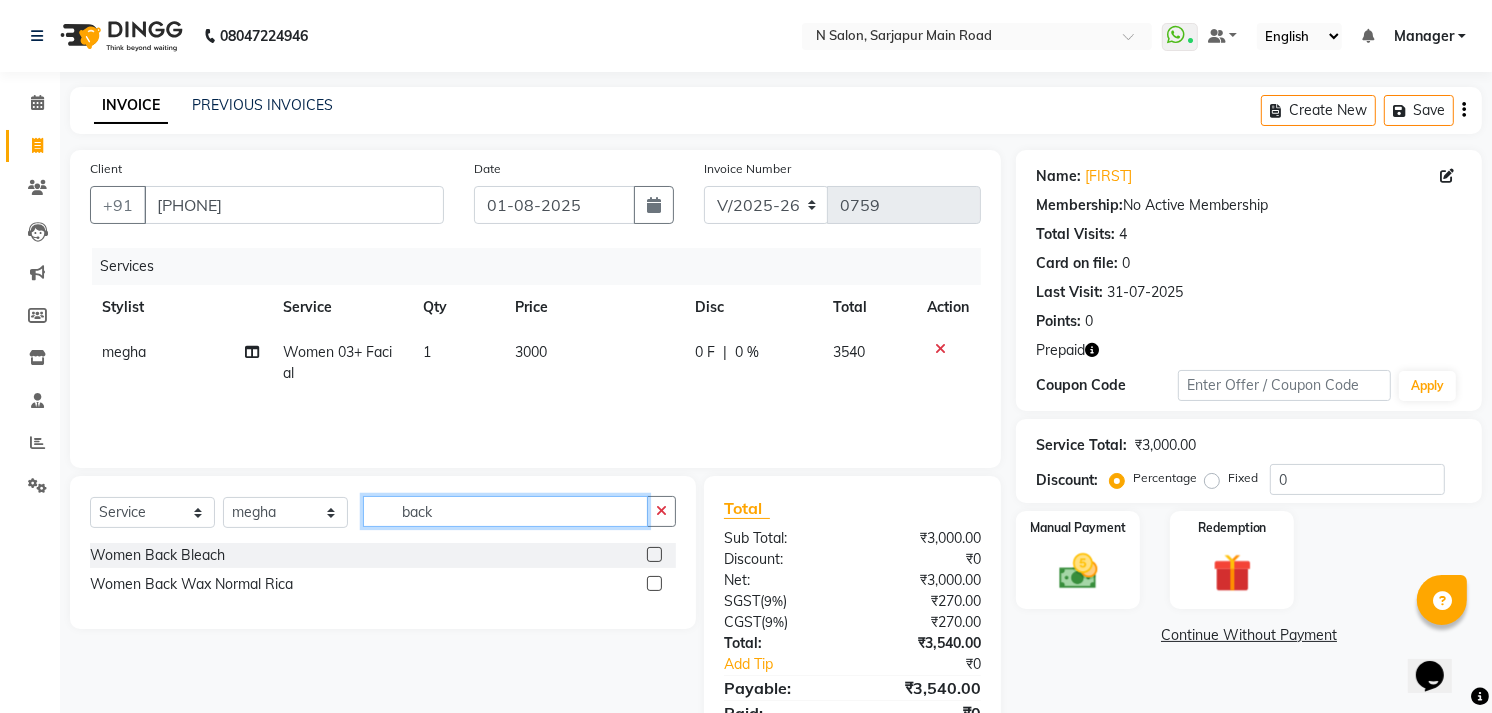 click on "back" 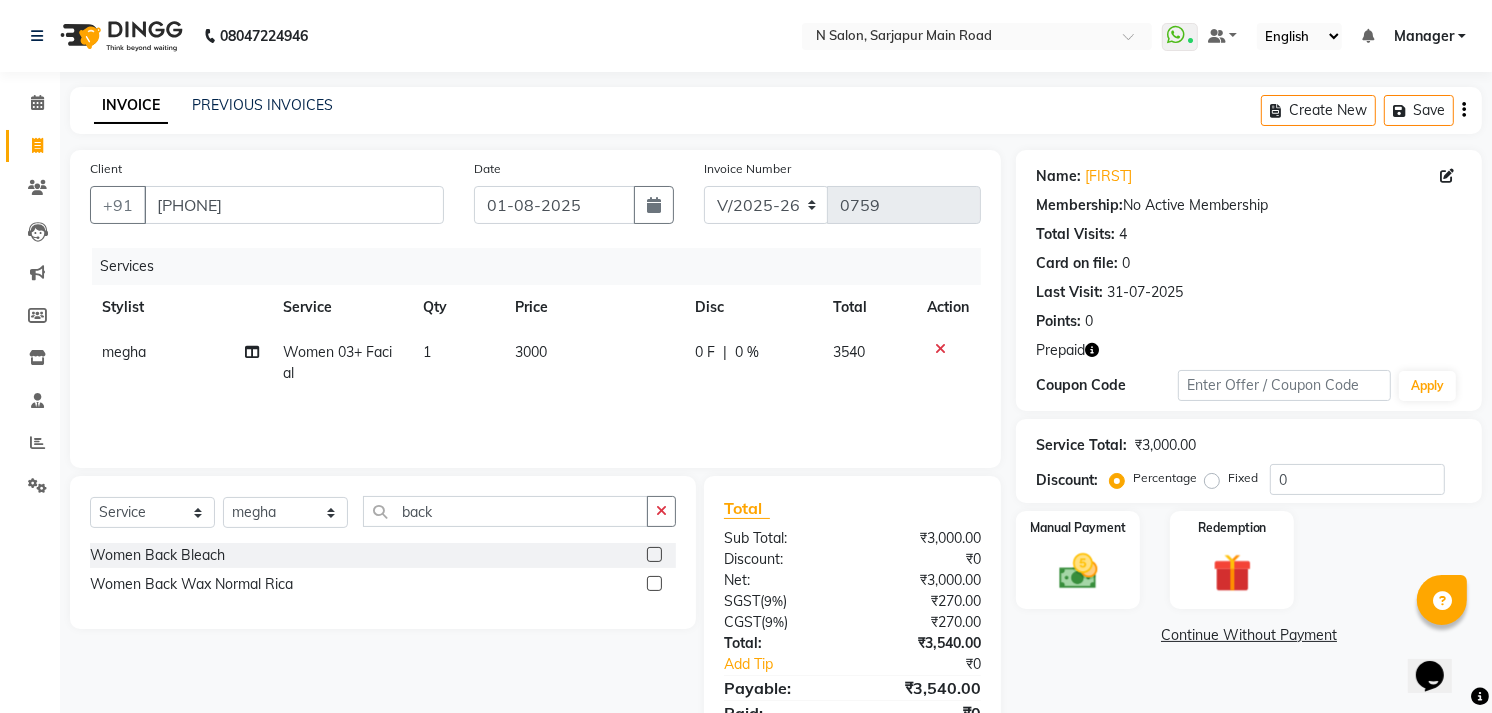click 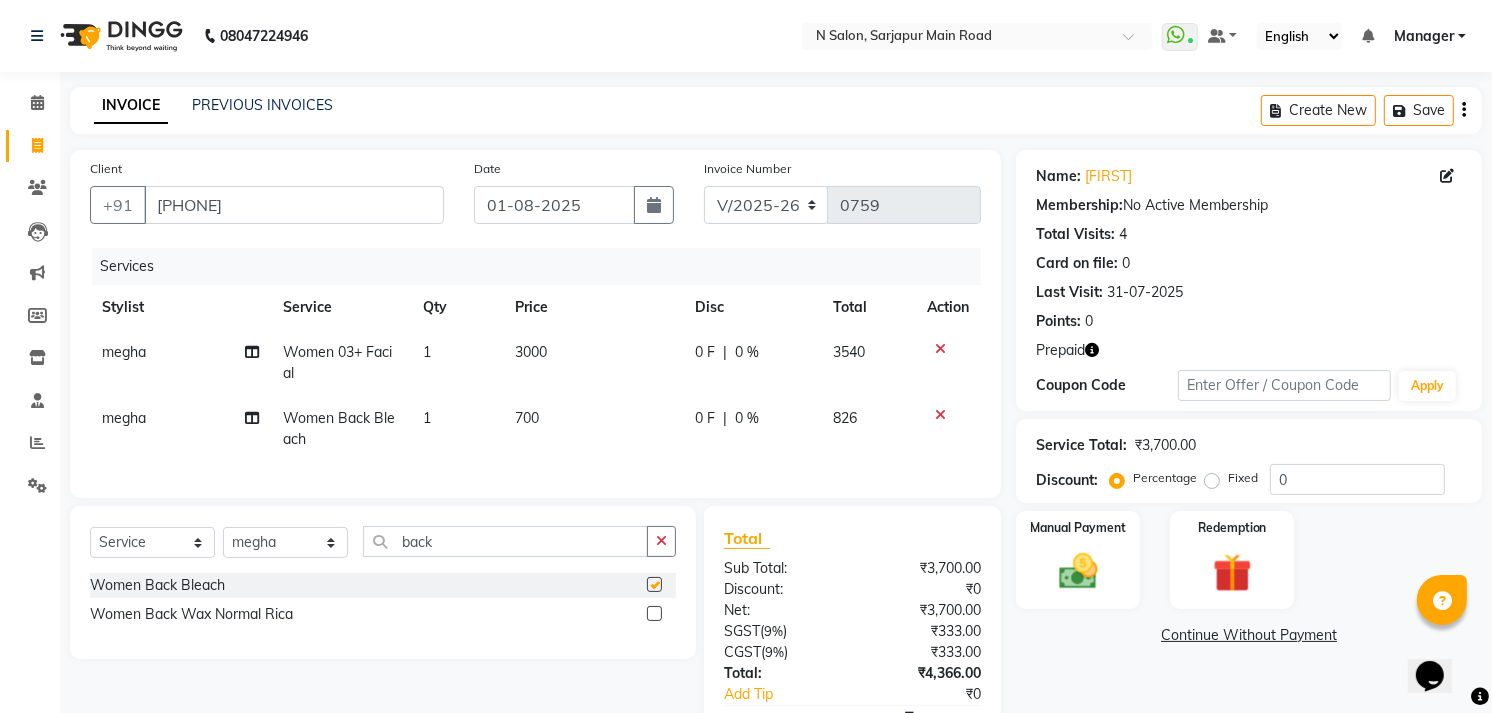 checkbox on "false" 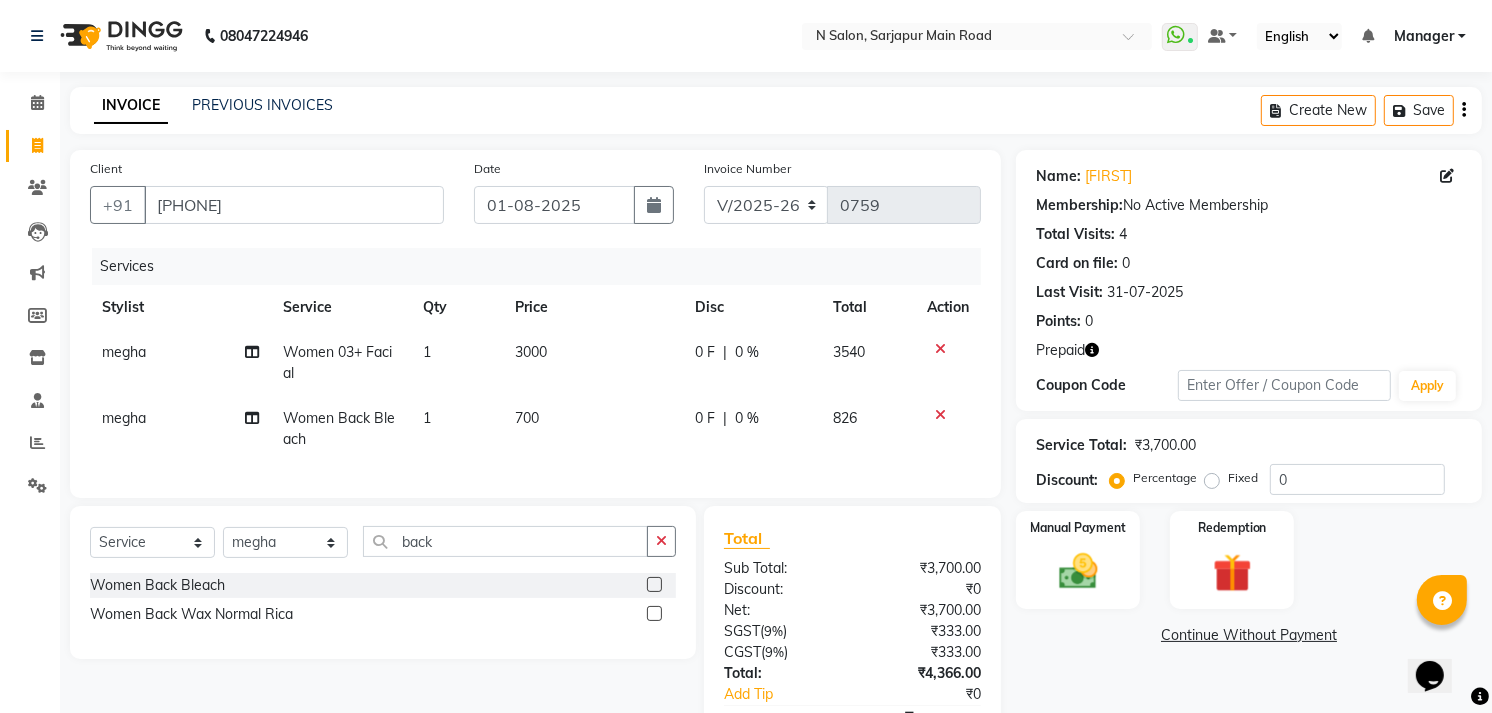 click on "700" 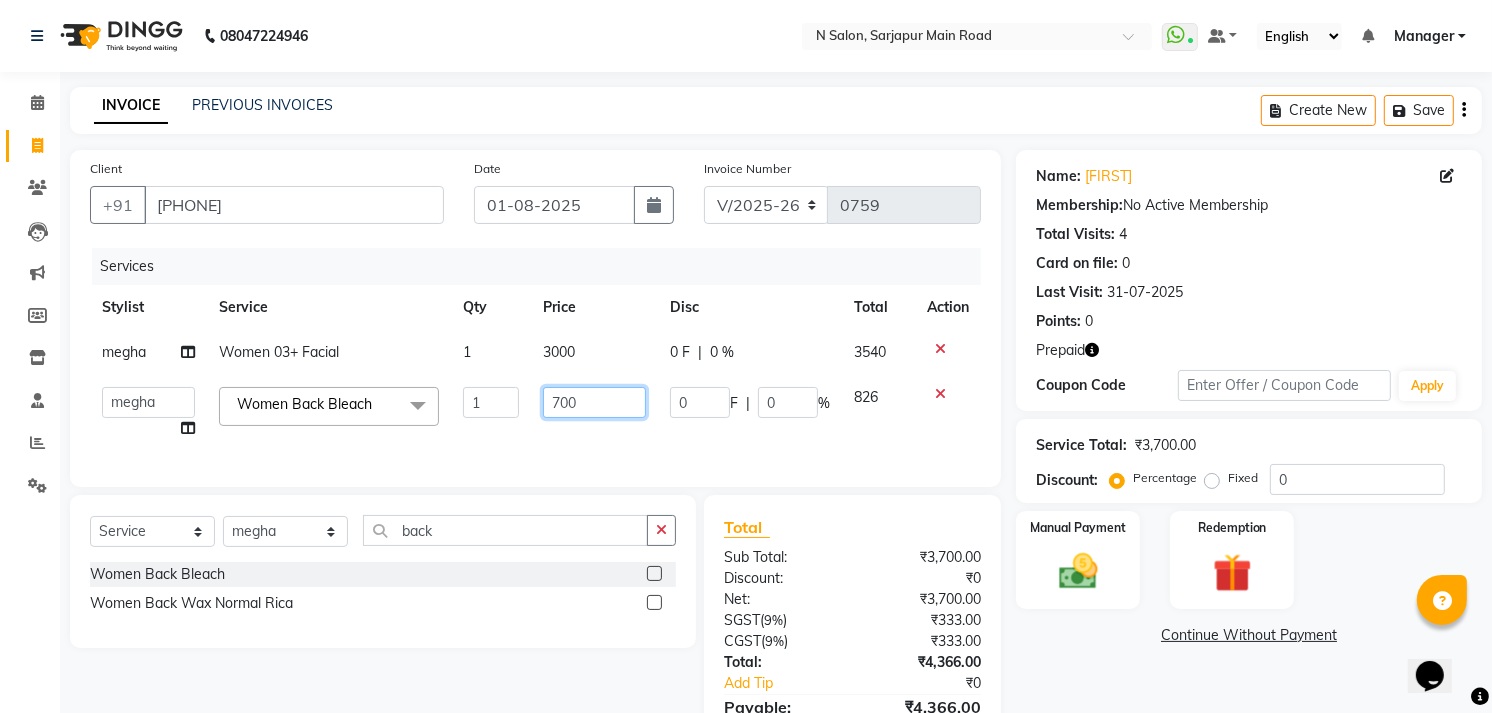 click on "700" 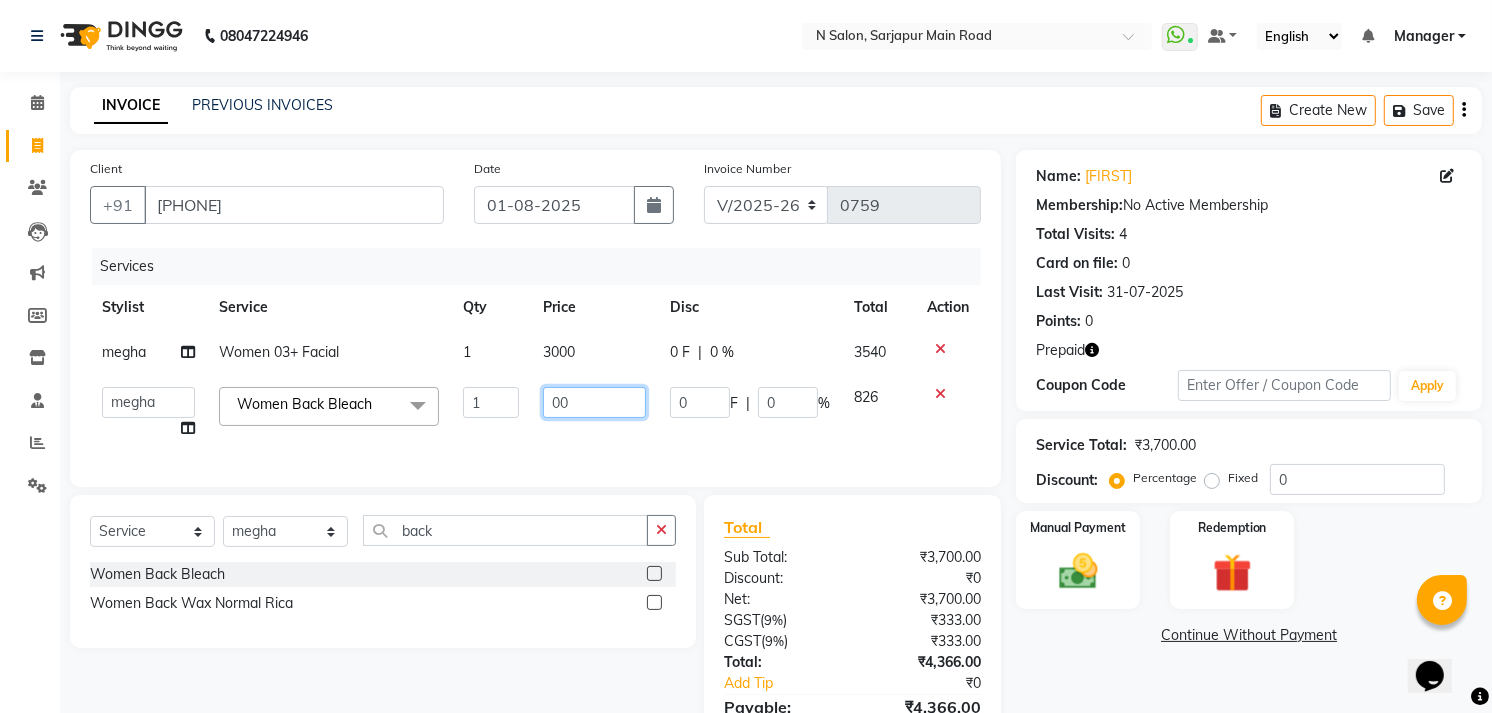 type on "0" 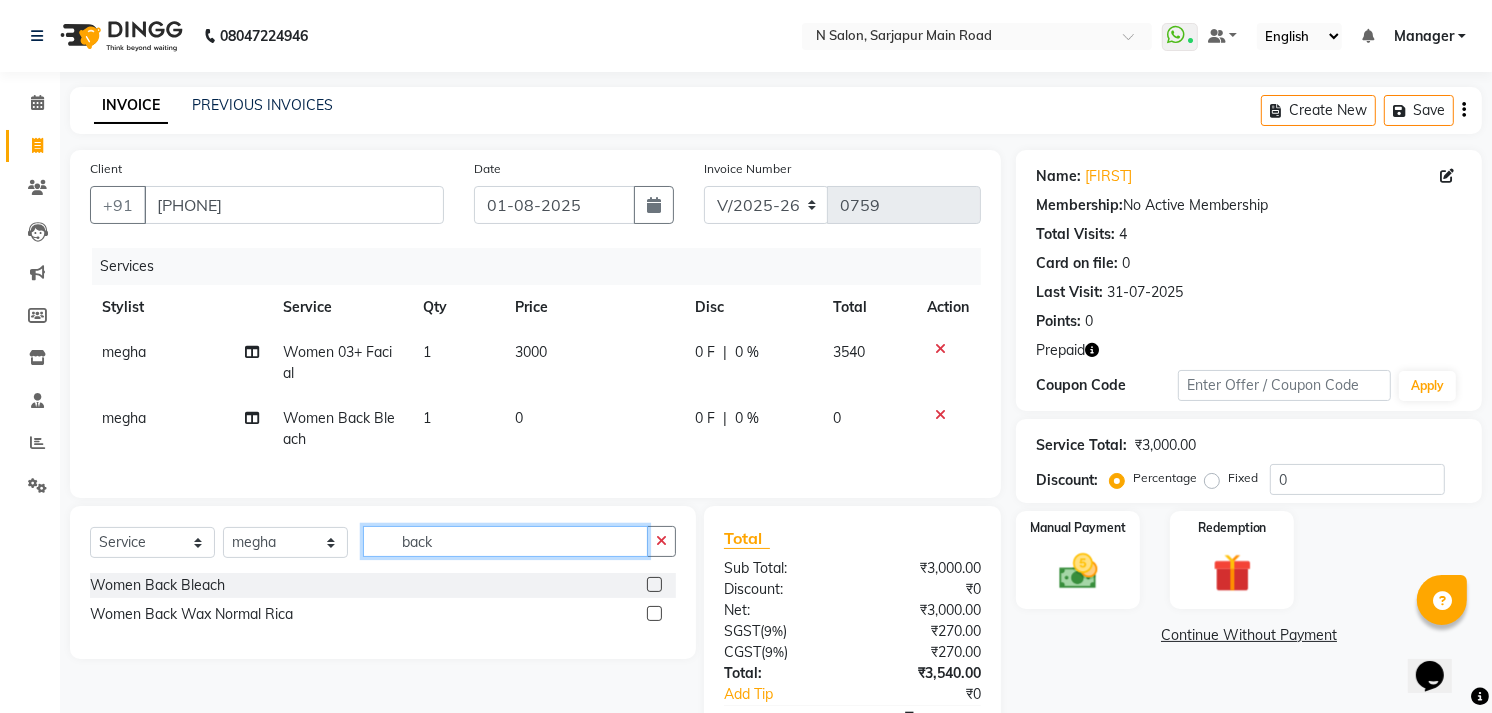 click on "Select  Service  Product  Membership  Package Voucher Prepaid Gift Card  Select Stylist Amgha Arish CHANDU DIPEN kajal kupu  Manager megha Mukul Aggarwal NIRJALA Owner Pankaj Rahul Sir shradha back Women Back Bleach  Women Back Wax Normal Rica" 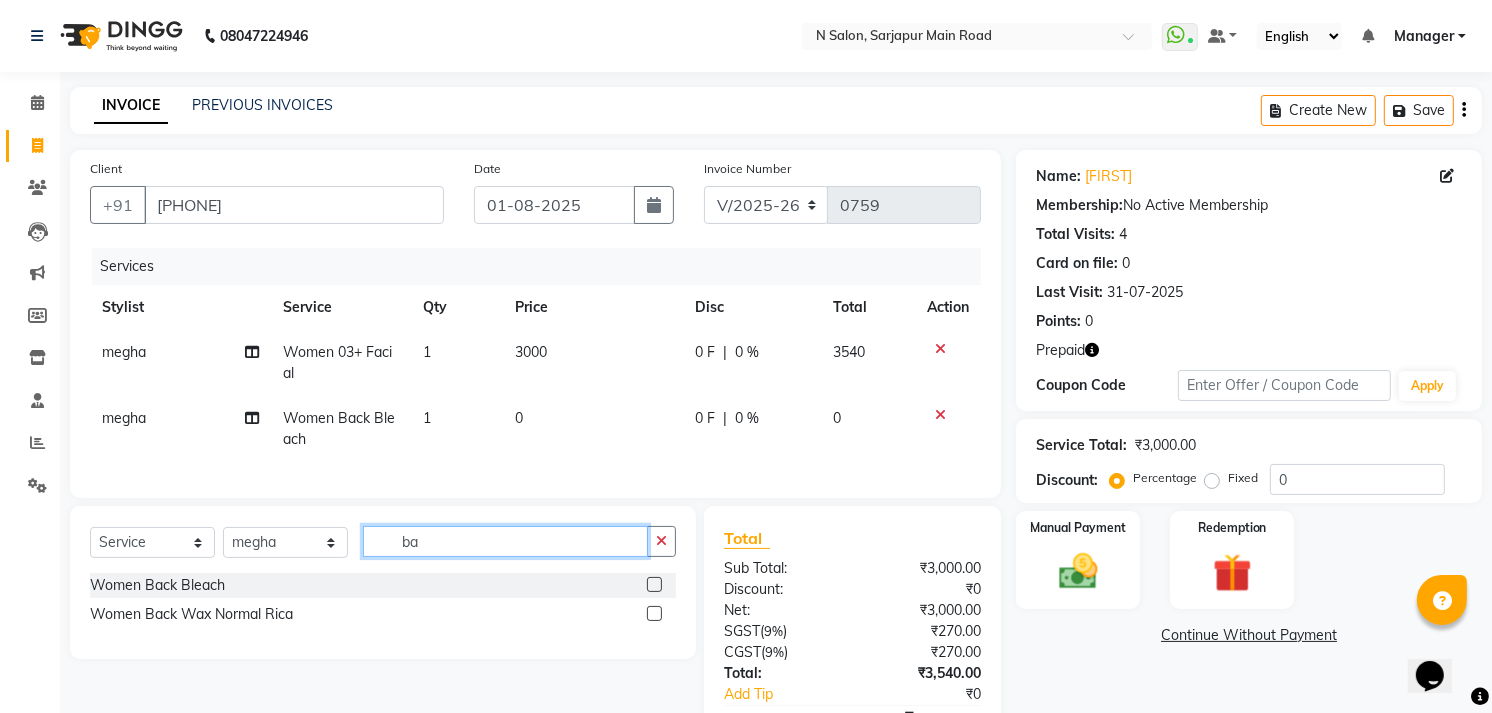 type on "b" 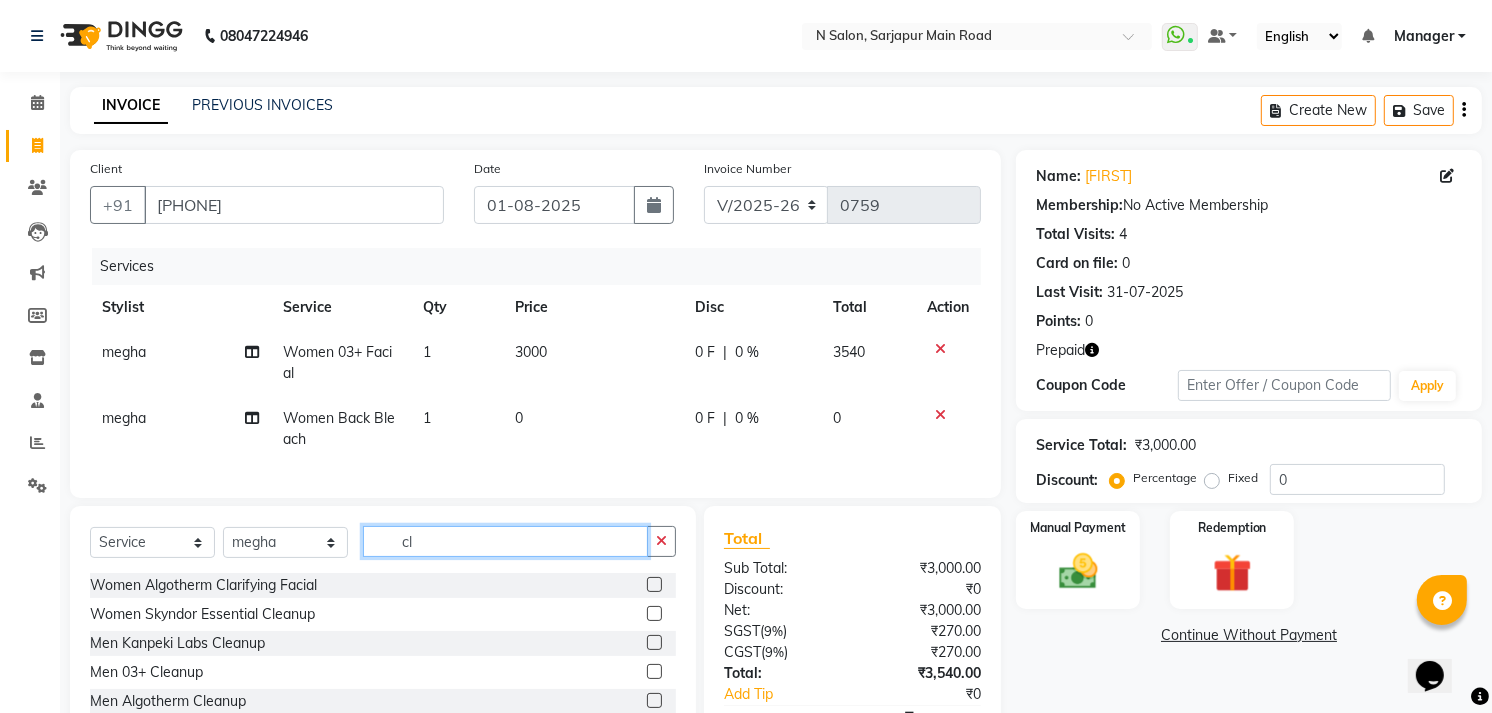 type on "c" 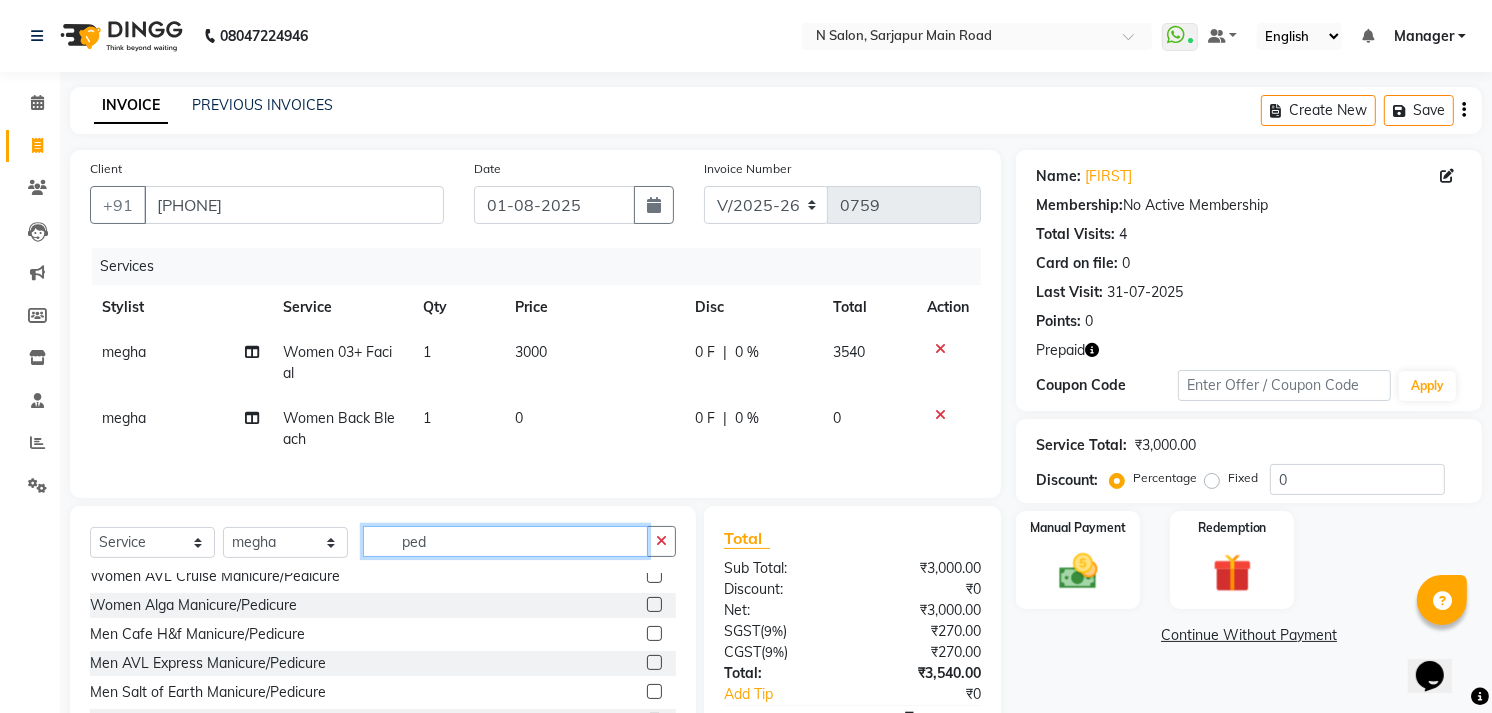 scroll, scrollTop: 176, scrollLeft: 0, axis: vertical 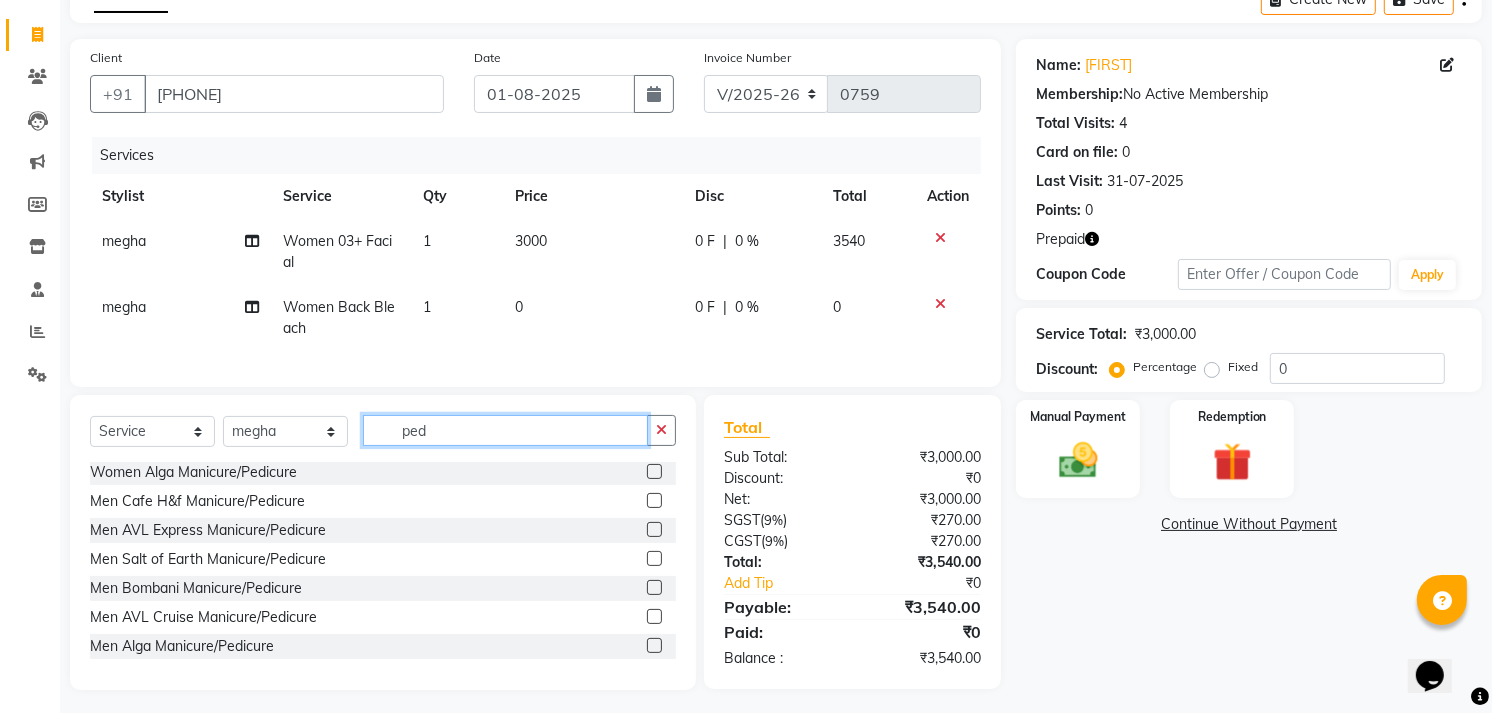 type on "ped" 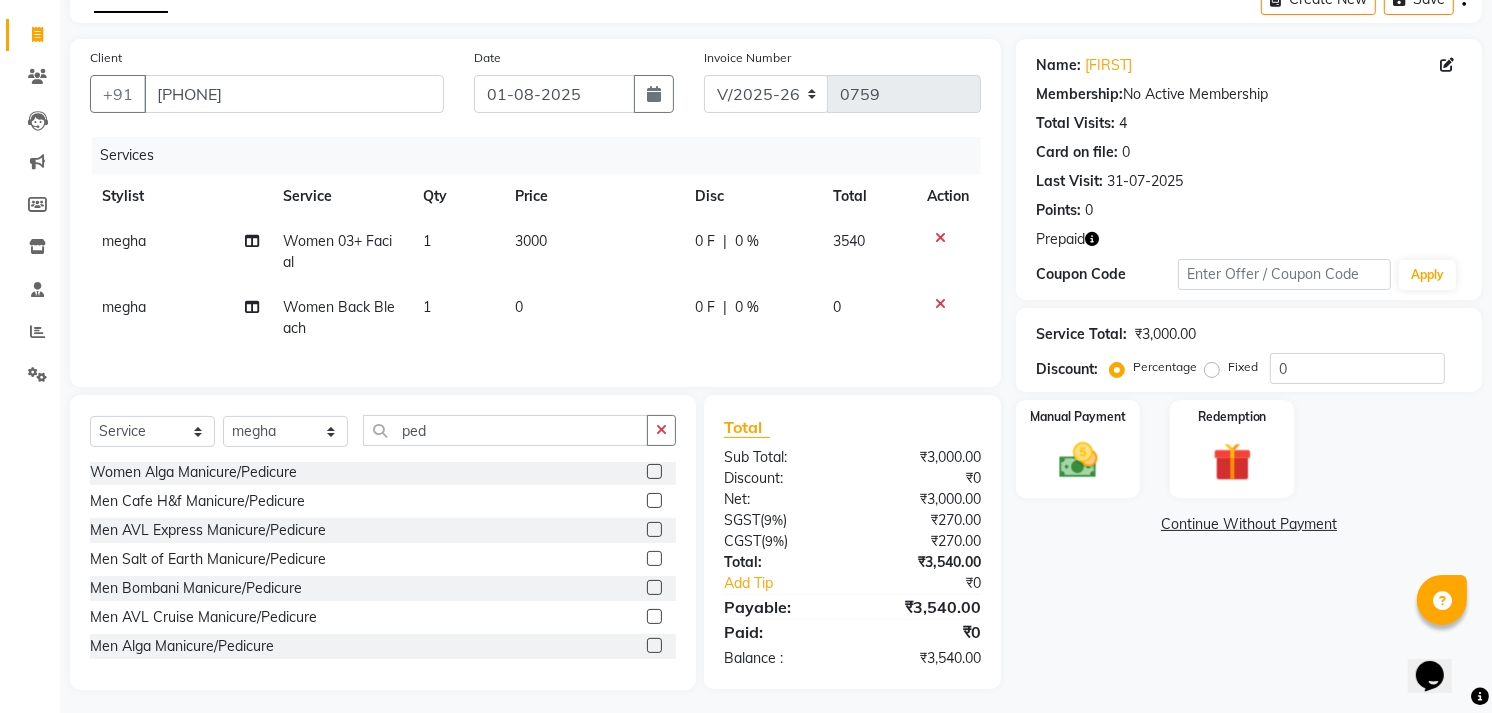 click 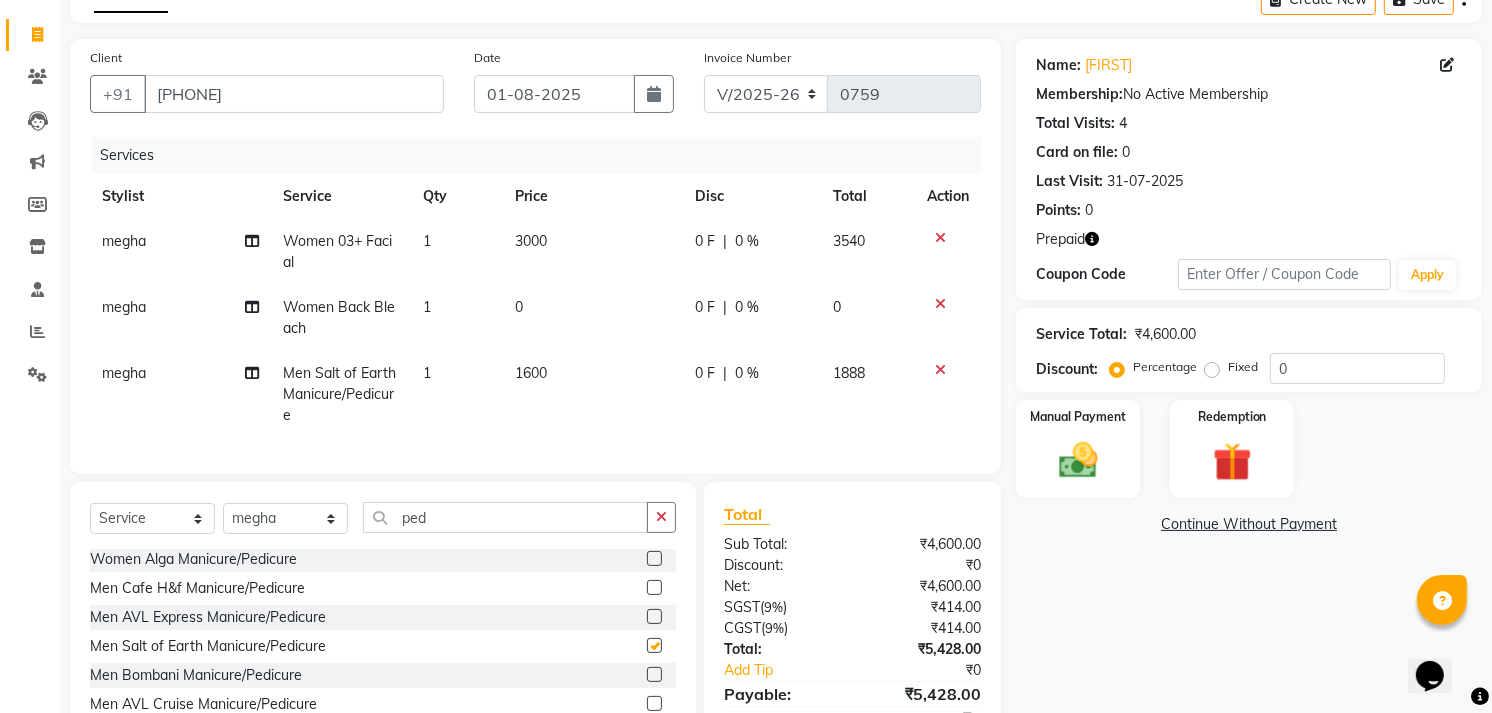 checkbox on "false" 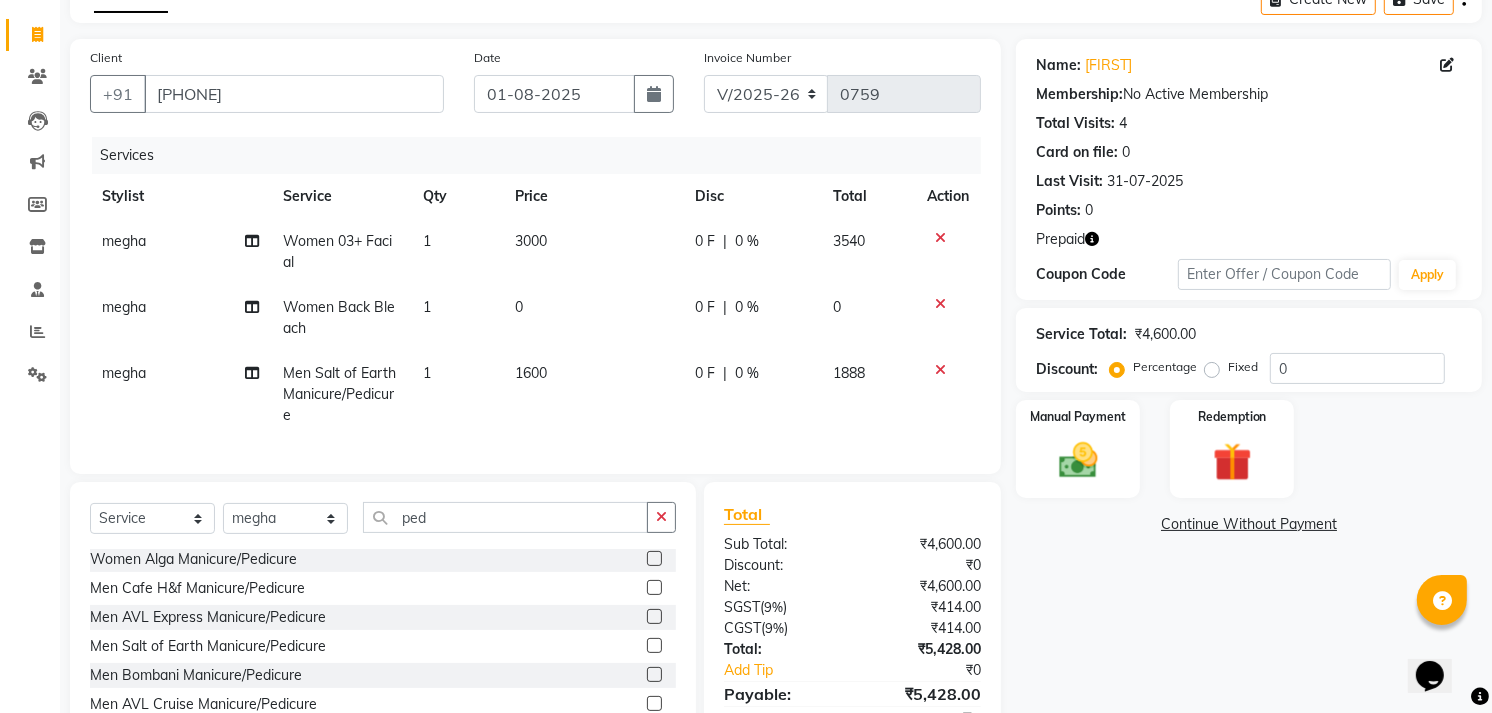 click on "1600" 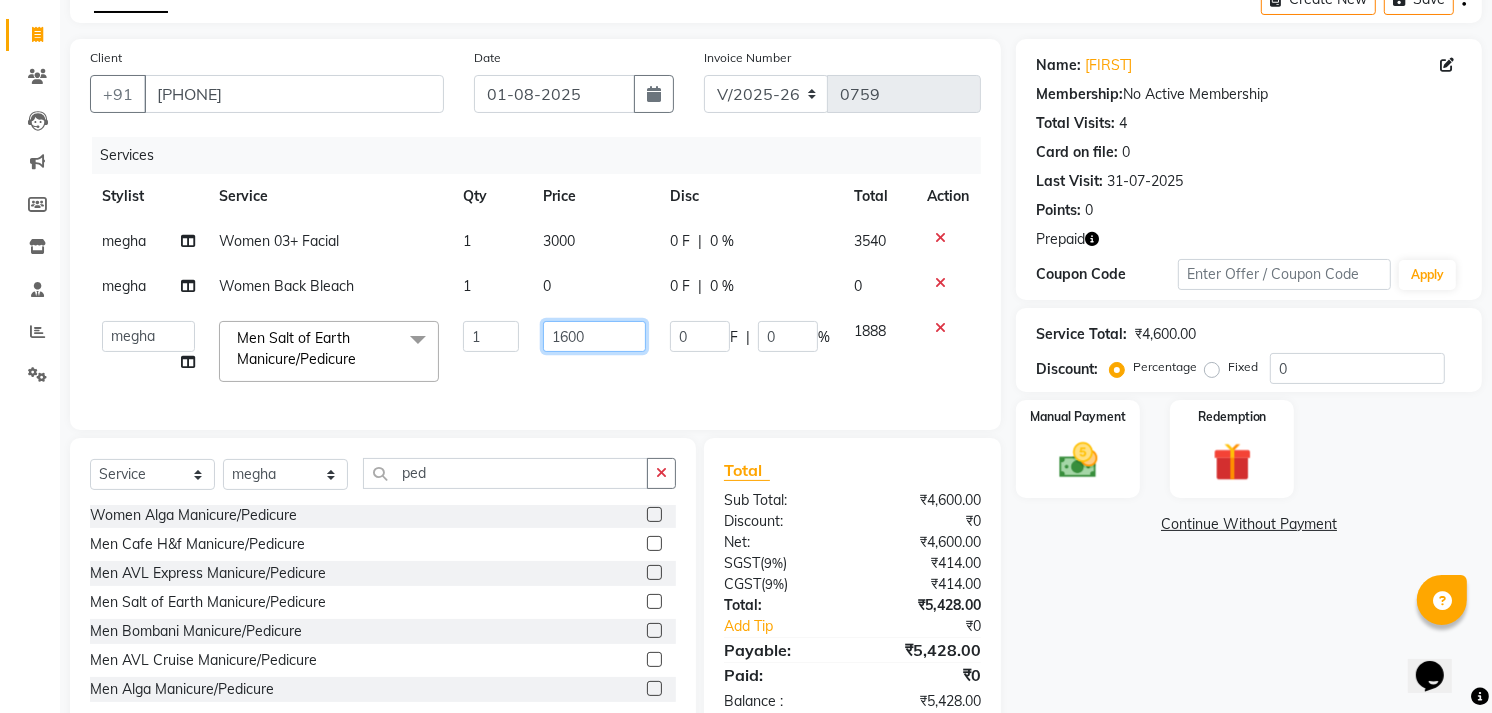 click on "1600" 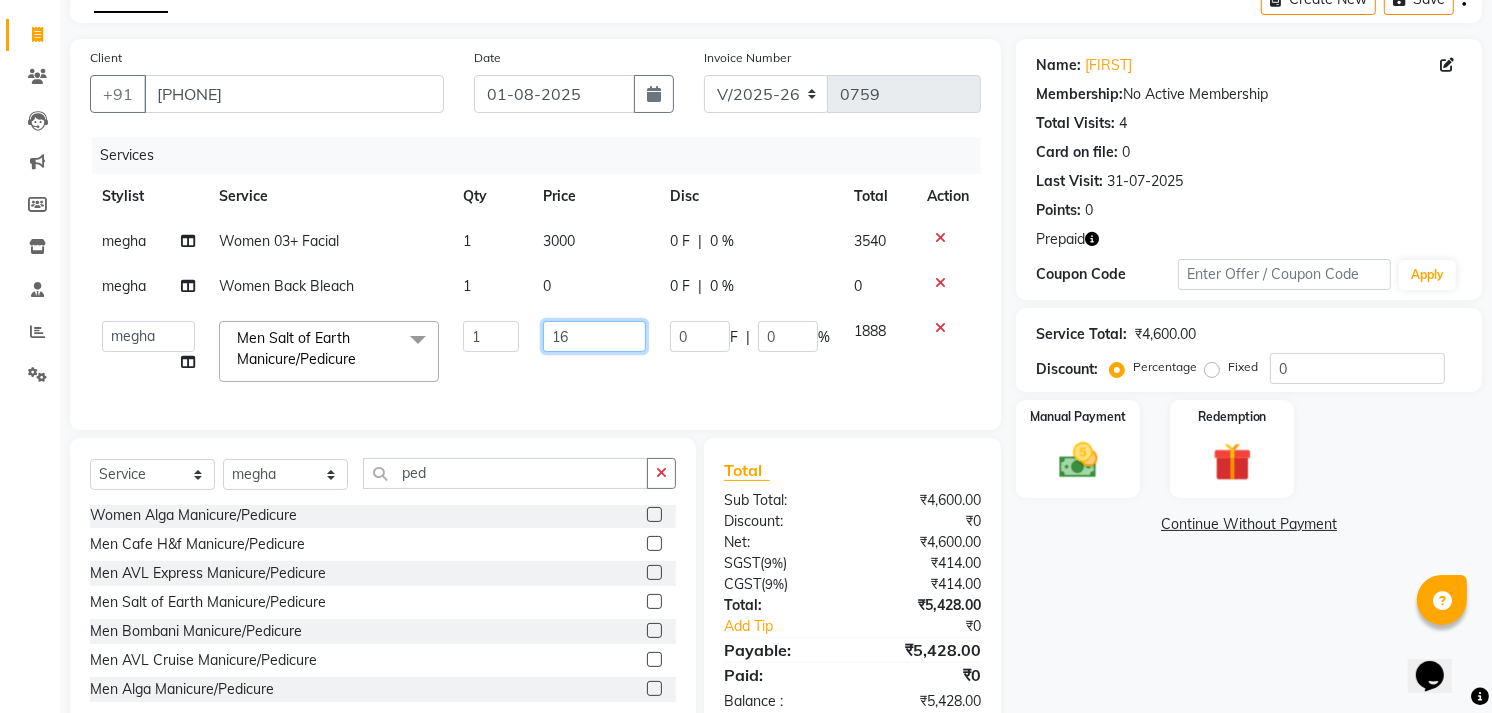 type on "1" 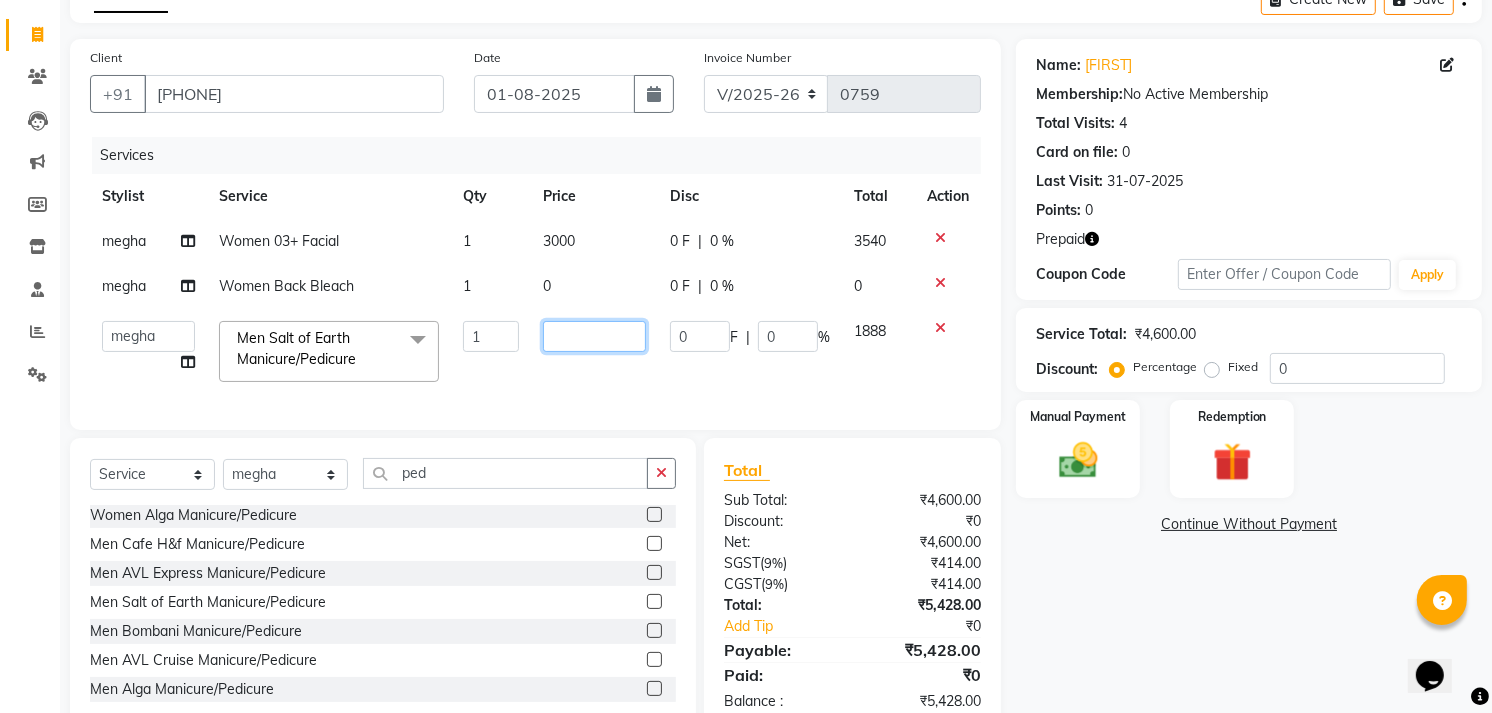 type on "0" 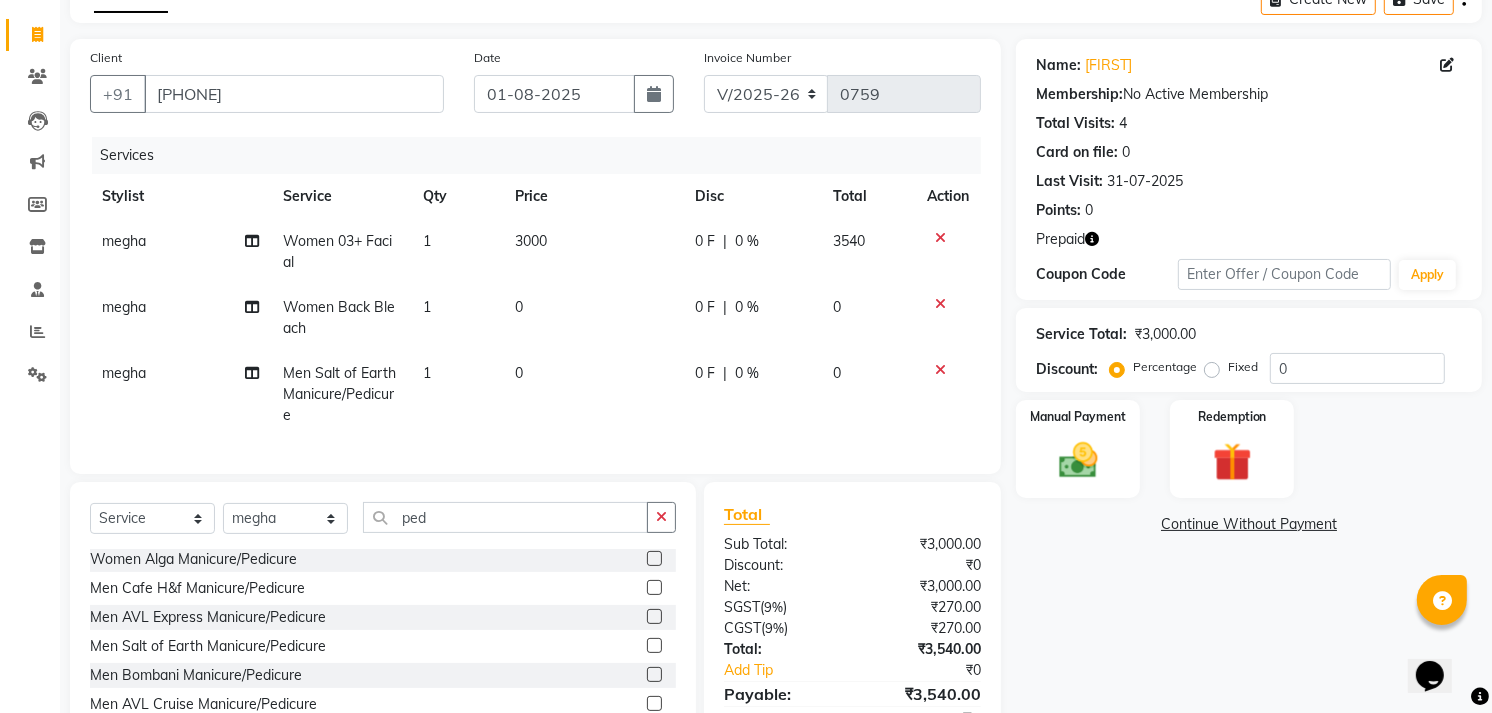 click on "Name: [FIRST]  Membership:  No Active Membership  Total Visits:  4 Card on file:  0 Last Visit:   31-07-2025 Points:   0  Prepaid Coupon Code Apply Service Total:  ₹3,000.00  Discount:  Percentage   Fixed  0 Manual Payment Redemption  Continue Without Payment" 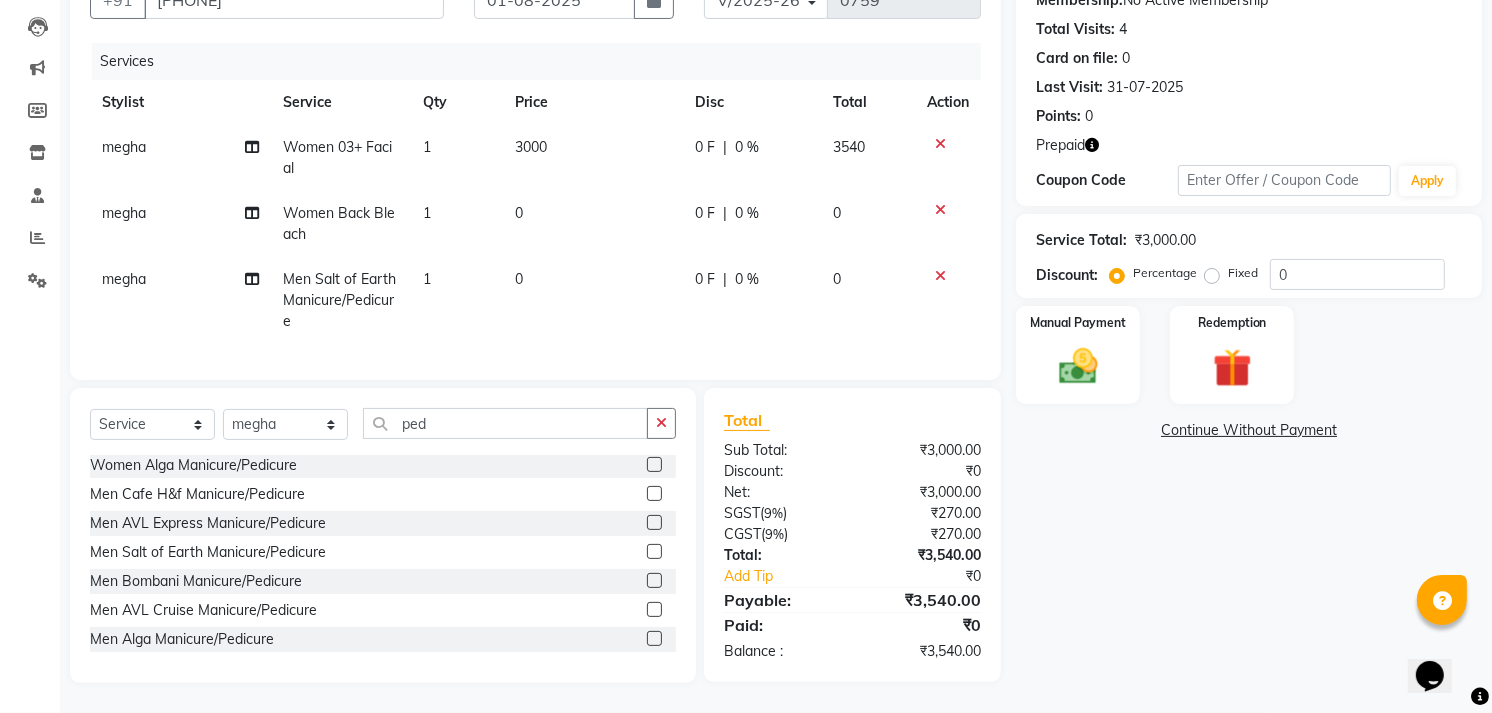 scroll, scrollTop: 221, scrollLeft: 0, axis: vertical 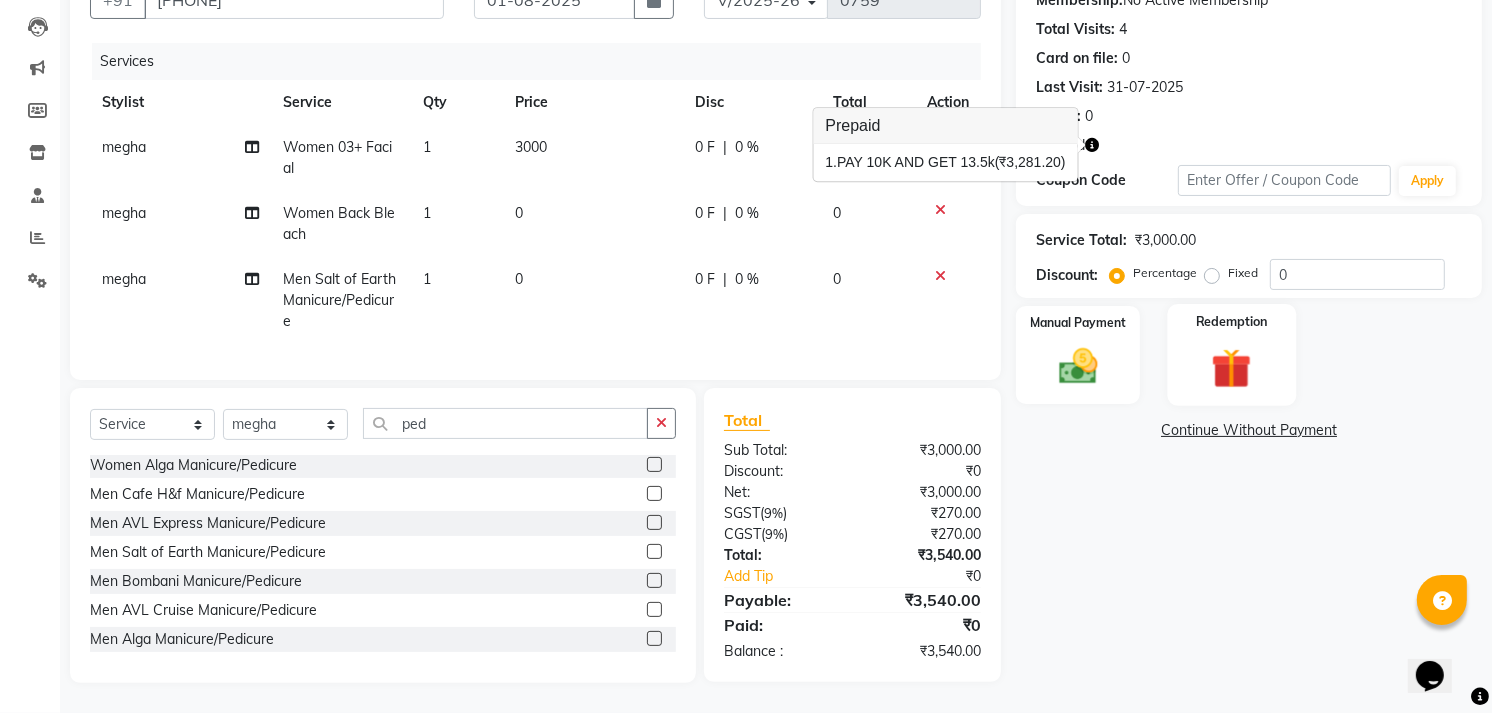 click 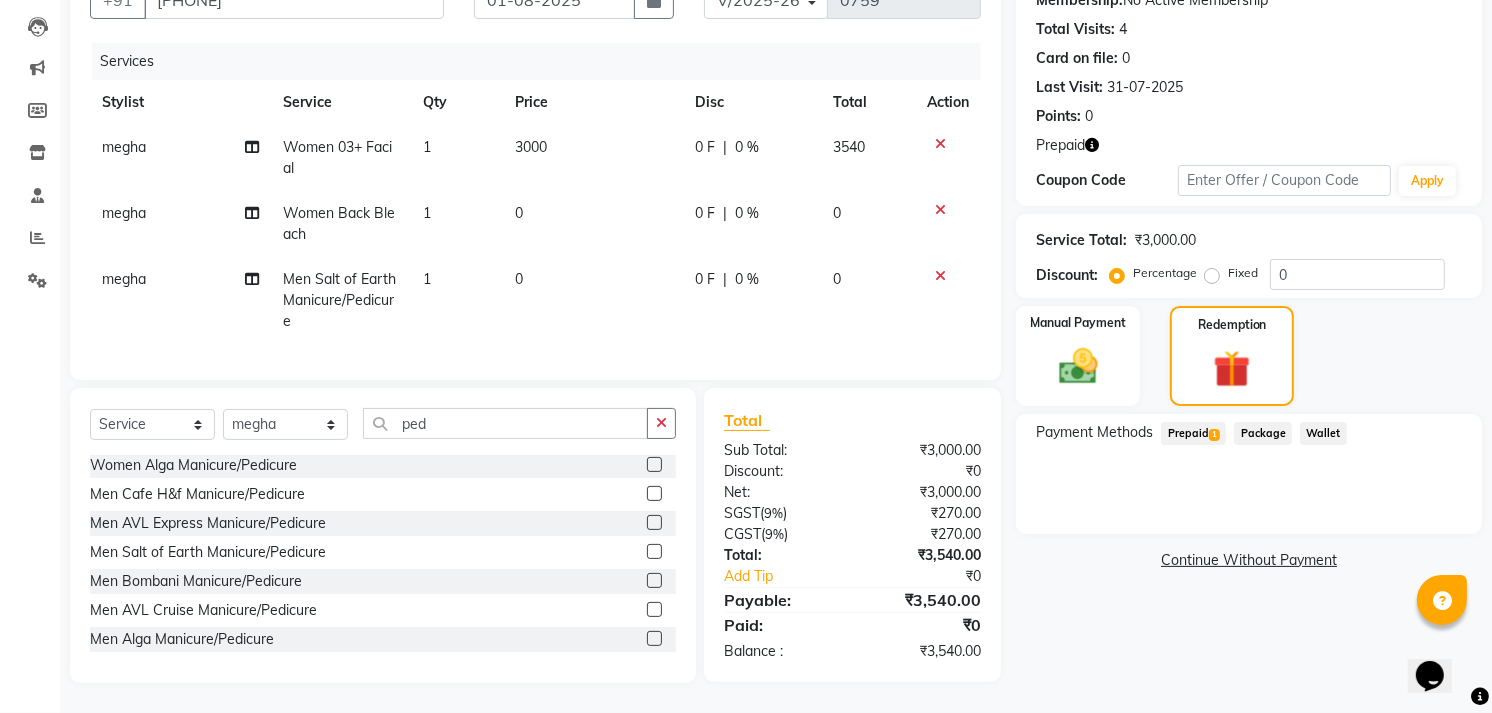 click on "Prepaid  1" 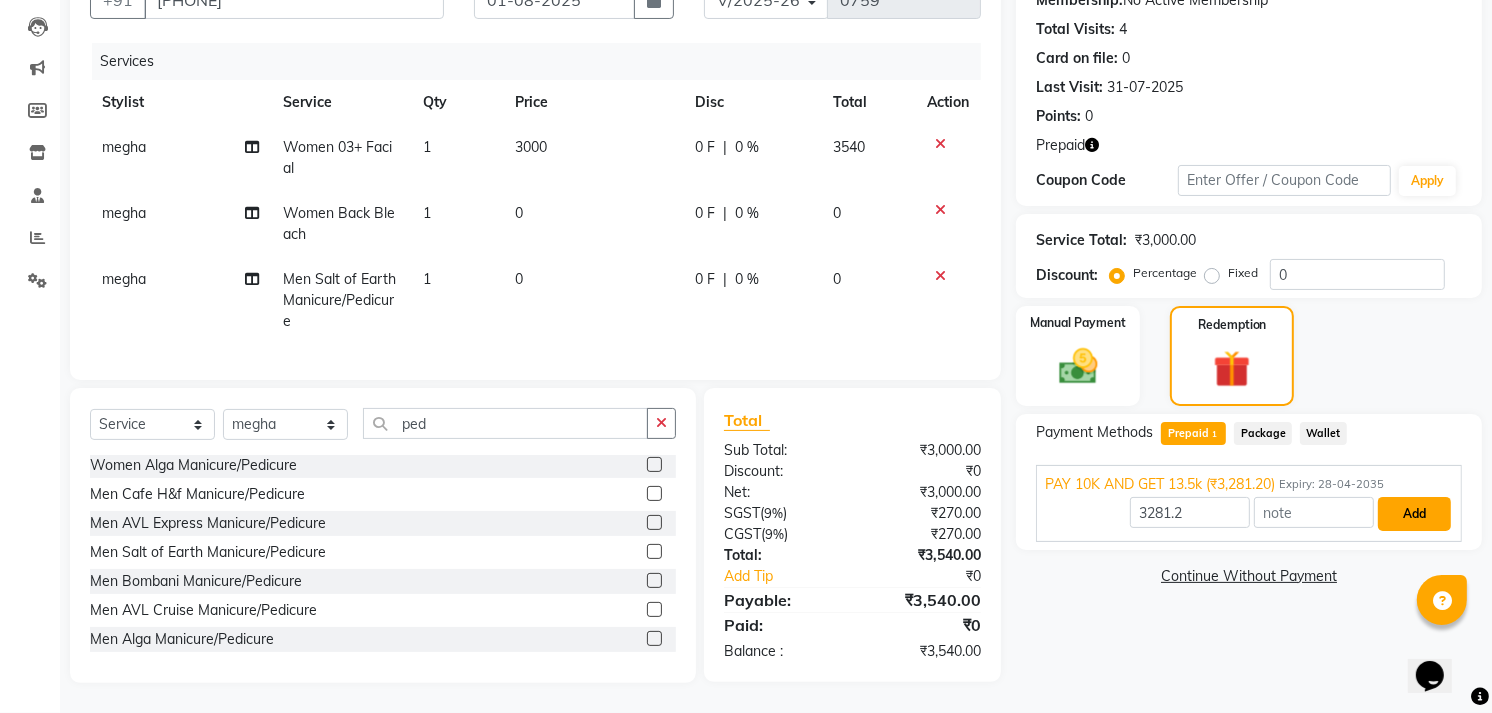 click on "Add" at bounding box center (1414, 514) 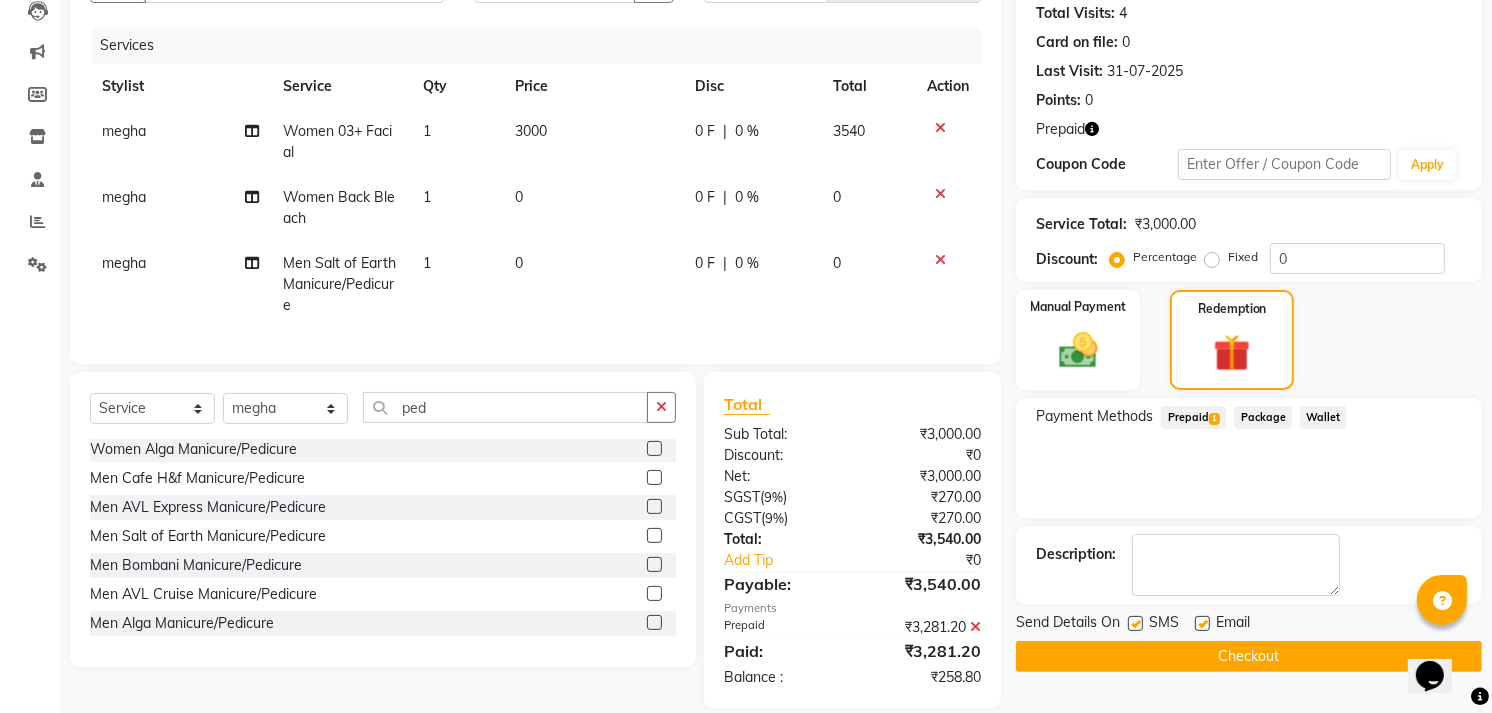 scroll, scrollTop: 262, scrollLeft: 0, axis: vertical 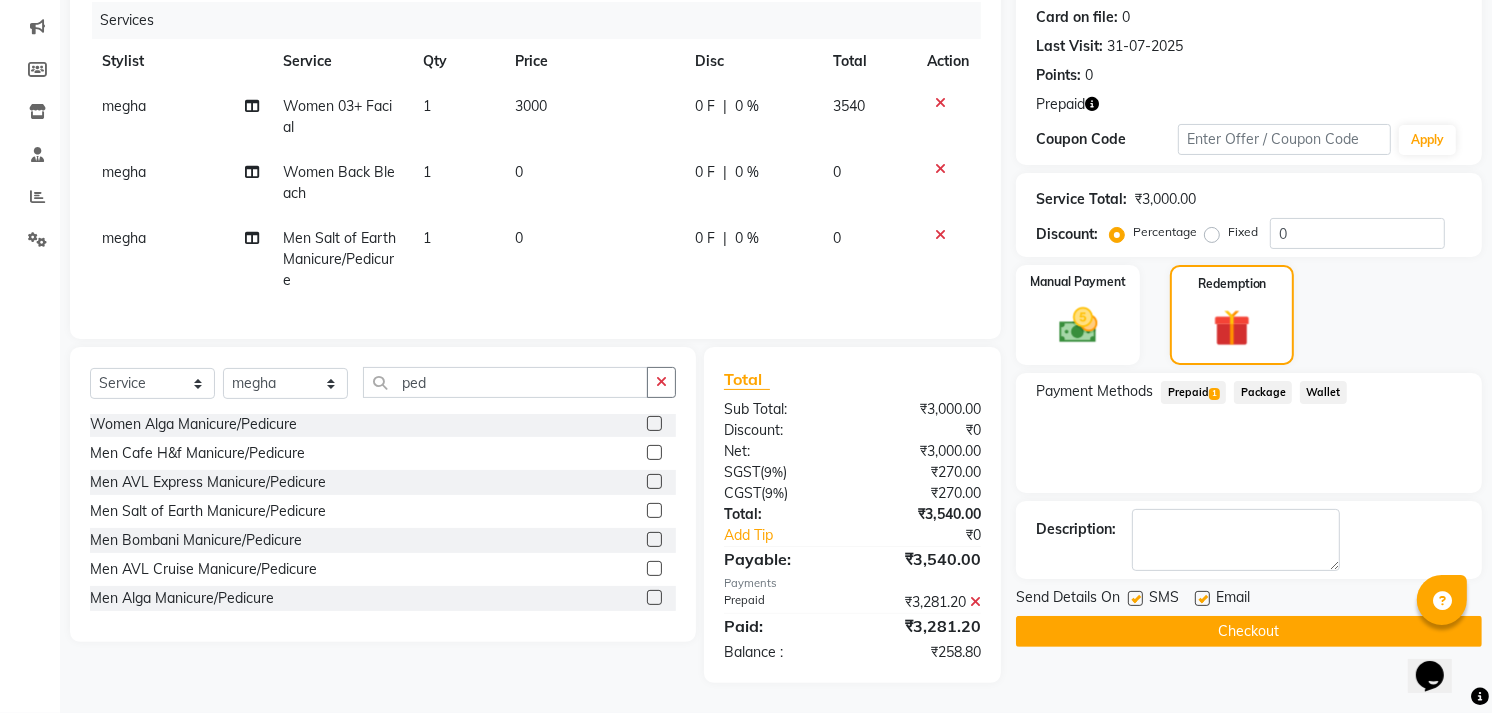 click 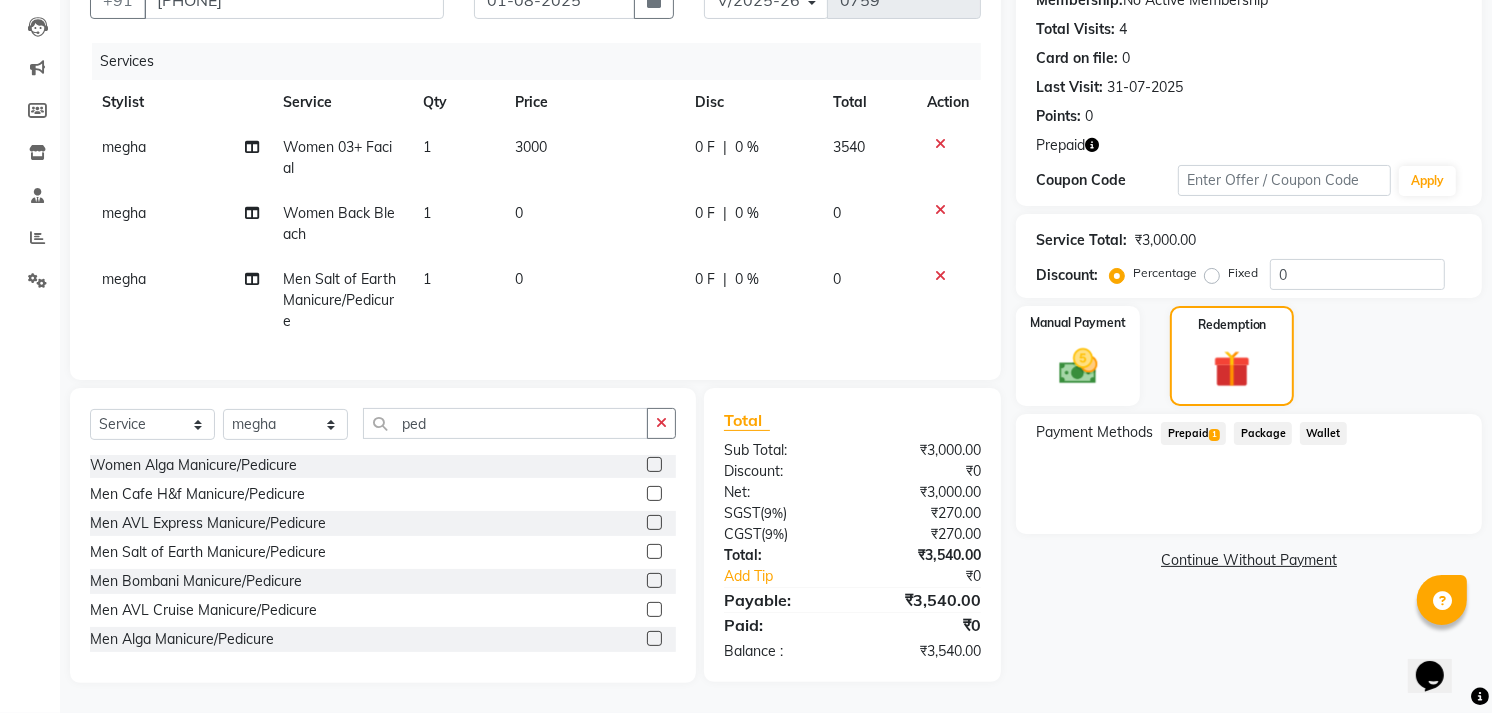 scroll, scrollTop: 221, scrollLeft: 0, axis: vertical 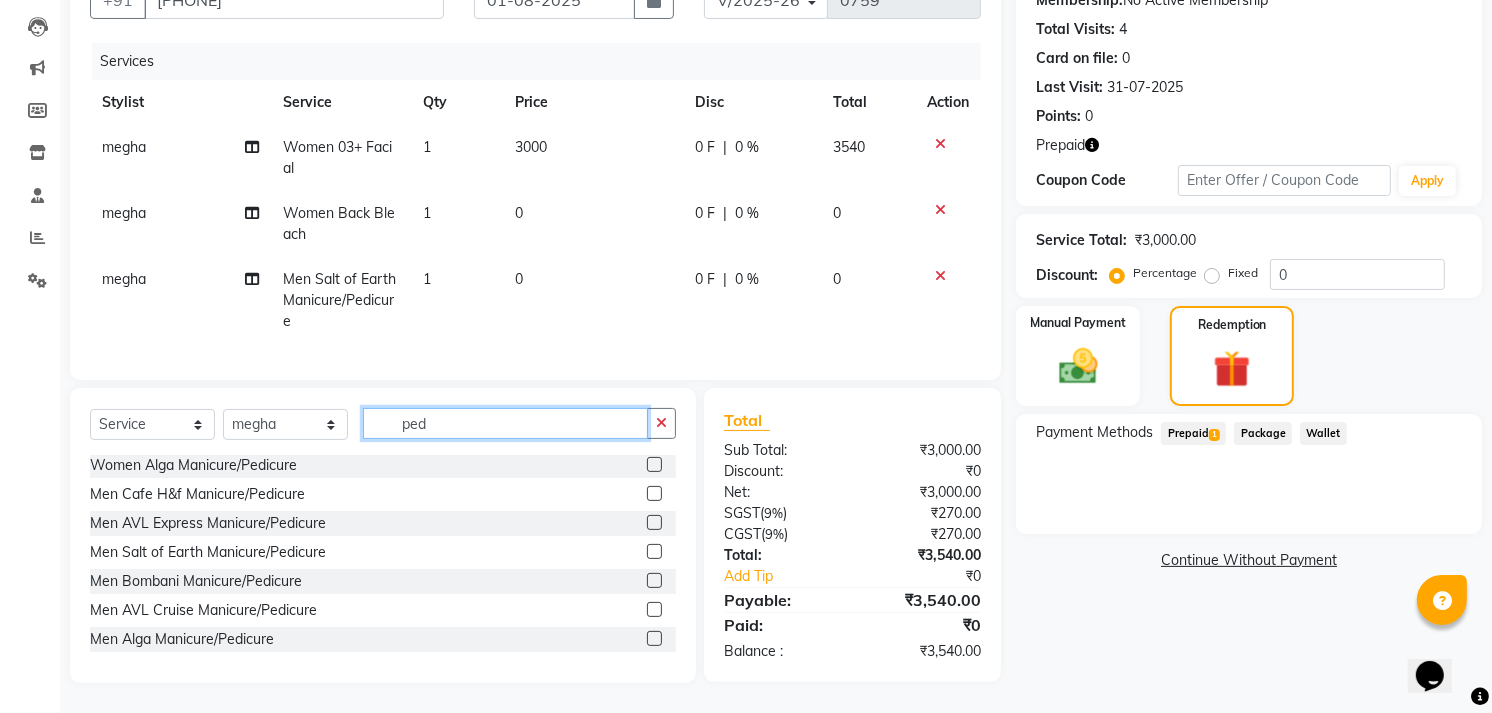 click on "ped" 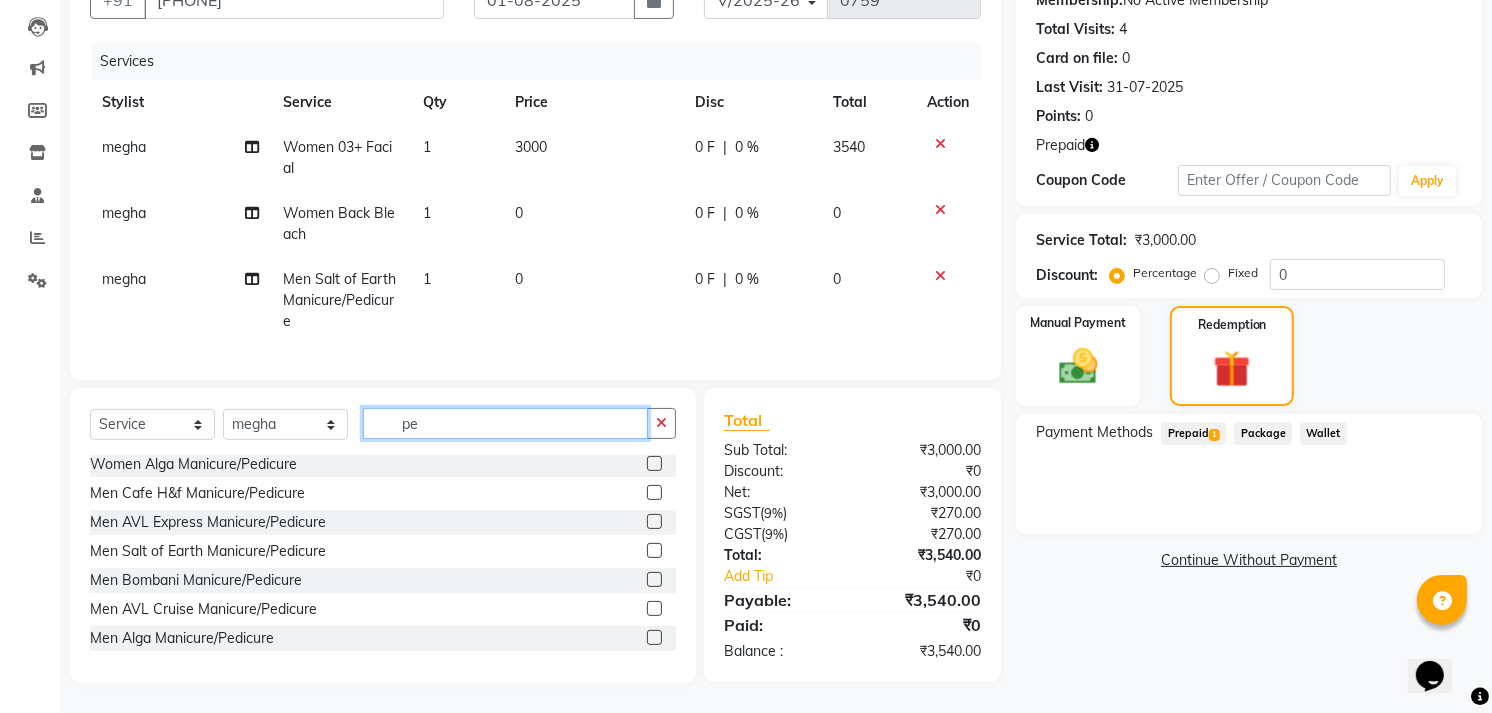 type on "p" 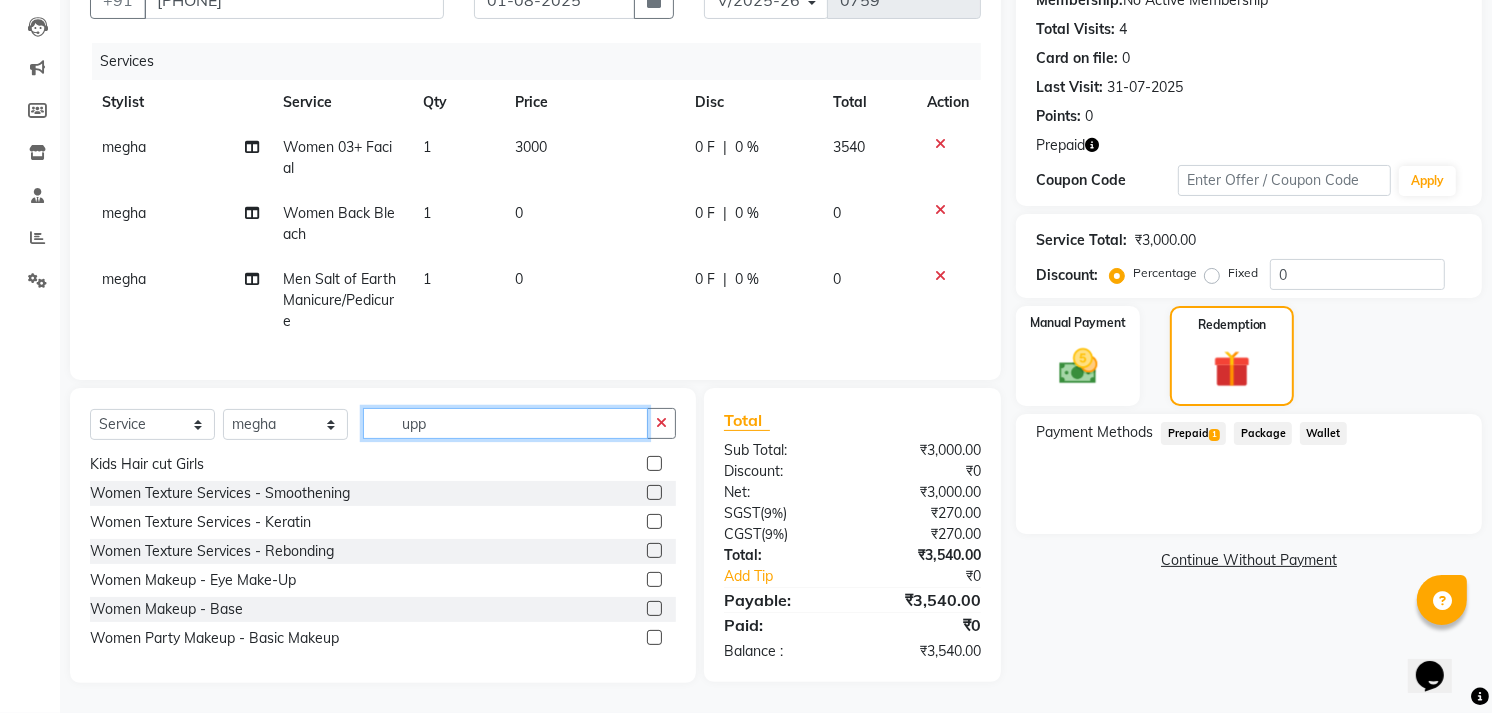 scroll, scrollTop: 0, scrollLeft: 0, axis: both 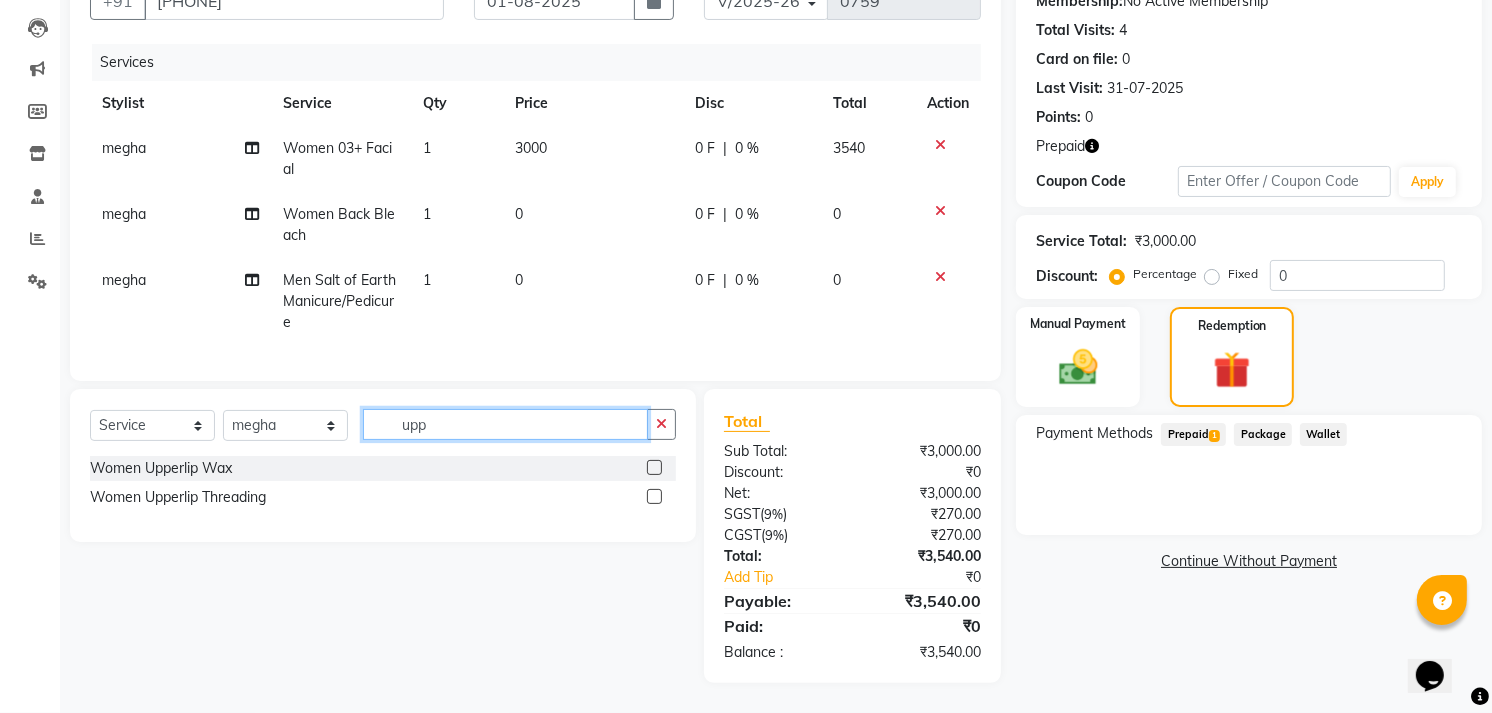 type on "upp" 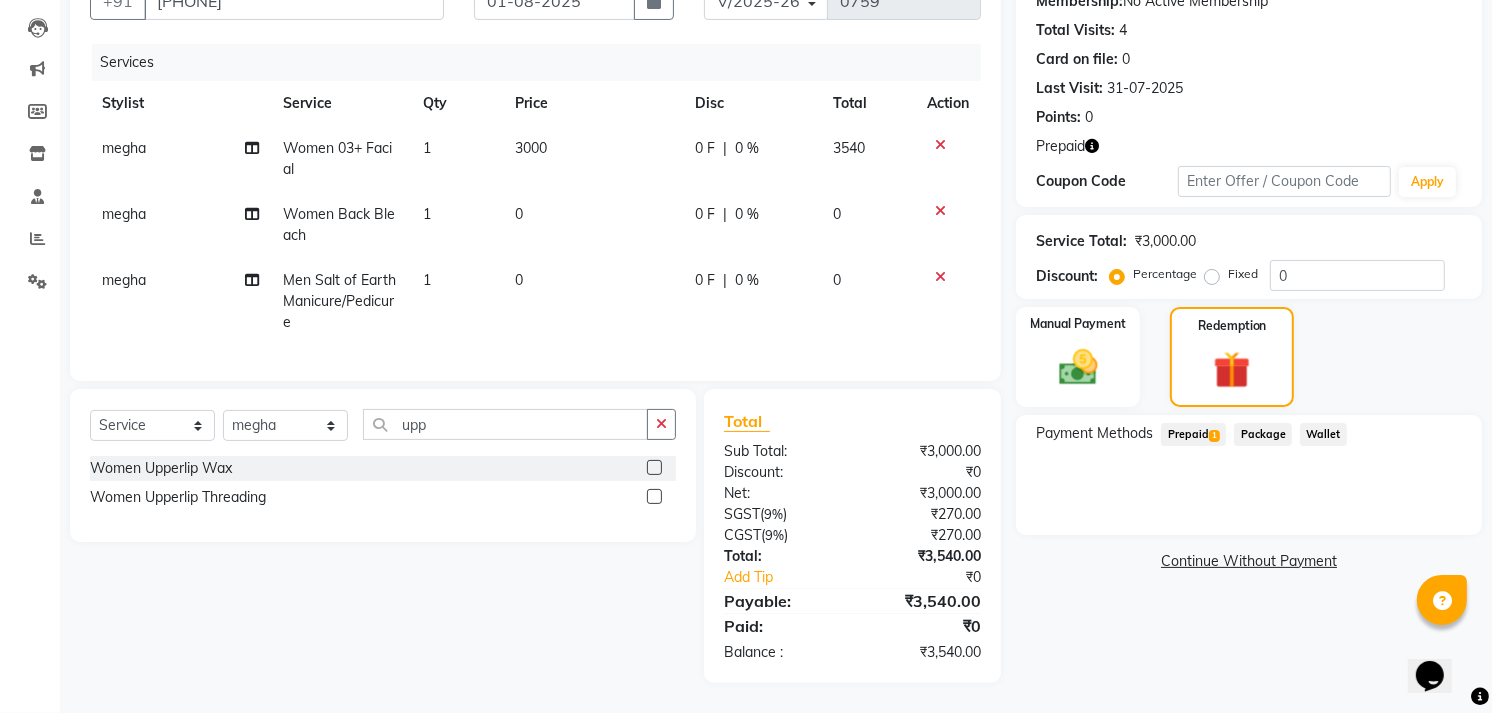 click 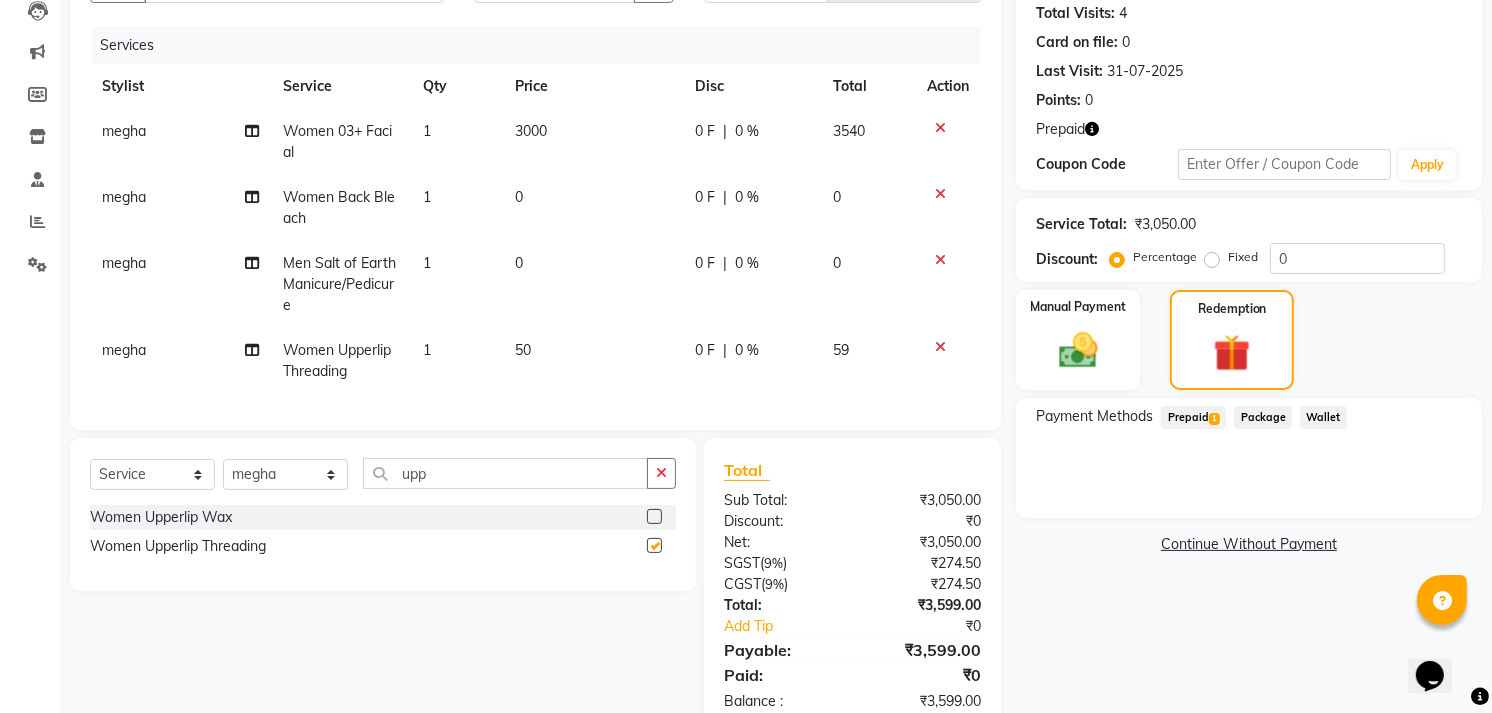checkbox on "false" 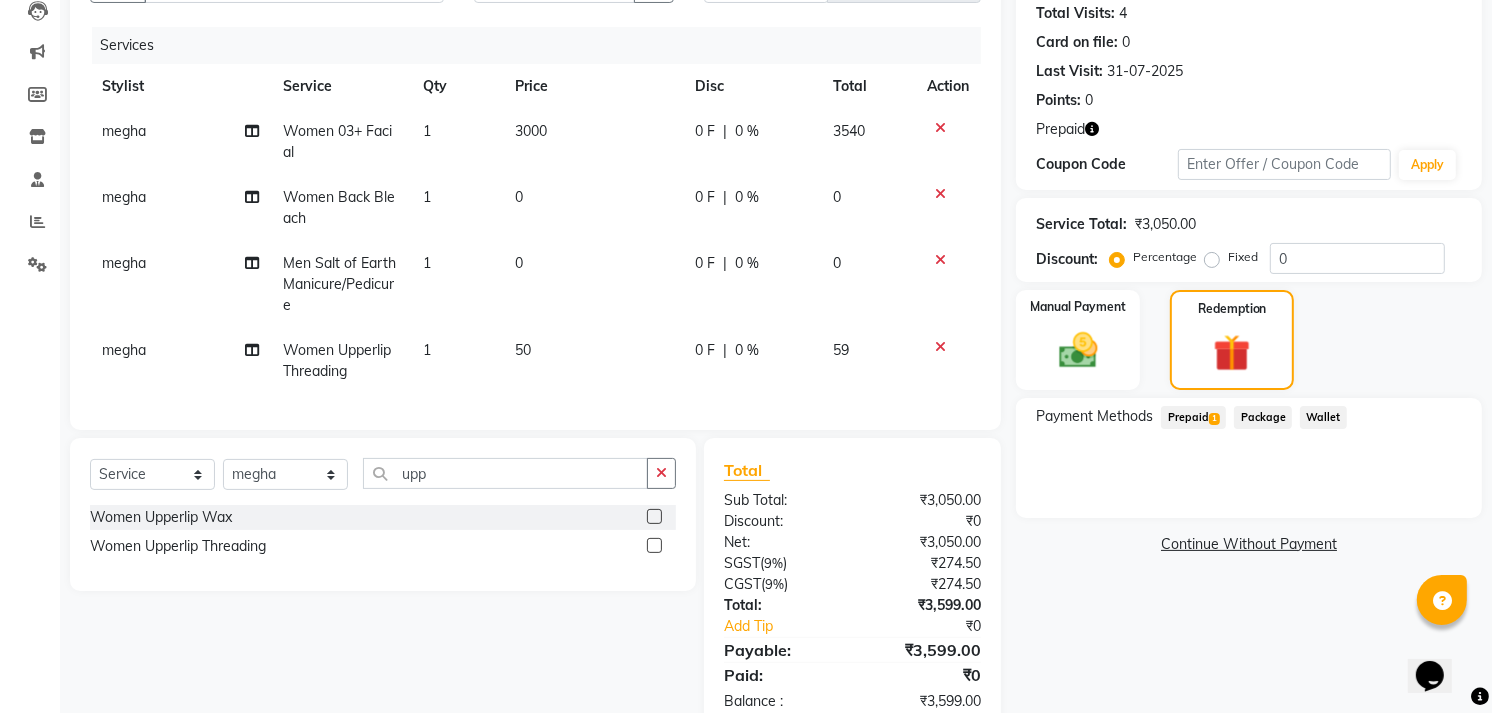 click on "50" 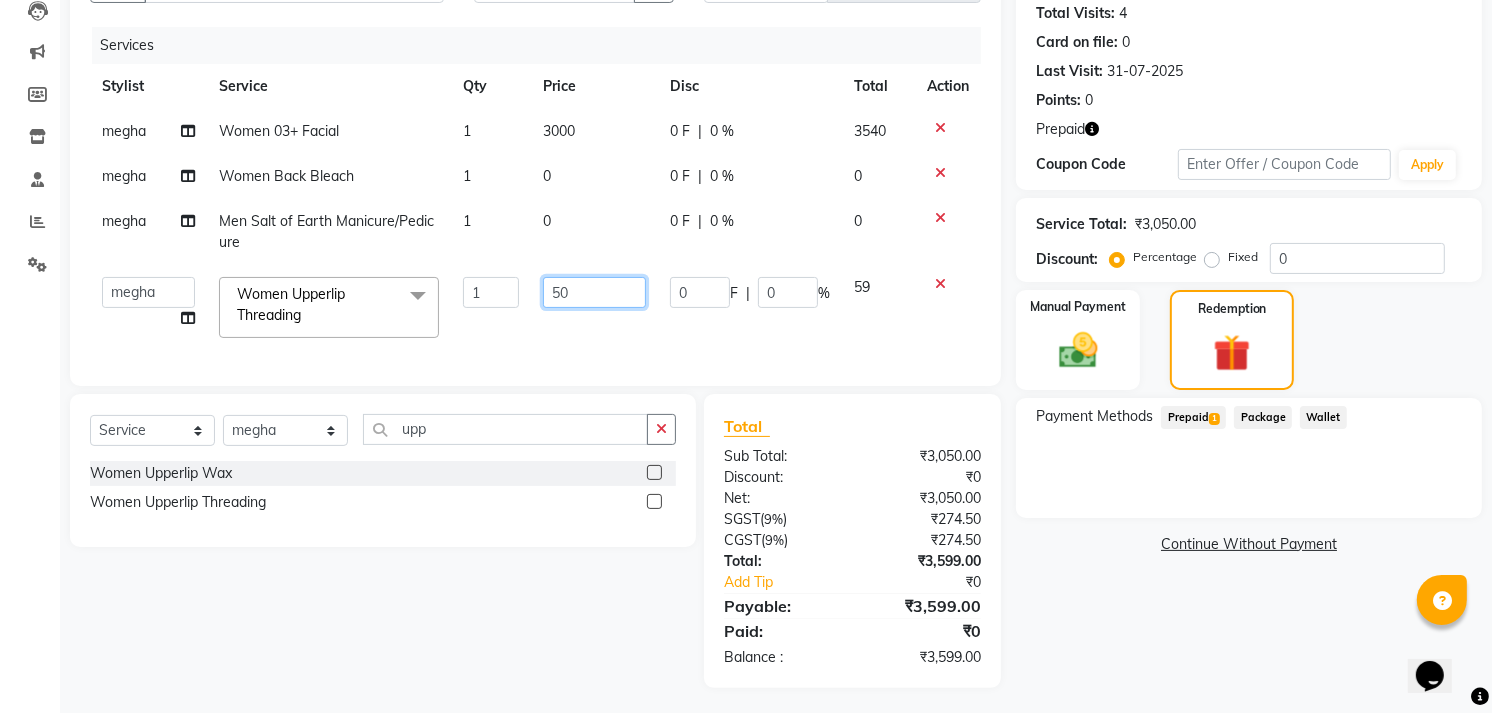 click on "50" 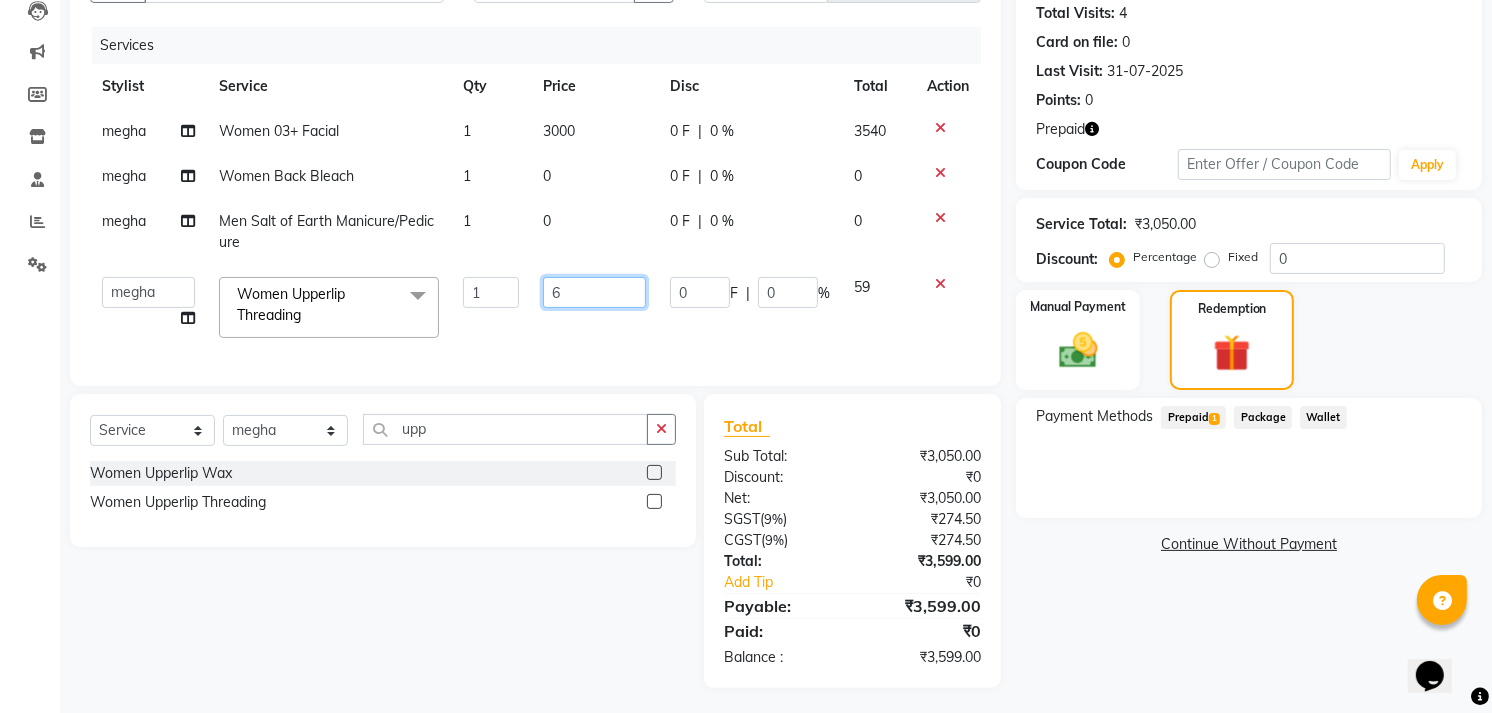 type on "60" 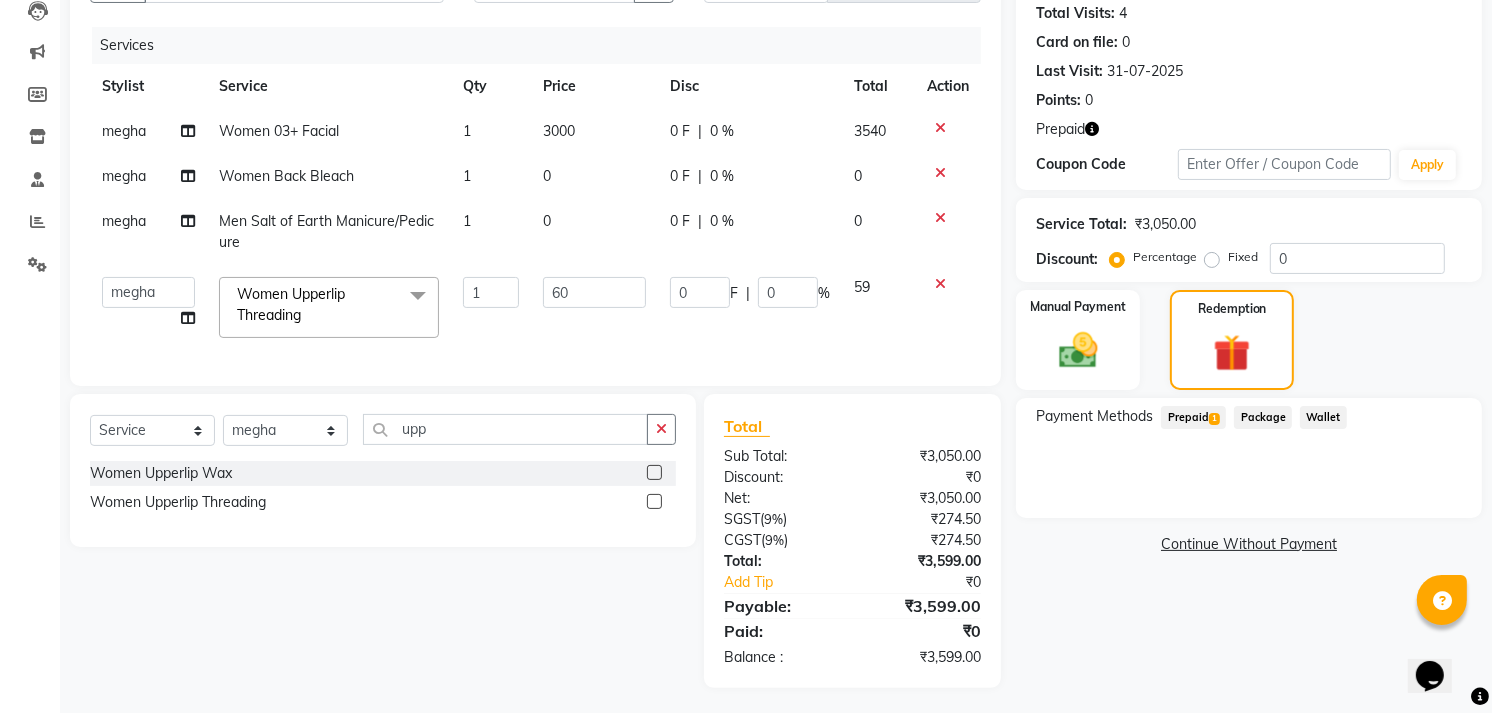 click on "Name: [FIRST]  Membership:  No Active Membership  Total Visits:  4 Card on file:  0 Last Visit:   31-07-2025 Points:   0  Prepaid Coupon Code Apply Service Total:  ₹3,050.00  Discount:  Percentage   Fixed  0 Manual Payment Redemption Payment Methods  Prepaid  1  Package   Wallet   Continue Without Payment" 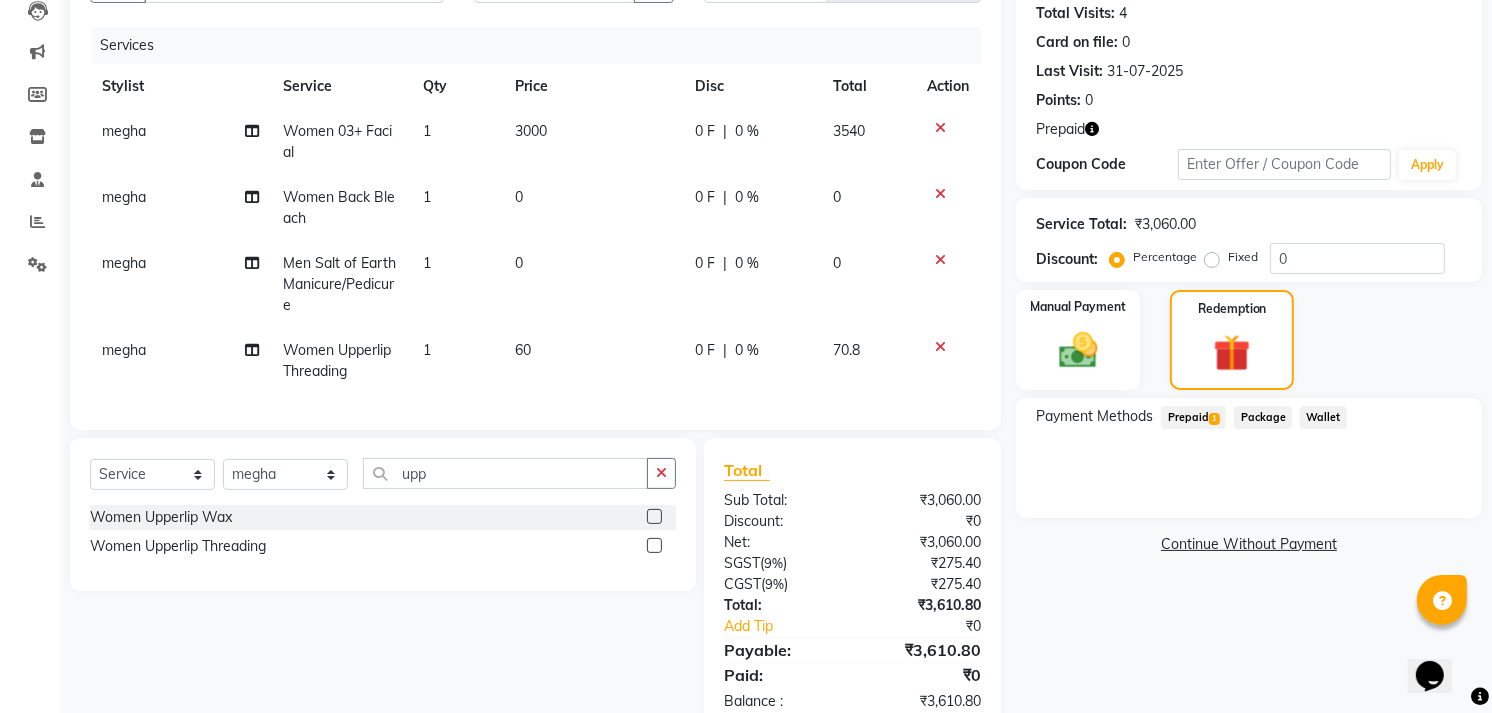 click on "Prepaid  1" 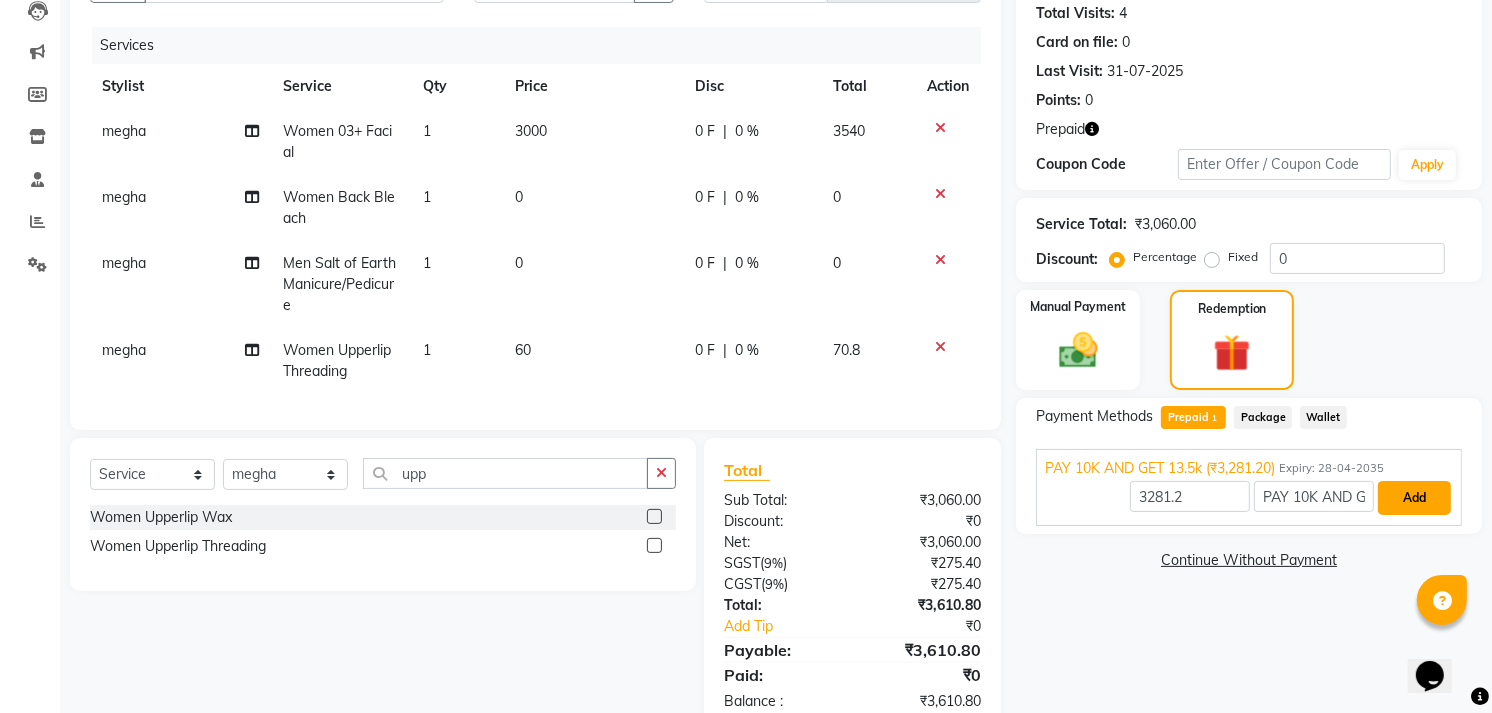 click on "Add" at bounding box center (1414, 498) 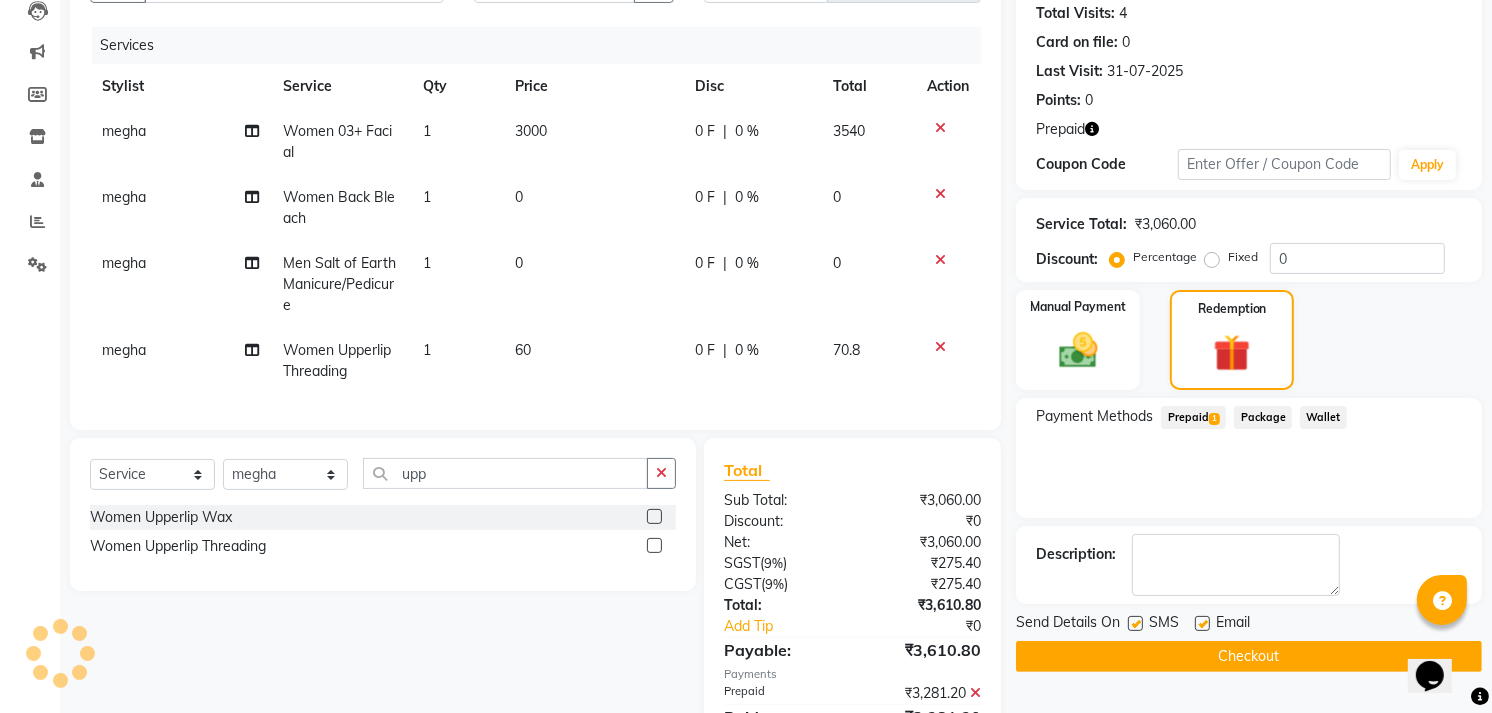 scroll, scrollTop: 327, scrollLeft: 0, axis: vertical 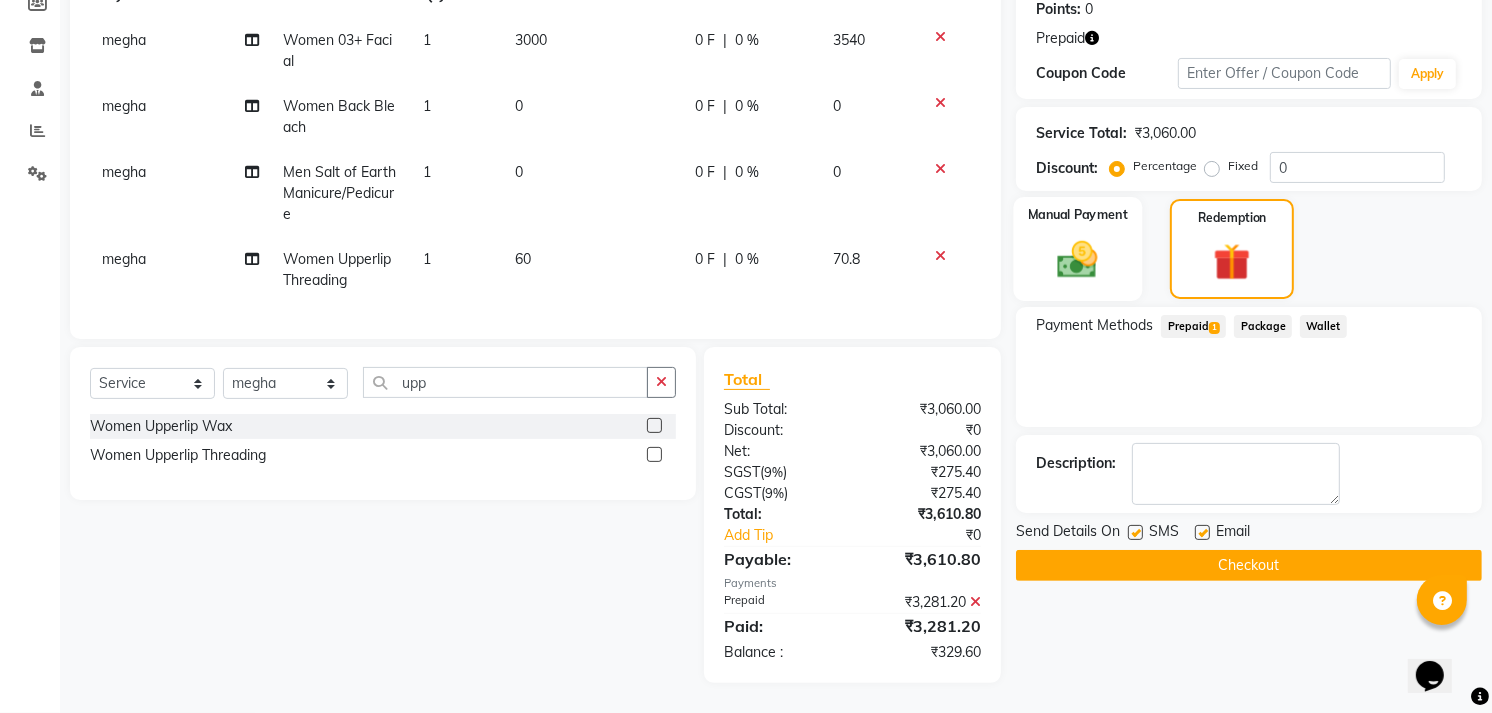 click on "Manual Payment" 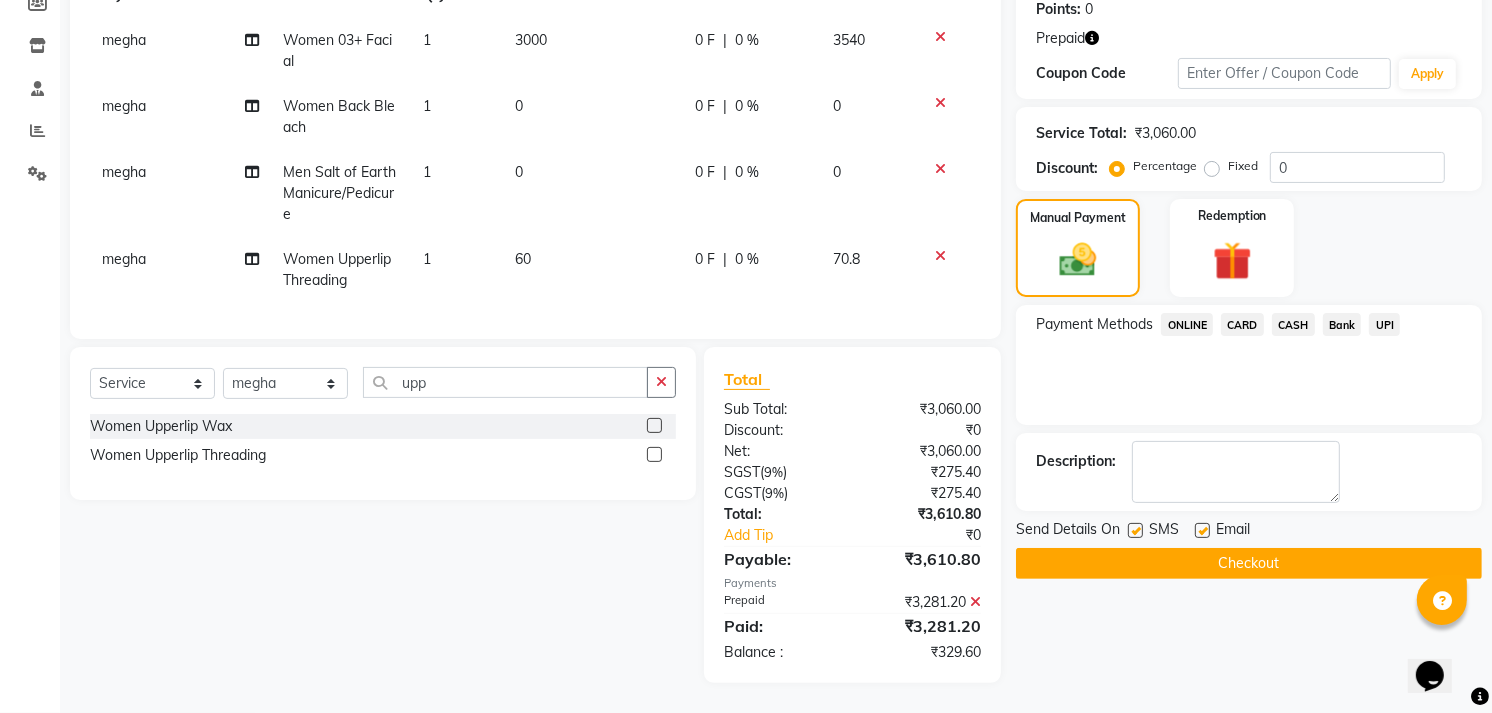 click on "UPI" 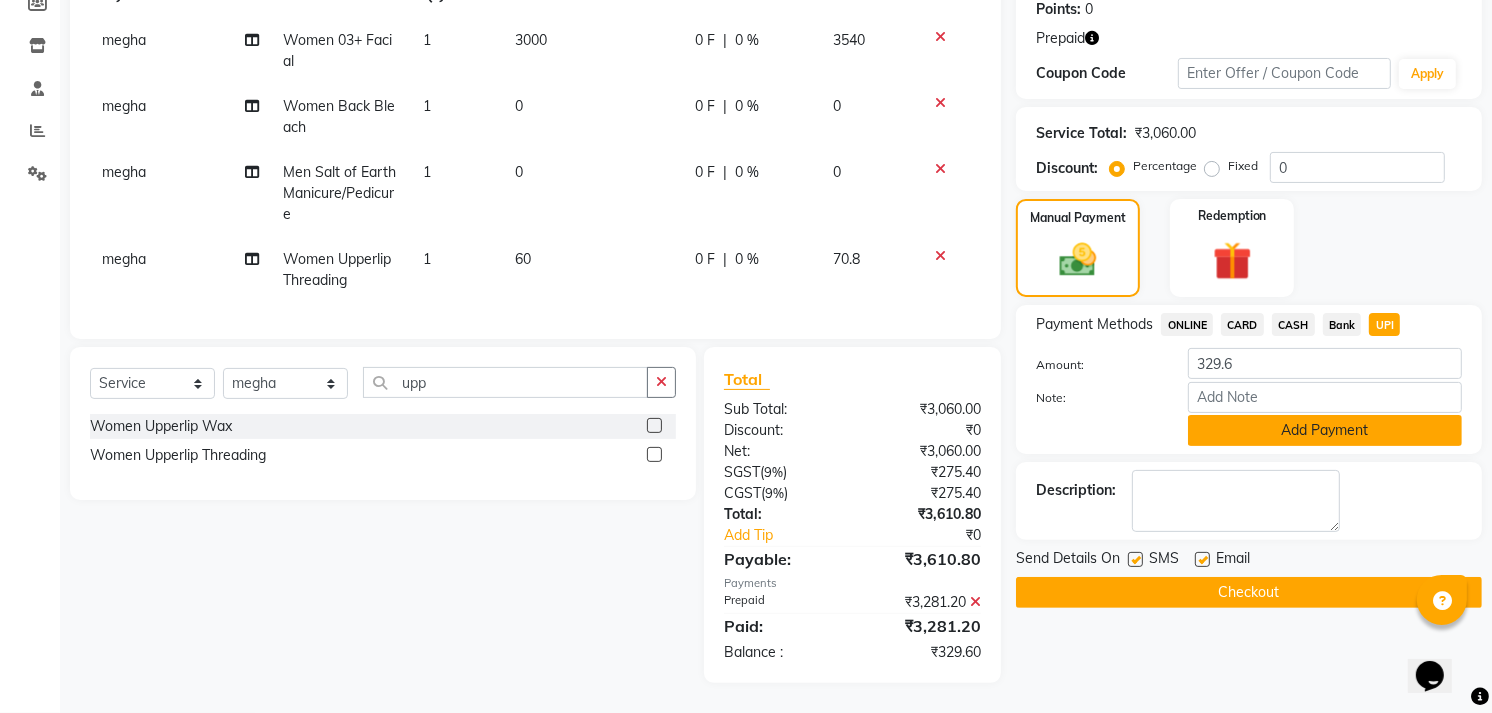 click on "Add Payment" 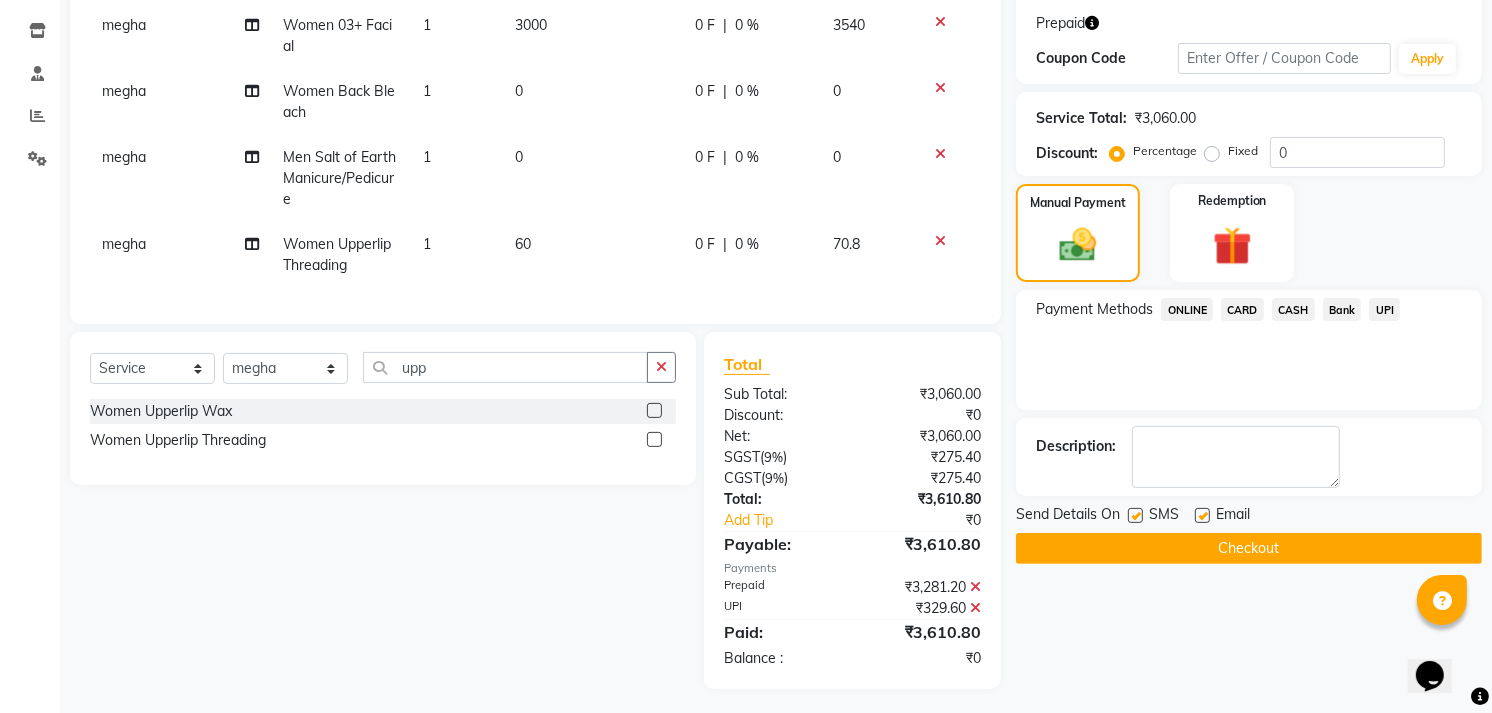 click on "Checkout" 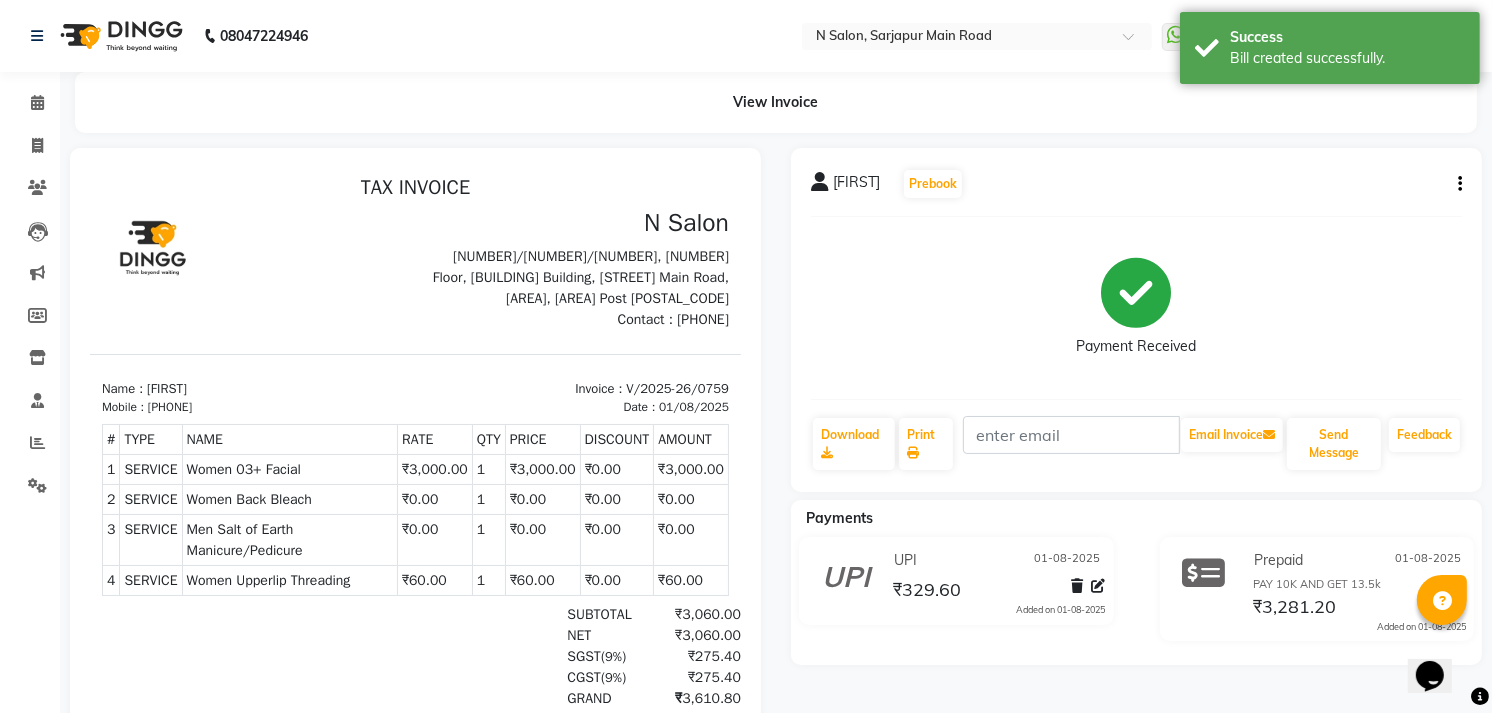 scroll, scrollTop: 0, scrollLeft: 0, axis: both 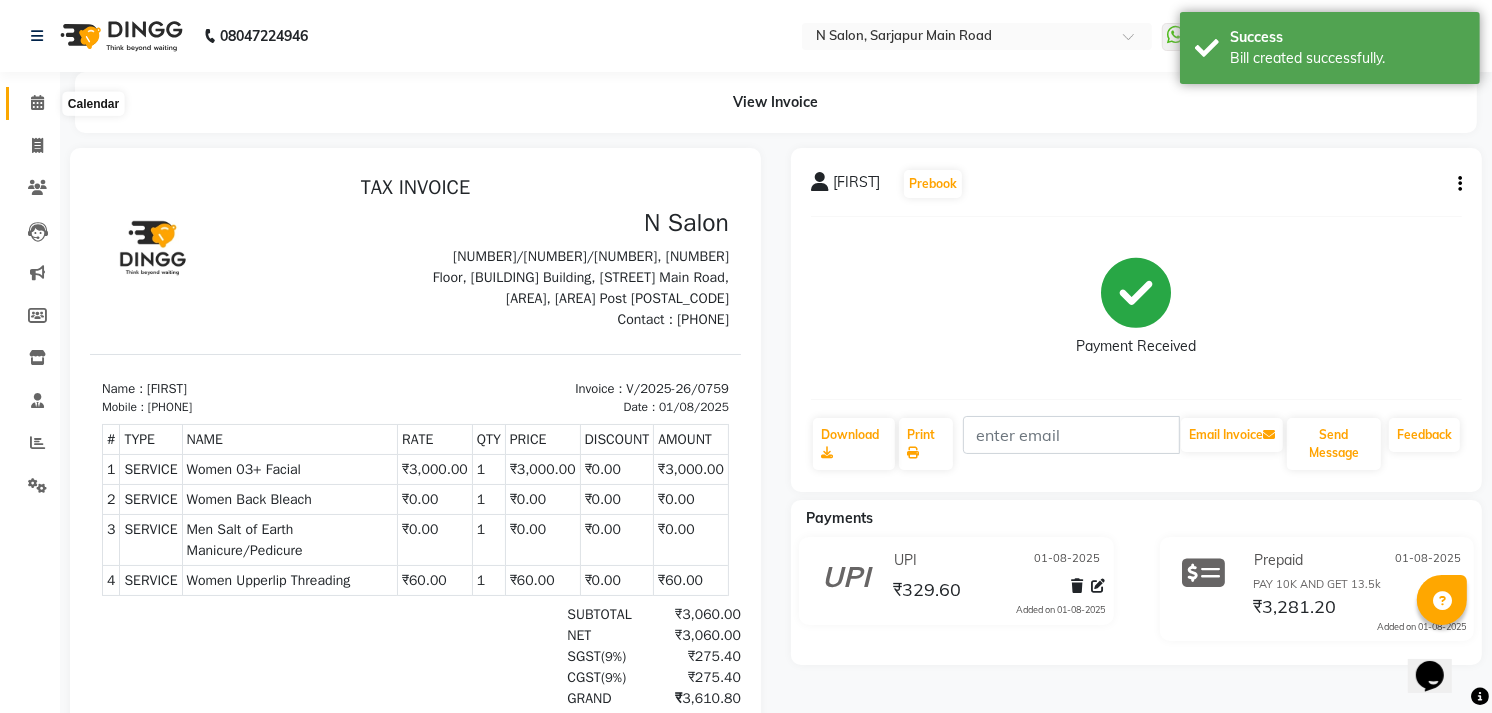 drag, startPoint x: 18, startPoint y: 103, endPoint x: 32, endPoint y: 107, distance: 14.56022 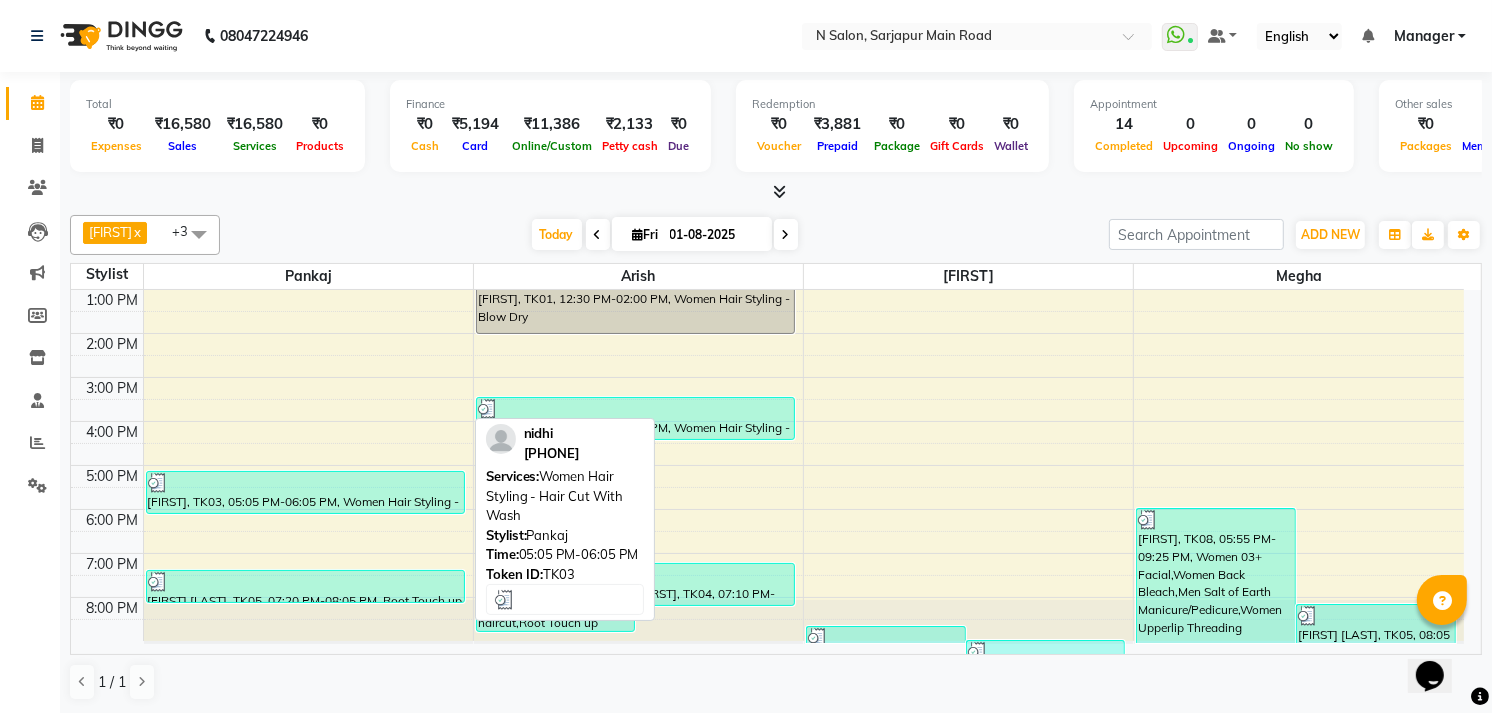 scroll, scrollTop: 220, scrollLeft: 0, axis: vertical 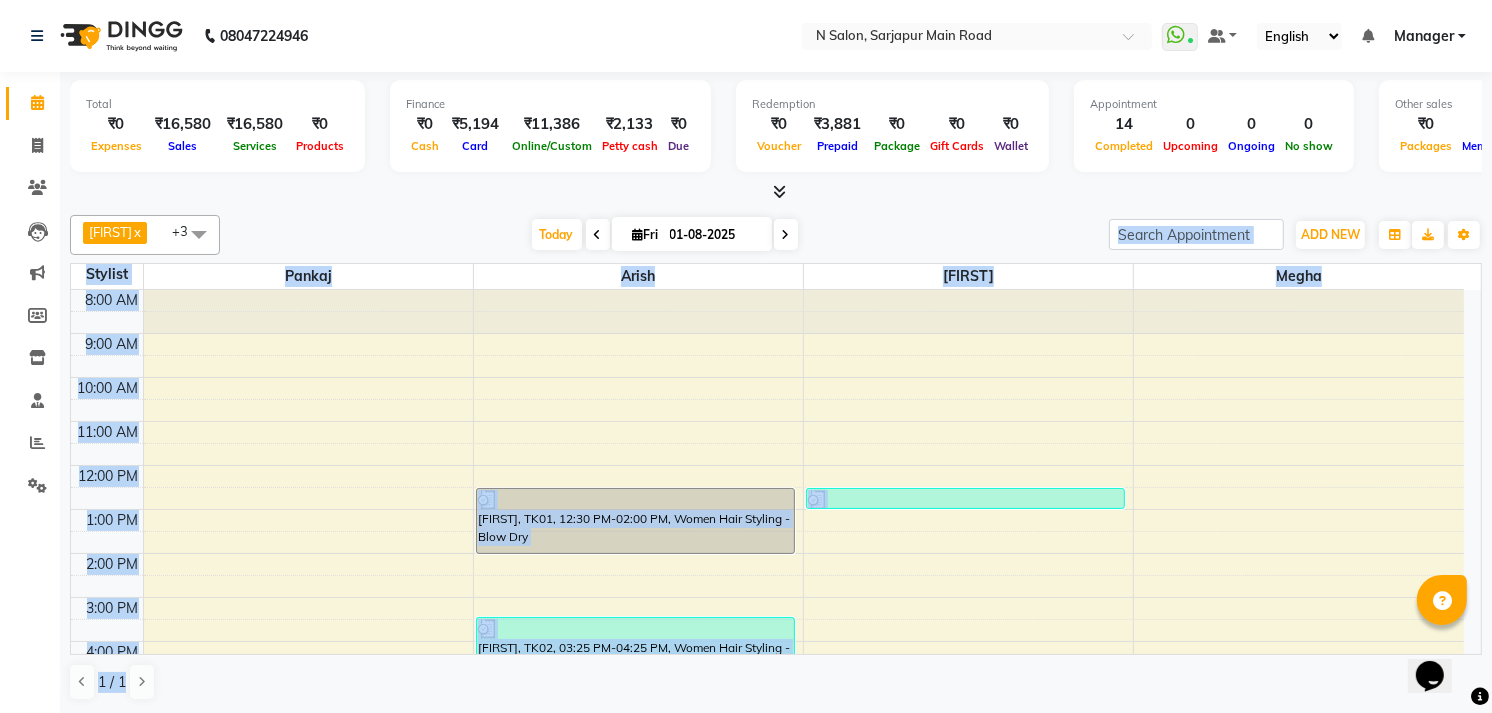 drag, startPoint x: 765, startPoint y: 704, endPoint x: 772, endPoint y: 213, distance: 491.0499 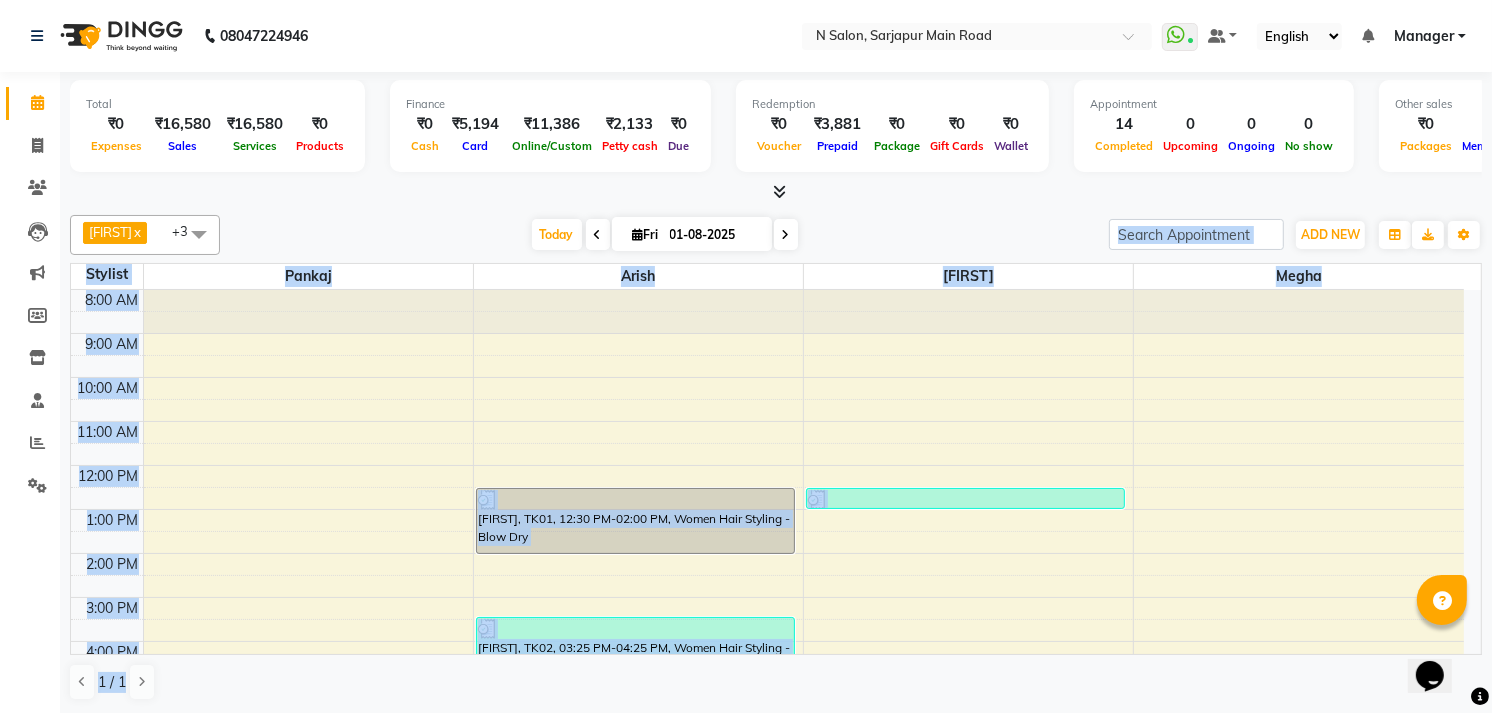 click on "8:00 AM 9:00 AM 10:00 AM 11:00 AM 12:00 PM 1:00 PM 2:00 PM 3:00 PM 4:00 PM 5:00 PM 6:00 PM 7:00 PM 8:00 PM     [FIRST], TK03, 05:05 PM-06:05 PM, Women Hair Styling - Hair Cut With Wash     [FIRST] [LAST], TK05, 07:20 PM-08:05 PM, Root Touch up Amonia free     [FIRST], TK07, 07:00 PM-08:45 PM, Beard,Men haircut,Root Touch up Amonia free     [FIRST], TK04, 07:10 PM-08:10 PM, Men haircut,Beard     [FIRST], TK01, 12:30 PM-02:00 PM, Women Hair Styling - Blow Dry     [FIRST], TK02, 03:25 PM-04:25 PM, Women Hair Styling - Hair Cut With Wash     [FIRST], TK06, 08:35 PM-09:05 PM, Kids Boy     [FIRST], TK04, 08:55 PM-09:40 PM, Kids Hair cut Girls     [FIRST], TK01, 12:30 PM-01:00 PM, Women Hair Styling - Blow Dry     [FIRST], TK08, 05:55 PM-09:25 PM, Women 03+ Facial,Women Back Bleach,Men Salt of Earth Manicure/Pedicure,Women Upperlip Threading     [FIRST] [LAST], TK05, 08:05 PM-09:45 PM, Women Rica Legs Wax,Women Arms WAX,Women Upperlip Wax,Women Eyebrows" at bounding box center (767, 575) 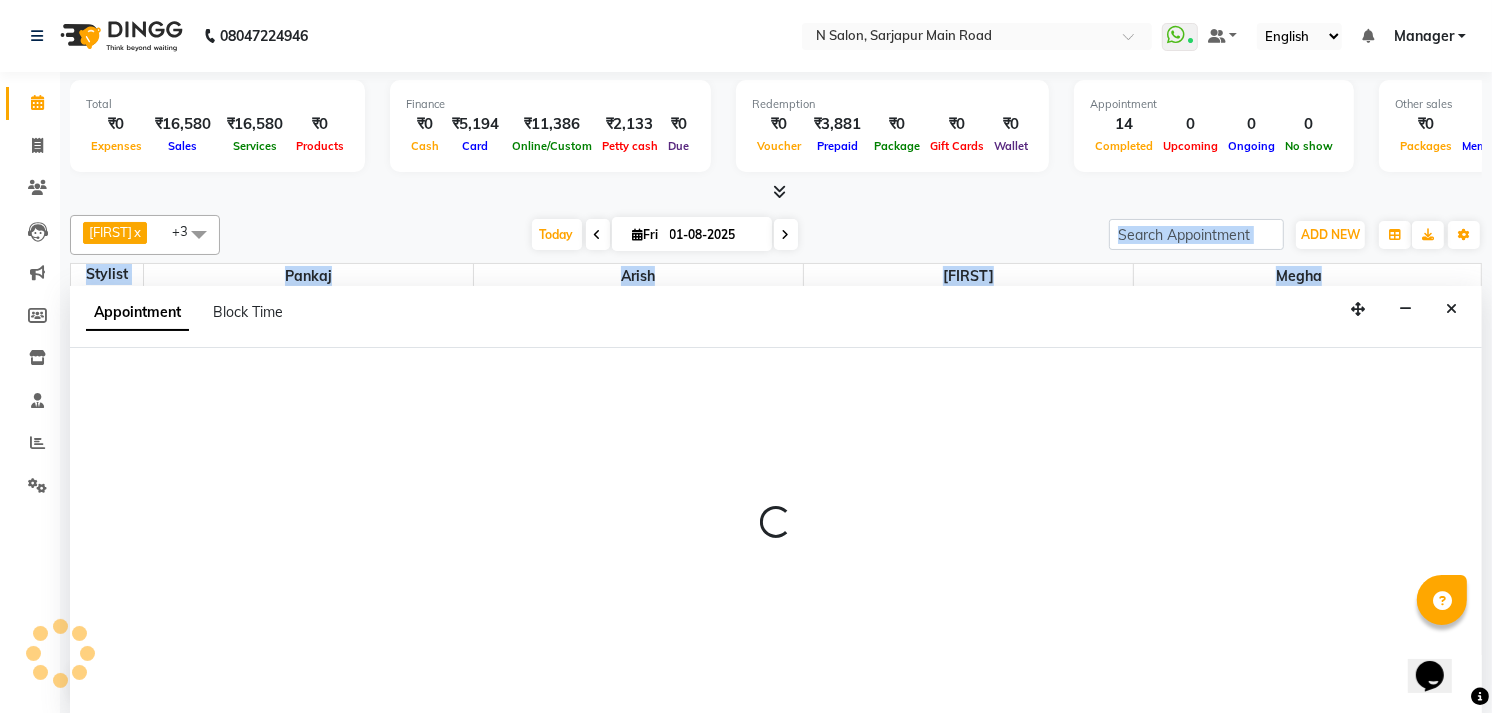 scroll, scrollTop: 1, scrollLeft: 0, axis: vertical 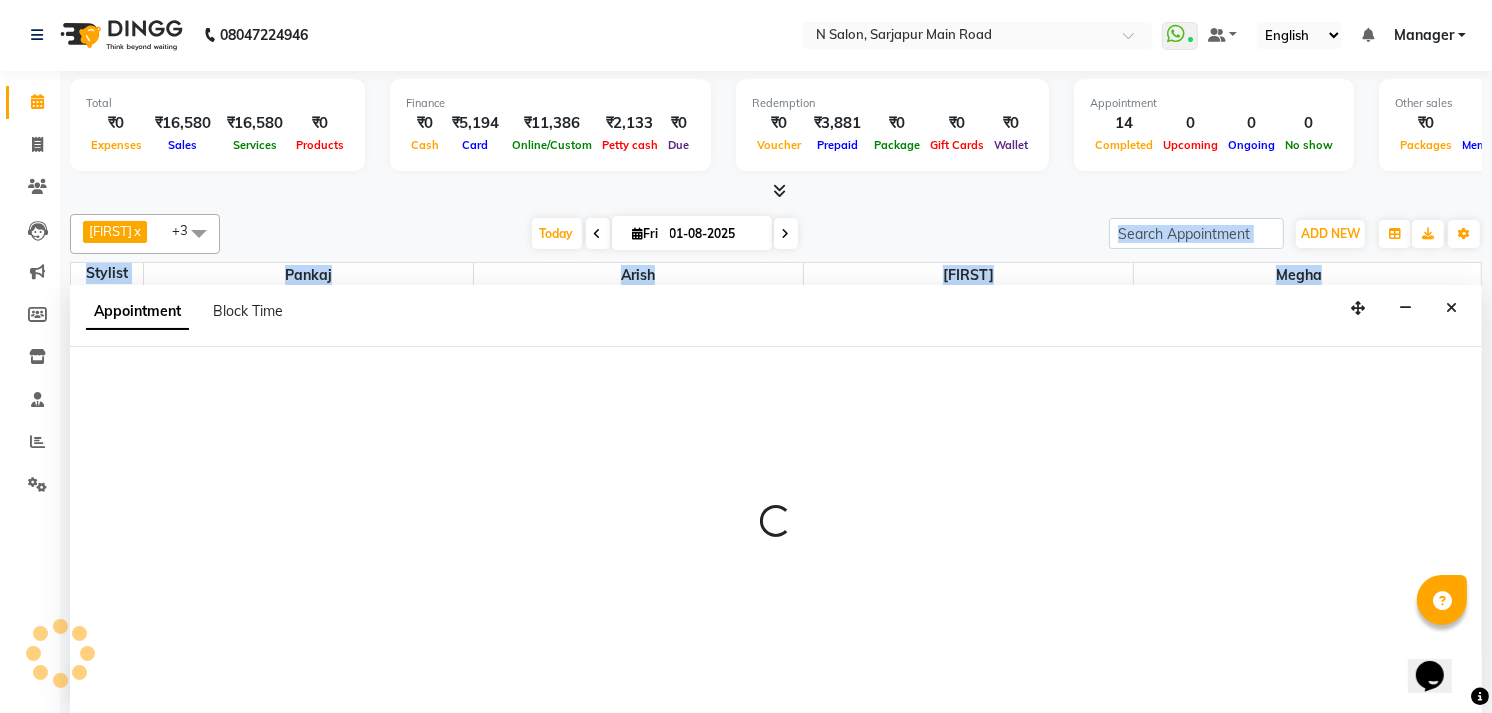 select on "70687" 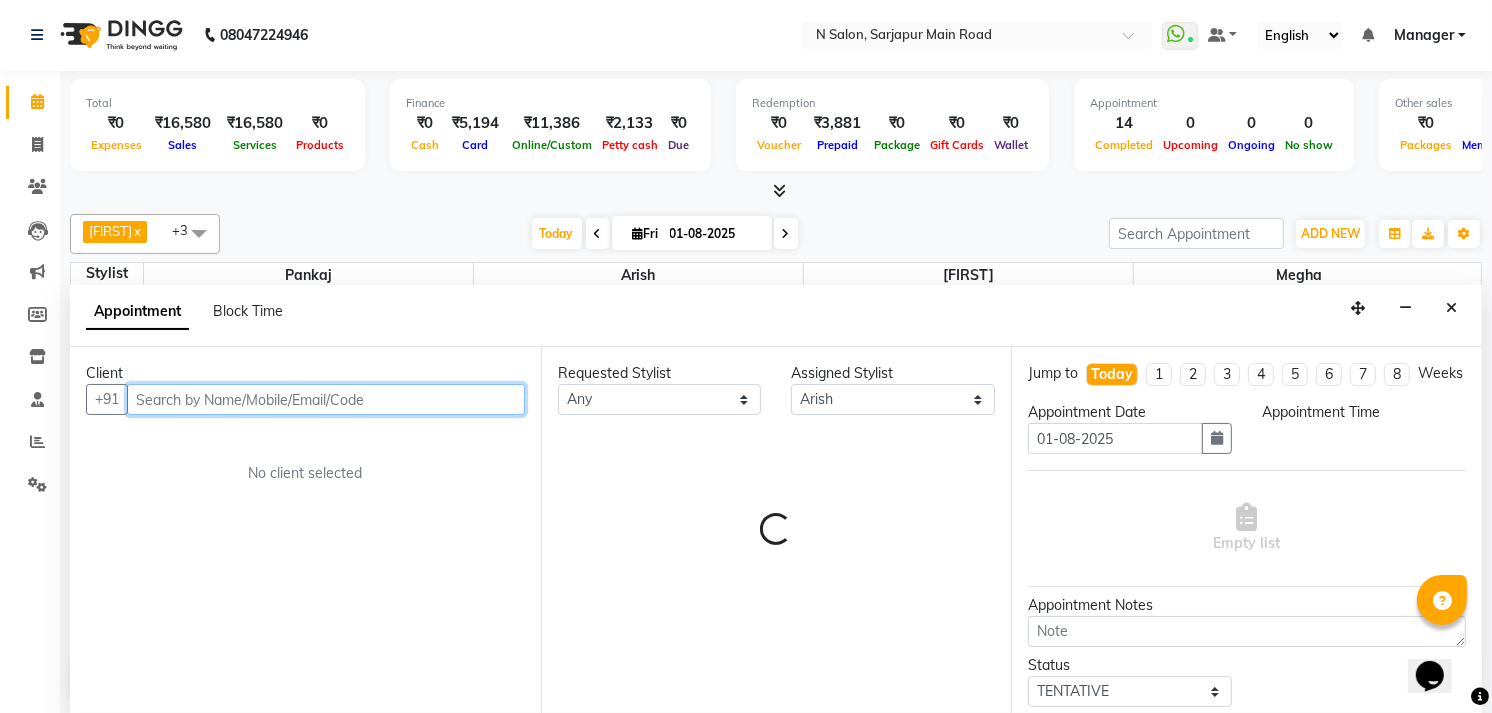 select on "630" 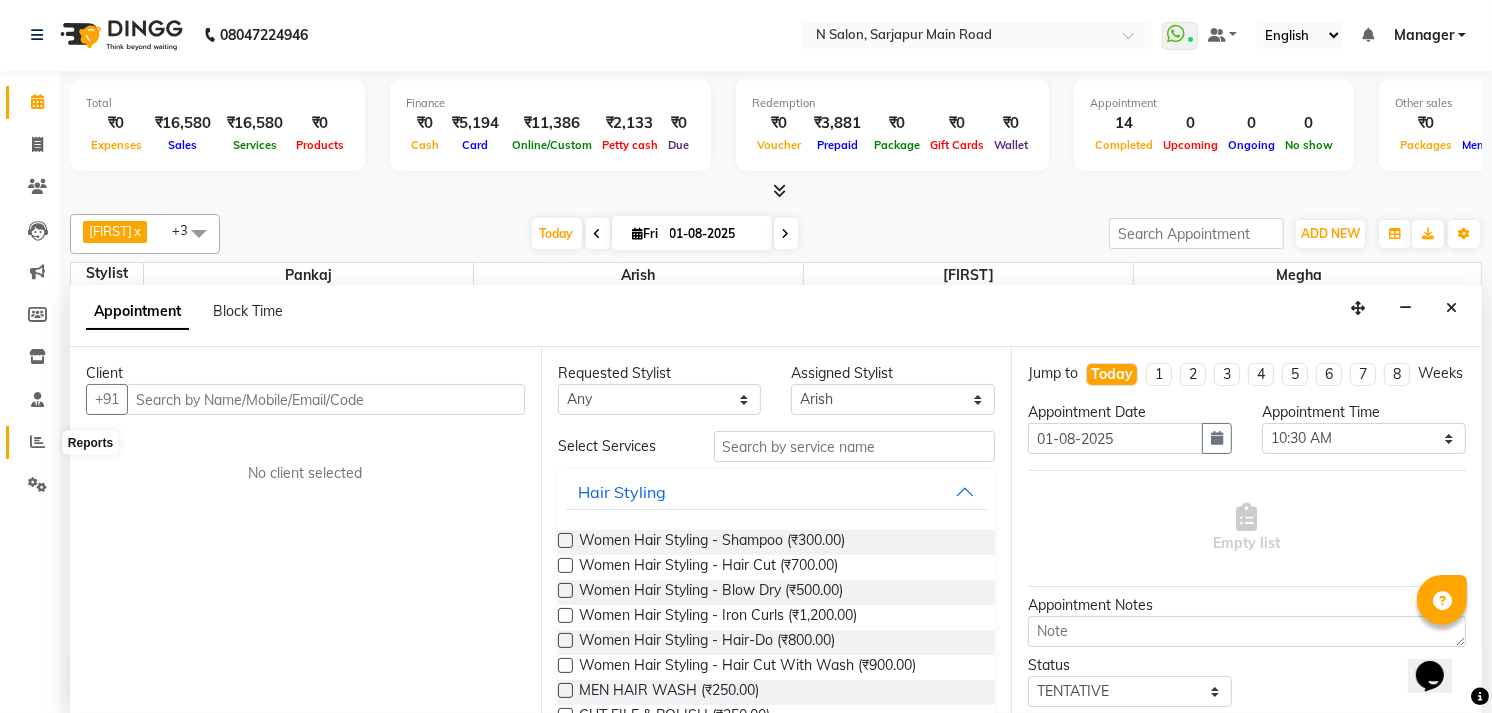 click 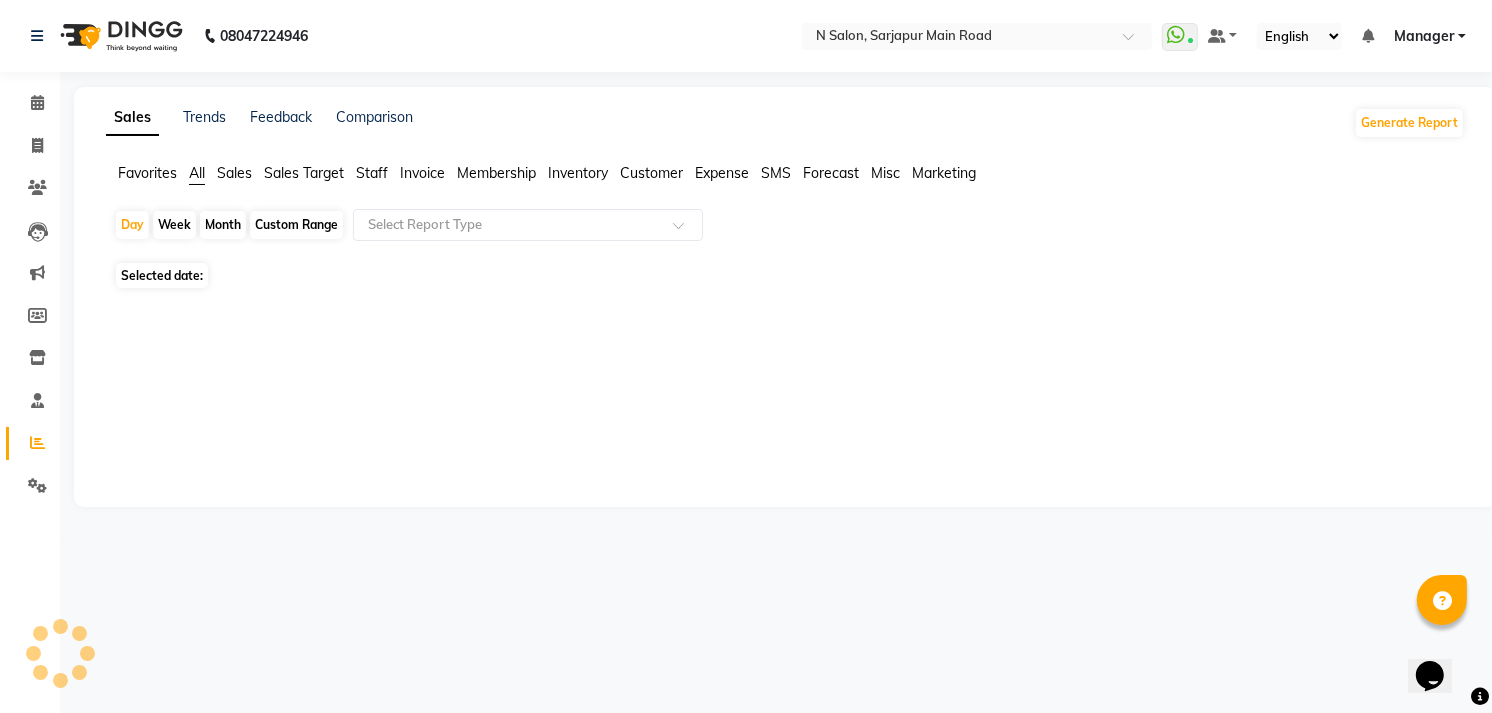 scroll, scrollTop: 0, scrollLeft: 0, axis: both 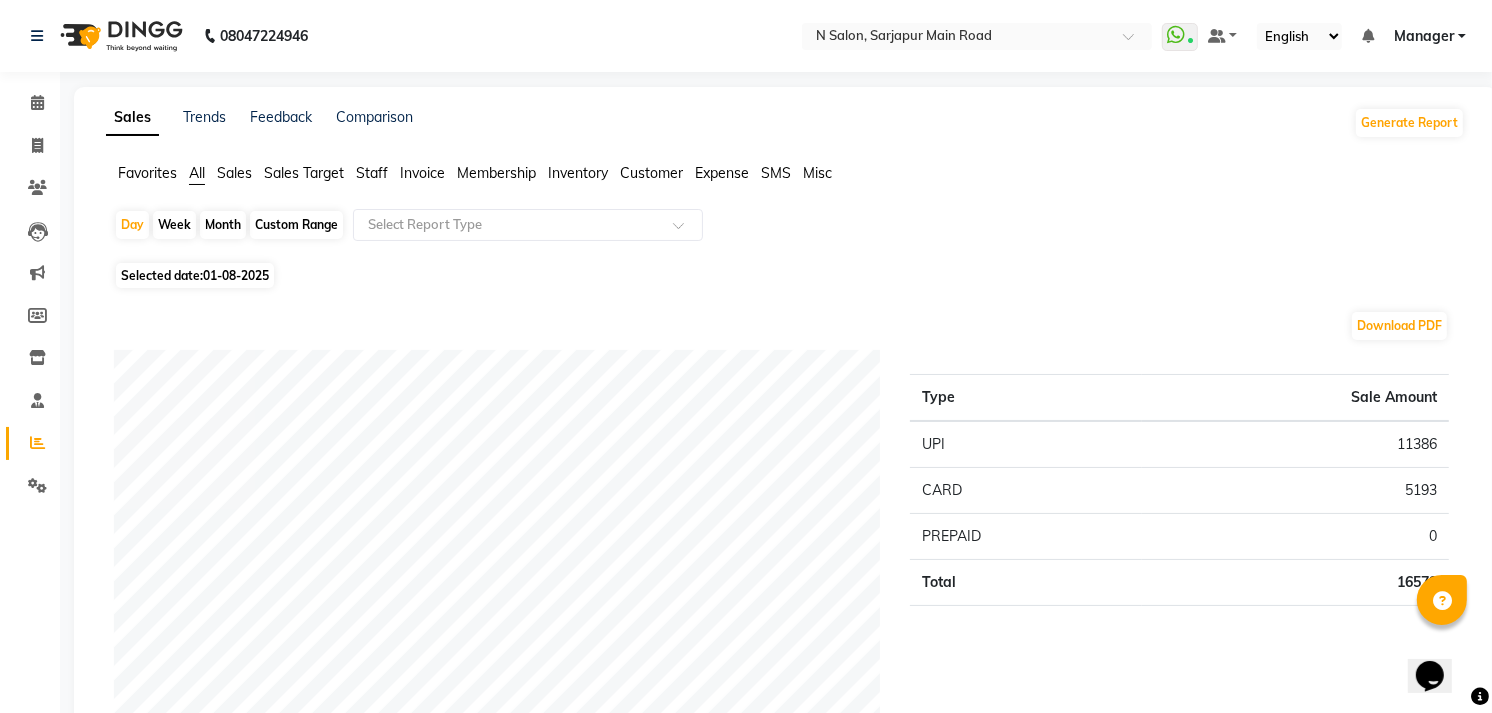 click on "Staff" 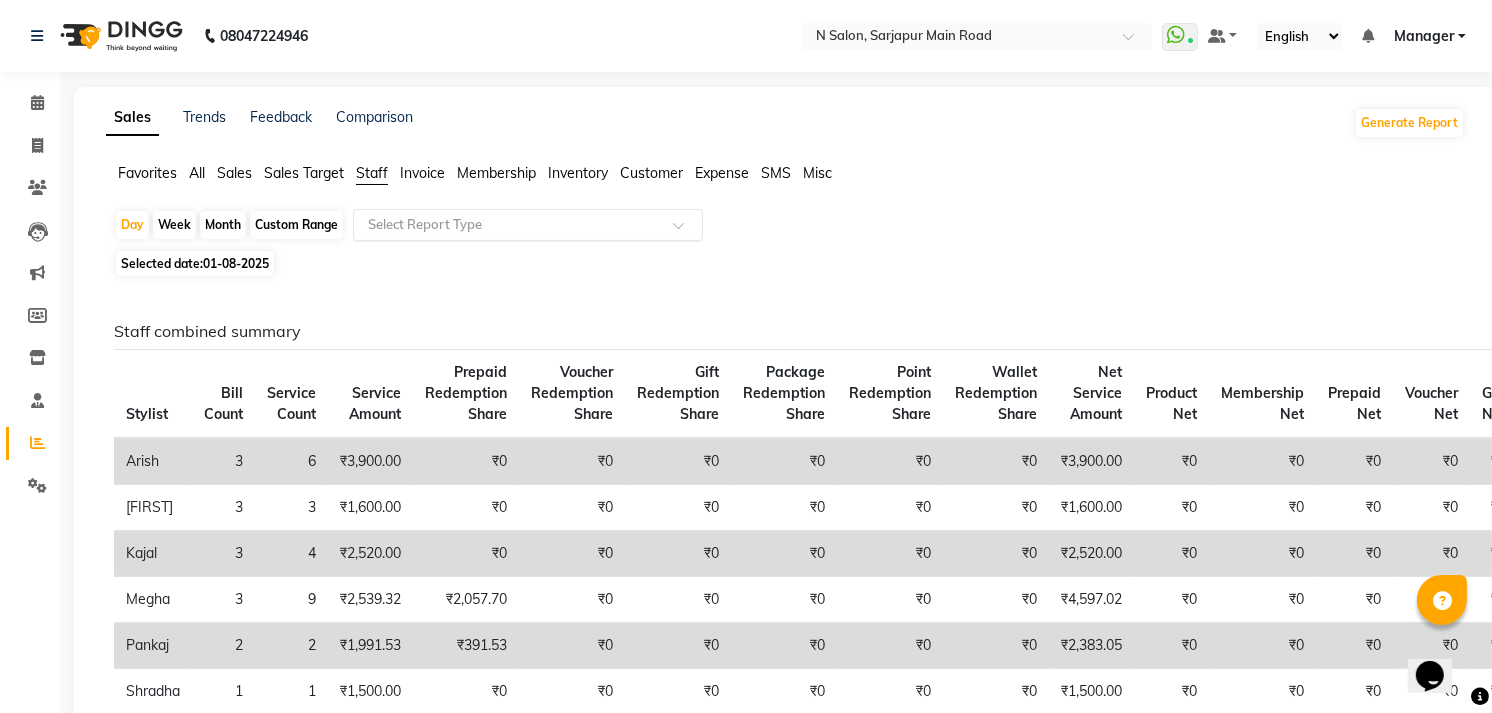 click on "Select Report Type" 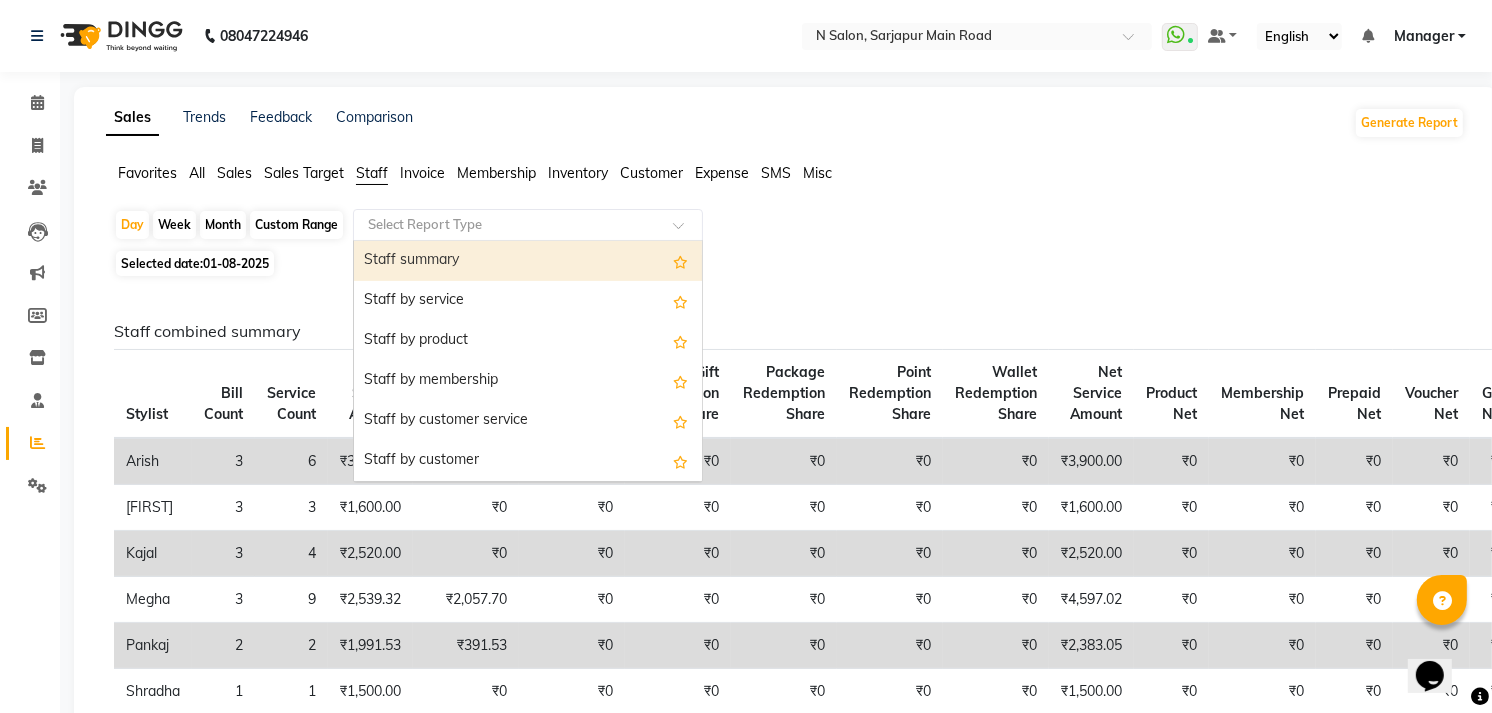 click on "Staff summary" at bounding box center [528, 261] 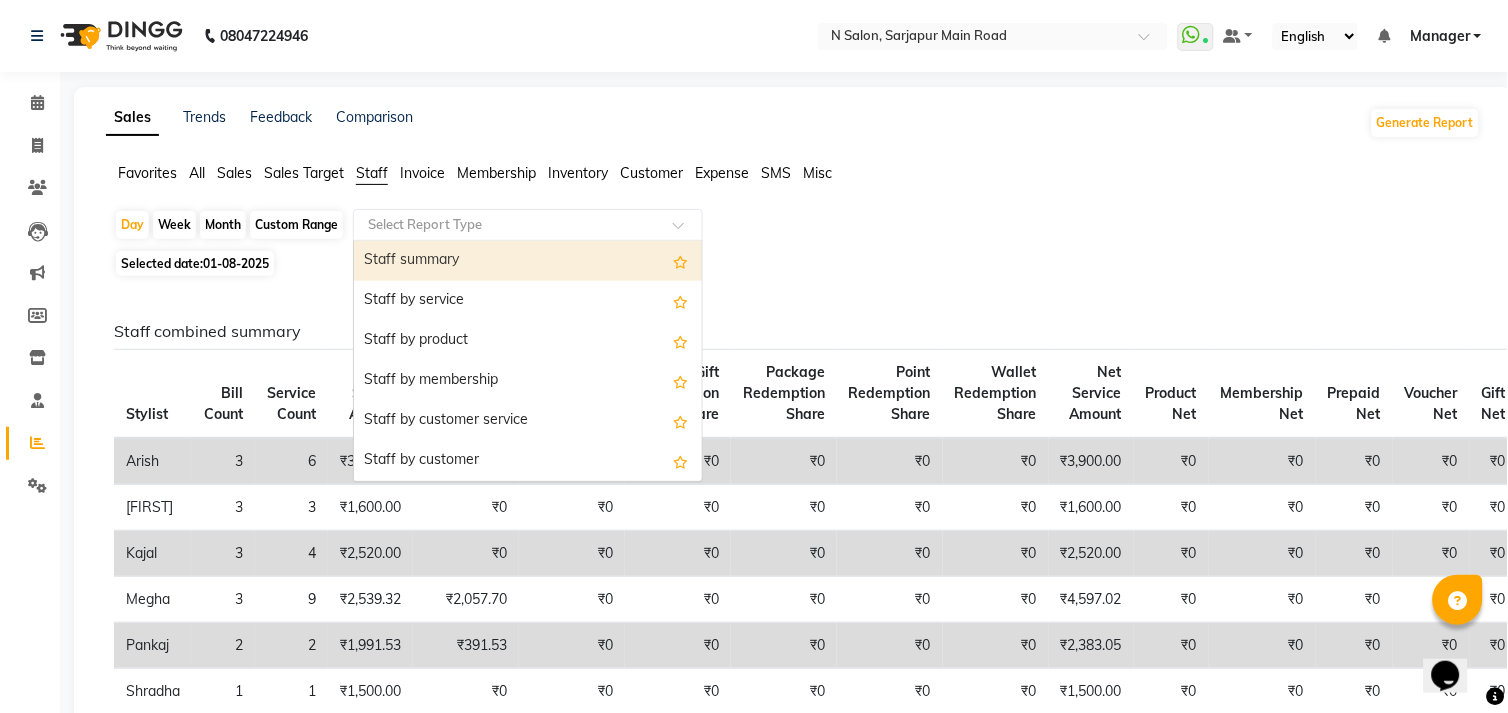 select on "full_report" 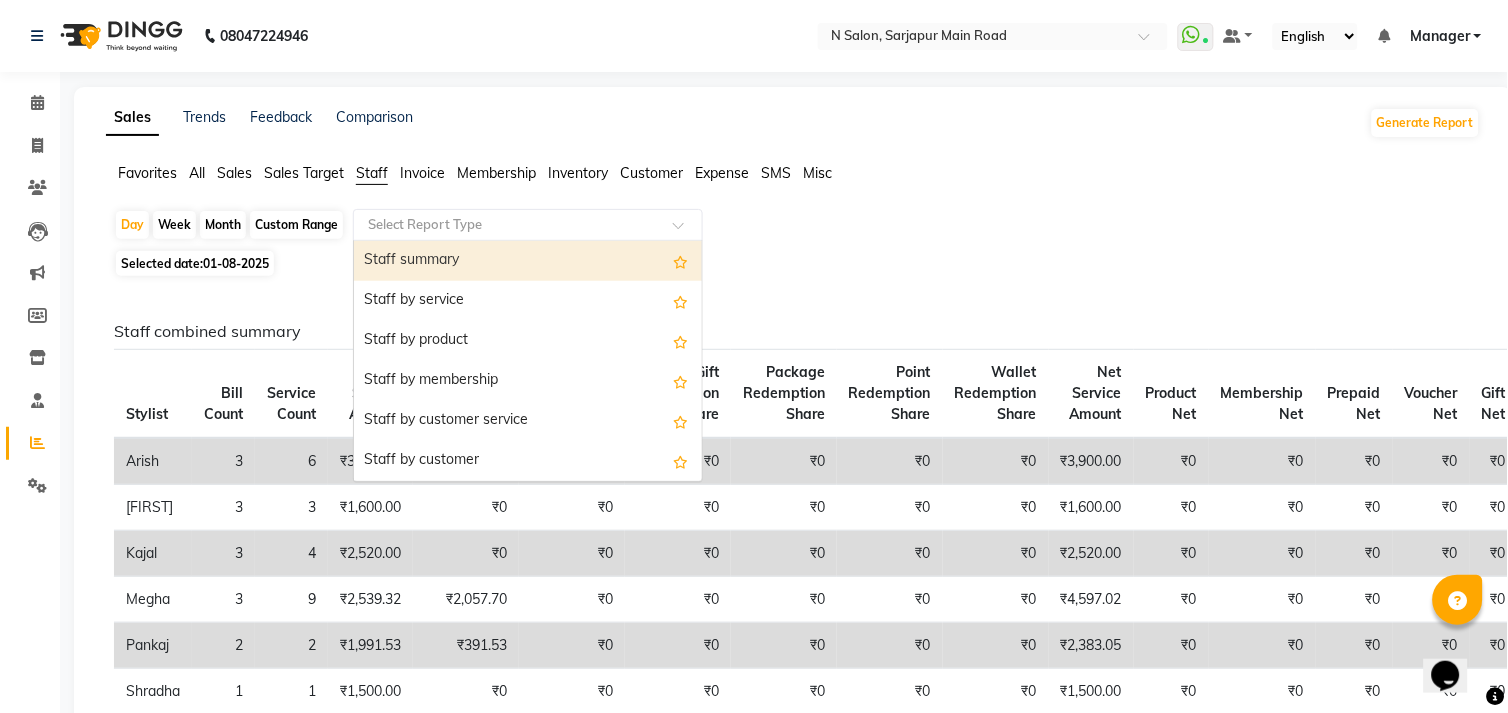 select on "csv" 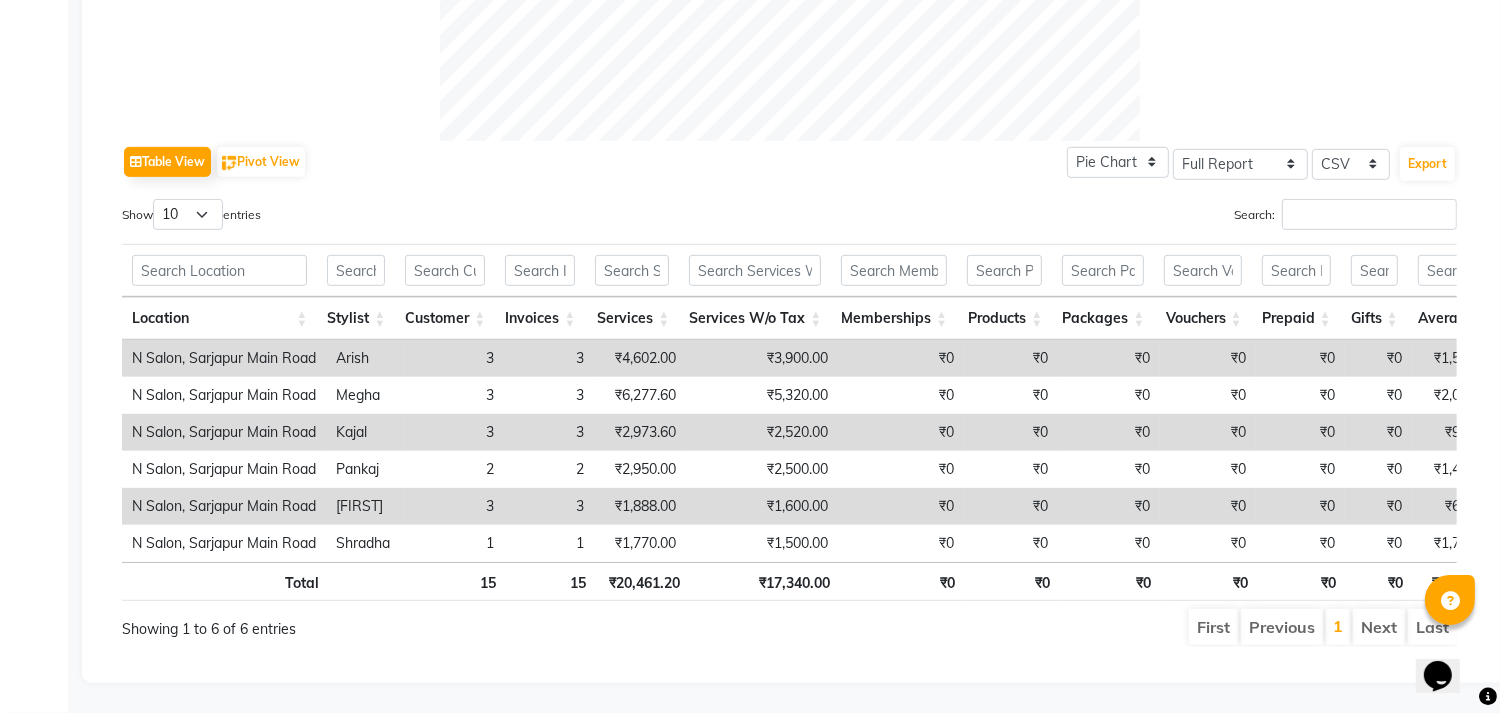 scroll, scrollTop: 0, scrollLeft: 0, axis: both 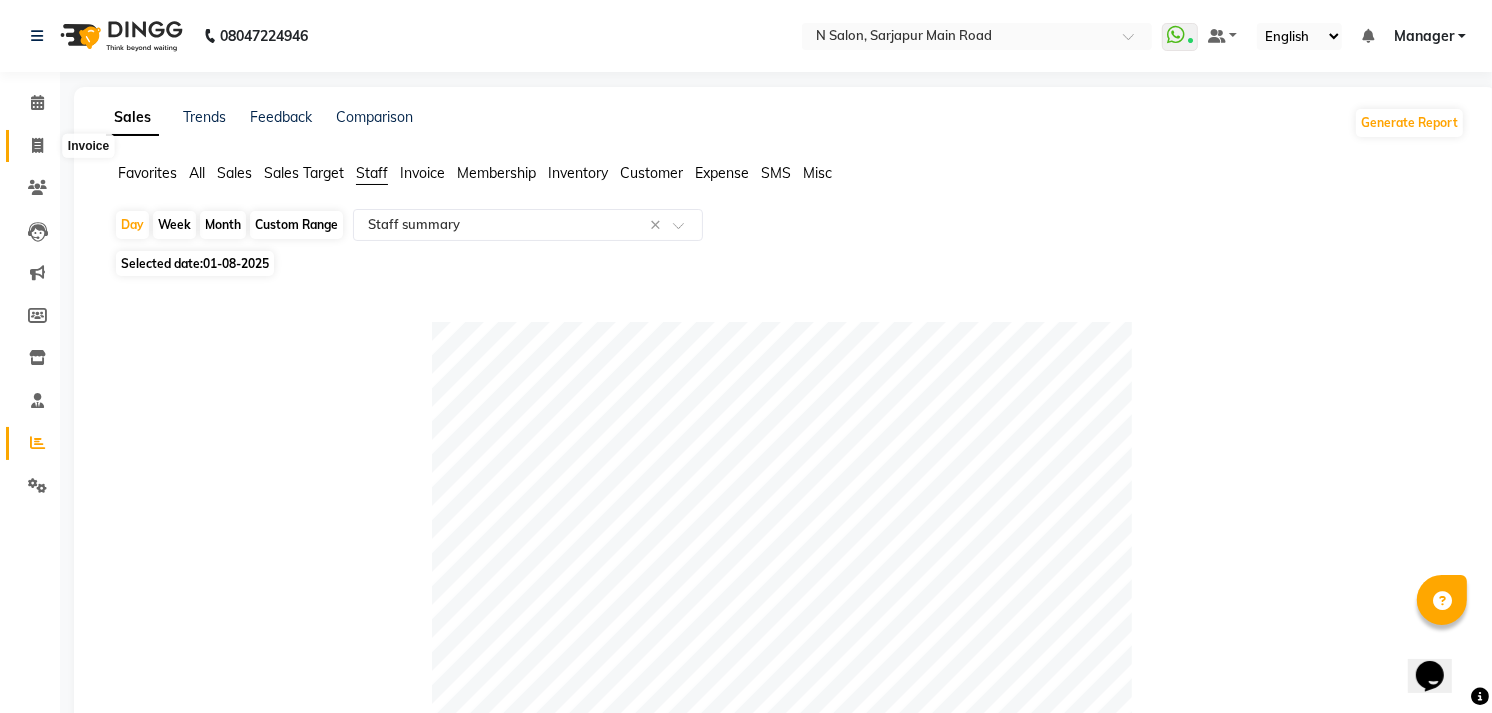 click 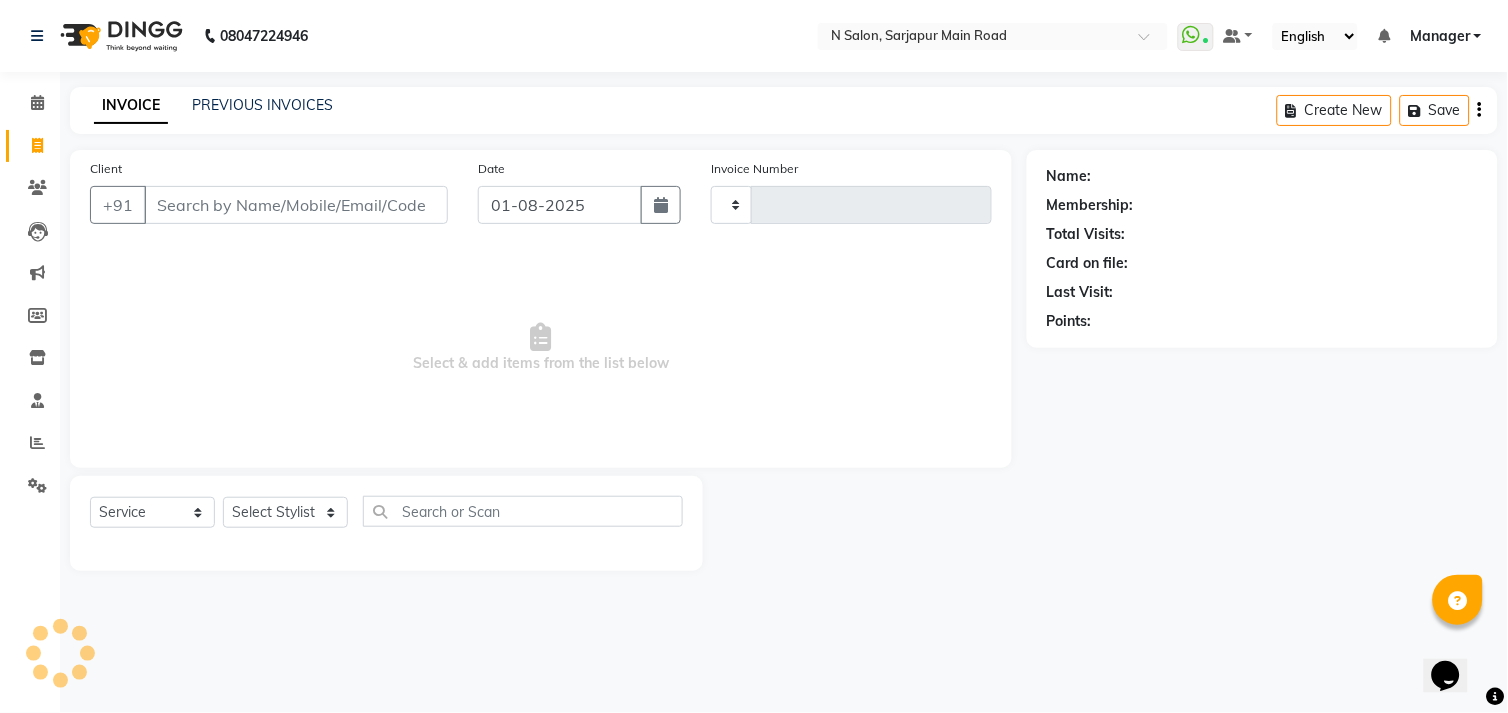 type on "0760" 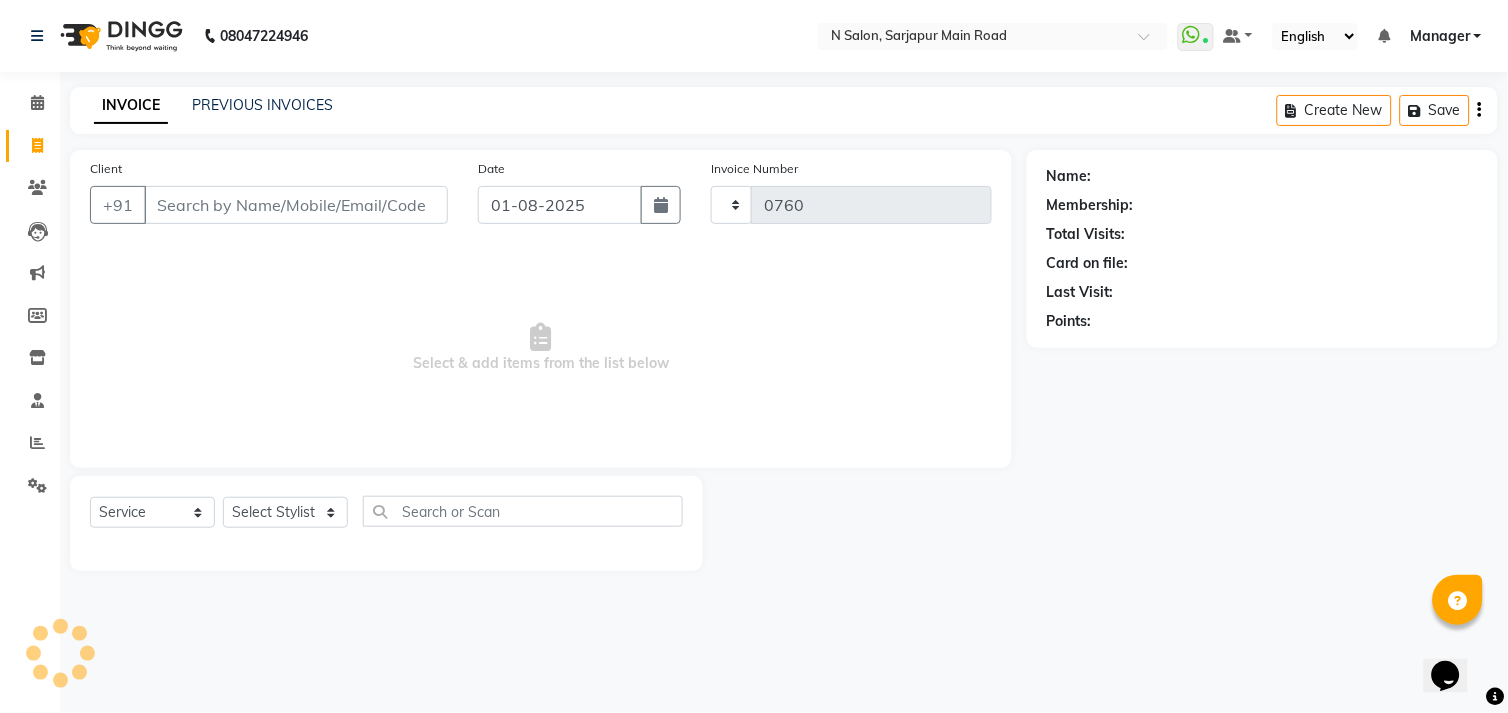 select on "7871" 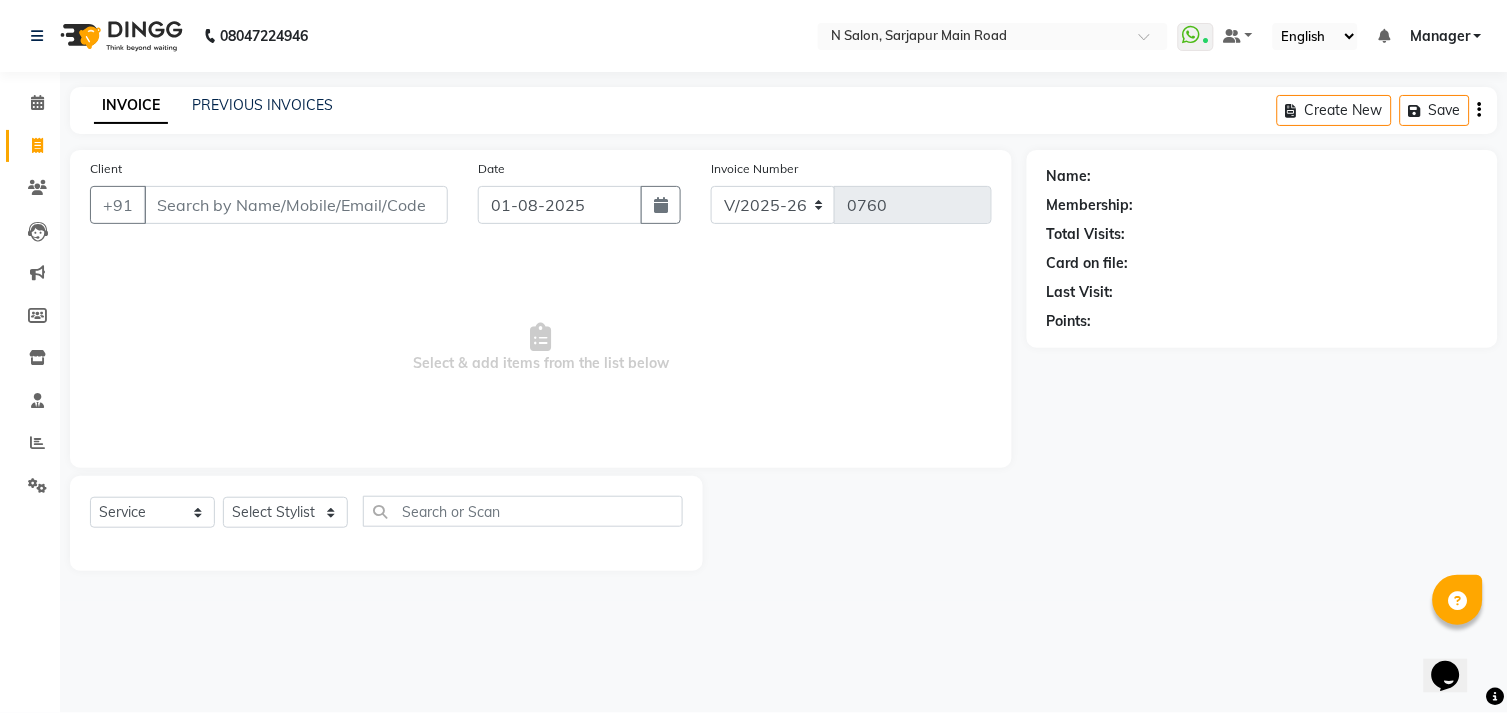 click on "Client" at bounding box center [296, 205] 